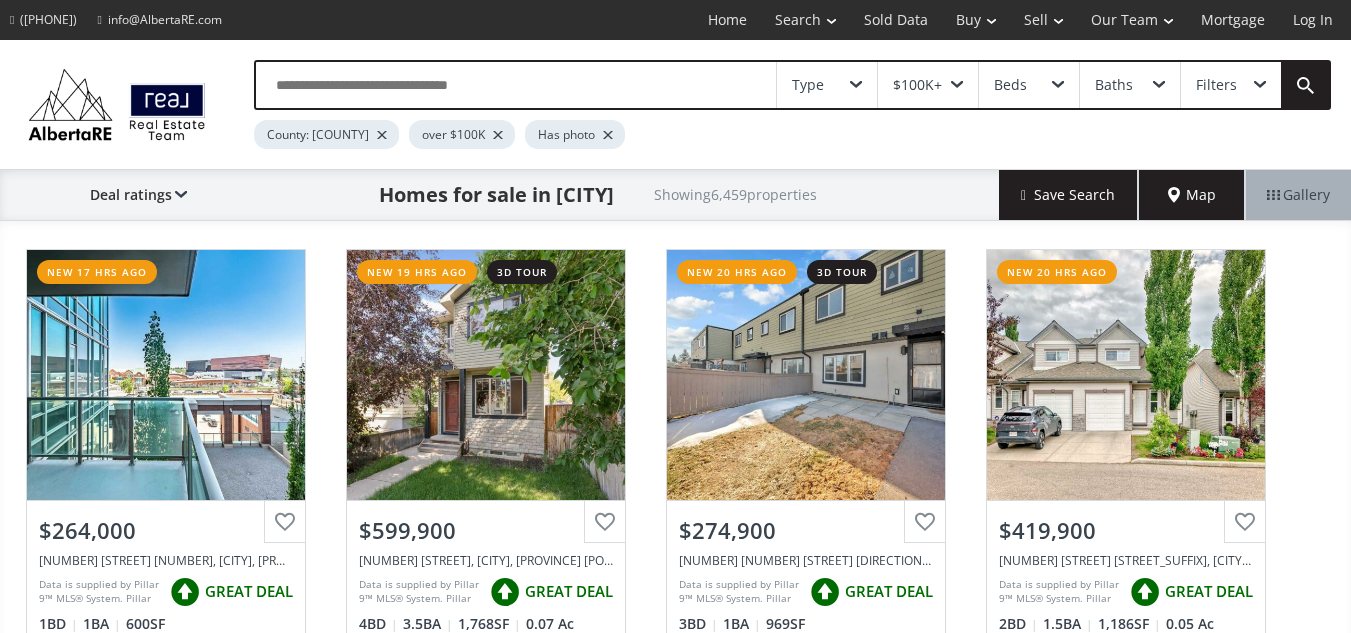 scroll, scrollTop: 0, scrollLeft: 0, axis: both 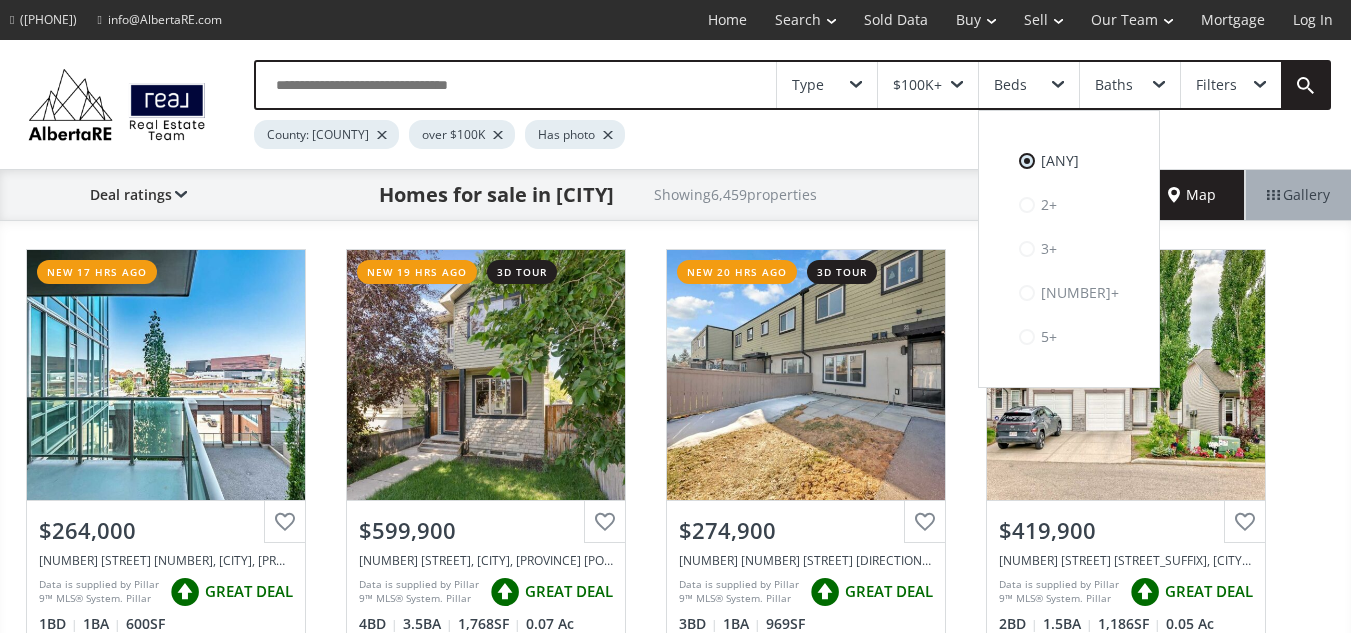 click on "3+" at bounding box center (1069, 161) 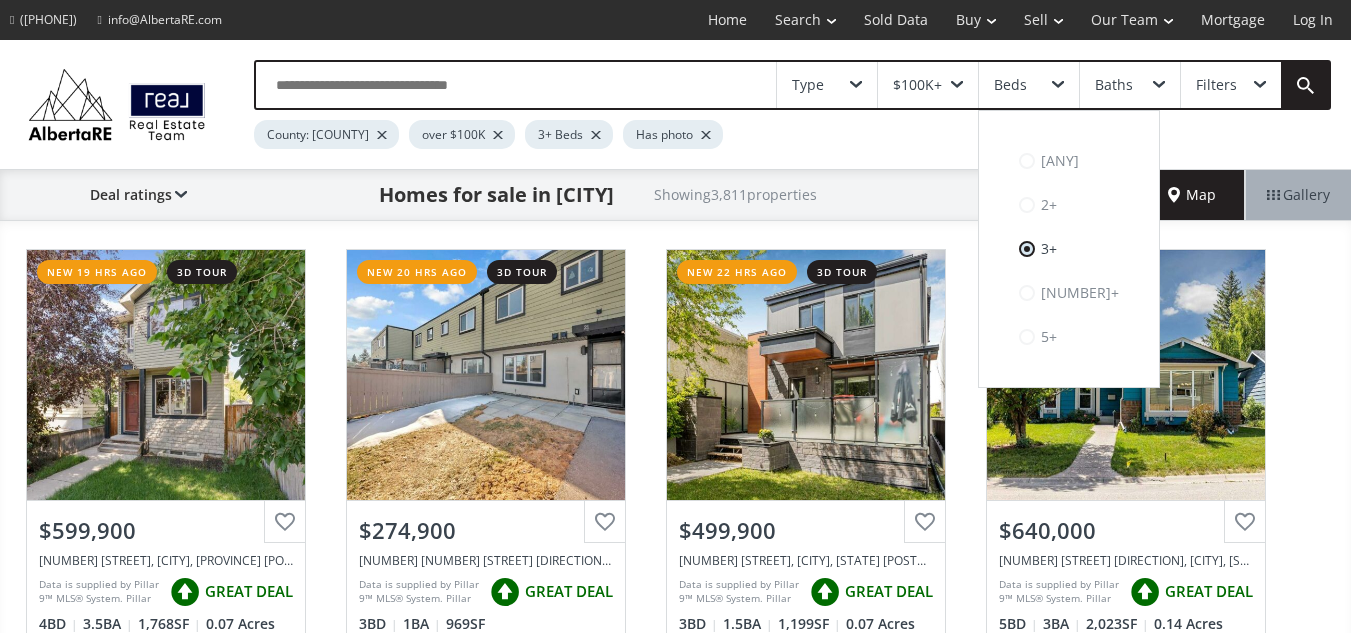 click on "[NUMBER] [STREET] [CITY] [PROVINCE] [POSTAL_CODE] new 19 hrs ago 3d tour View Photos & Details $[PRICE] [NUMBER] [STREET] [CITY], [PROVINCE] [POSTAL_CODE] Data is supplied by Pillar 9™ MLS® System. Pillar 9™ is the owner of the copyright in its MLS® System. Data is deemed reliable but is not guaranteed accurate by Pillar 9™. The trademarks MLS®, Multiple Listing Service® and the associated logos are owned by The Canadian Real Estate Association (CREA) and identify the quality of services provided by real estate professionals who are members of CREA. Used under license.
Last updated: [DATE] [TIME] GREAT DEAL [NUMBER] BD [NUMBER] BA [NUMBER] SF [NUMBER] Acres [NUMBER] [STREET] [CITY] [PROVINCE] [POSTAL_CODE] new 20 hrs ago 3d tour View Photos & Details $[PRICE] [NUMBER] [STREET] [UNIT_NUMBER], [CITY], [PROVINCE] [POSTAL_CODE] GREAT DEAL [NUMBER] BD [NUMBER] BA [NUMBER] SF [NUMBER] Acres [NUMBER] [STREET] [CITY] [PROVINCE] [POSTAL_CODE] new 22 hrs ago 3d tour View Photos & Details $[PRICE] [NUMBER] [STREET] [CITY], [PROVINCE] [POSTAL_CODE] GREAT DEAL [NUMBER] BD [NUMBER].[NUMBER] BA [NUMBER] SF [NUMBER] Acres [NAME] [STREET] [CITY] [PROVINCE] [POSTAL_CODE] $[PRICE] [NUMBER] BD" at bounding box center [676, 943] 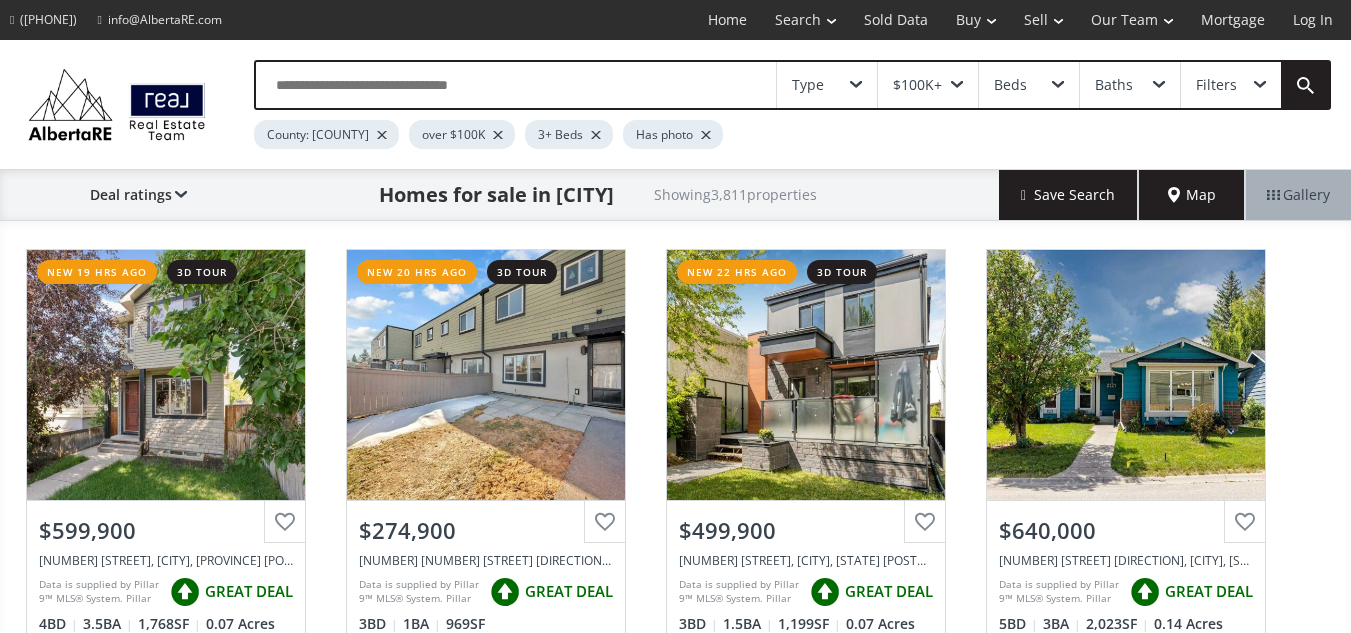 click on "View Photos & Details" at bounding box center (1126, 375) 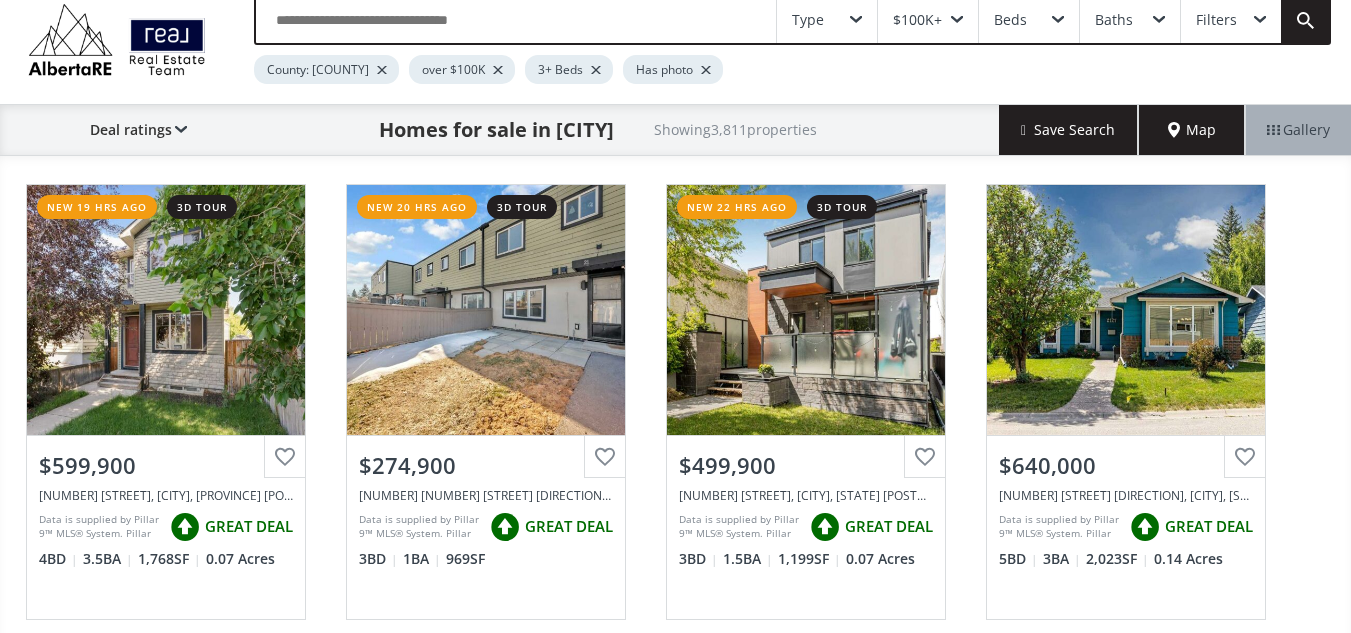 scroll, scrollTop: 134, scrollLeft: 0, axis: vertical 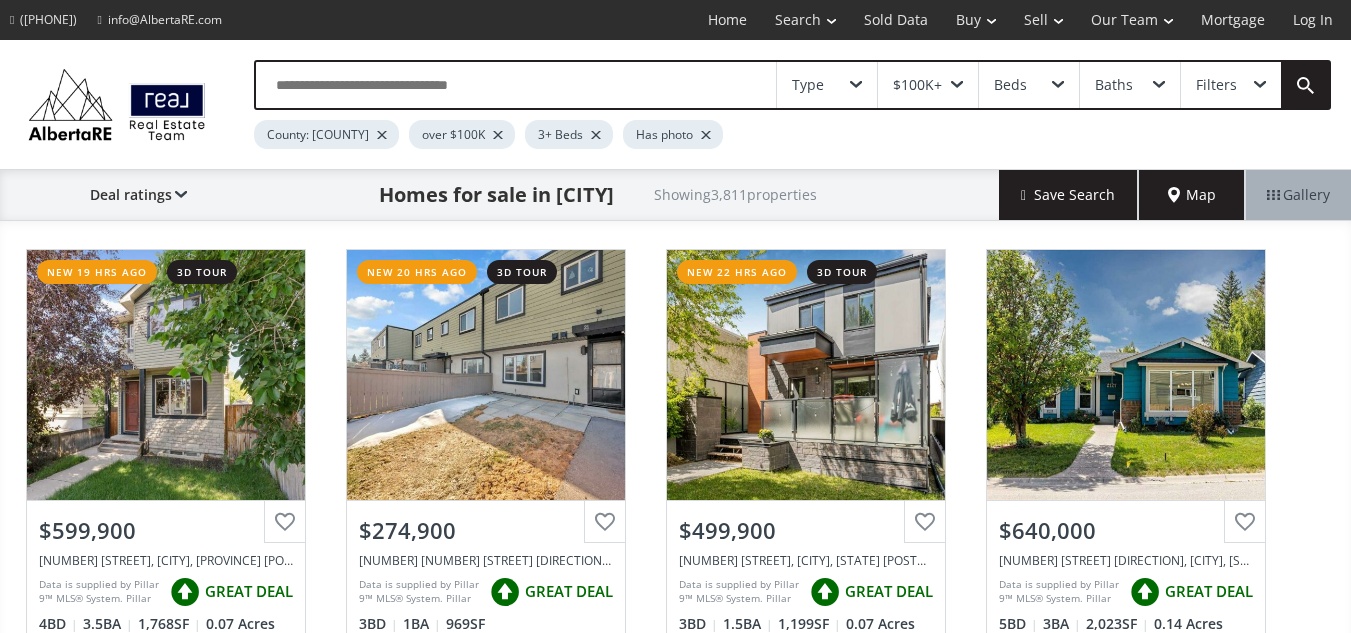 click at bounding box center (516, 85) 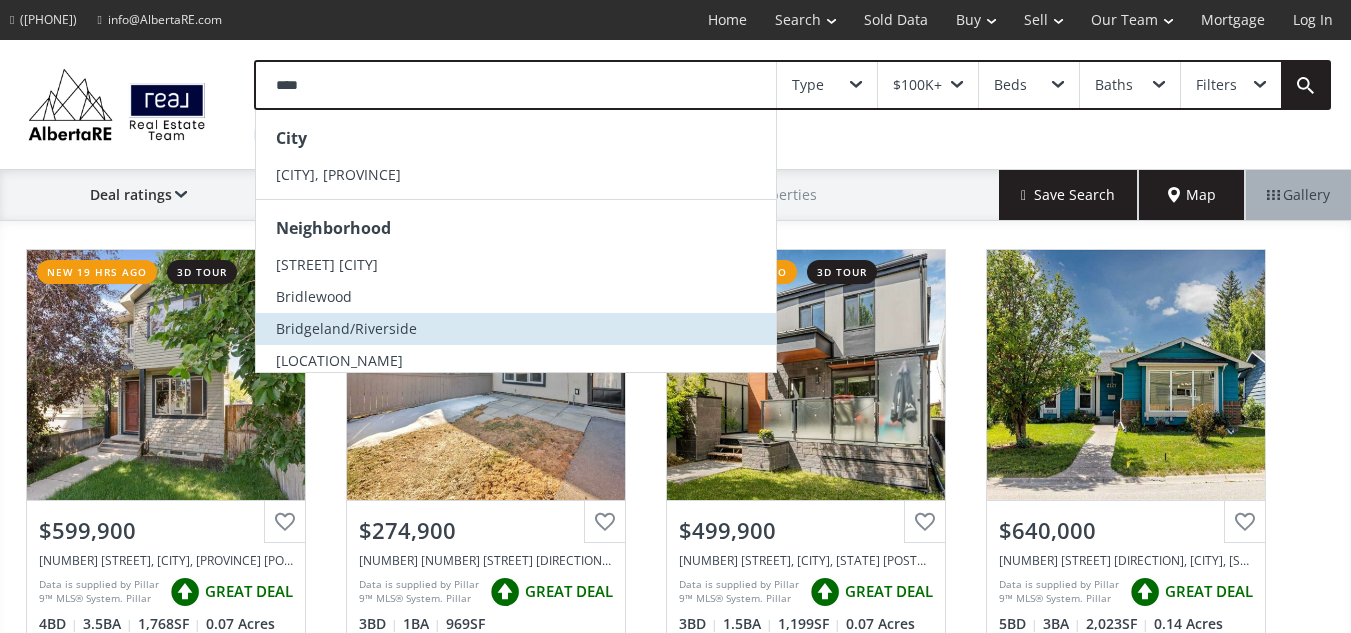 type on "****" 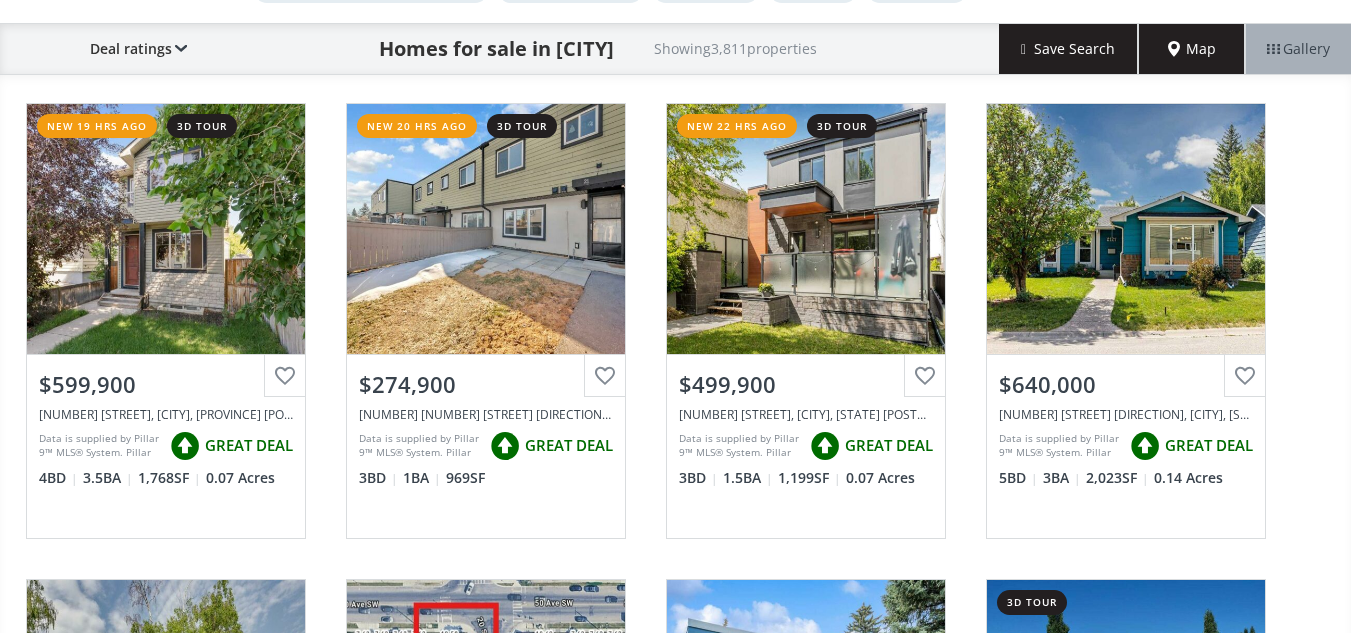 scroll, scrollTop: 158, scrollLeft: 0, axis: vertical 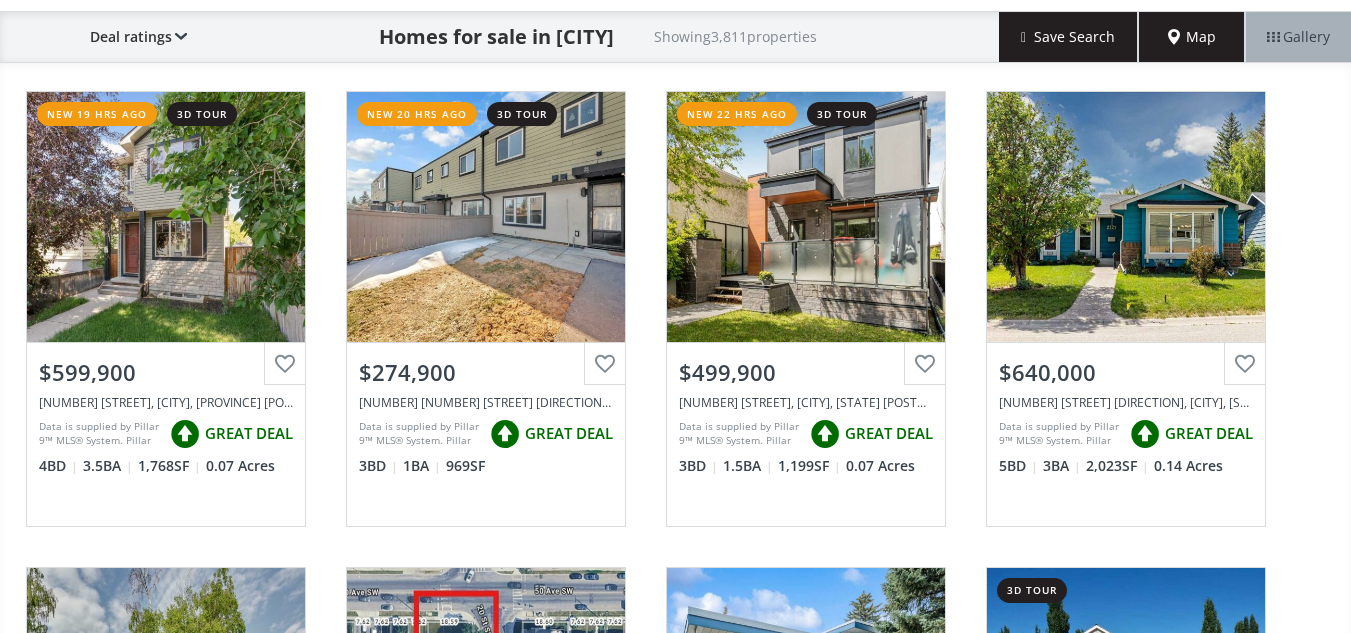 click on "View Photos & Details" at bounding box center [166, 217] 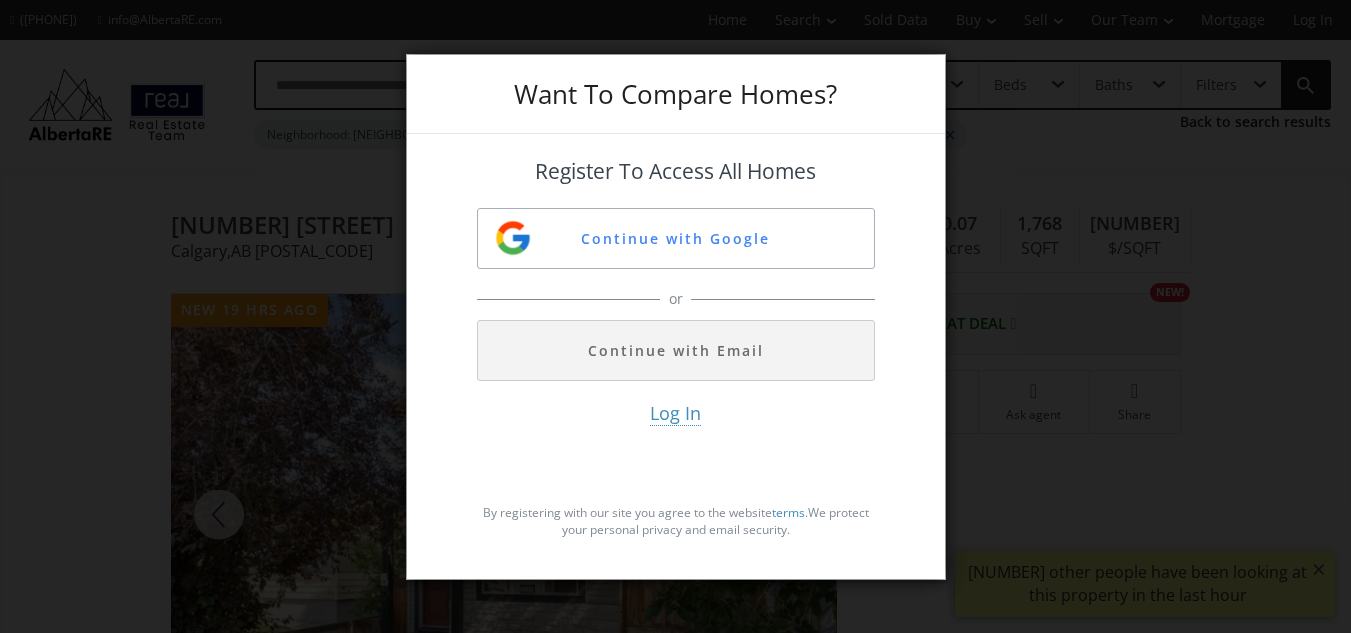 scroll, scrollTop: 0, scrollLeft: 0, axis: both 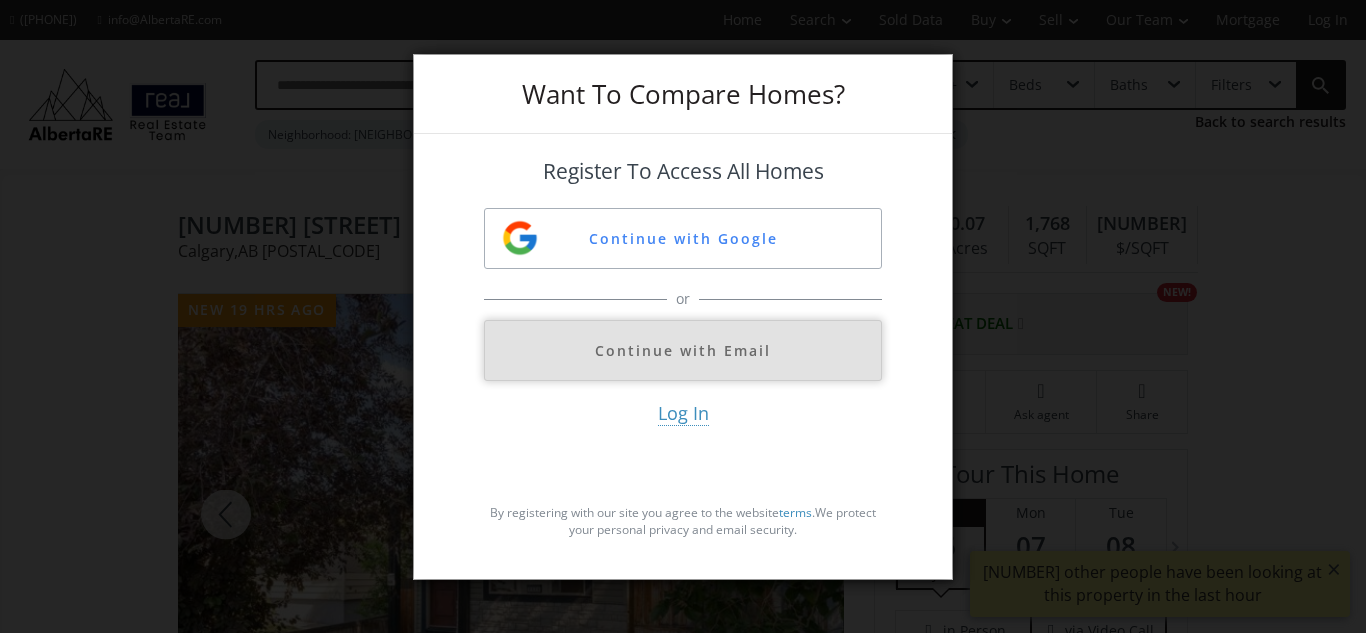 click on "Continue with Email" at bounding box center (683, 350) 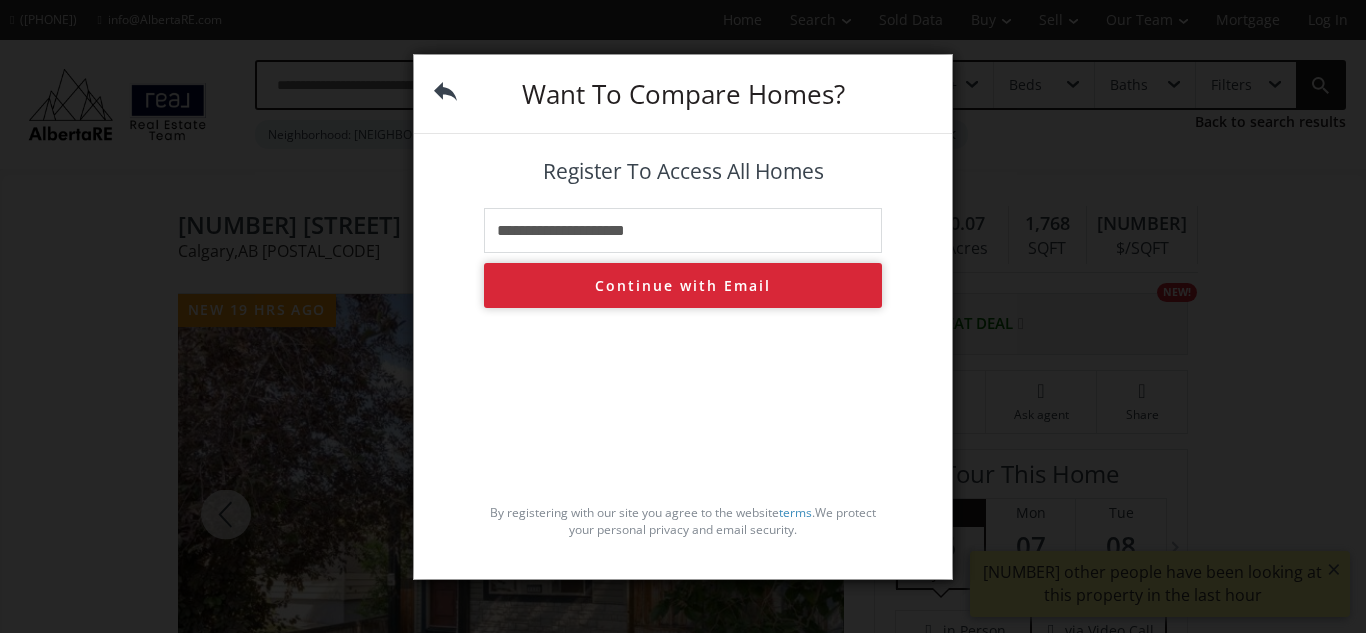 type on "**********" 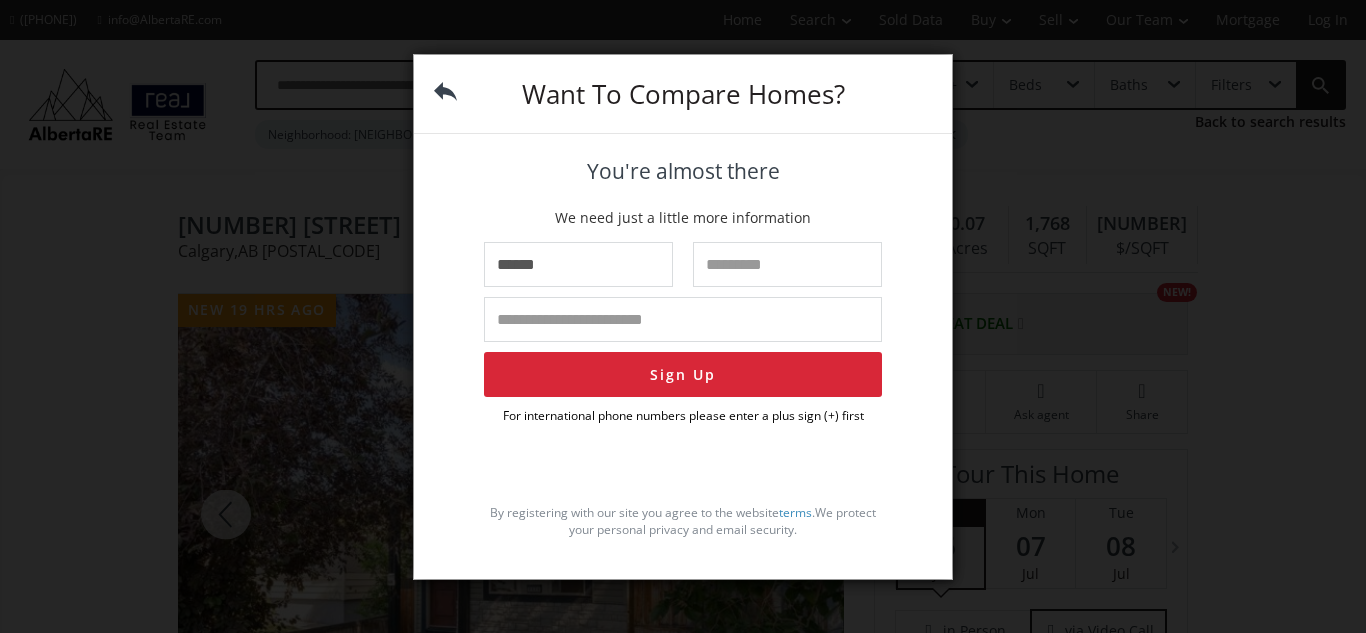 type on "******" 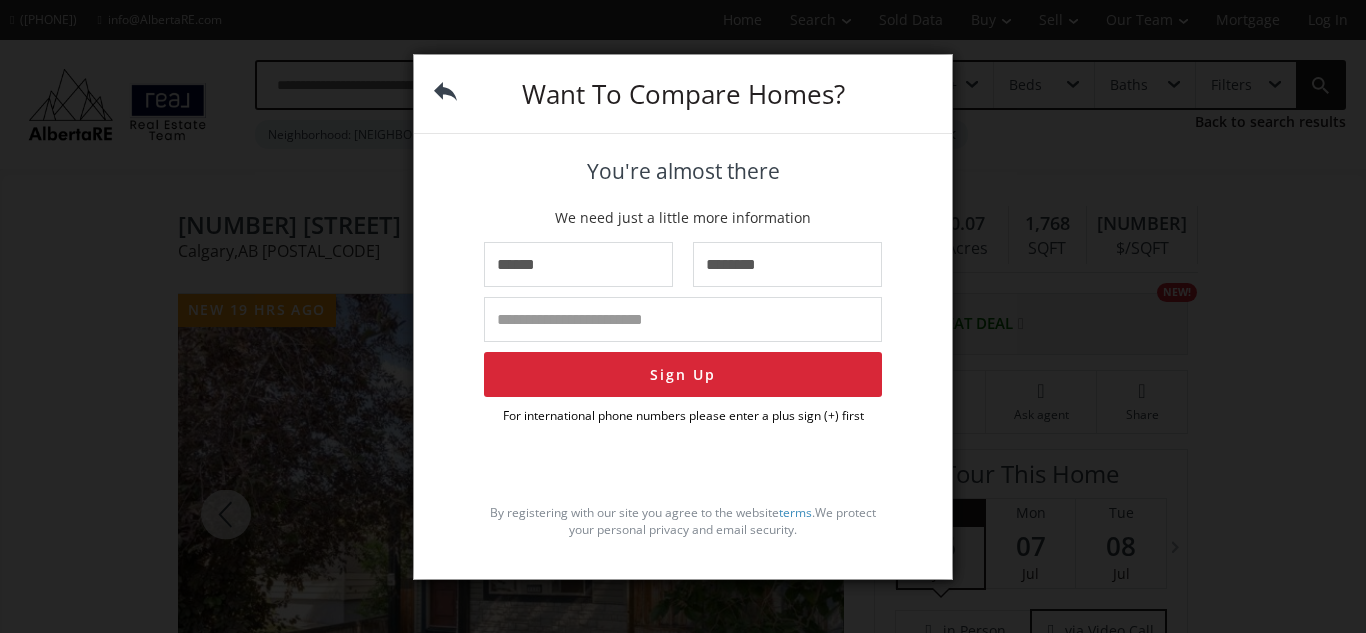 type on "********" 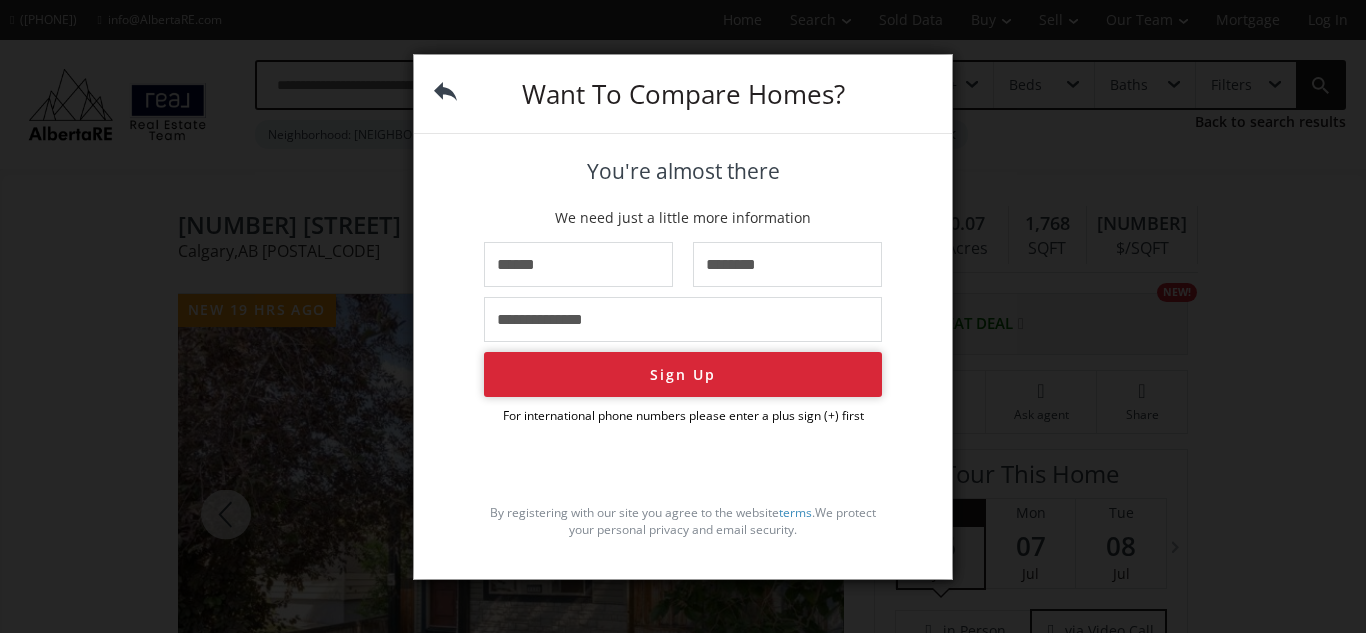 type on "**********" 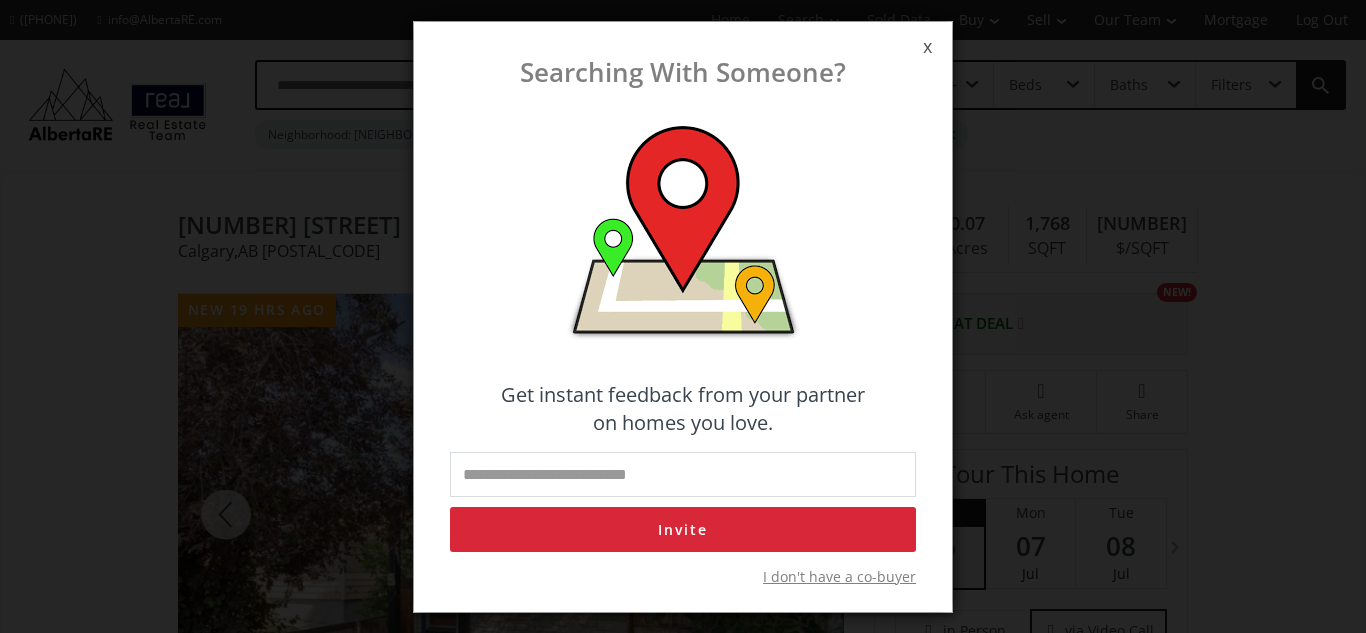 click on "I don't have a co-buyer" at bounding box center [839, 577] 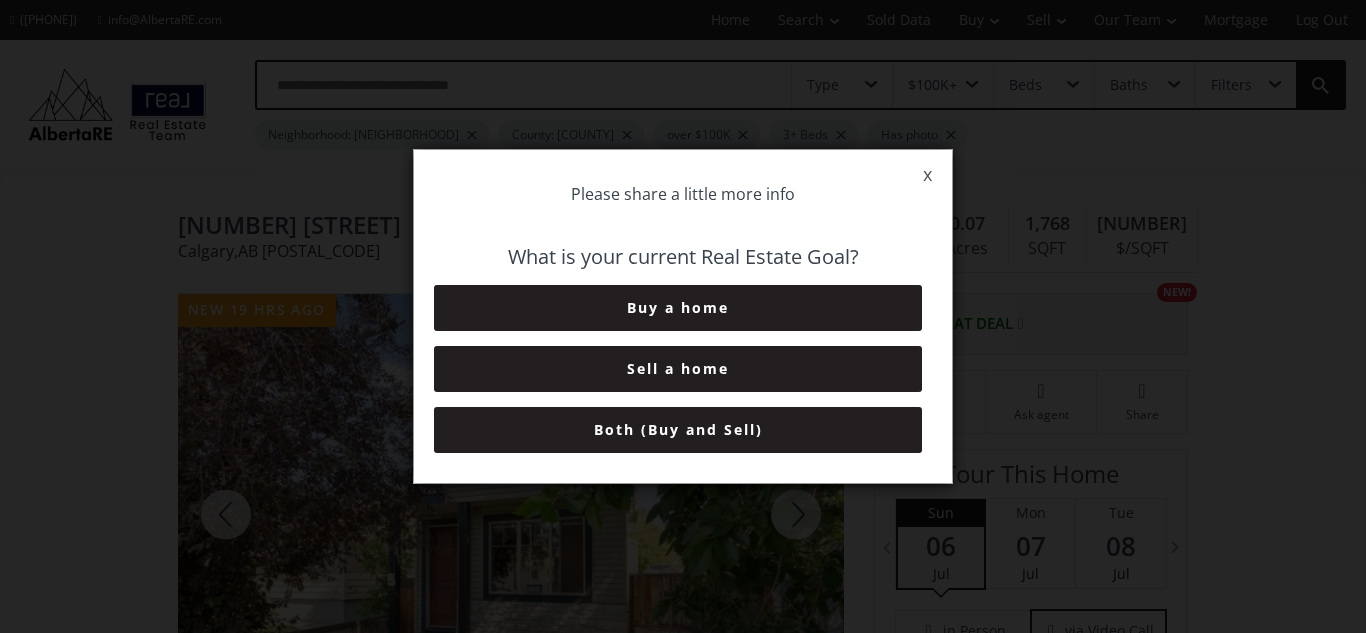 click on "Buy a home" at bounding box center (678, 308) 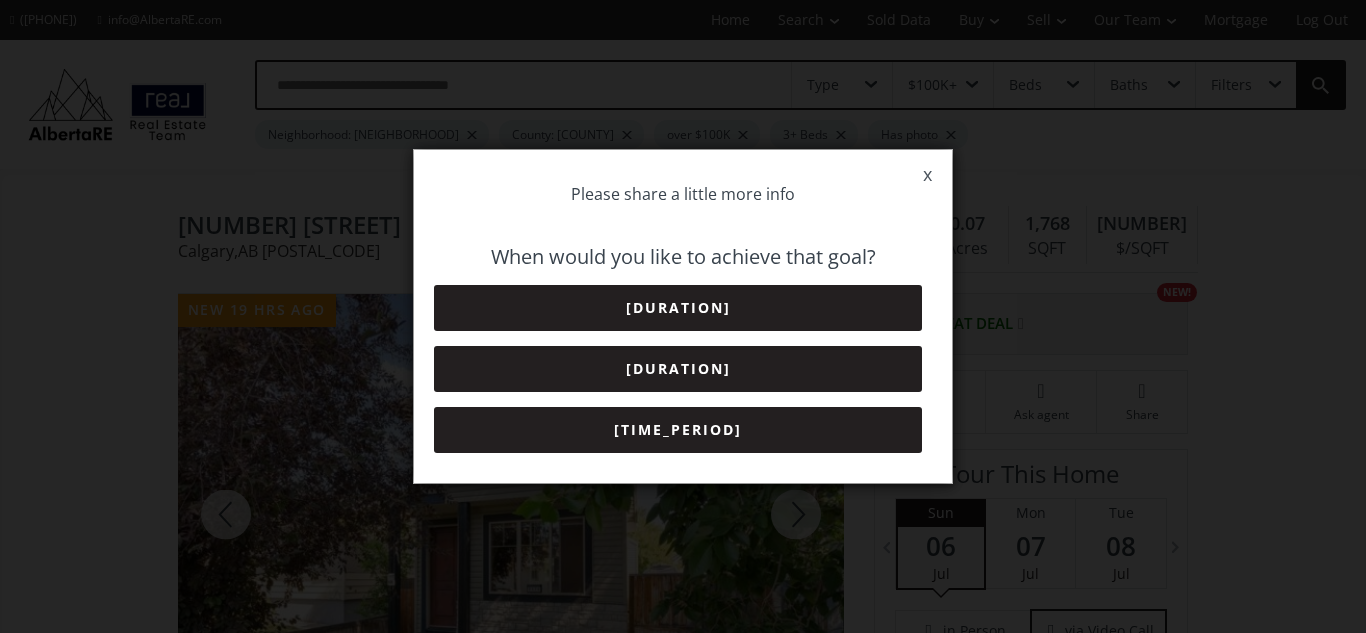 click on "[TIME_PERIOD]" at bounding box center (678, 430) 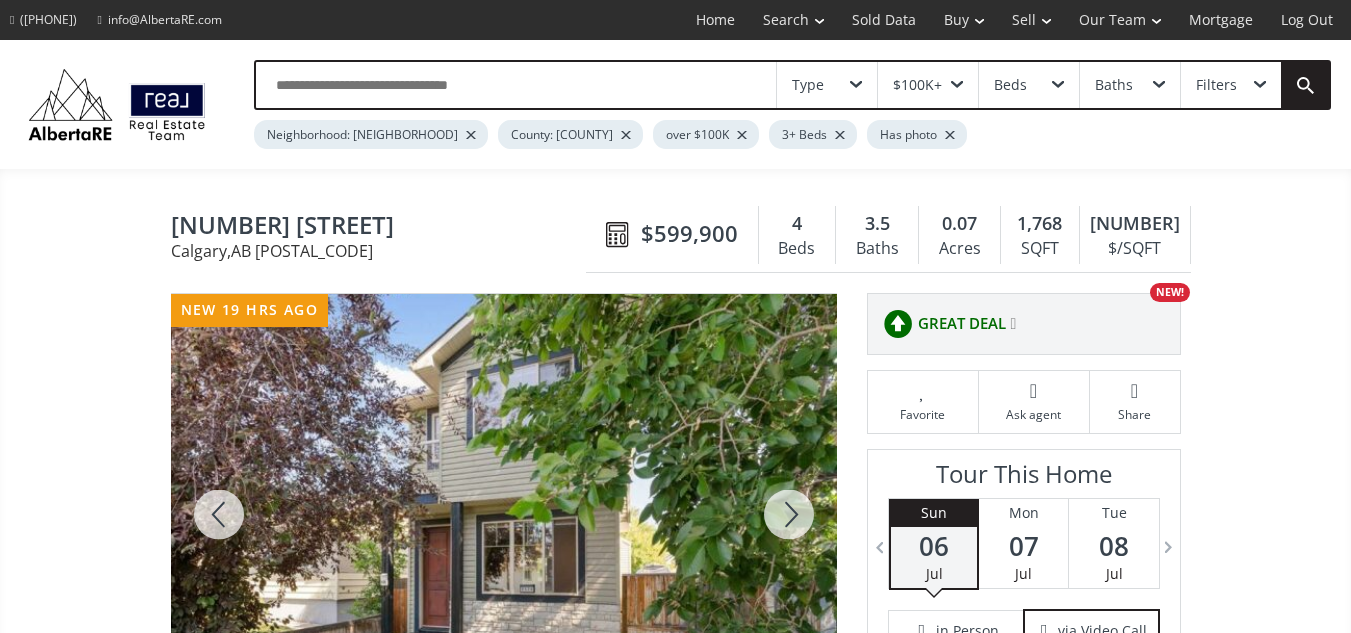 scroll, scrollTop: 158, scrollLeft: 0, axis: vertical 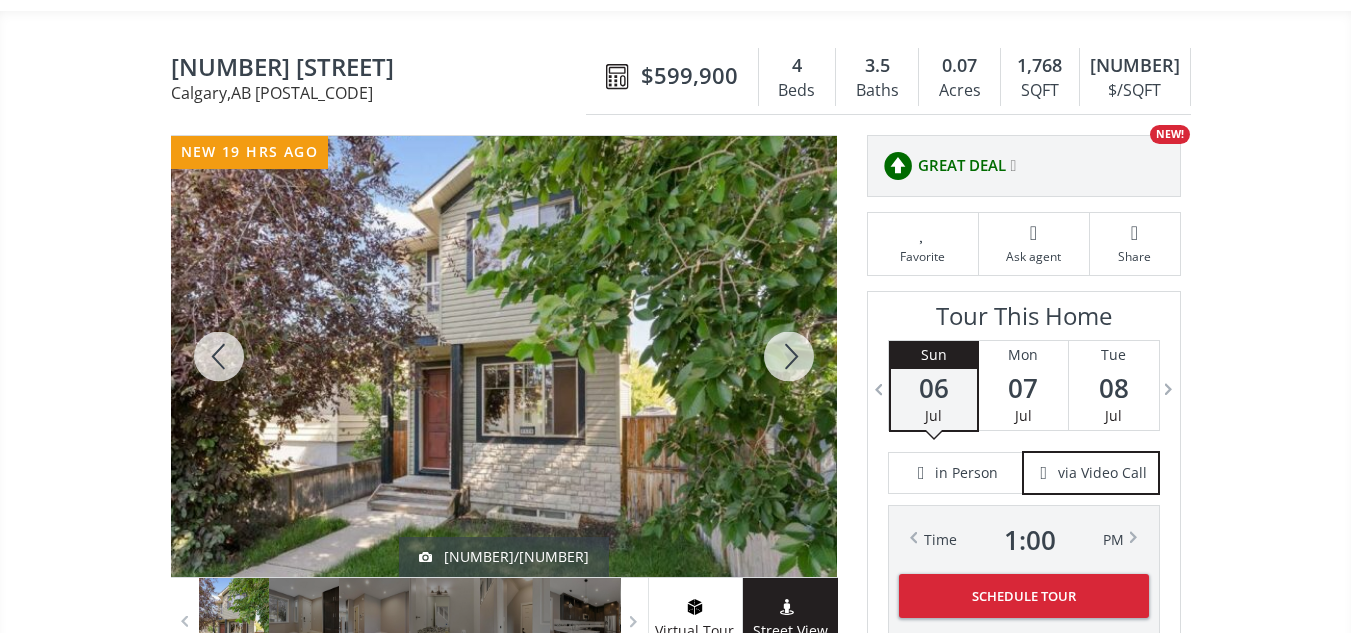 click at bounding box center (789, 356) 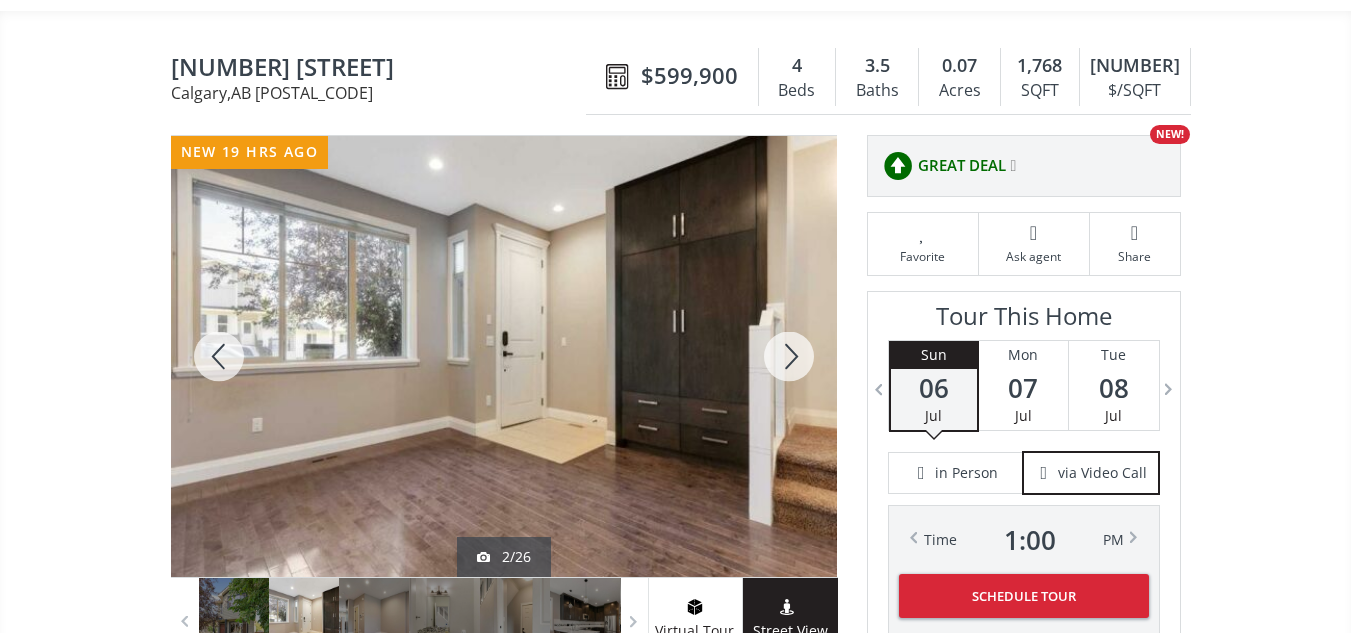 click at bounding box center (789, 356) 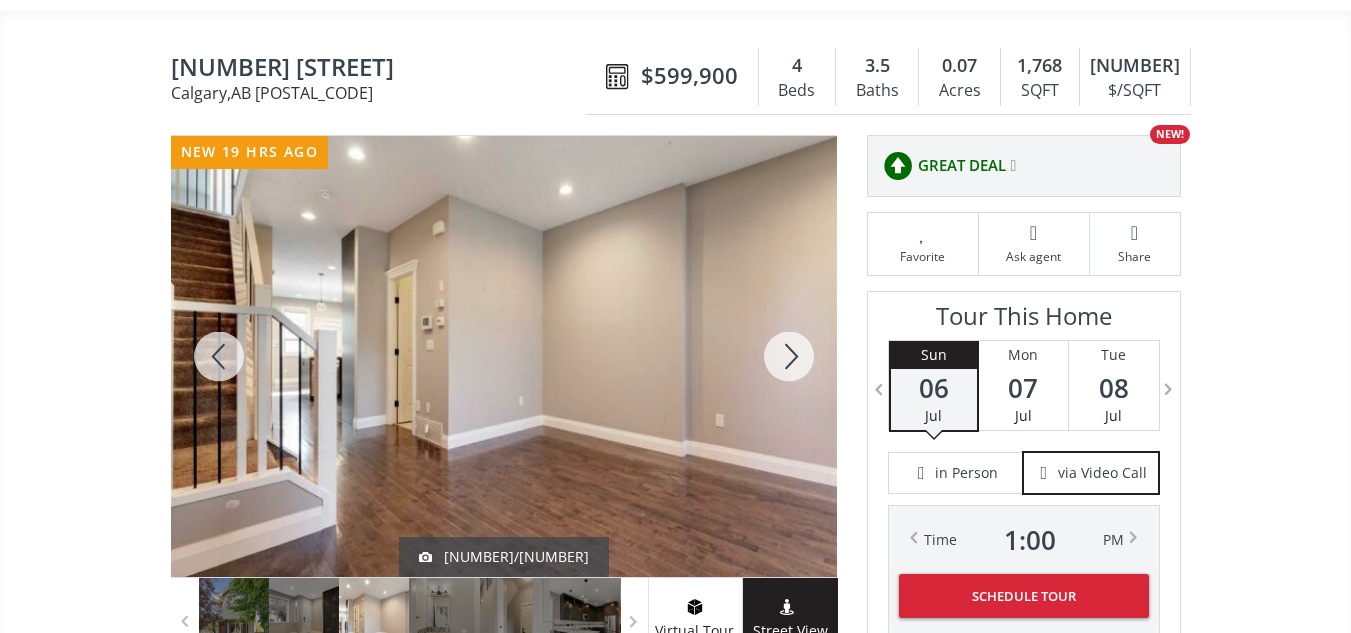 click at bounding box center (789, 356) 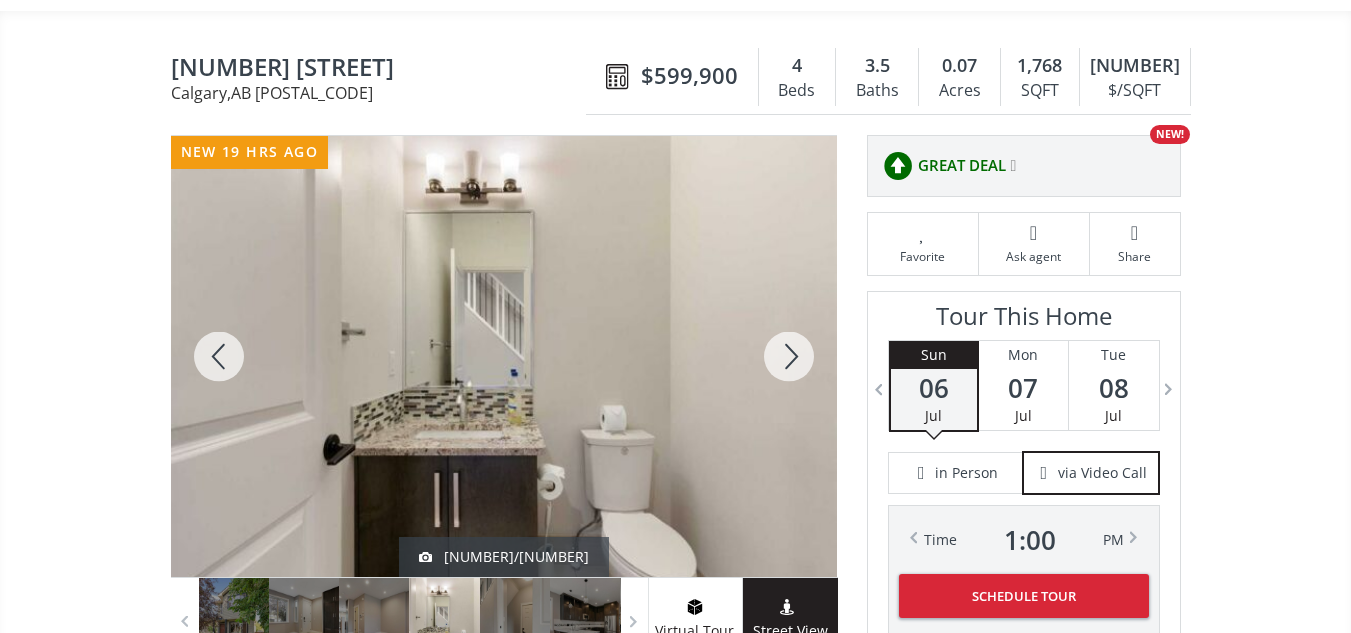 click at bounding box center (789, 356) 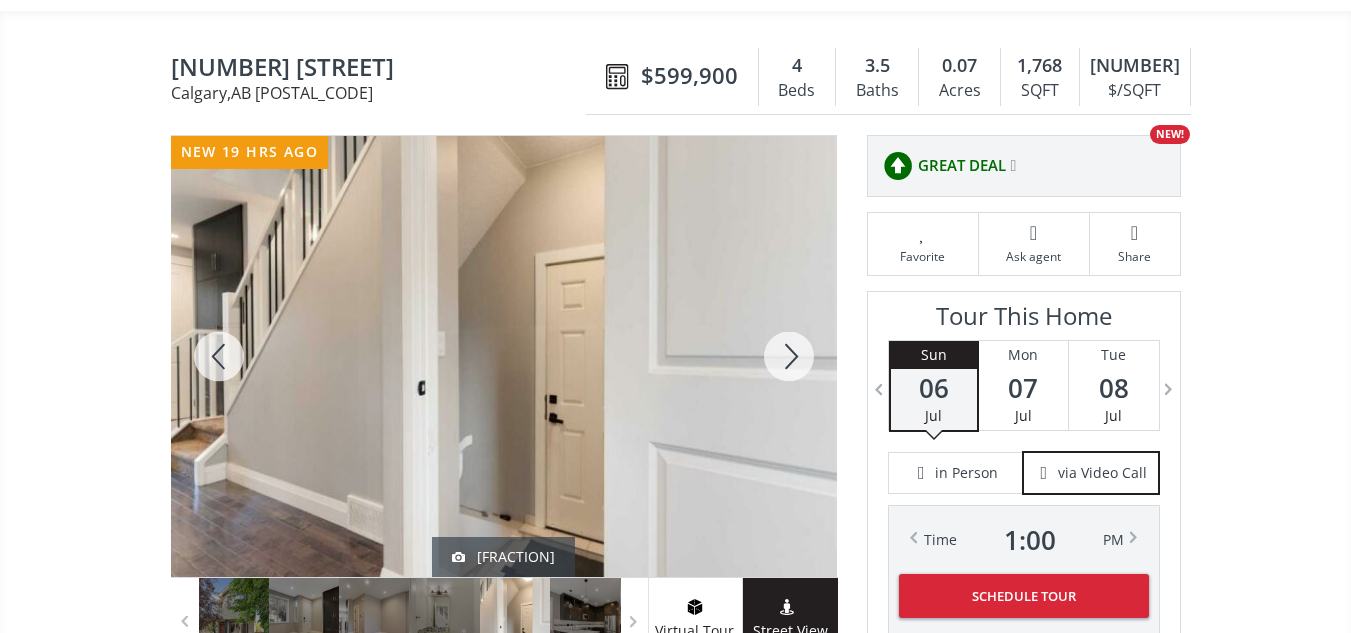 click at bounding box center (789, 356) 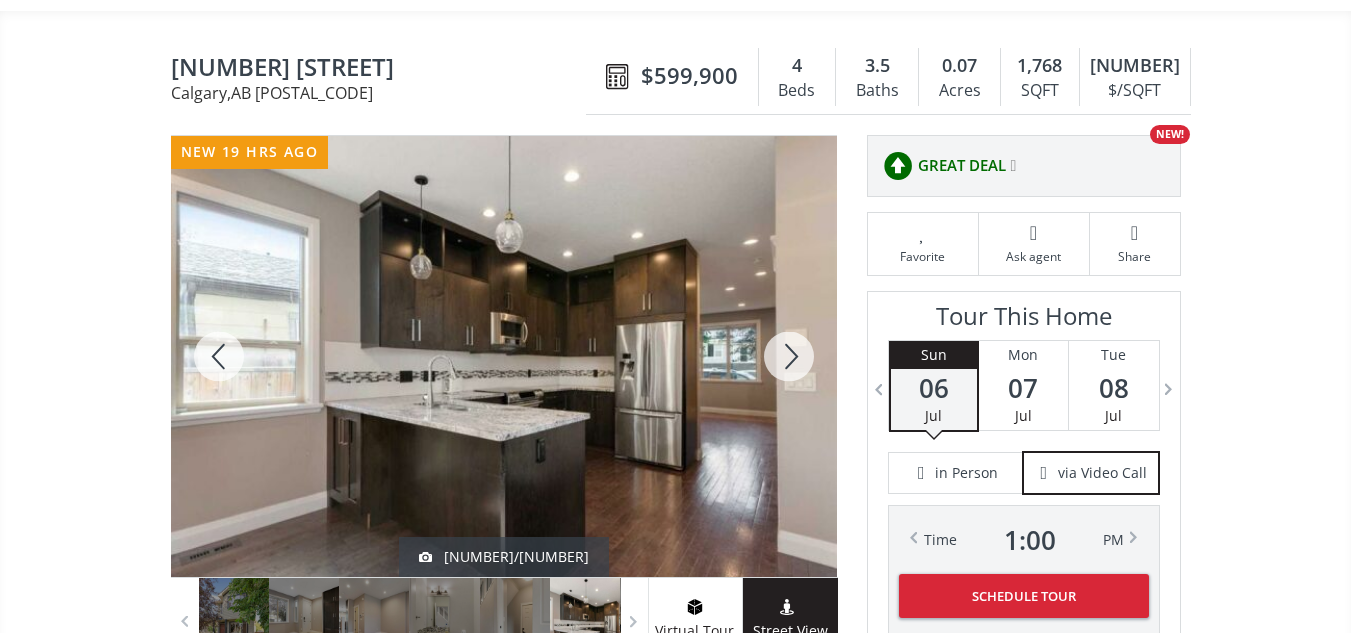 click at bounding box center [789, 356] 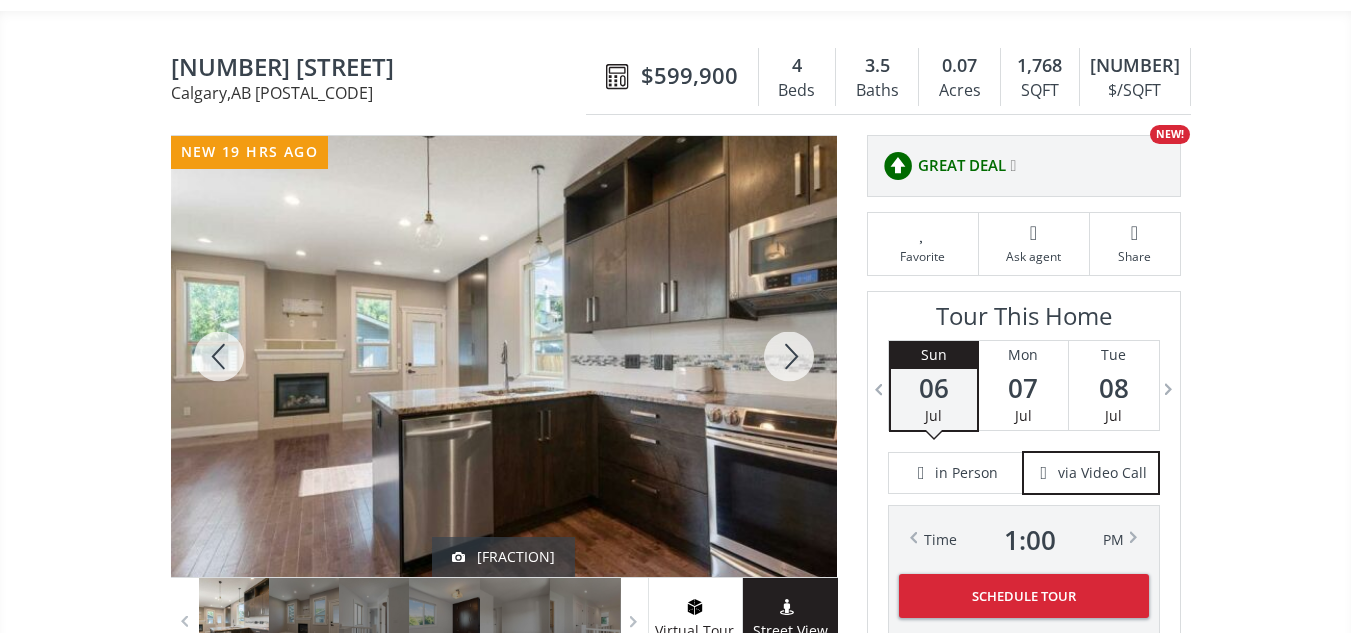 click at bounding box center [789, 356] 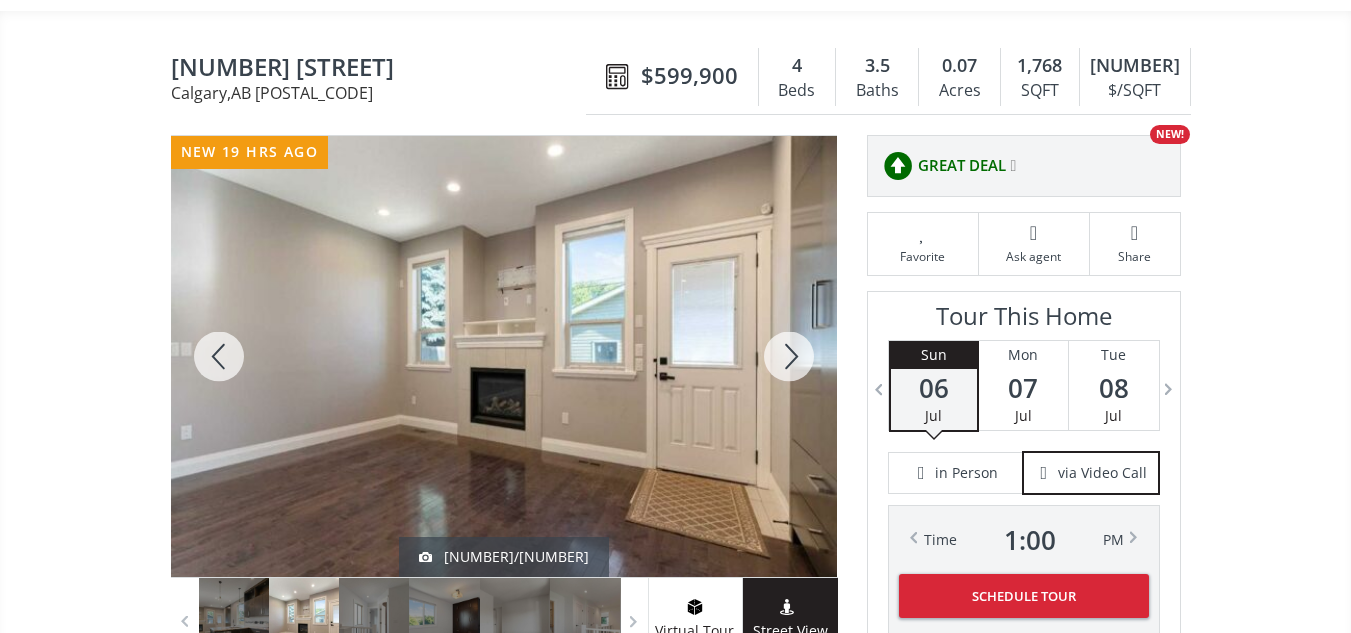 click at bounding box center [789, 356] 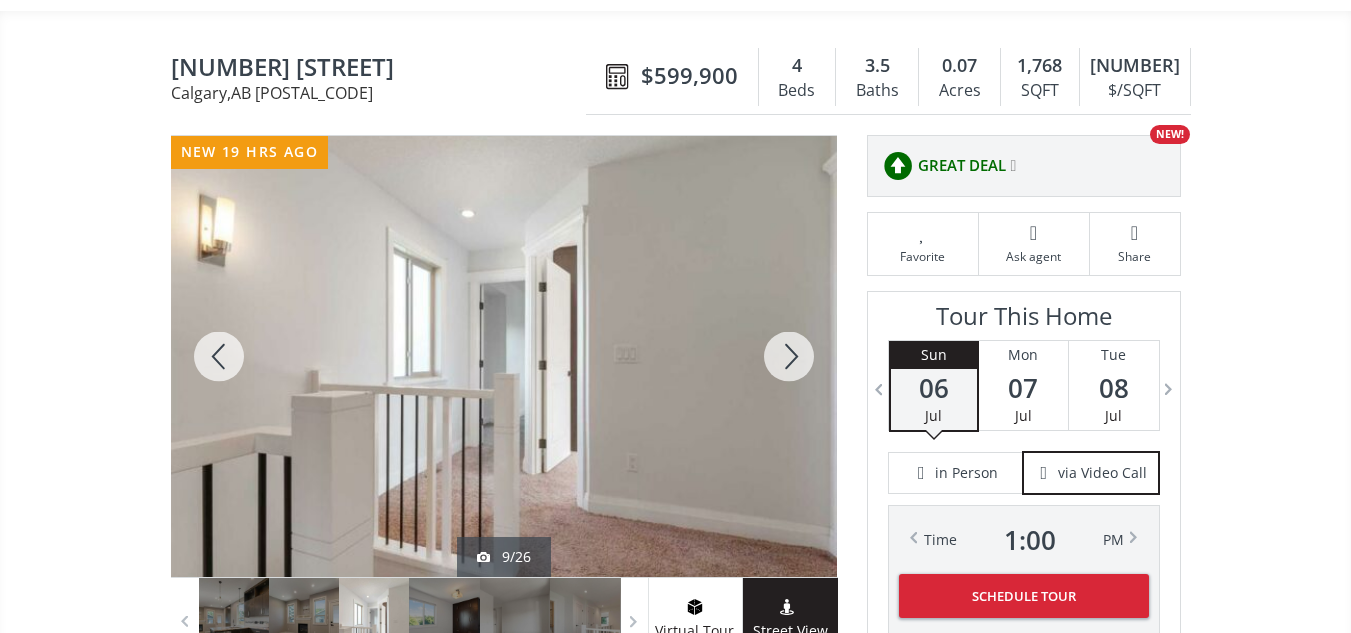 click at bounding box center [789, 356] 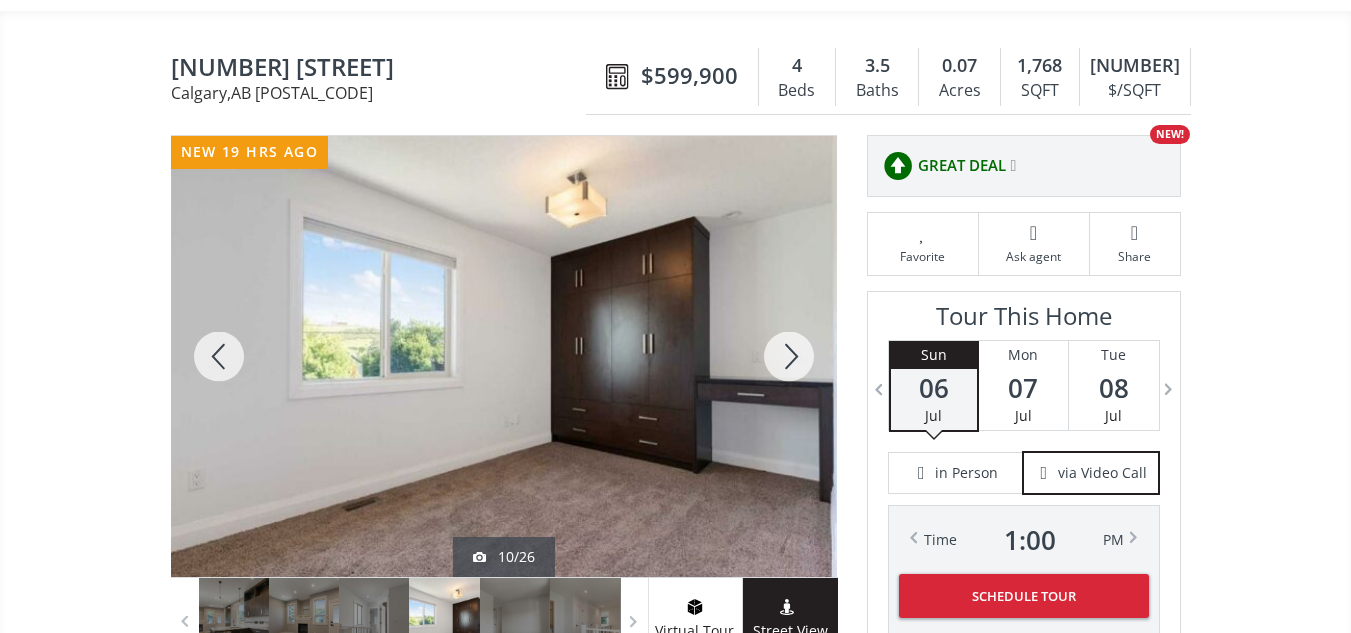 click at bounding box center [789, 356] 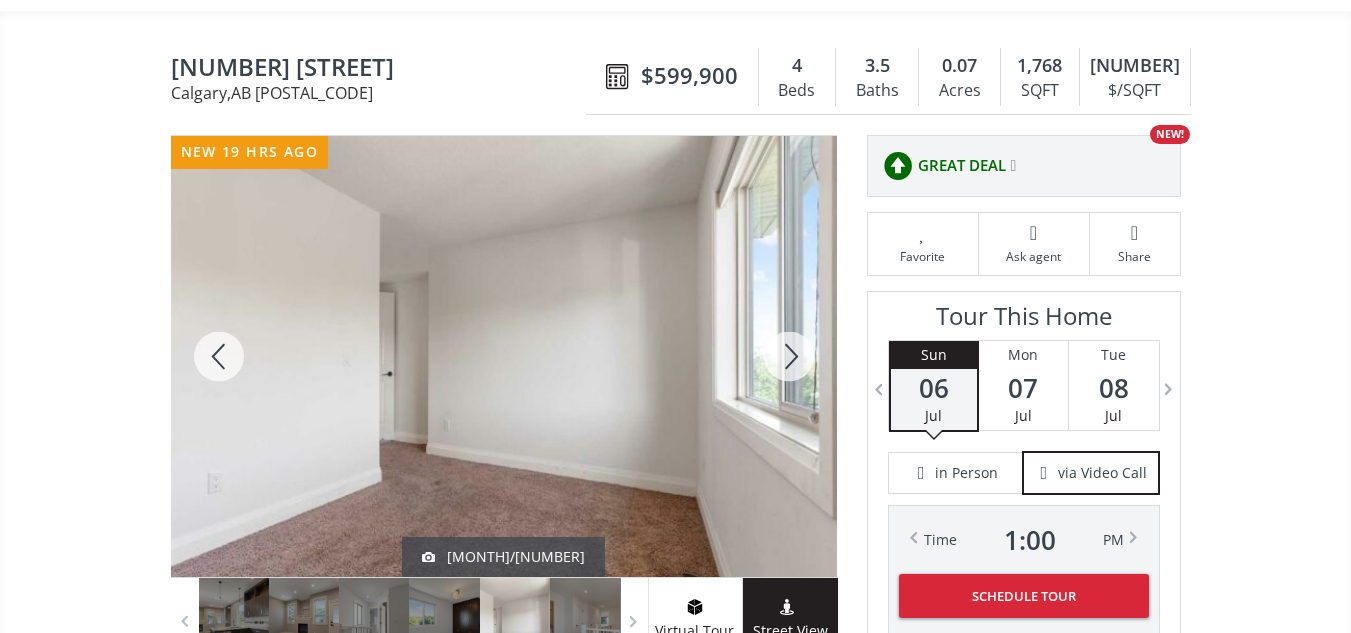 click at bounding box center (789, 356) 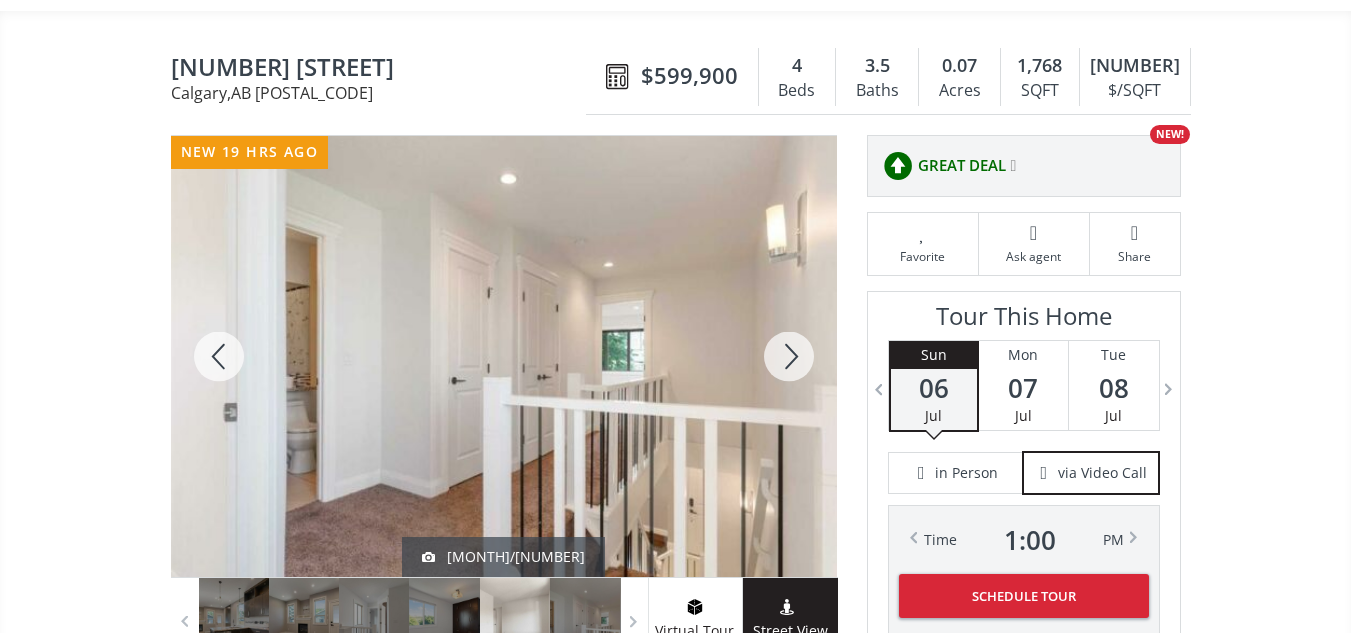 click at bounding box center (789, 356) 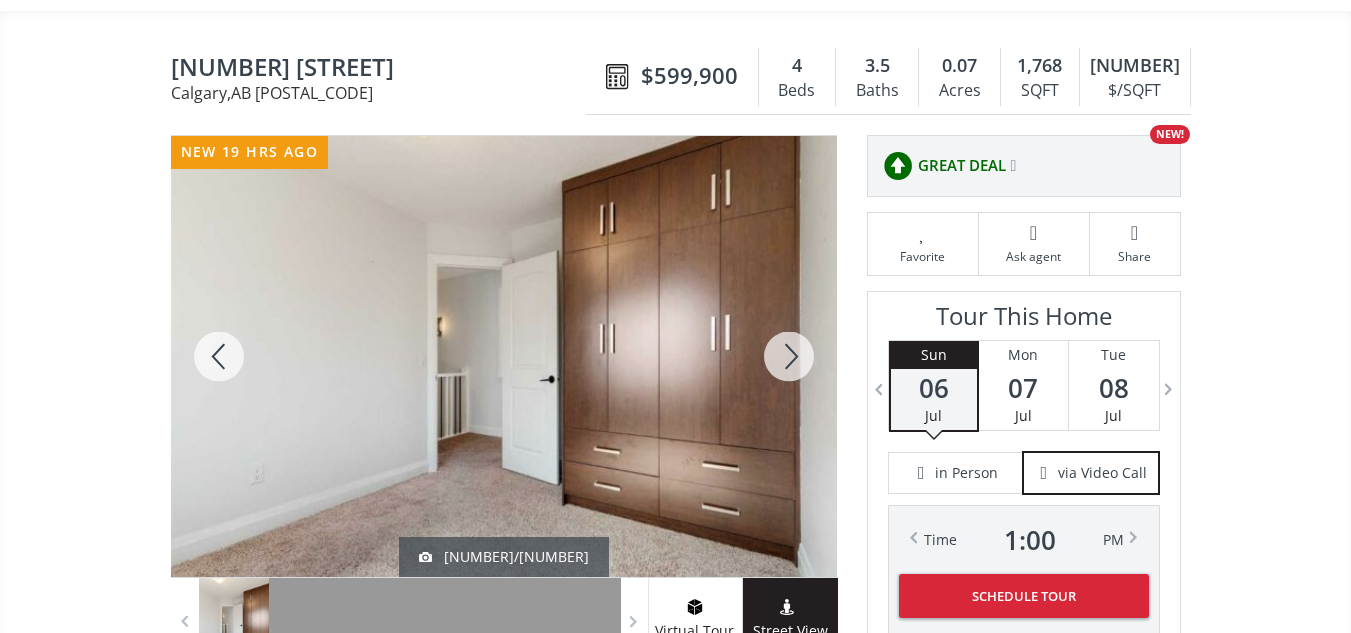click at bounding box center [789, 356] 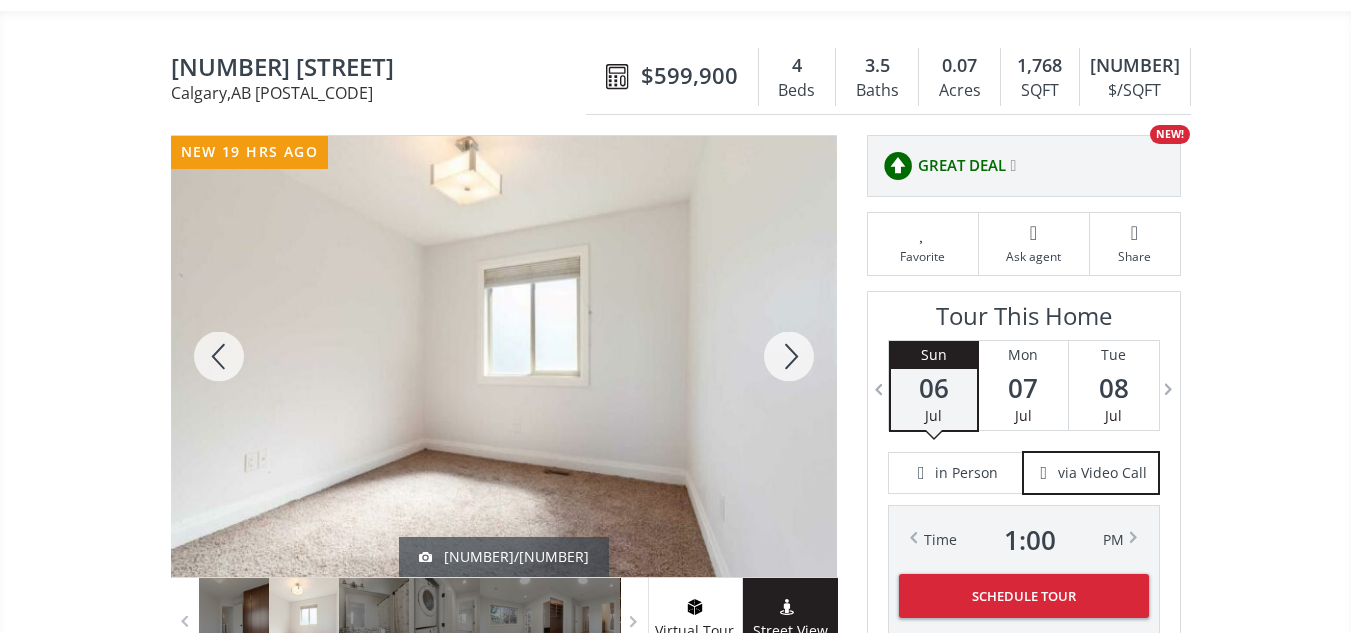 click at bounding box center (789, 356) 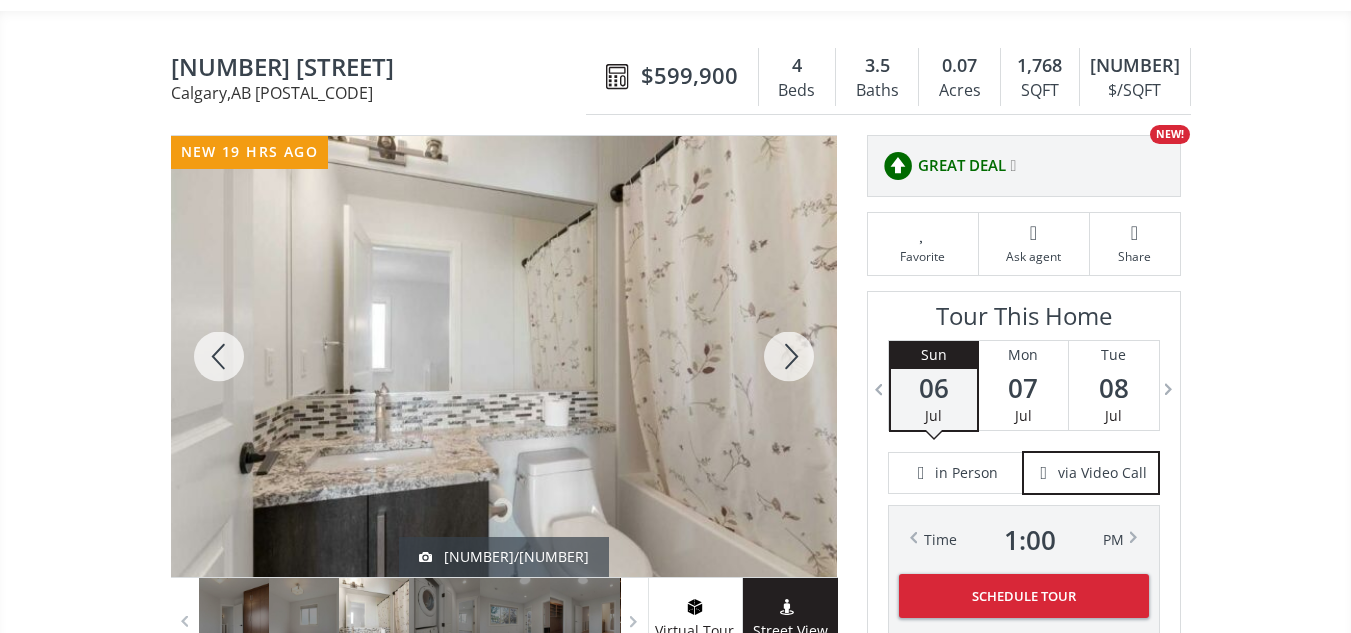 click at bounding box center (789, 356) 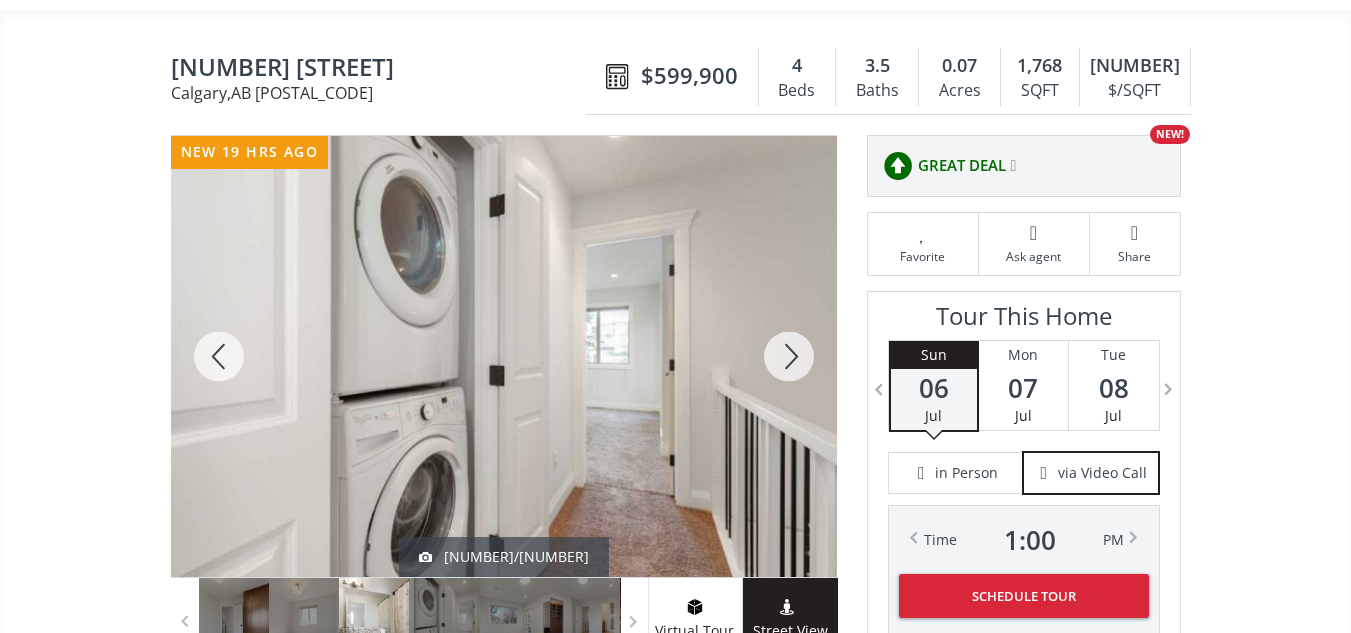 click at bounding box center (789, 356) 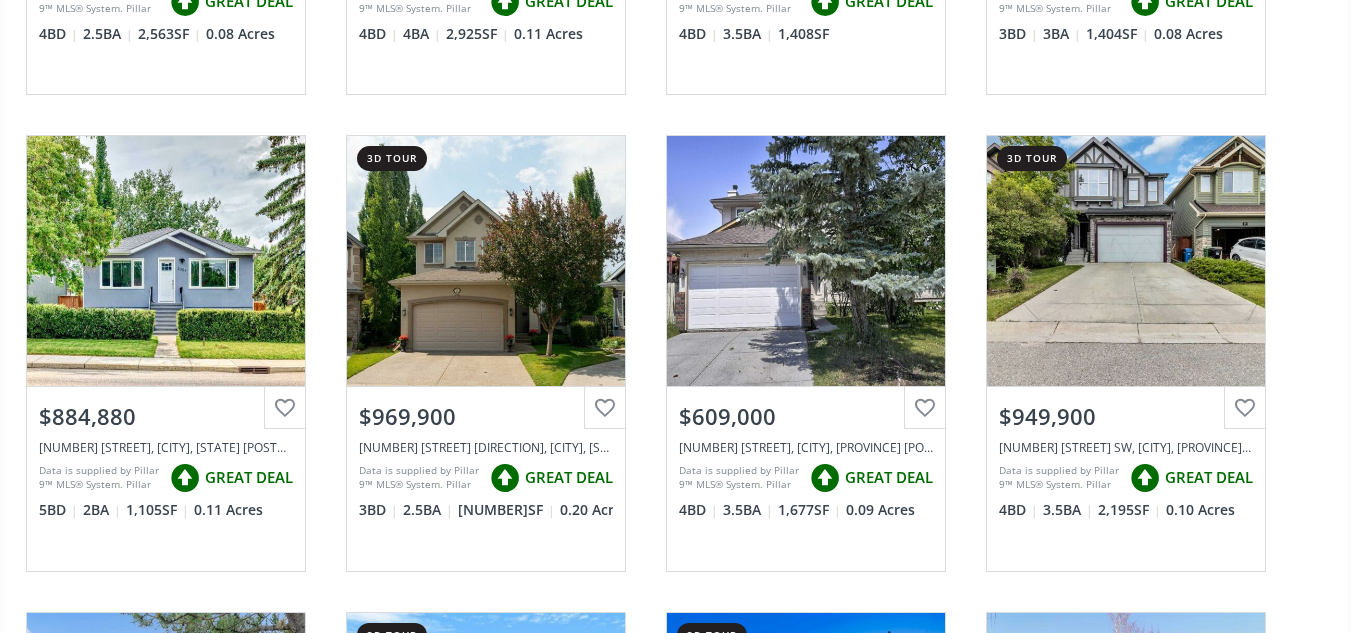 scroll, scrollTop: 2027, scrollLeft: 0, axis: vertical 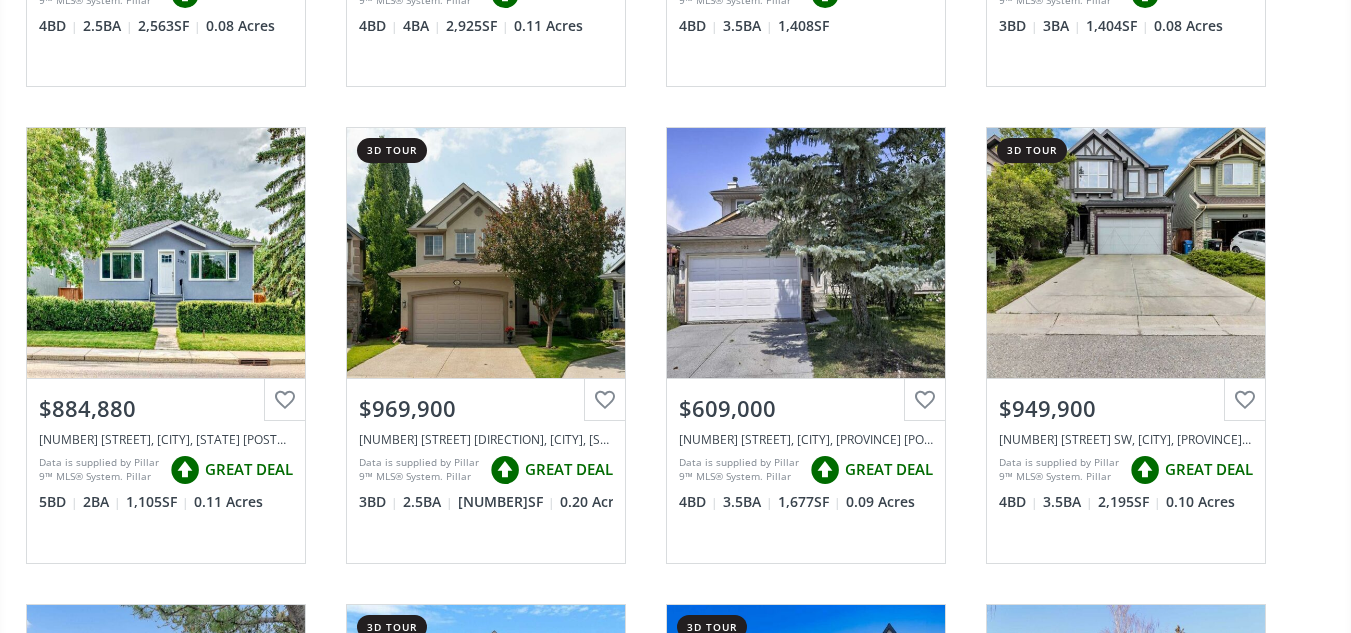 click on "View Photos & Details" at bounding box center (166, 253) 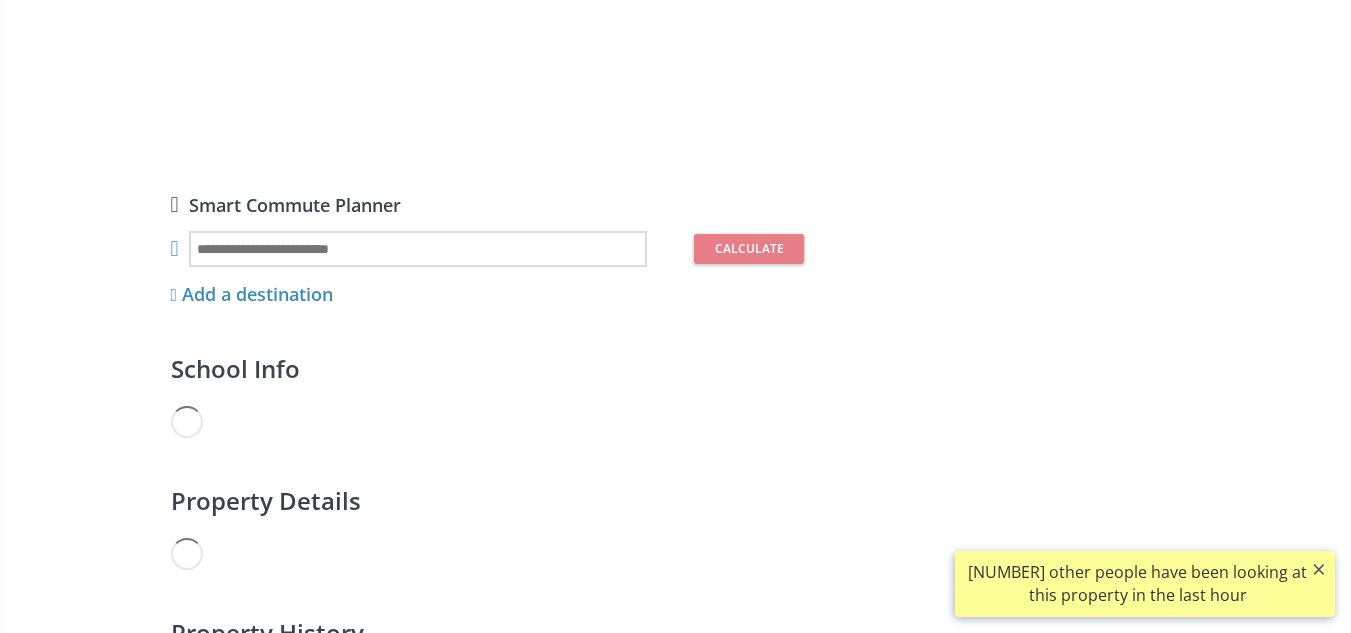 scroll, scrollTop: 0, scrollLeft: 0, axis: both 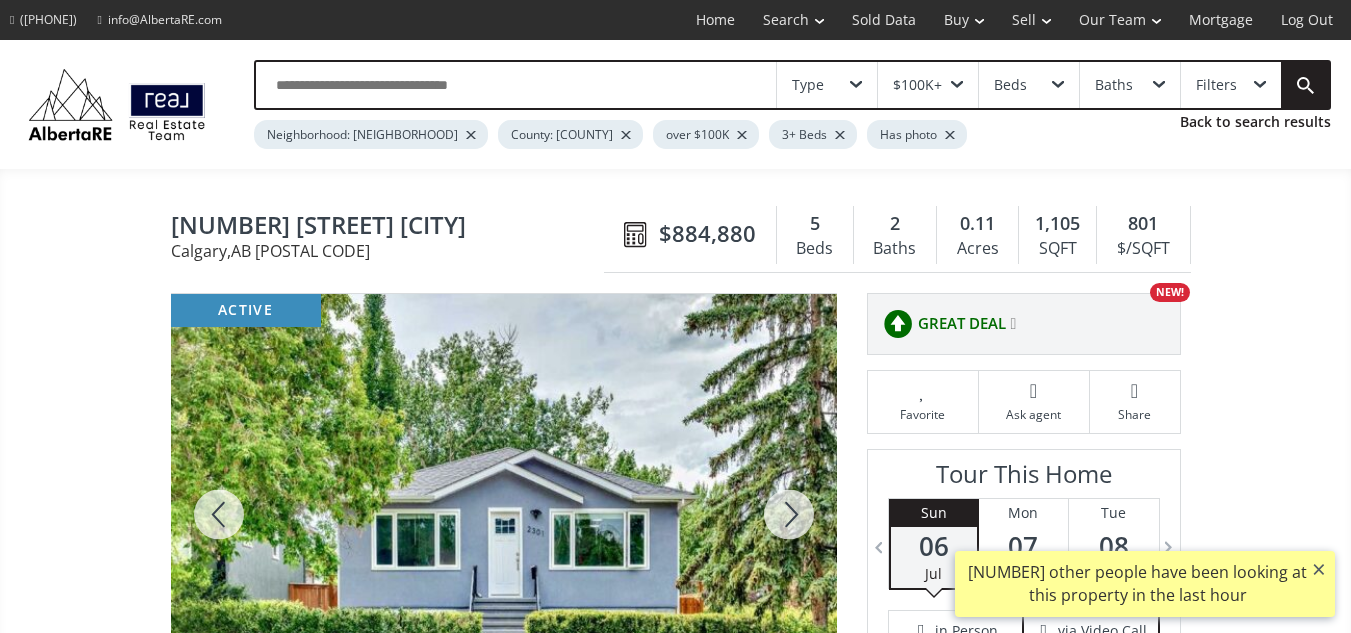 click at bounding box center (789, 514) 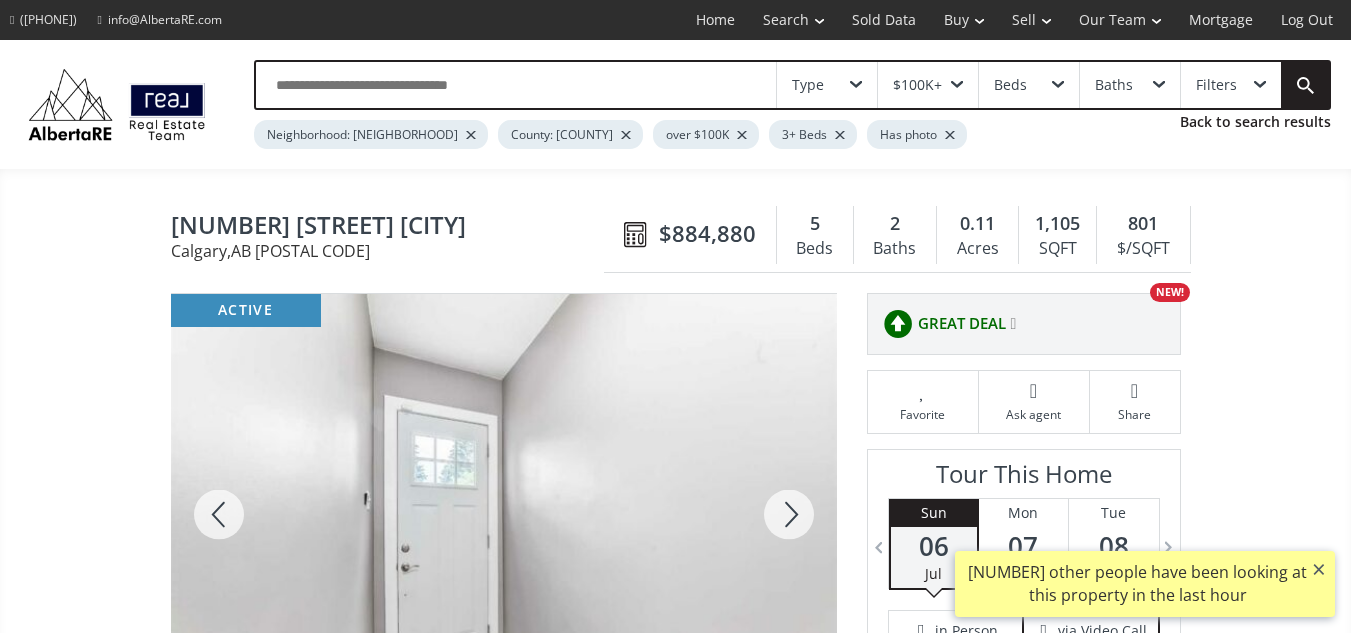 click at bounding box center [789, 514] 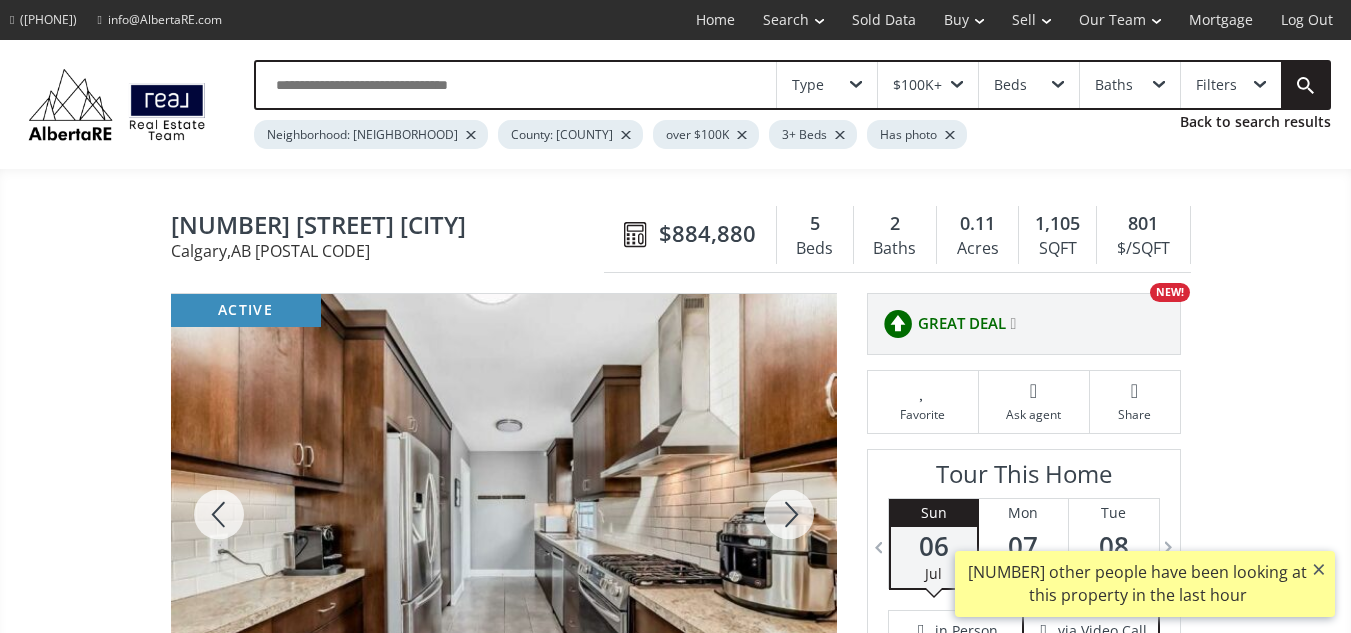 click at bounding box center (789, 514) 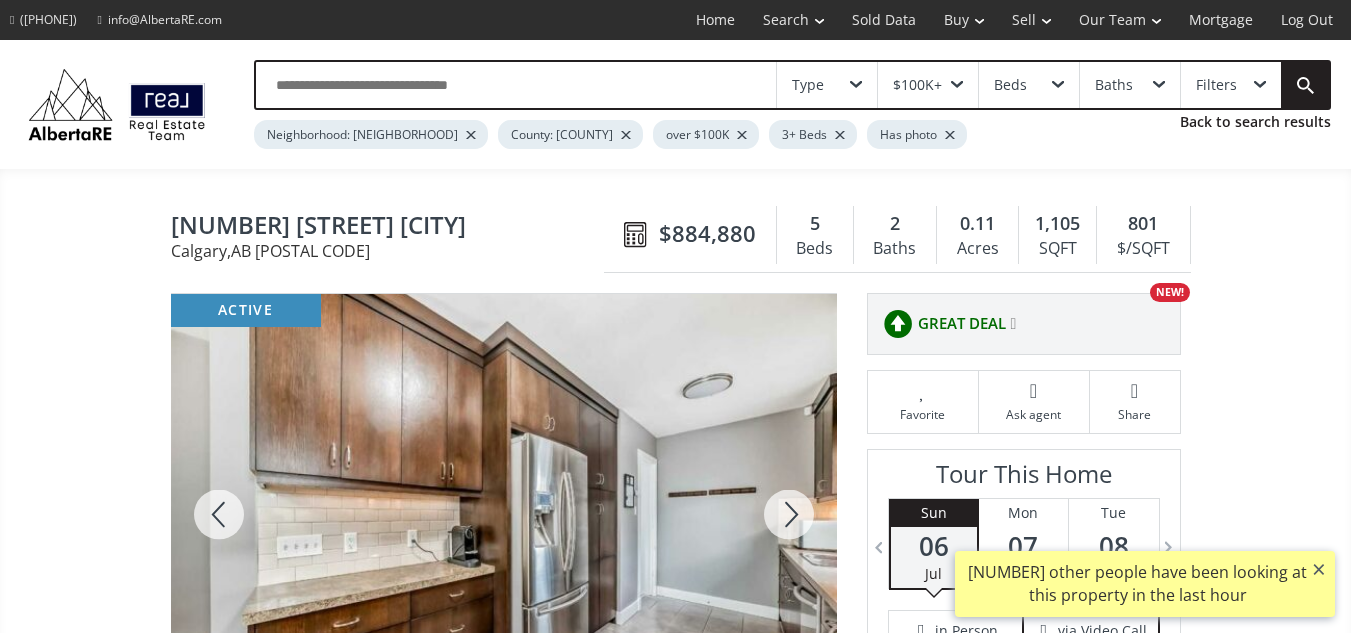 click at bounding box center (789, 514) 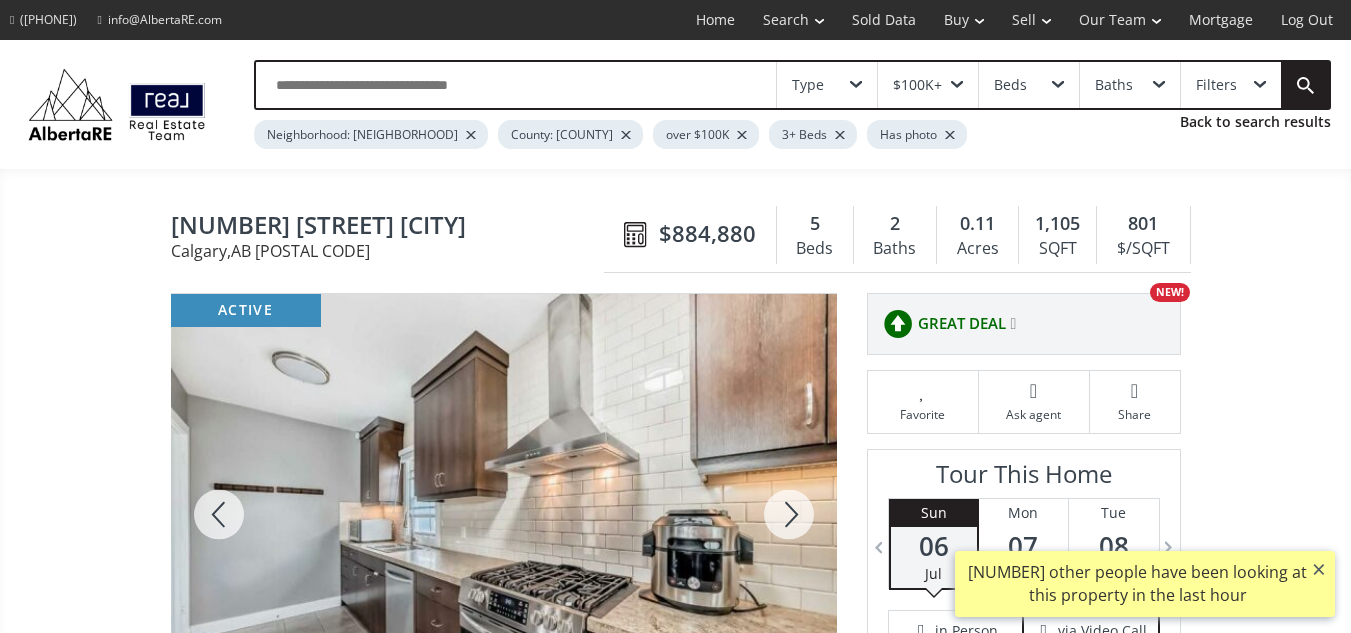 click at bounding box center (789, 514) 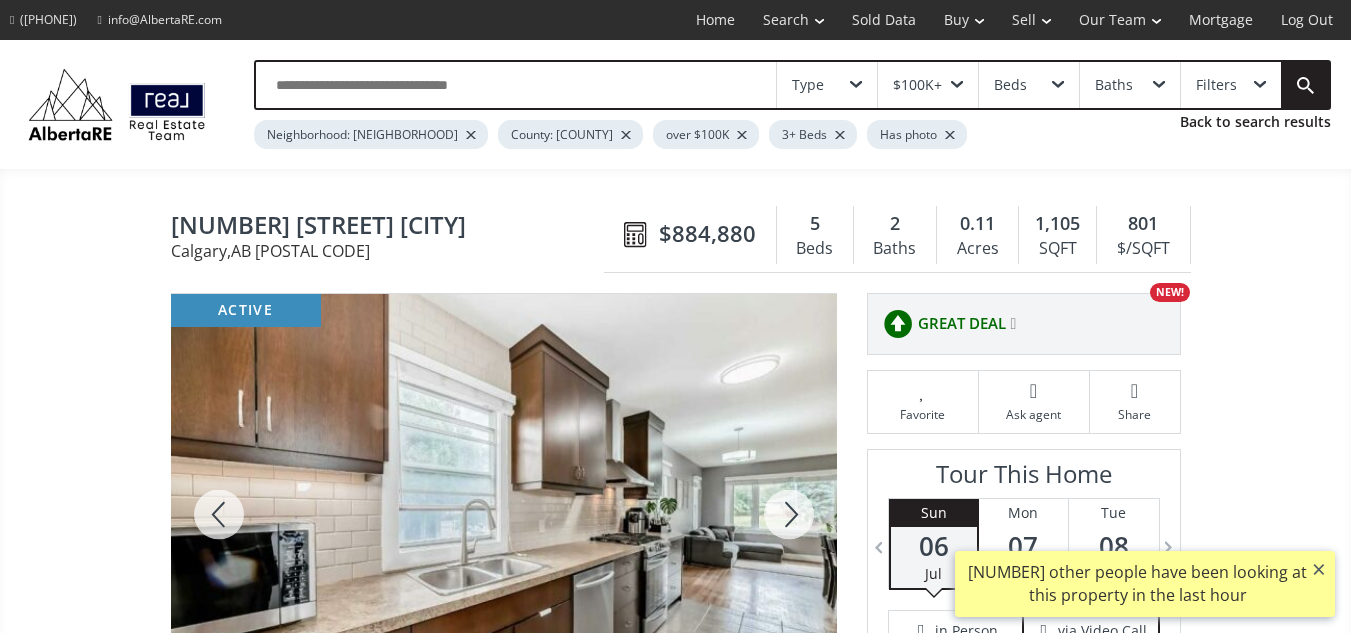 click at bounding box center (789, 514) 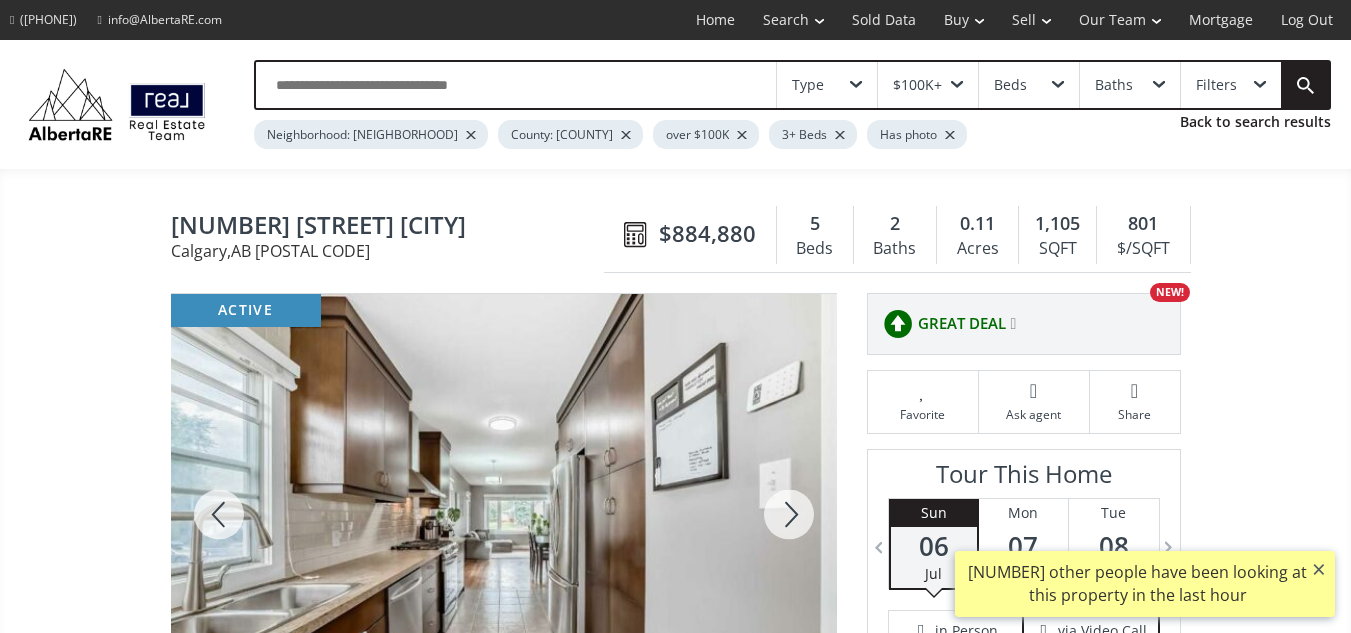 click at bounding box center [789, 514] 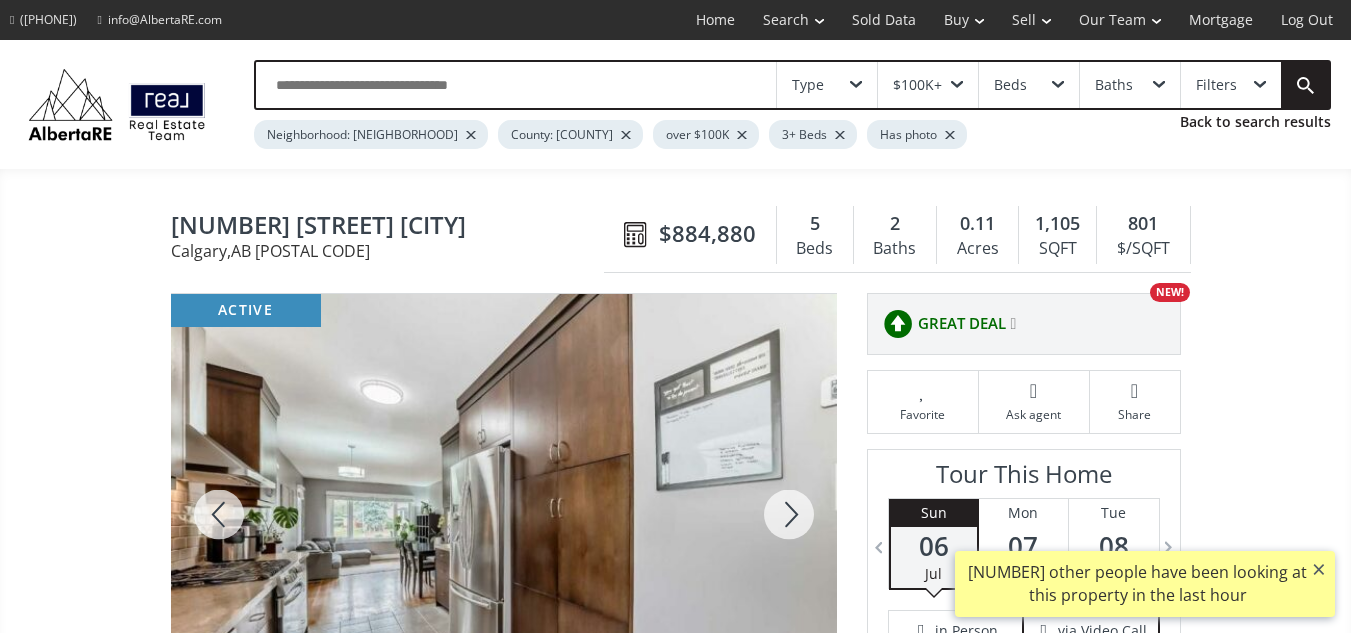 click at bounding box center [789, 514] 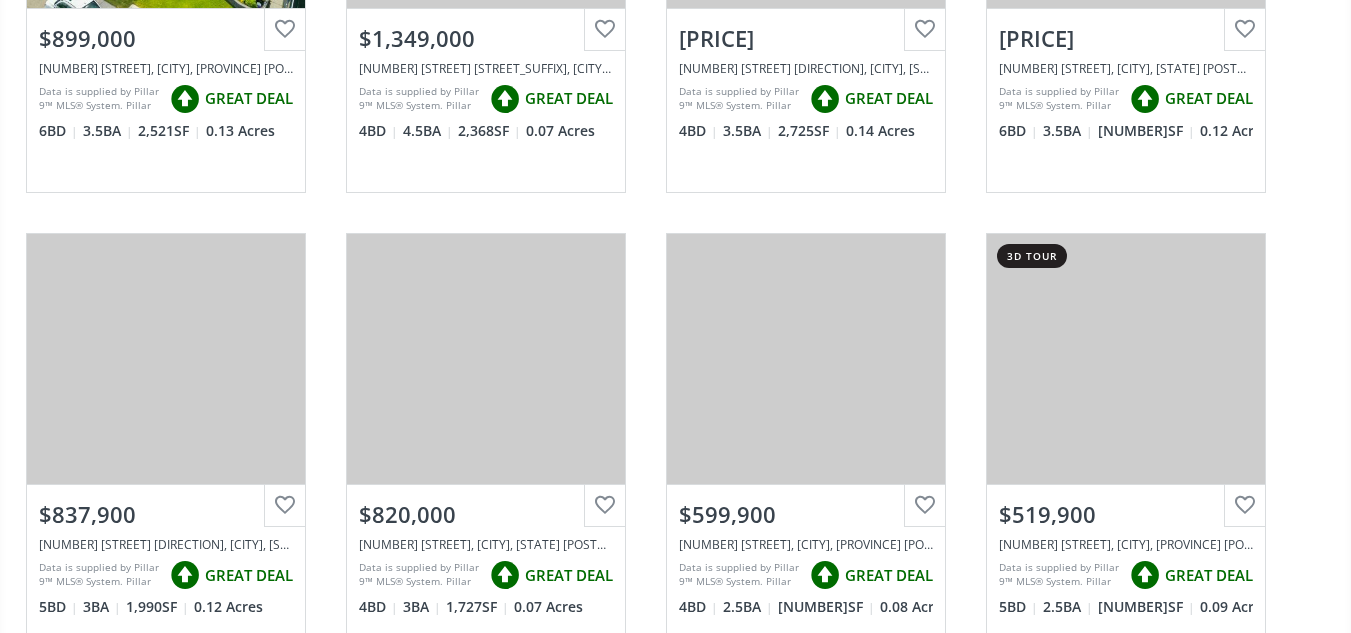 scroll, scrollTop: 3846, scrollLeft: 0, axis: vertical 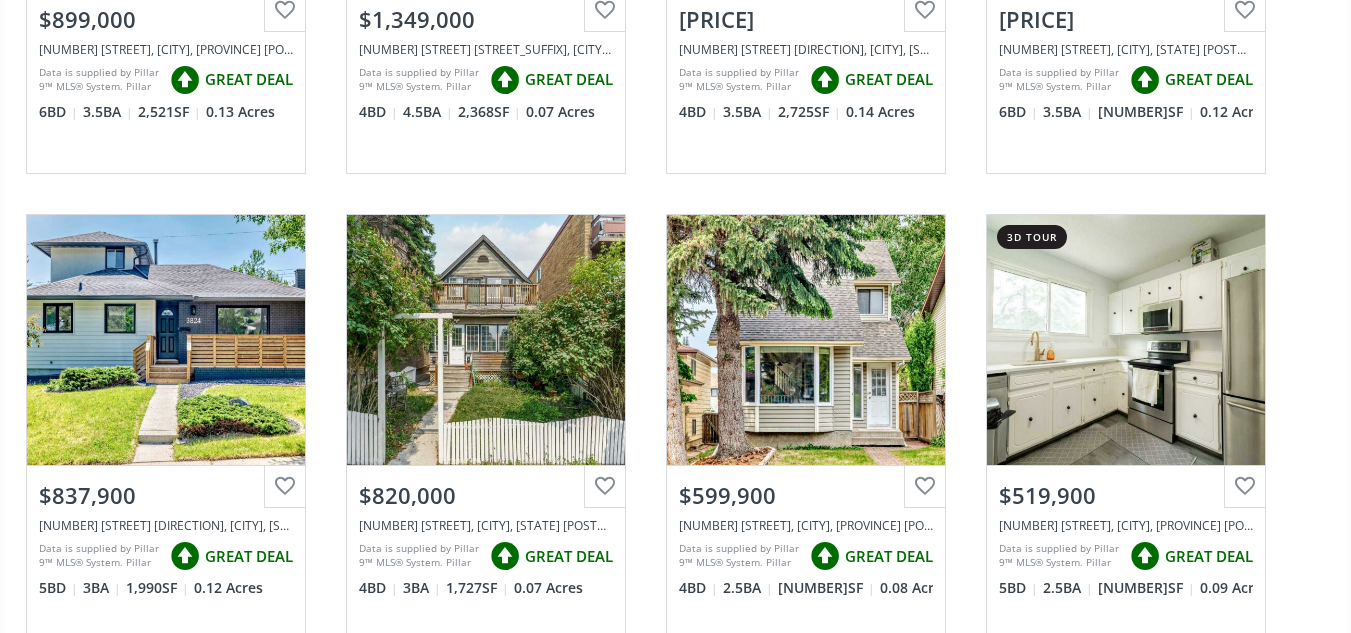 click on "View Photos & Details" at bounding box center (486, 340) 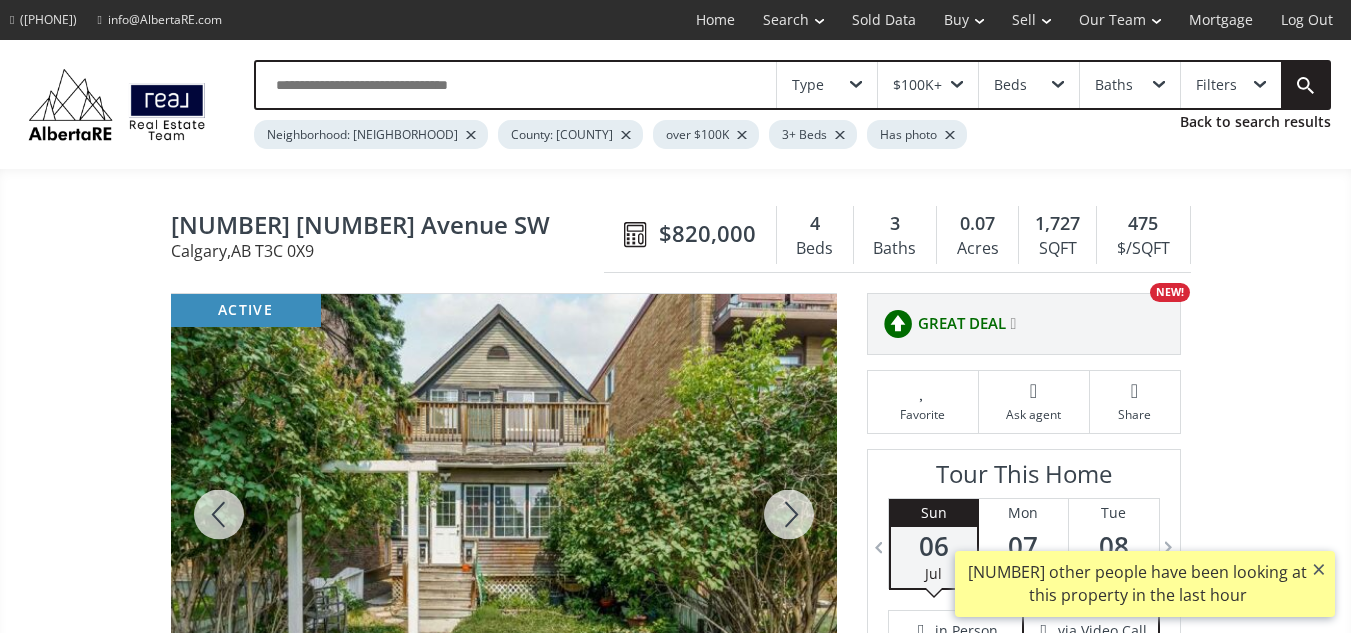 click at bounding box center (789, 514) 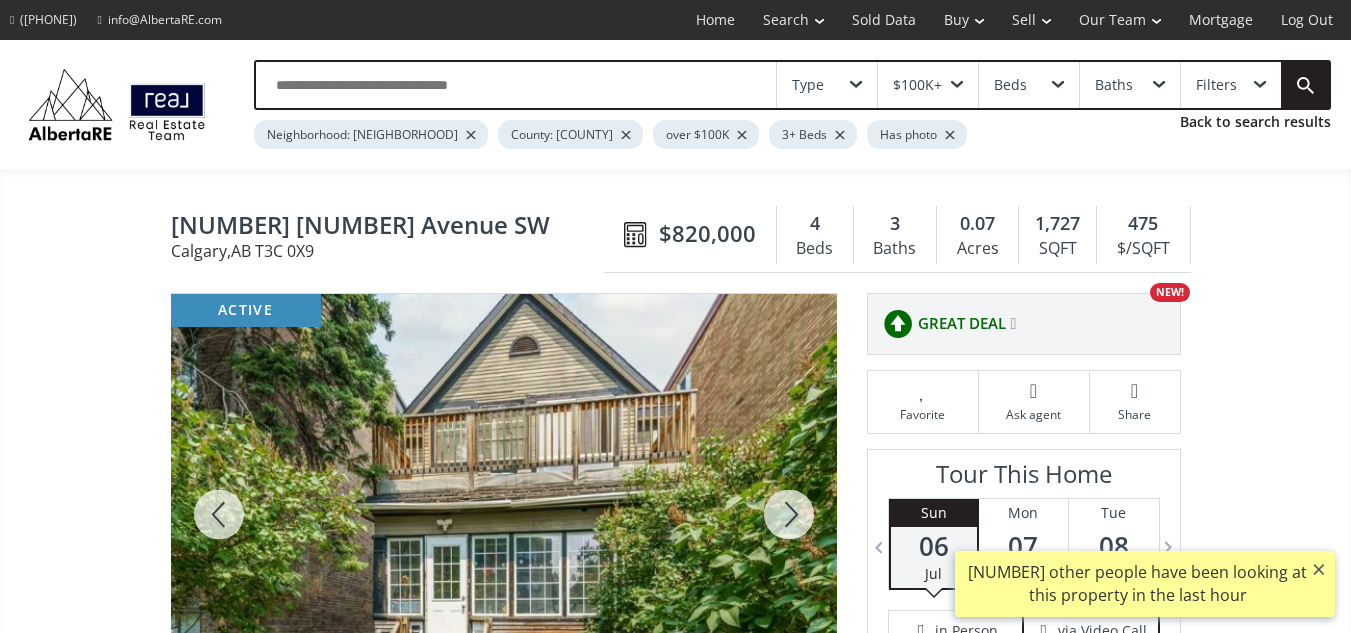click at bounding box center (789, 514) 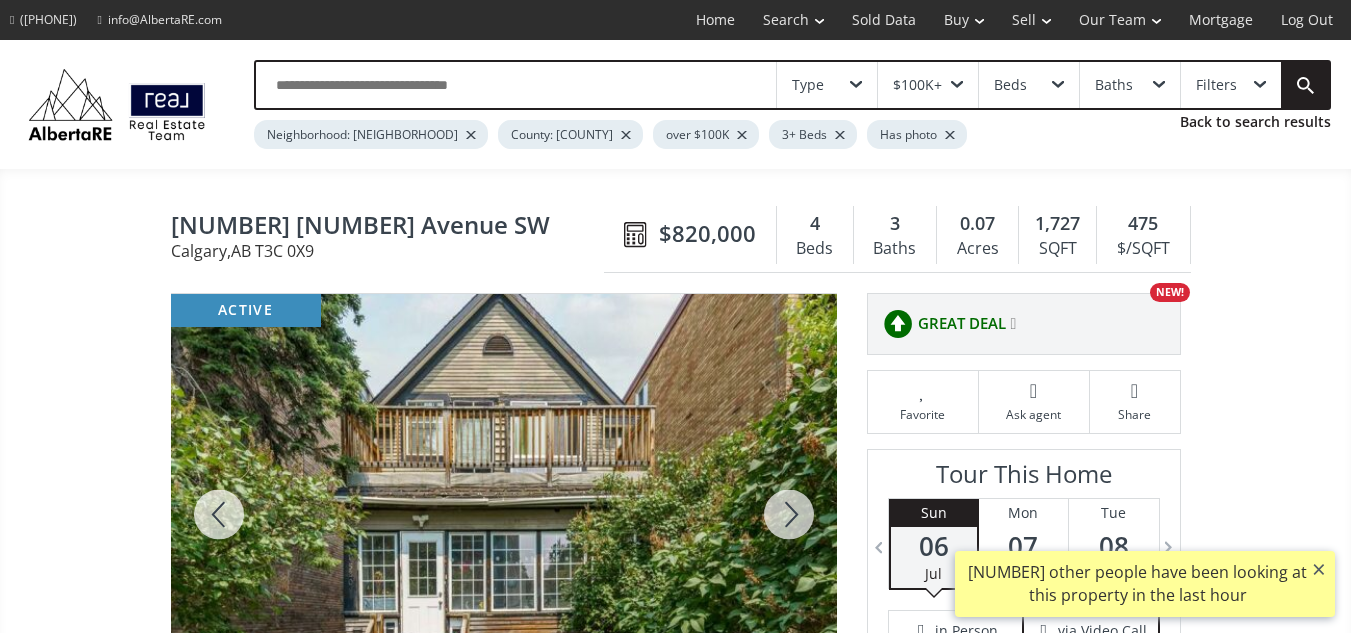 click at bounding box center [789, 514] 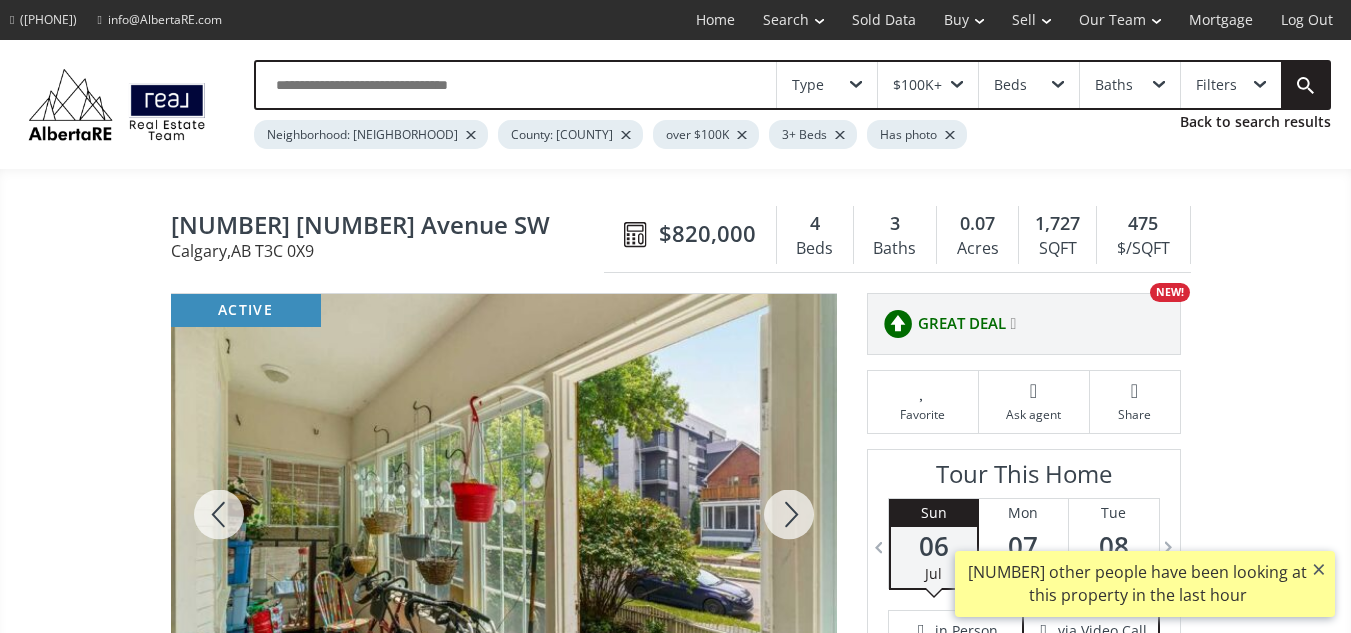 click at bounding box center [789, 514] 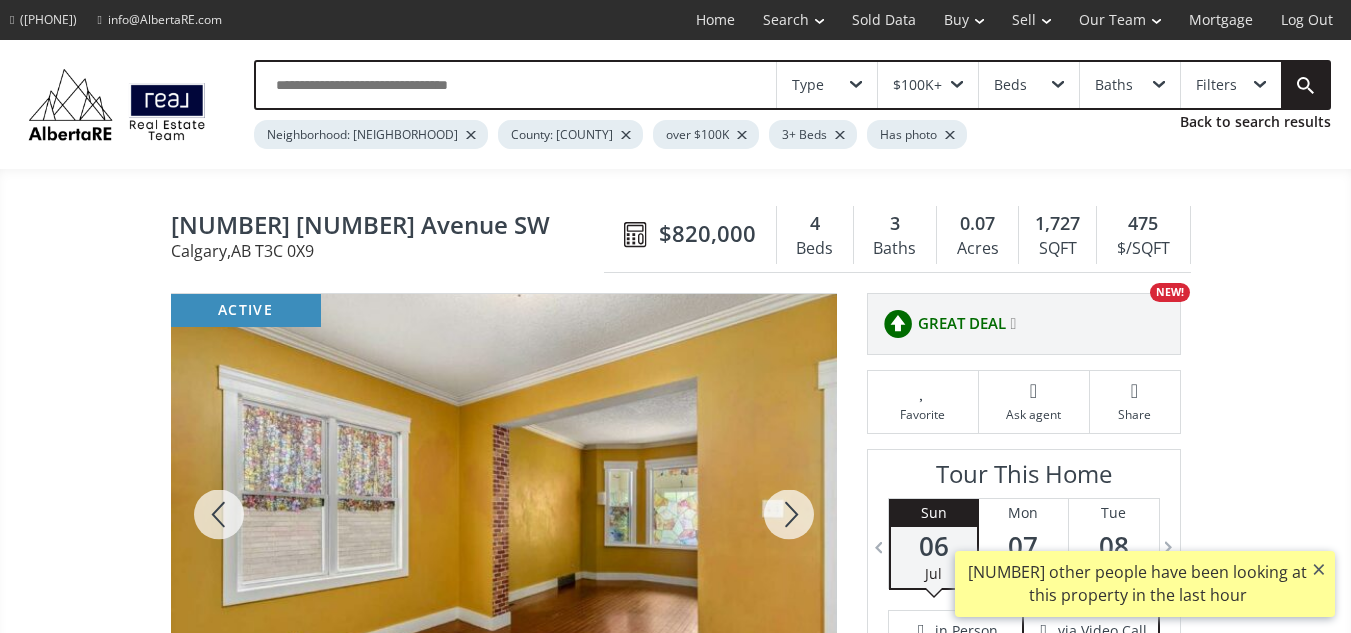 click at bounding box center [789, 514] 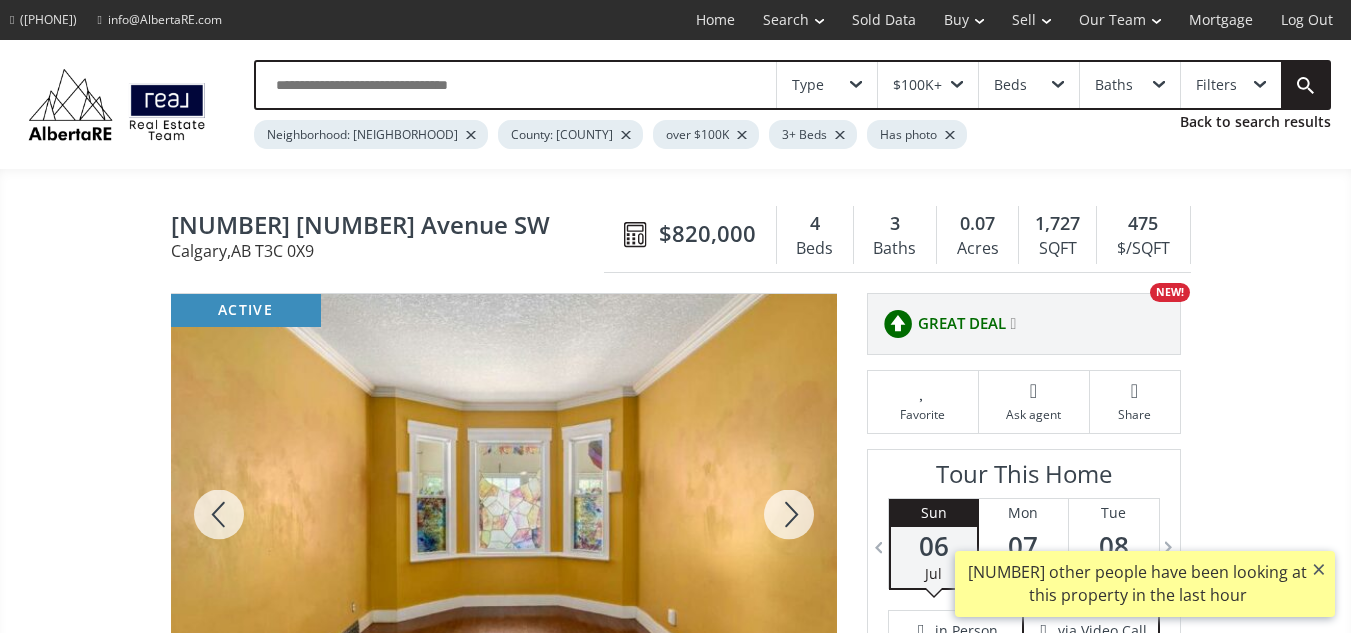 click at bounding box center (789, 514) 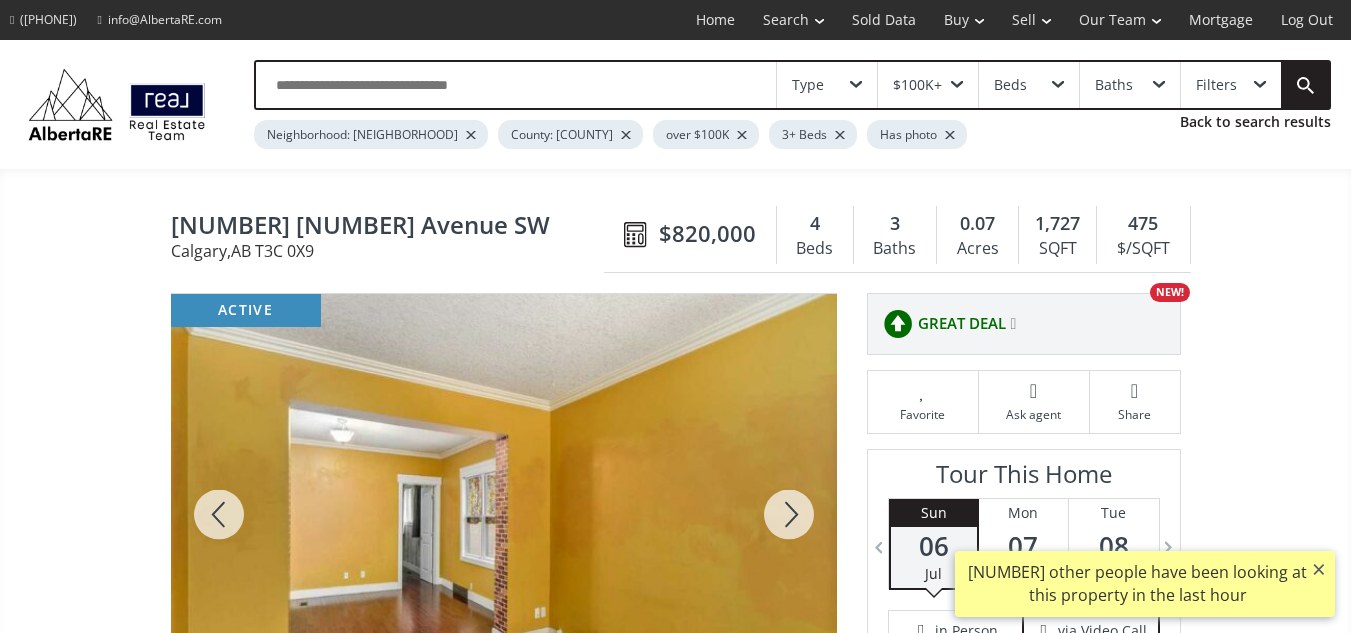 click at bounding box center [789, 514] 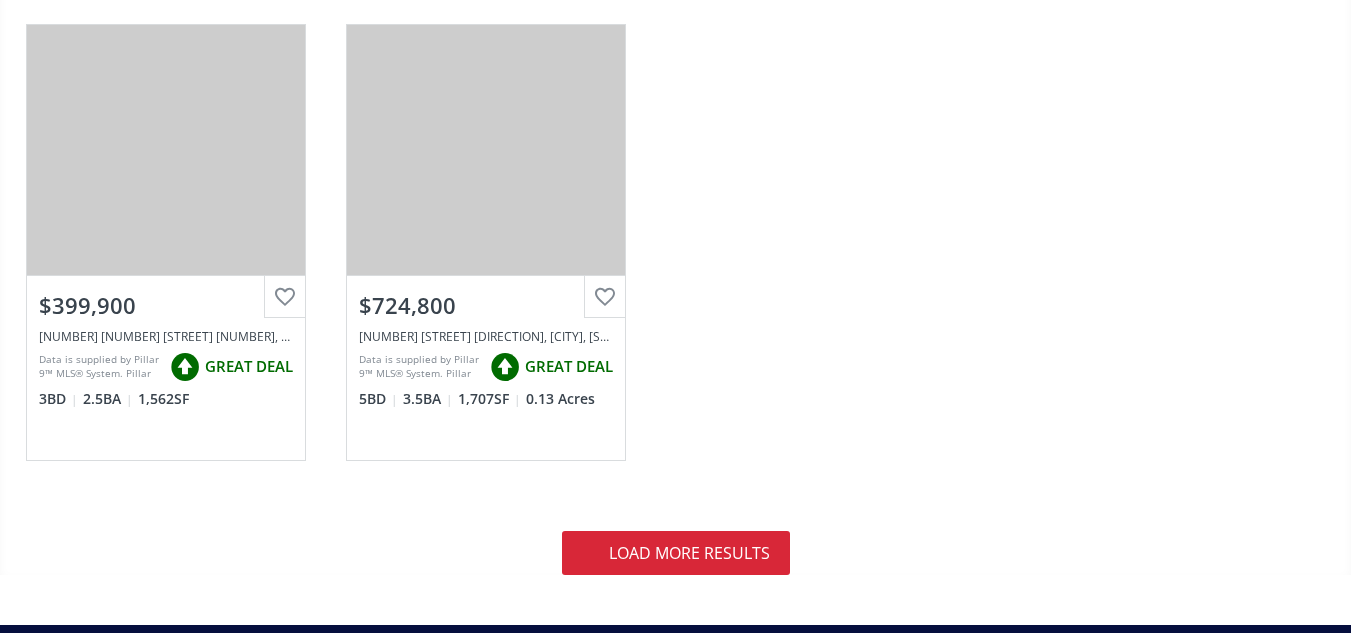 scroll, scrollTop: 5965, scrollLeft: 0, axis: vertical 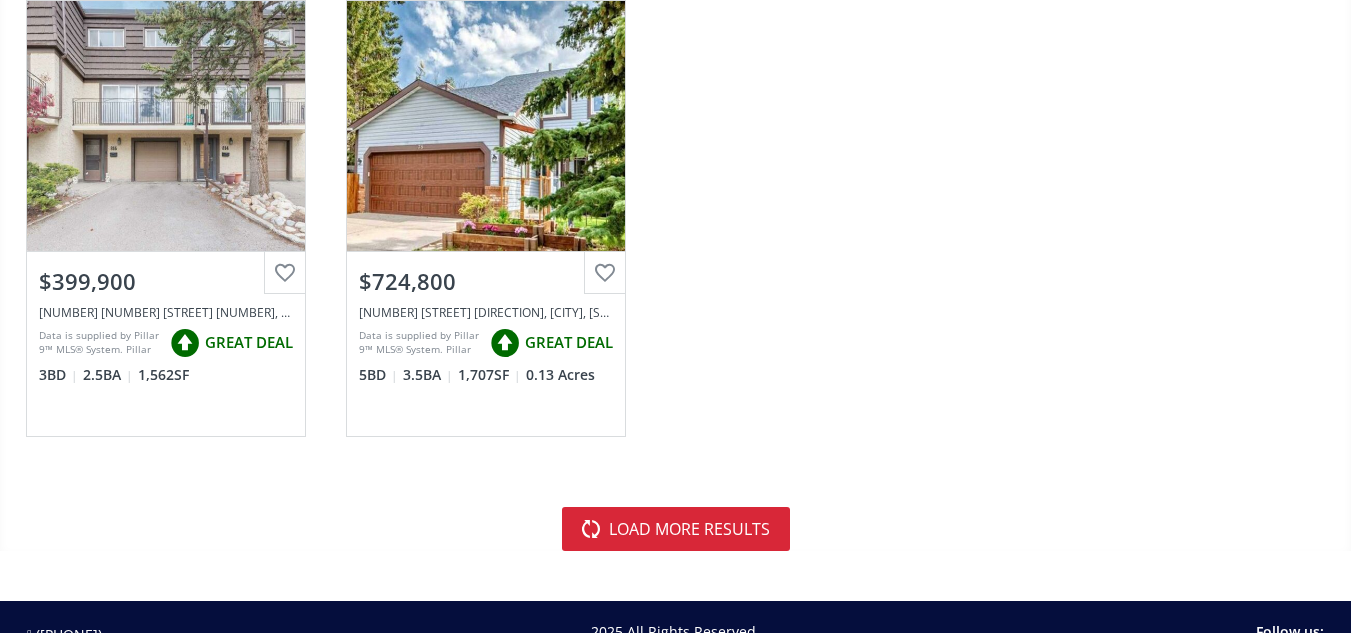 click on "load more results" at bounding box center [676, 529] 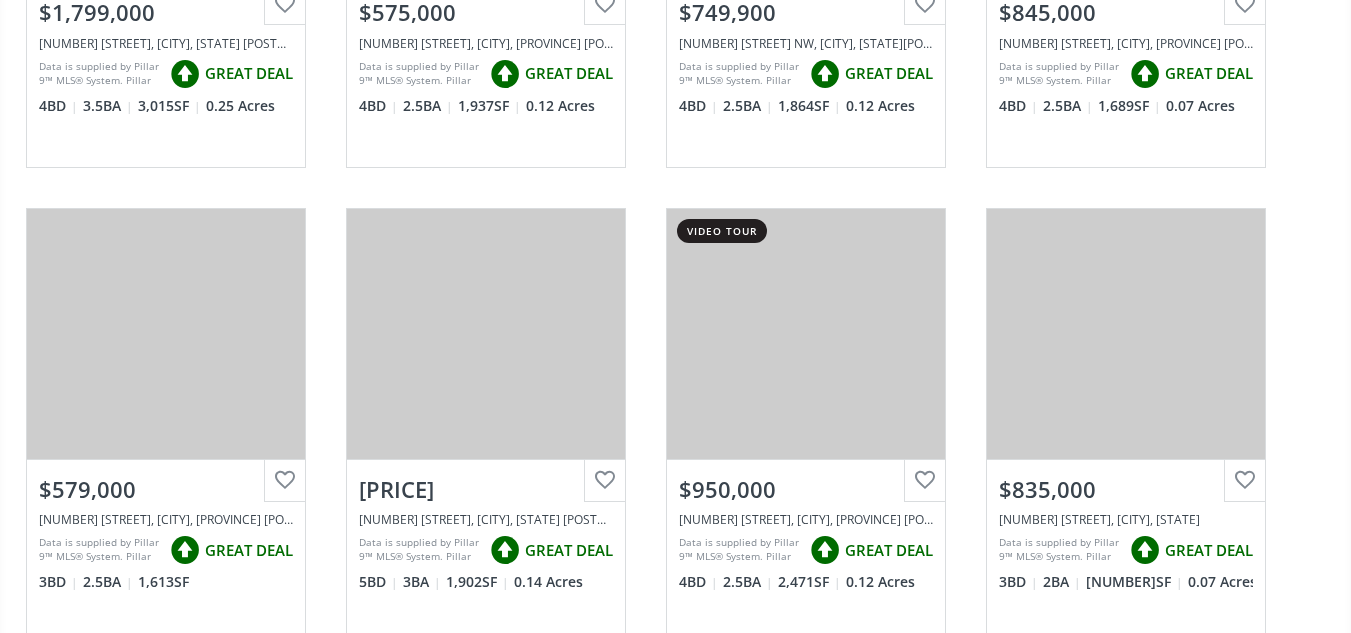 scroll, scrollTop: 7743, scrollLeft: 0, axis: vertical 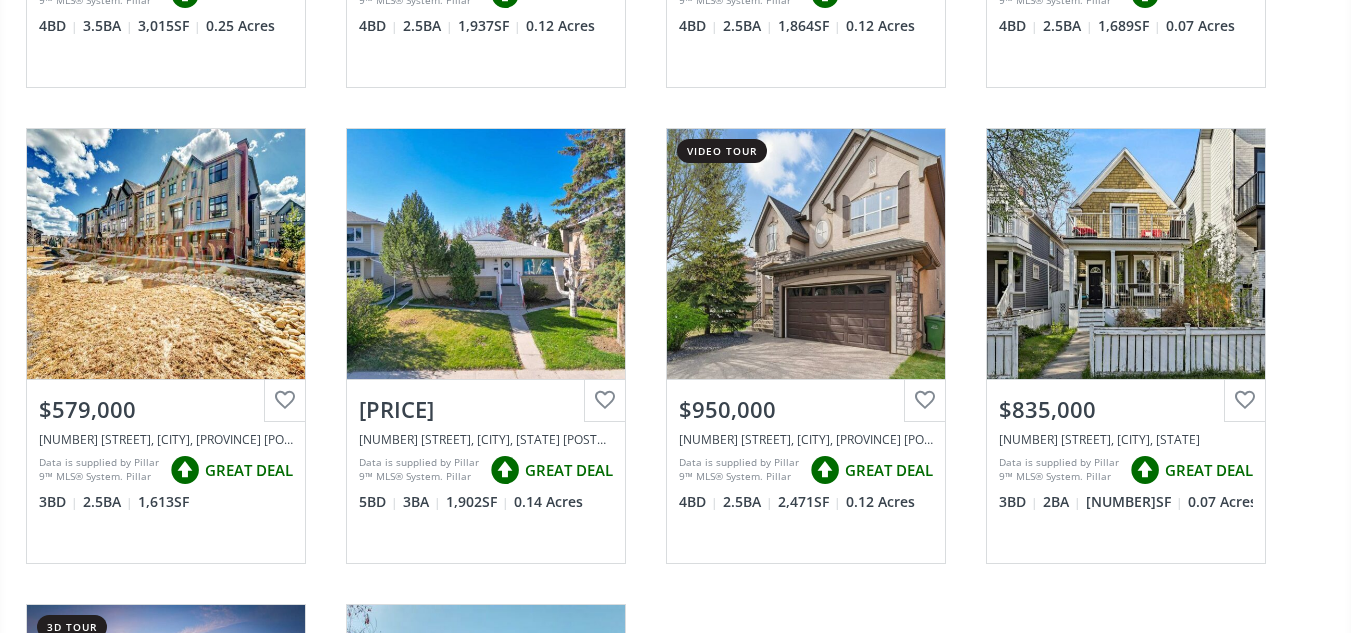 click on "View Photos & Details" at bounding box center [1126, 254] 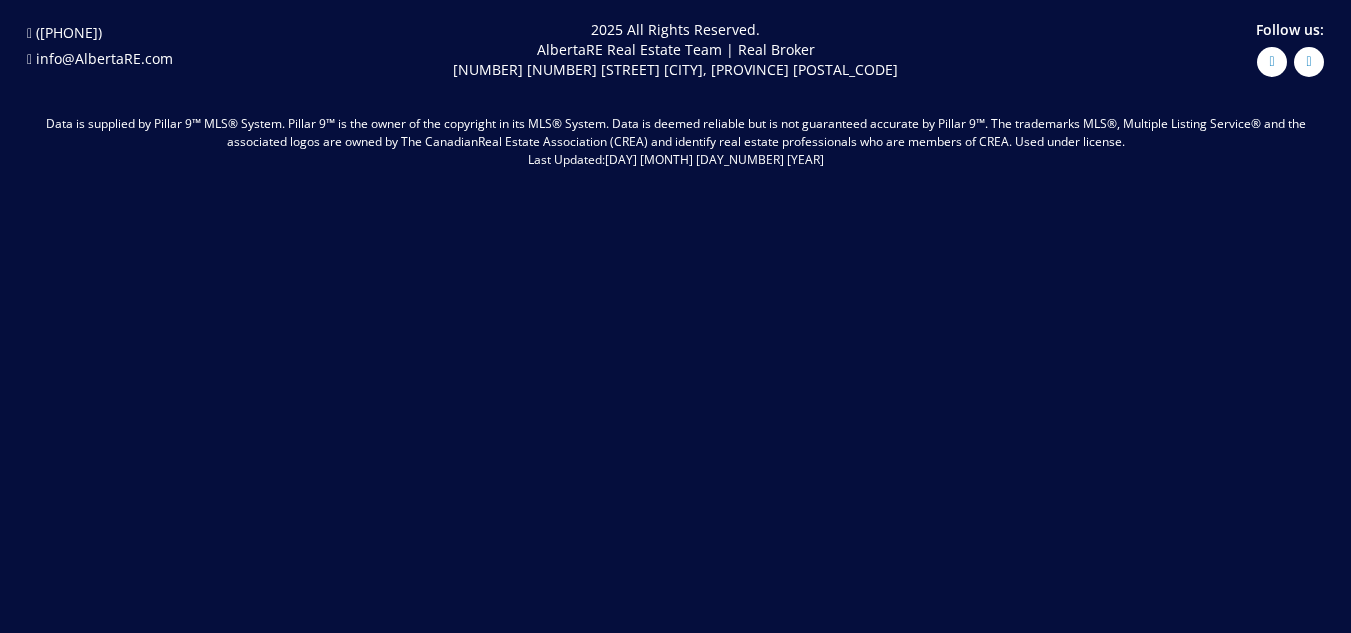 scroll, scrollTop: 0, scrollLeft: 0, axis: both 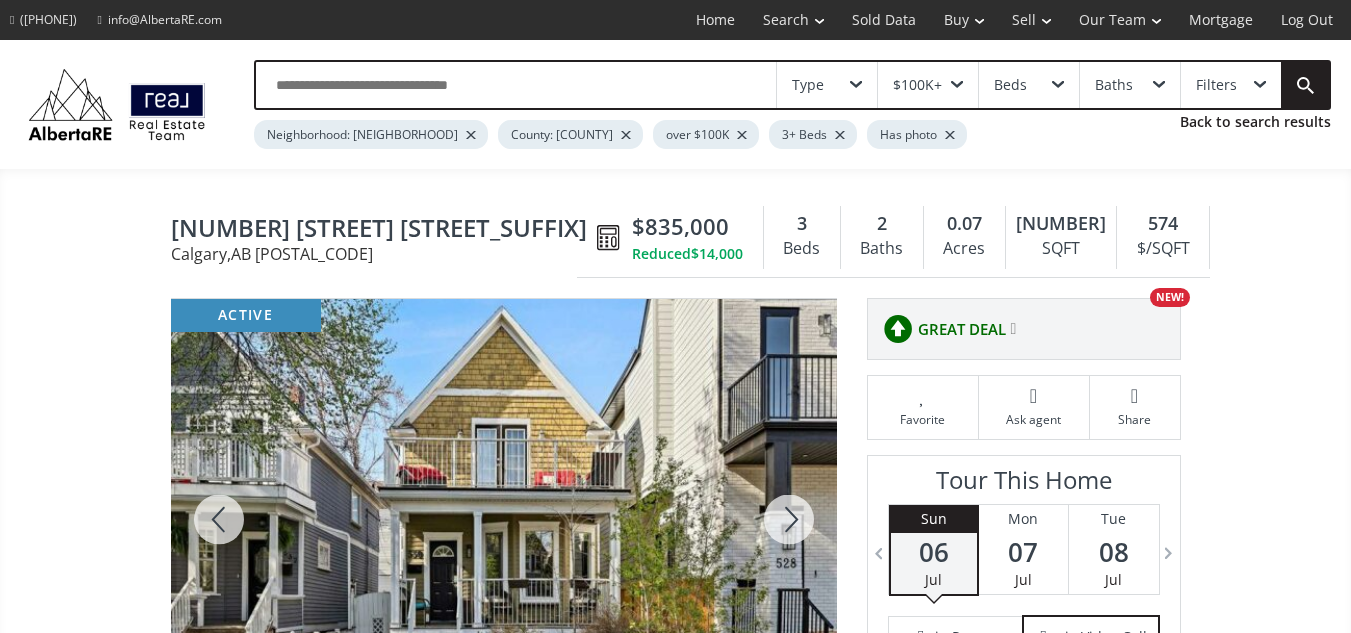 click at bounding box center [789, 519] 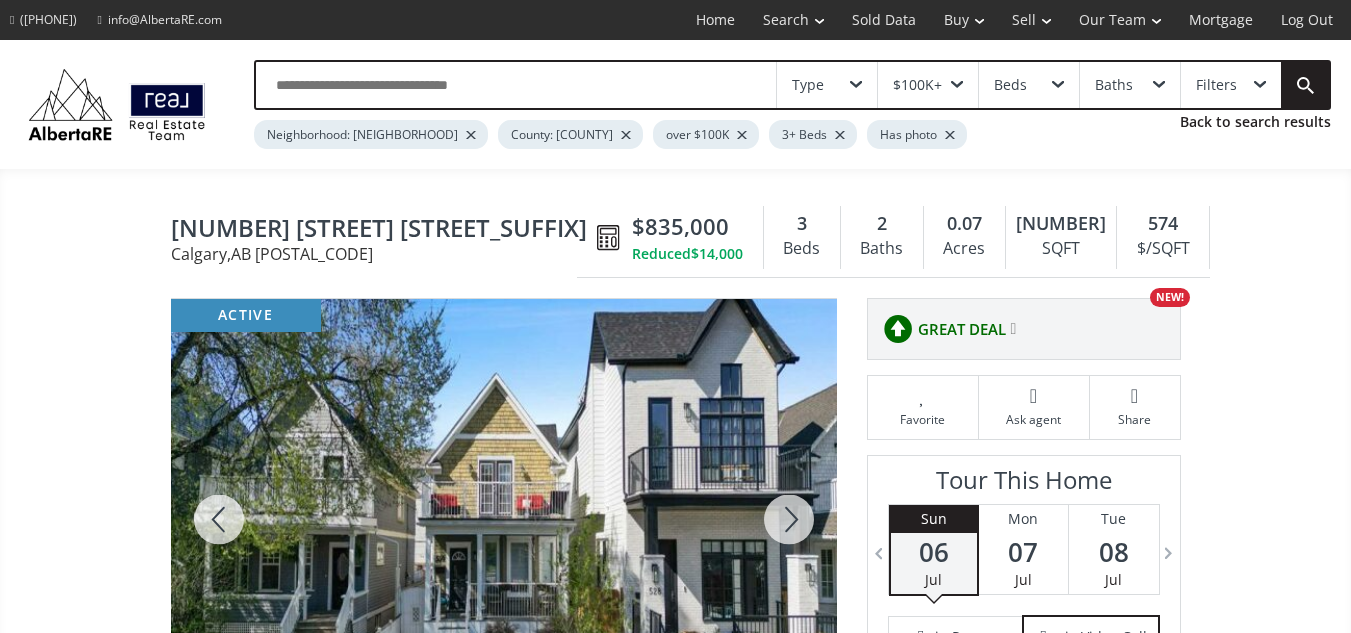 click at bounding box center (789, 519) 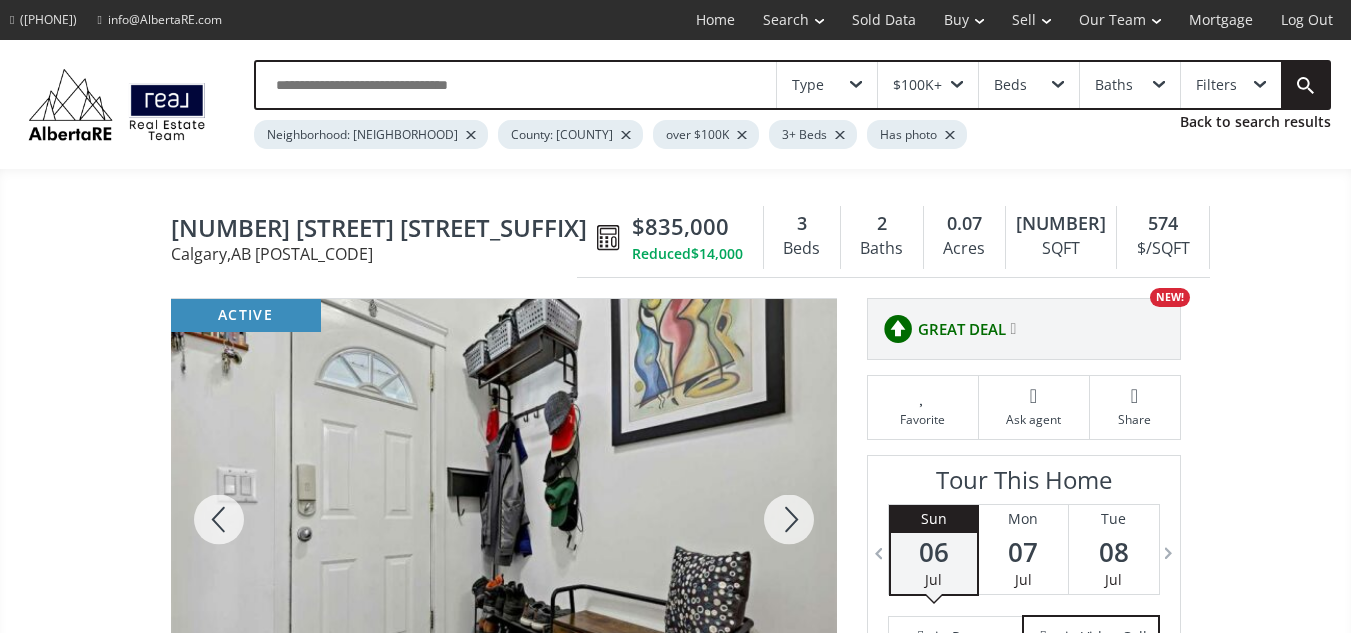 click at bounding box center (789, 519) 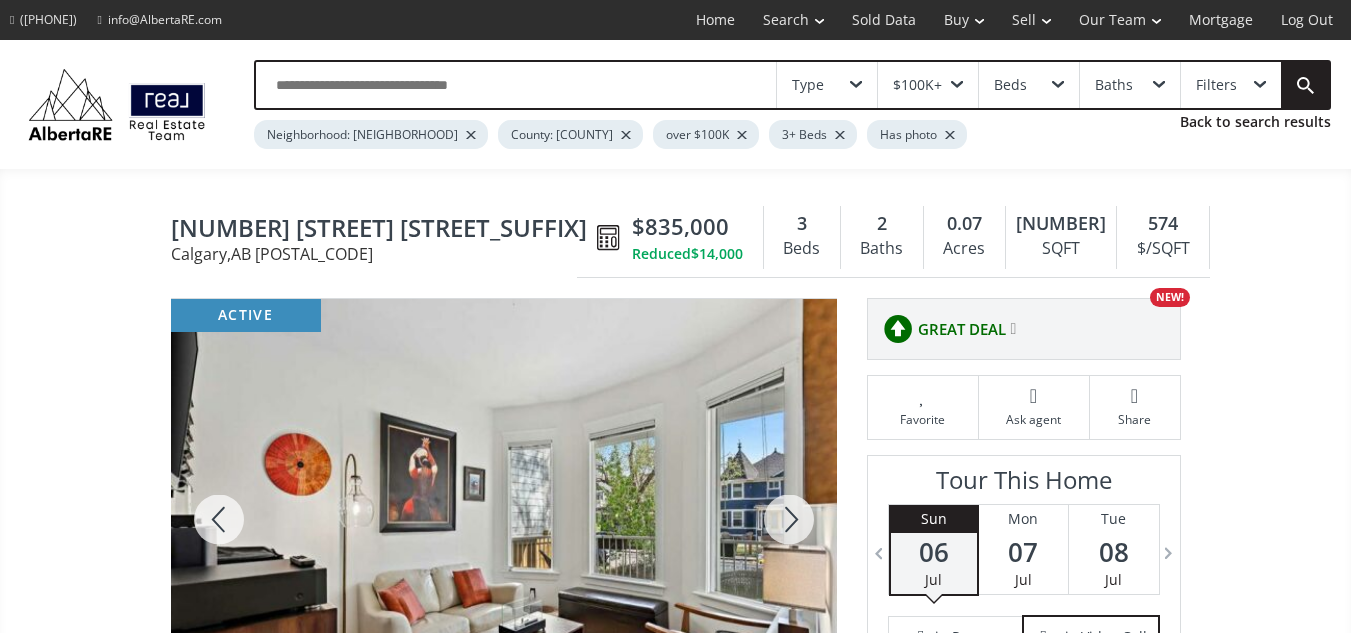 click at bounding box center [789, 519] 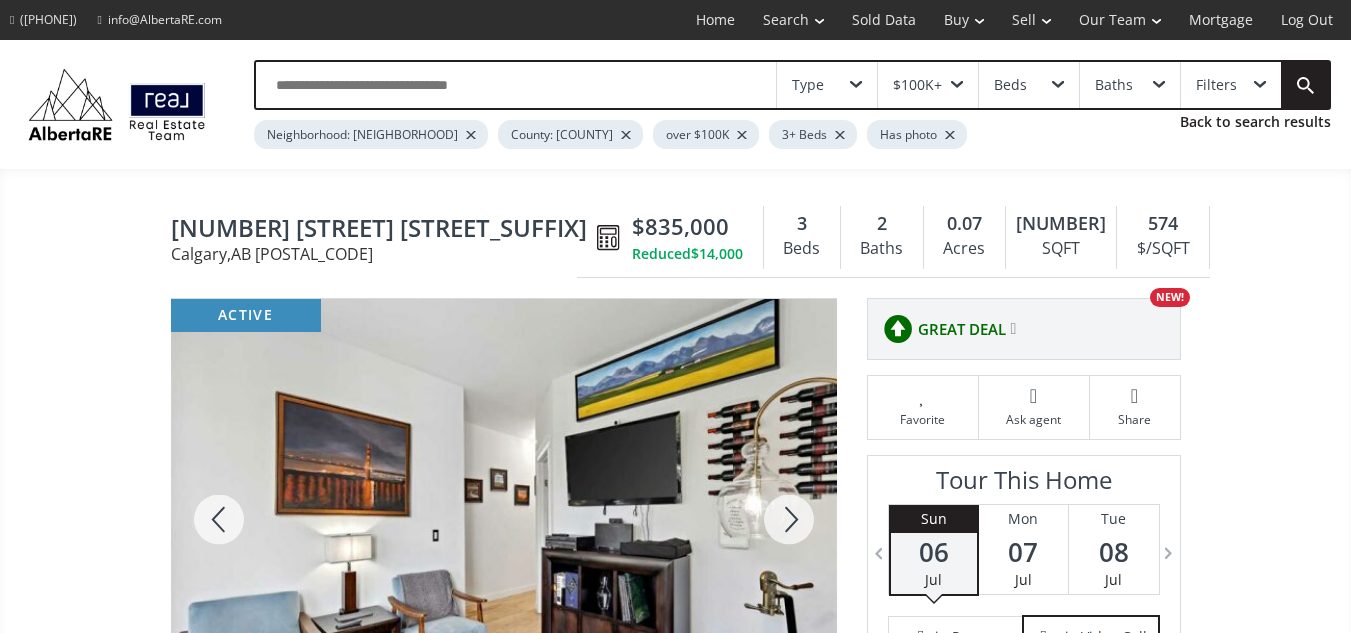 click at bounding box center [789, 519] 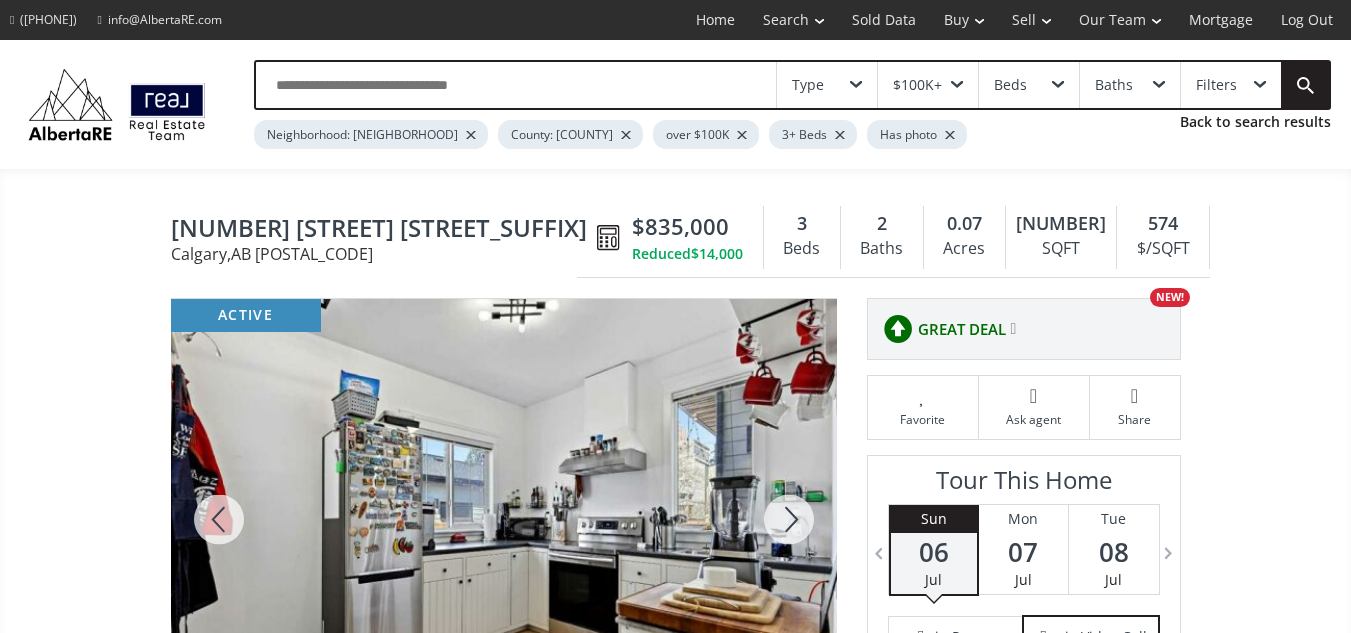 click at bounding box center [789, 519] 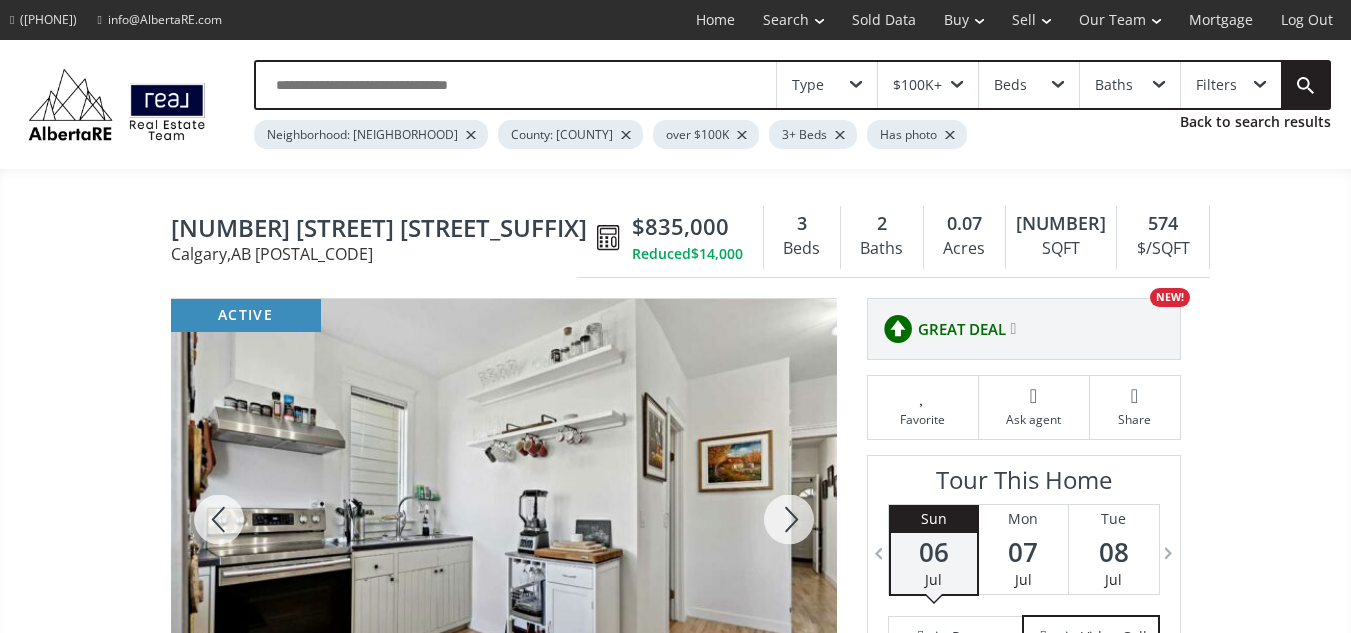 click at bounding box center [789, 519] 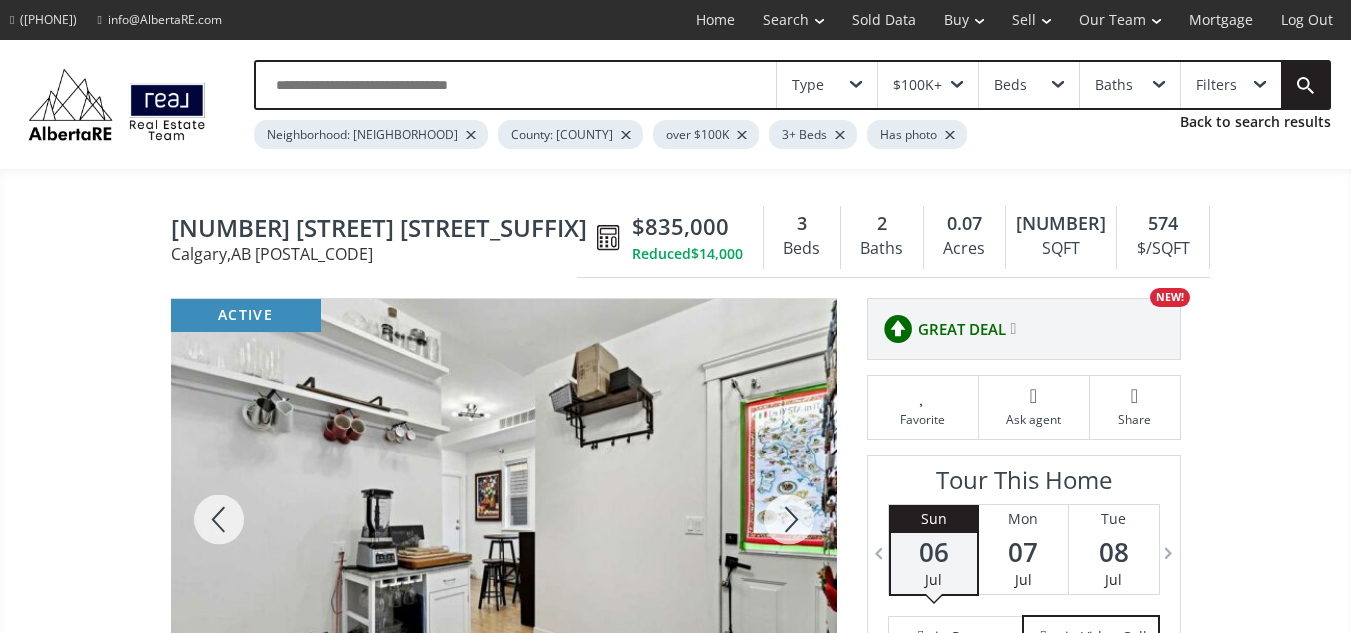 click at bounding box center (789, 519) 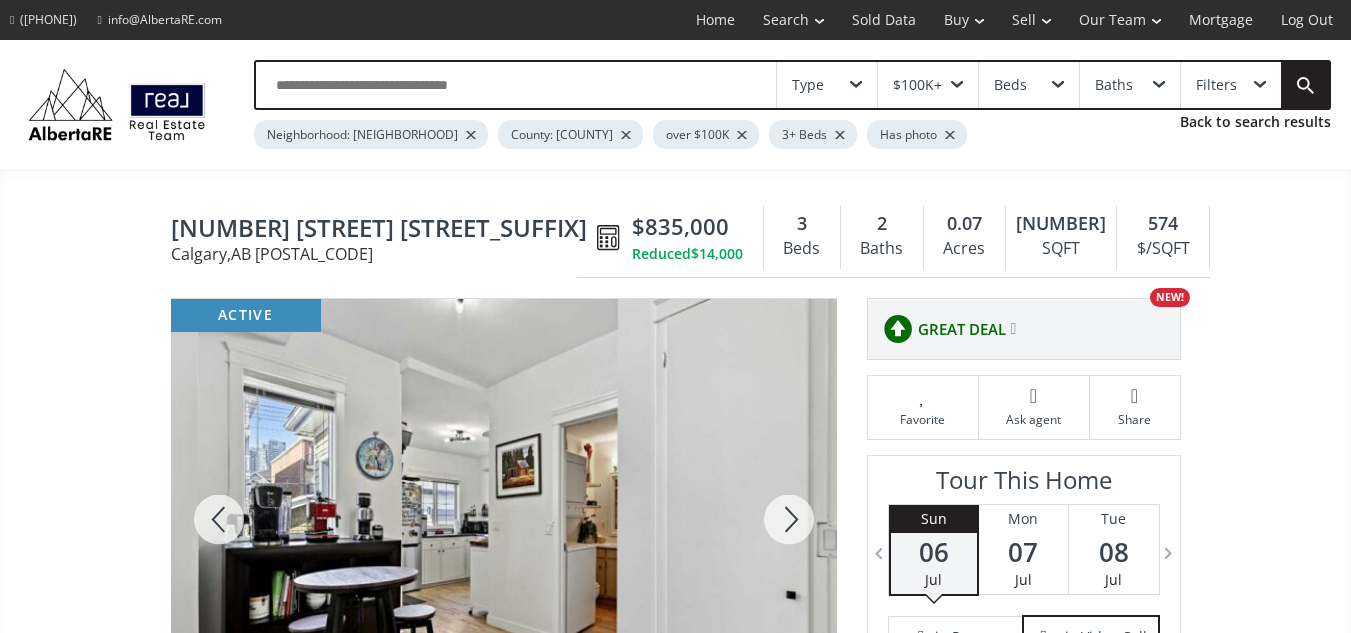 click at bounding box center (789, 519) 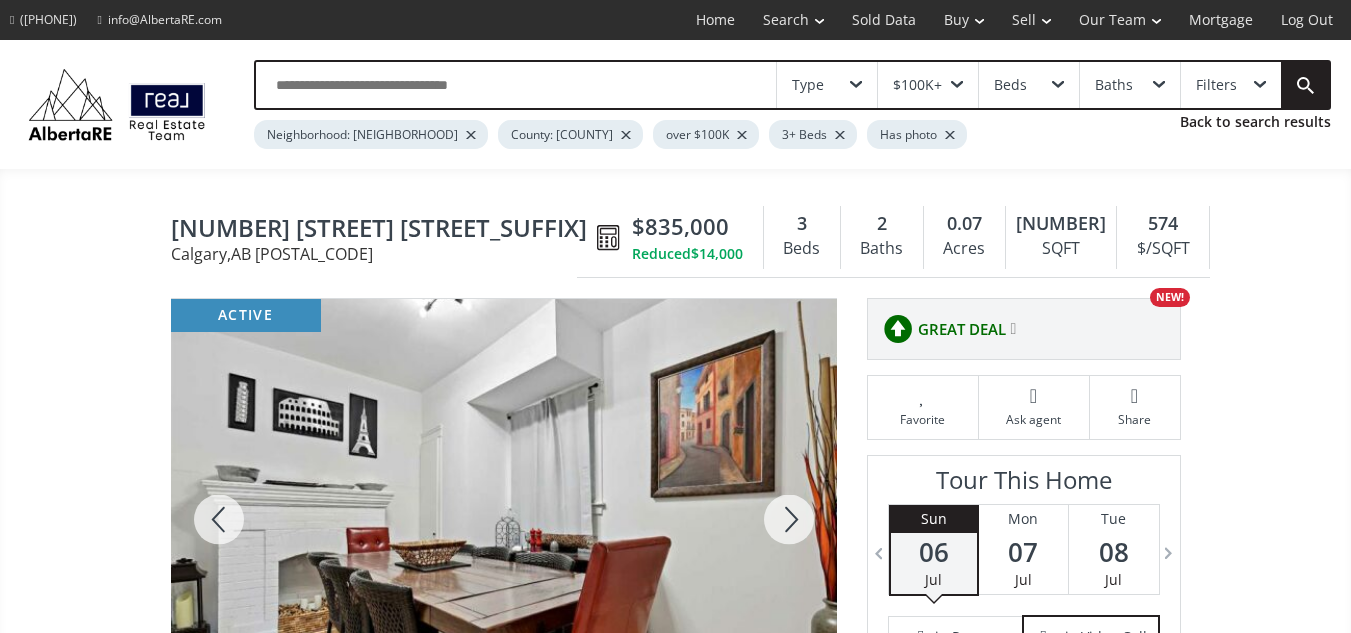 click at bounding box center (789, 519) 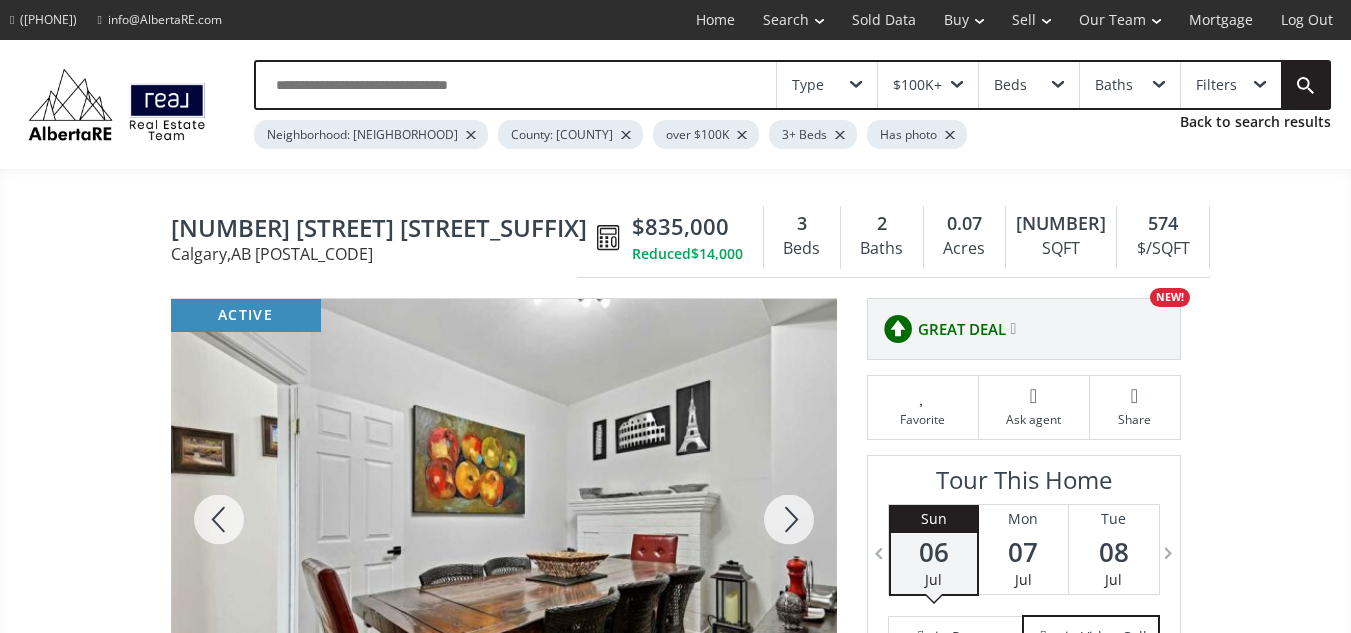 click at bounding box center (789, 519) 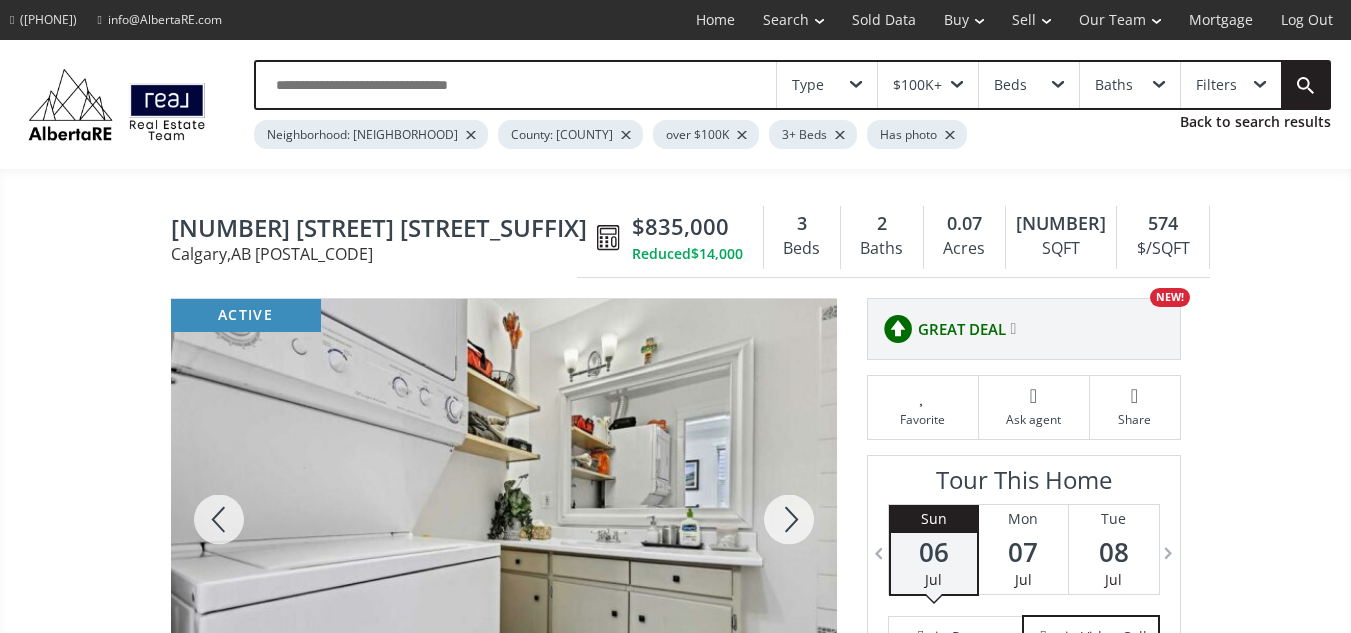 click at bounding box center [789, 519] 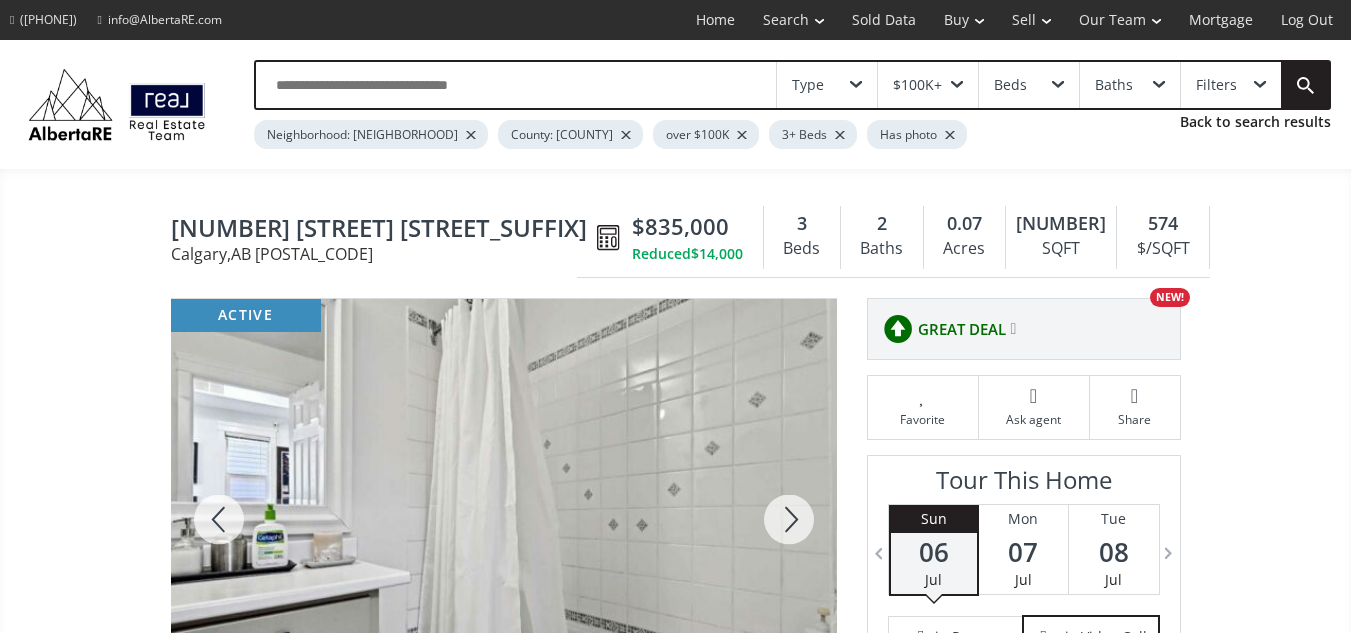 click at bounding box center (789, 519) 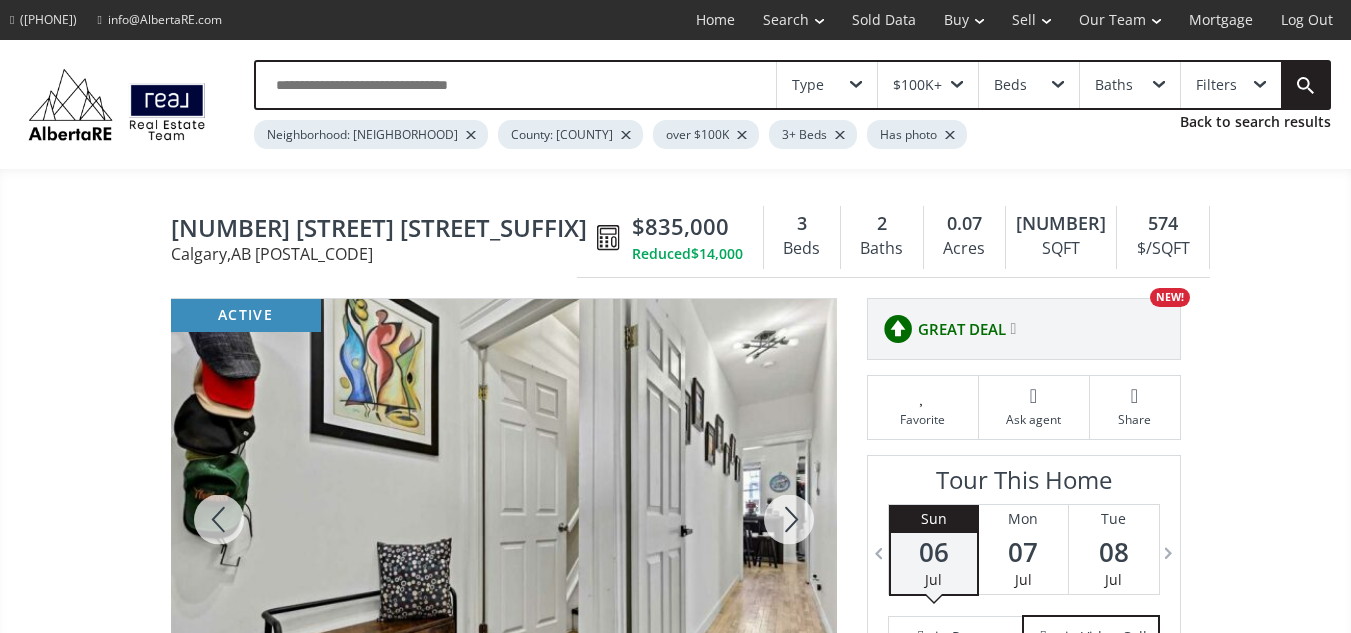 click at bounding box center (789, 519) 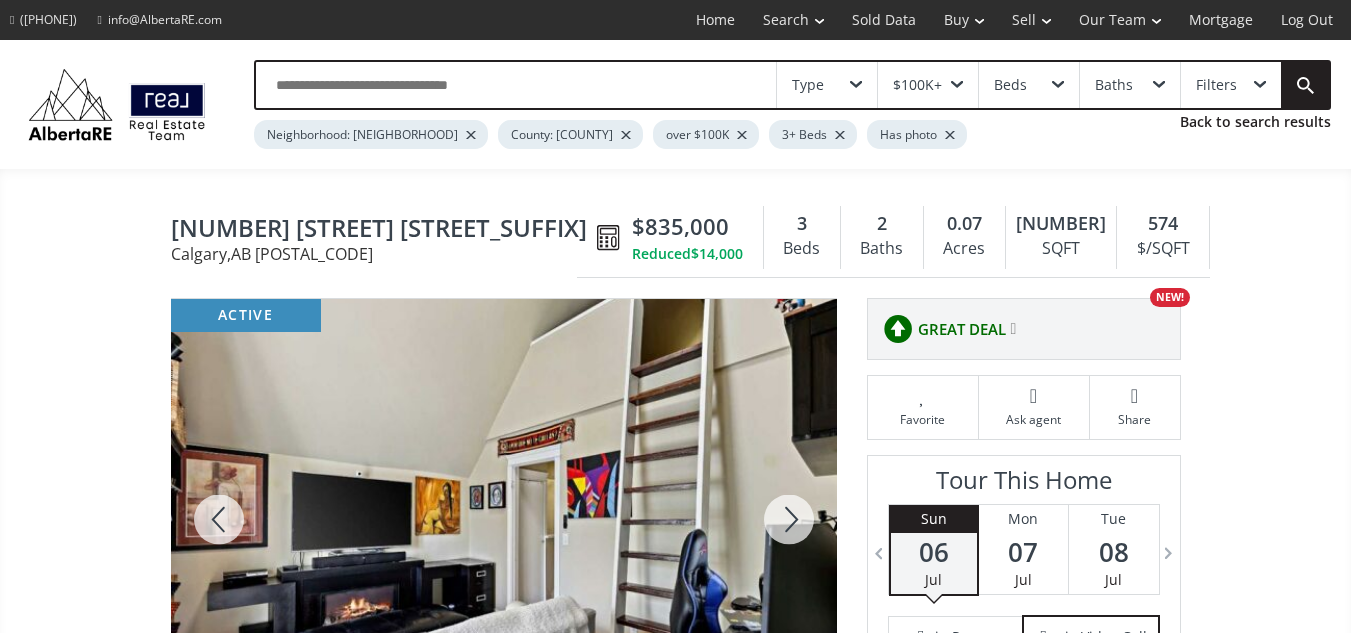 click at bounding box center [789, 519] 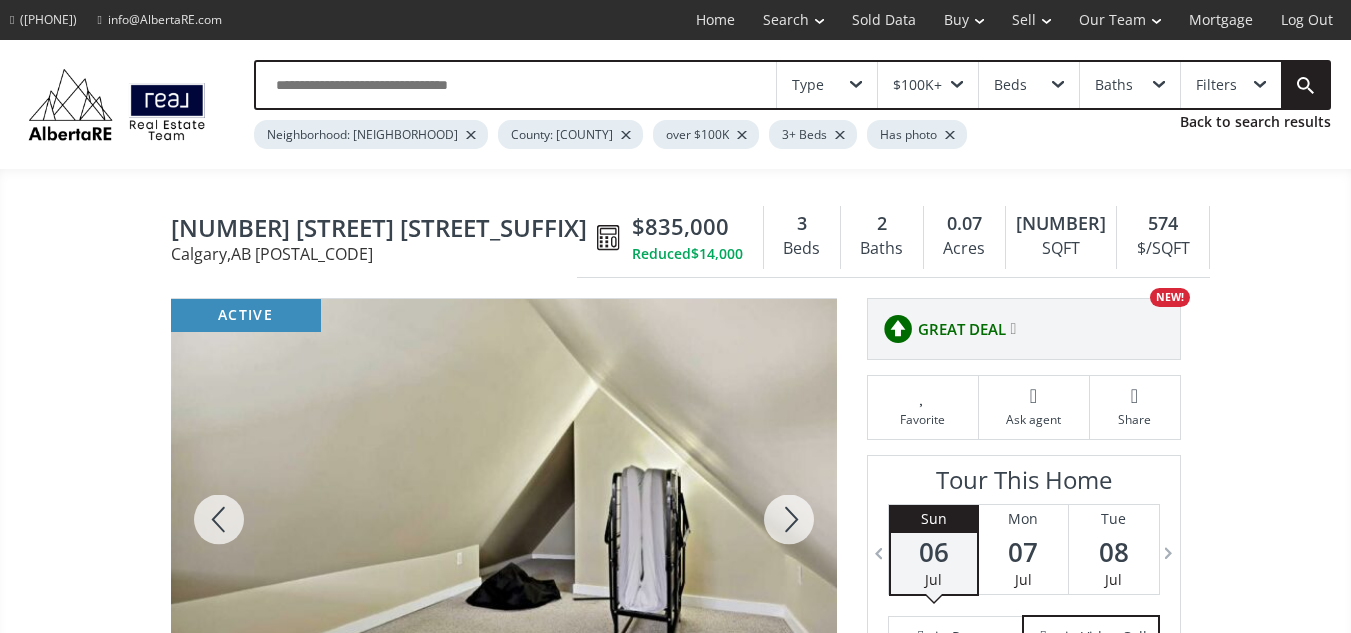 click at bounding box center (789, 519) 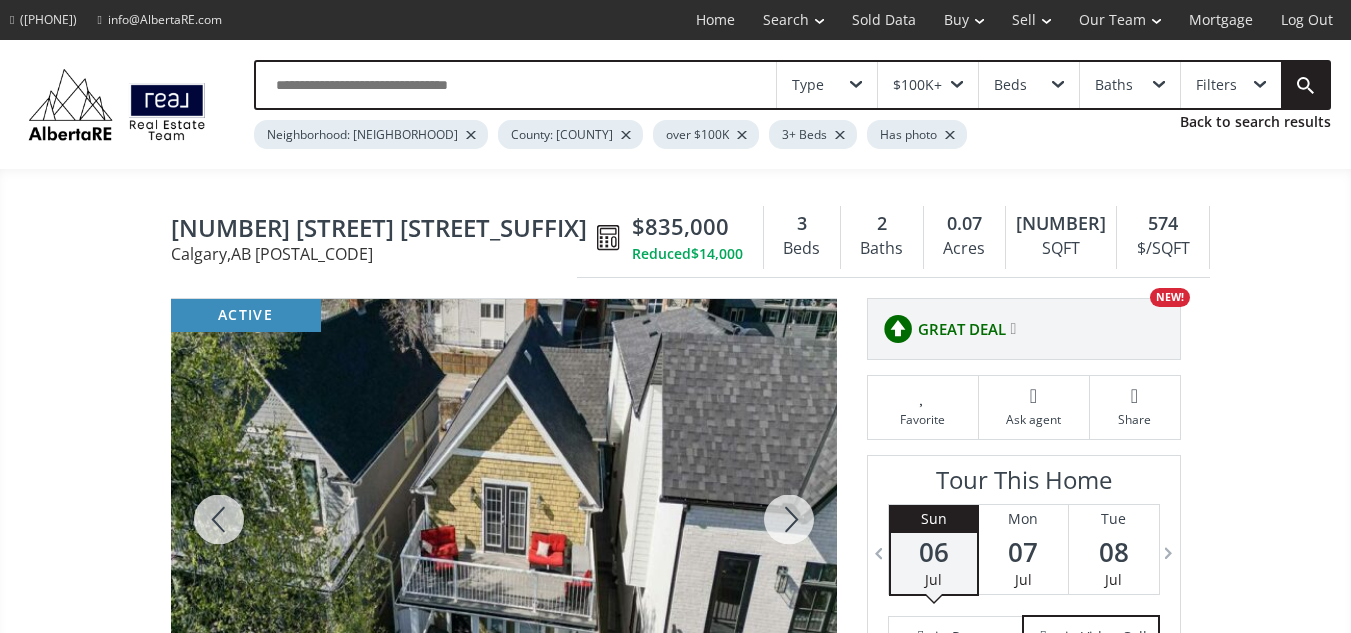 click at bounding box center (789, 519) 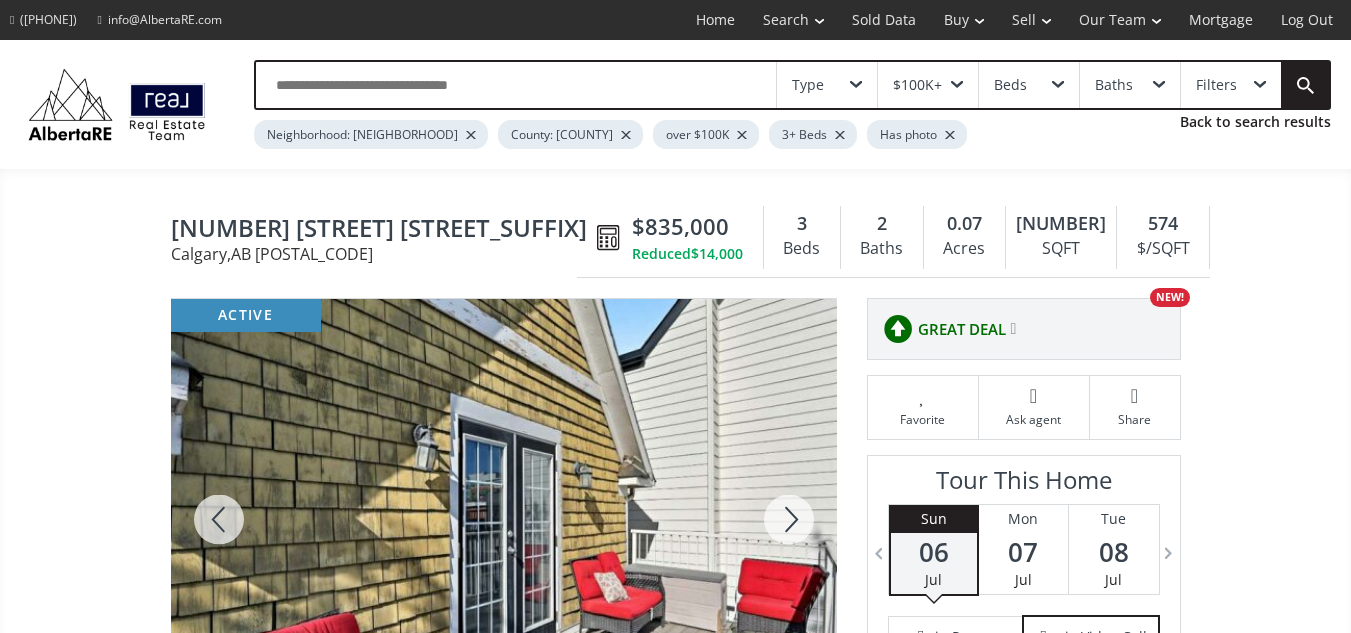 click at bounding box center (789, 519) 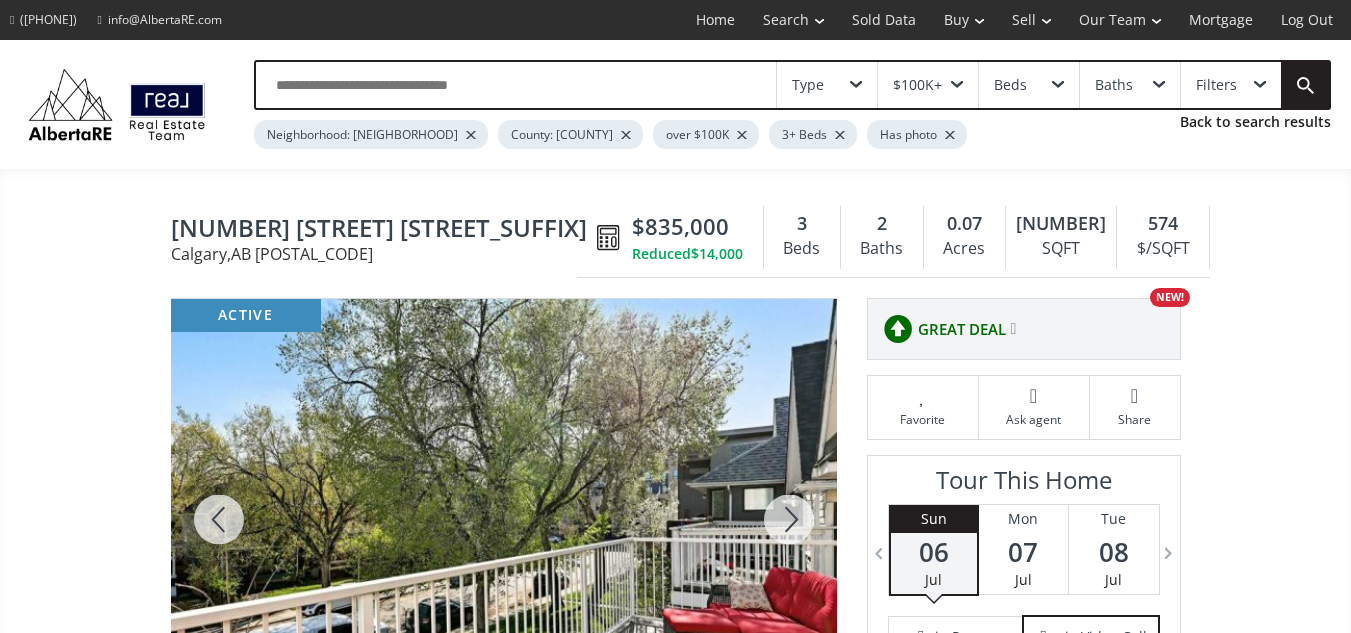 click at bounding box center [789, 519] 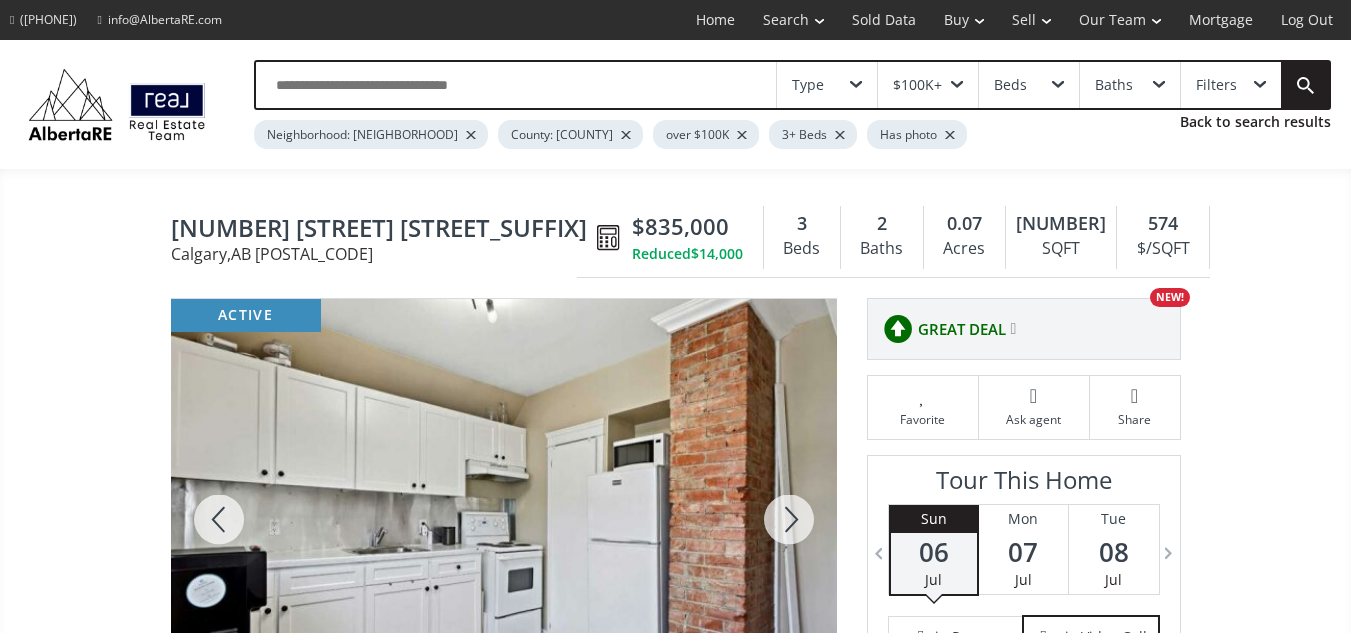 click at bounding box center (789, 519) 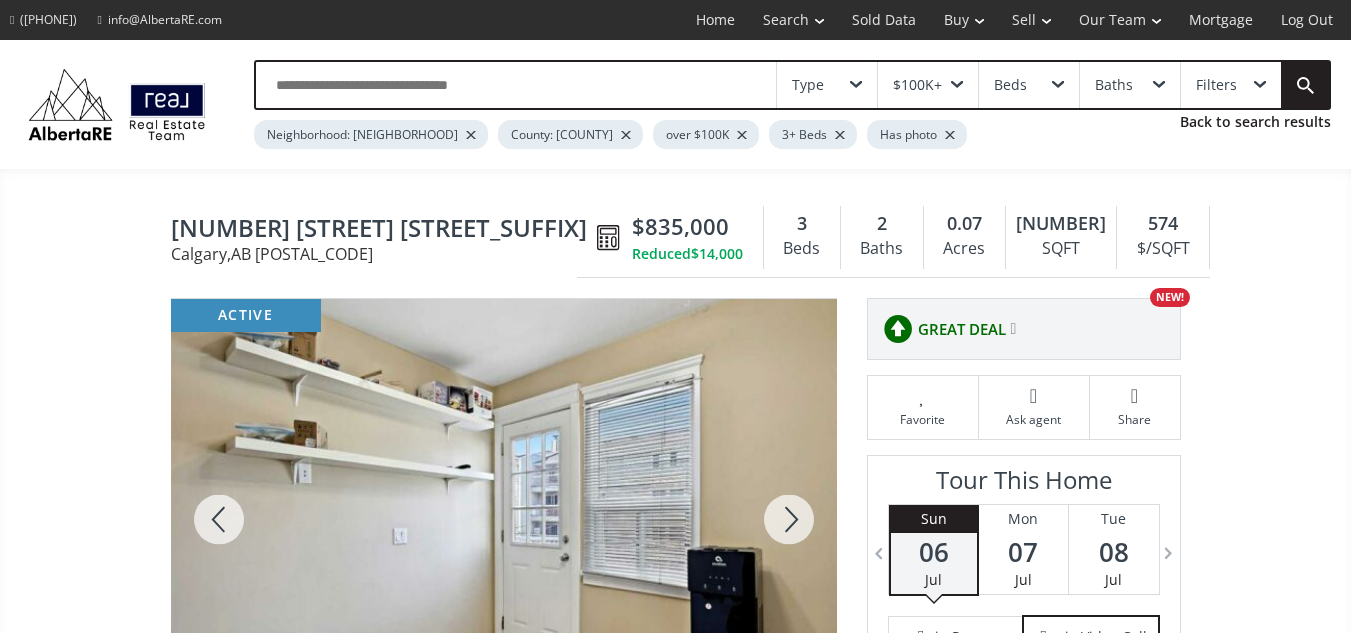 click at bounding box center [789, 519] 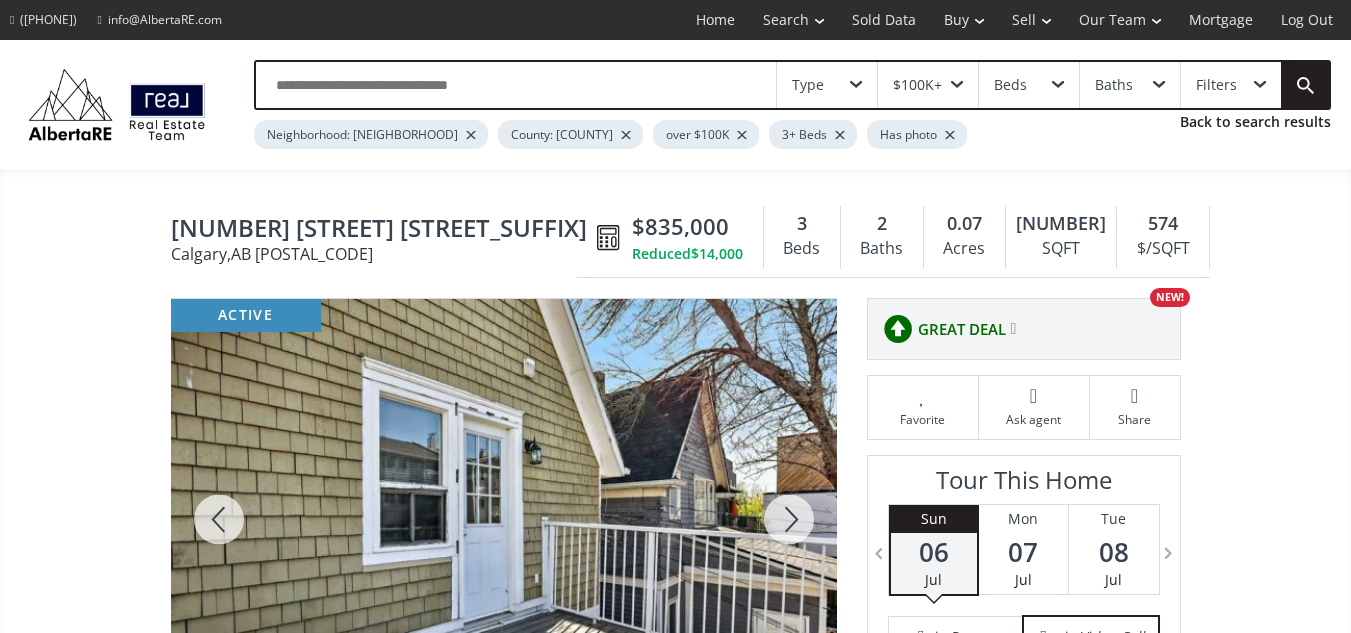 click at bounding box center (789, 519) 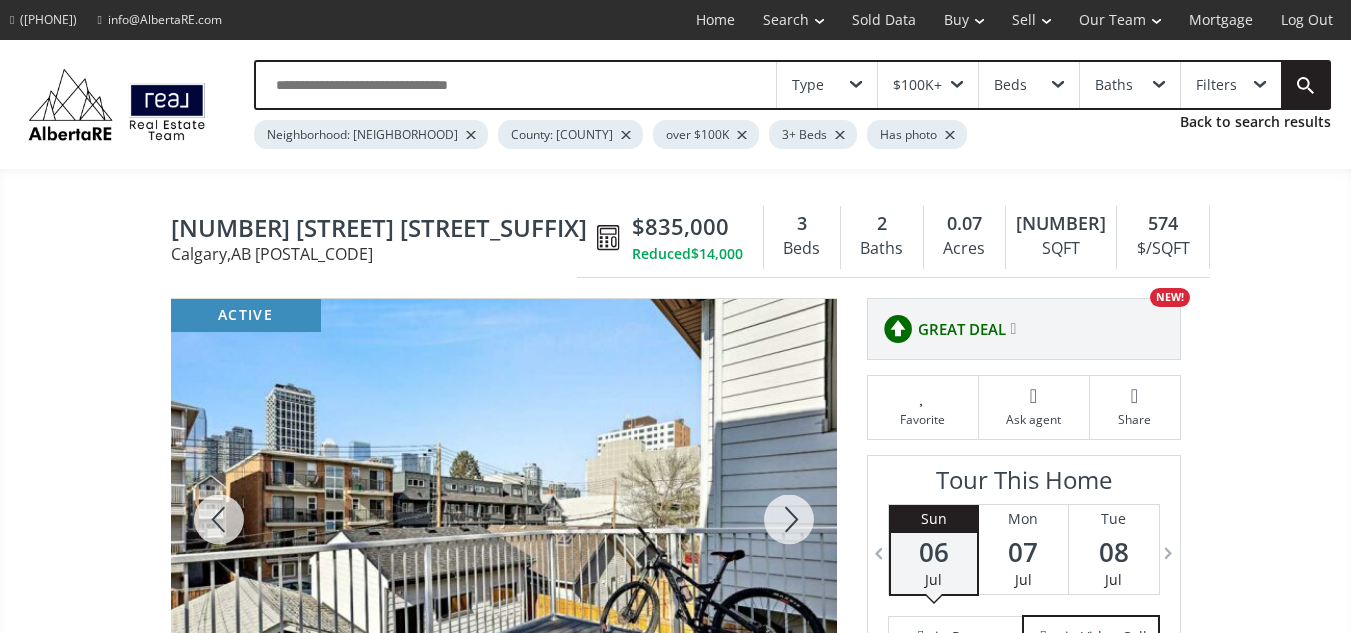 click at bounding box center (789, 519) 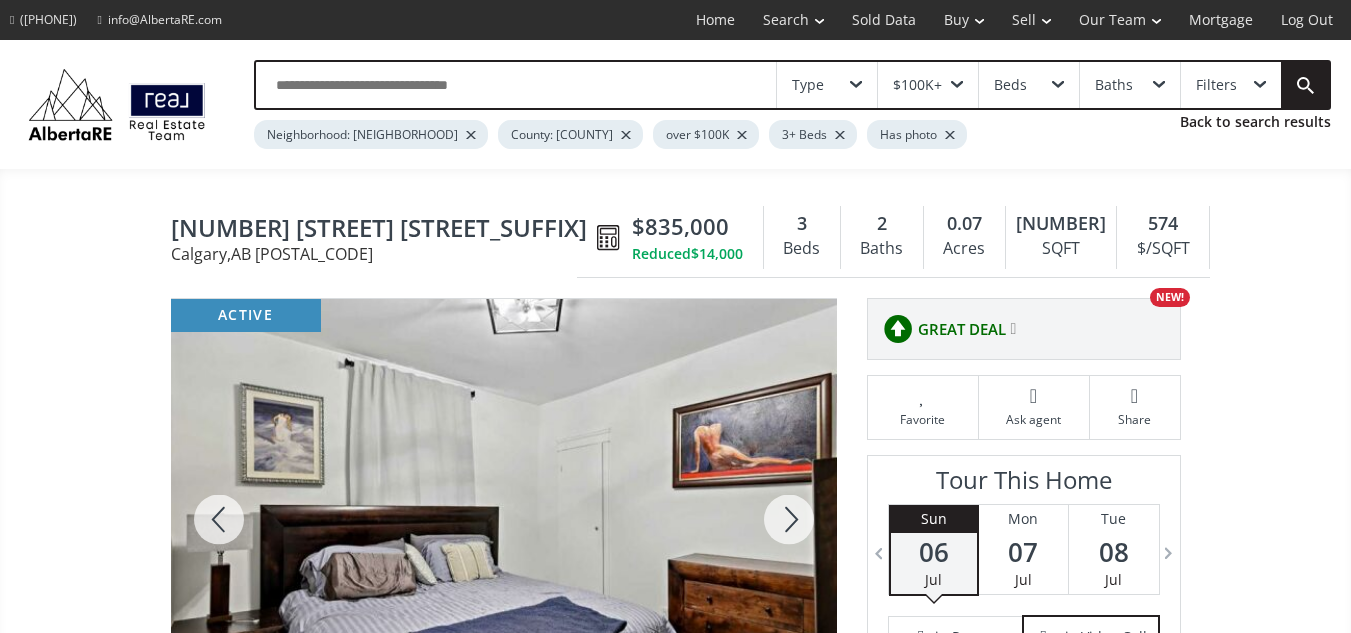 click at bounding box center (219, 519) 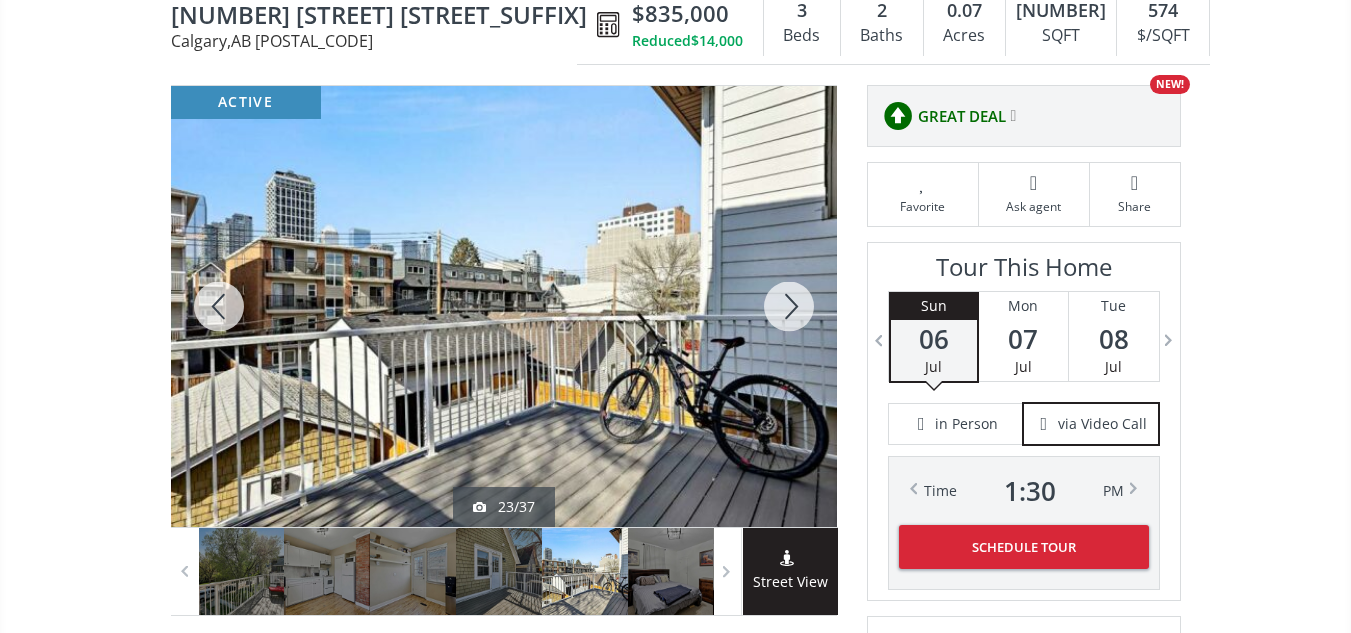 click at bounding box center (504, 306) 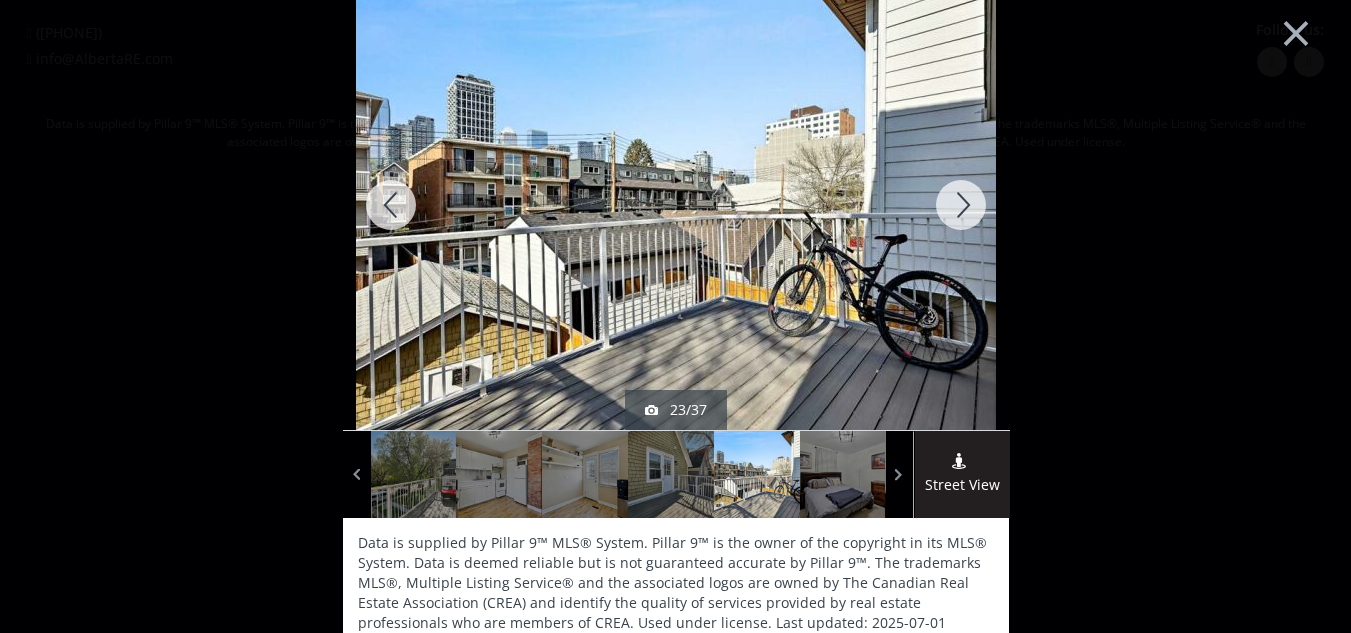 click at bounding box center (961, 205) 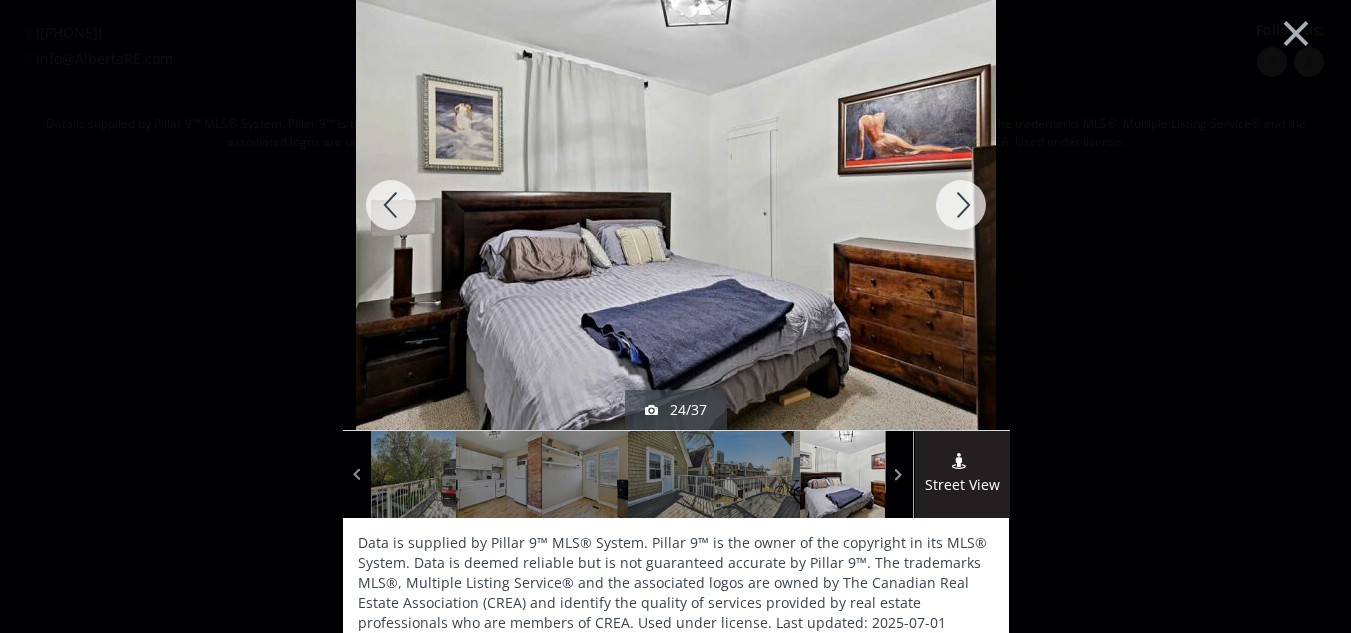 click at bounding box center (961, 205) 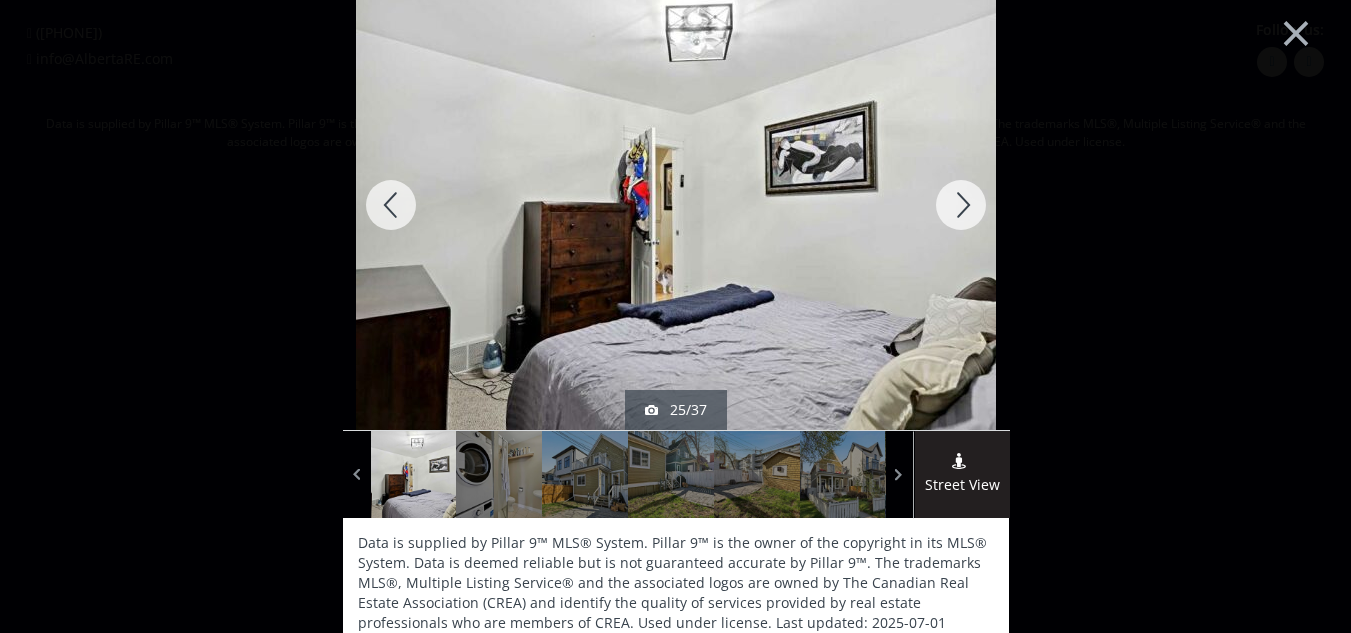 click at bounding box center (961, 205) 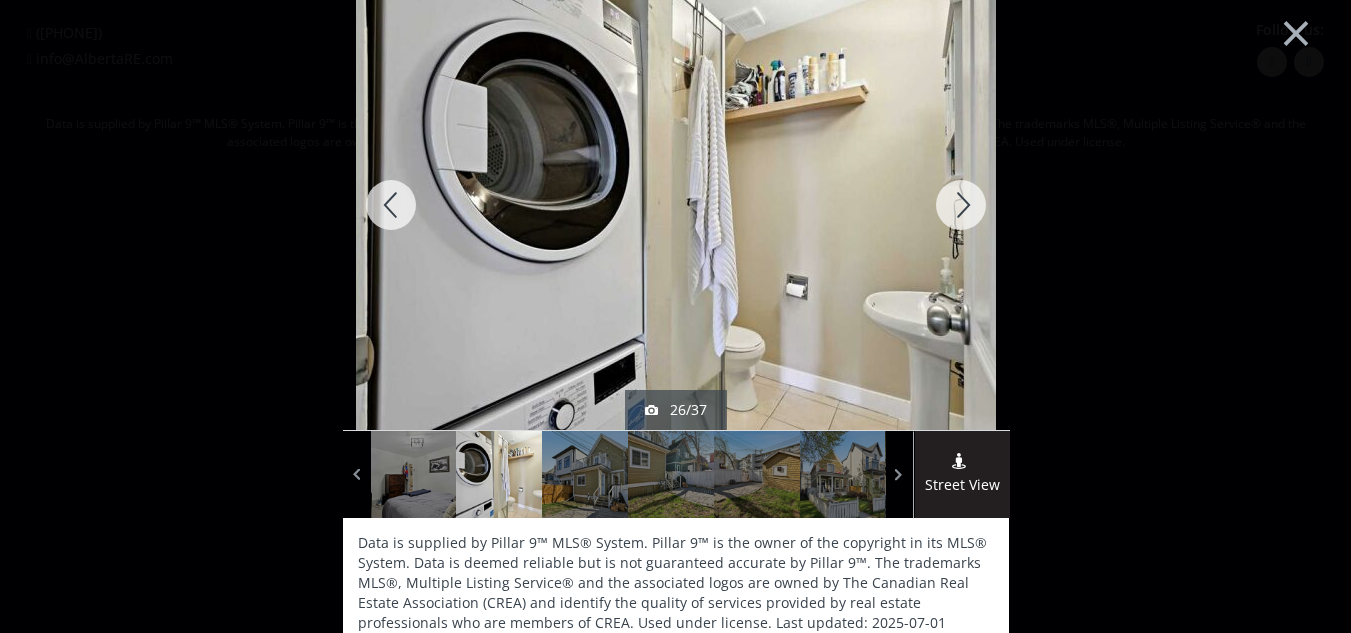 click at bounding box center [961, 205] 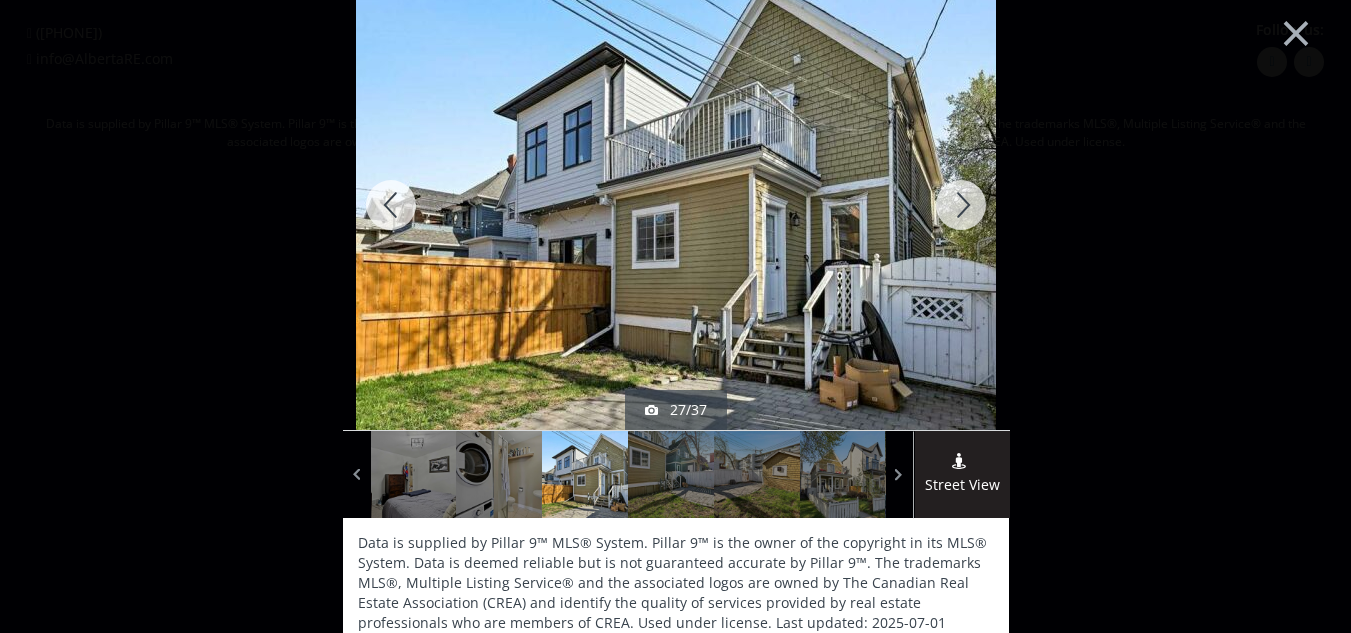 click at bounding box center (961, 205) 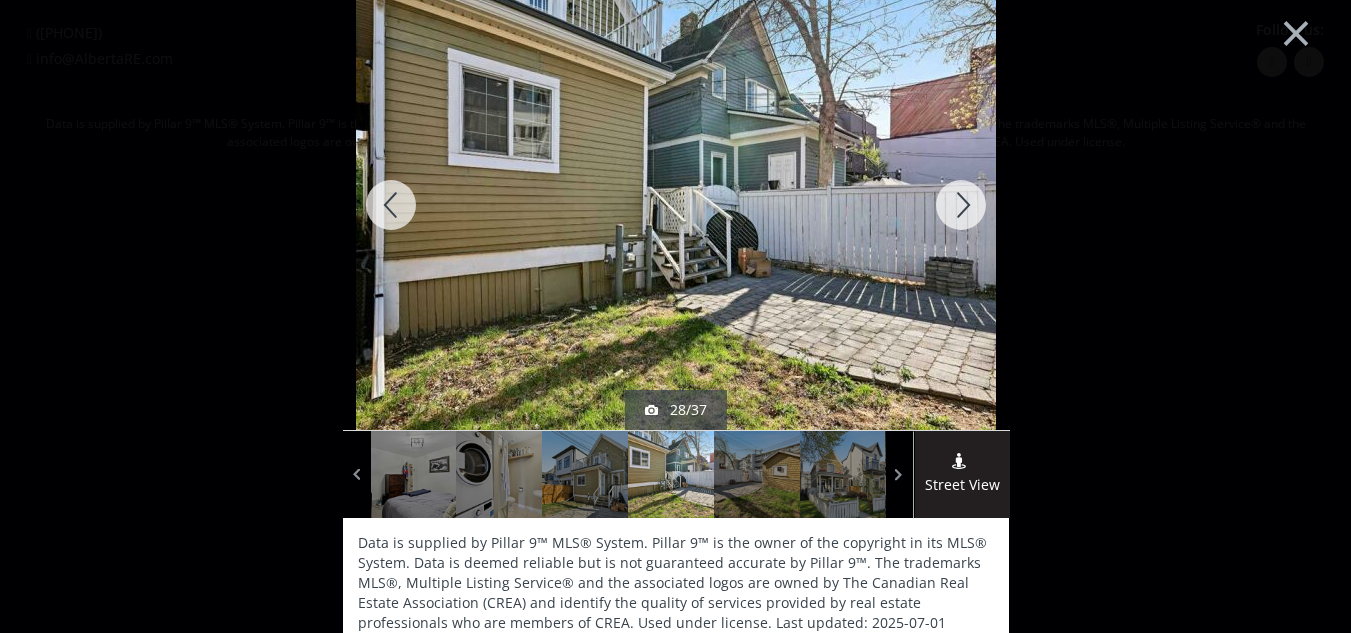 click at bounding box center (961, 205) 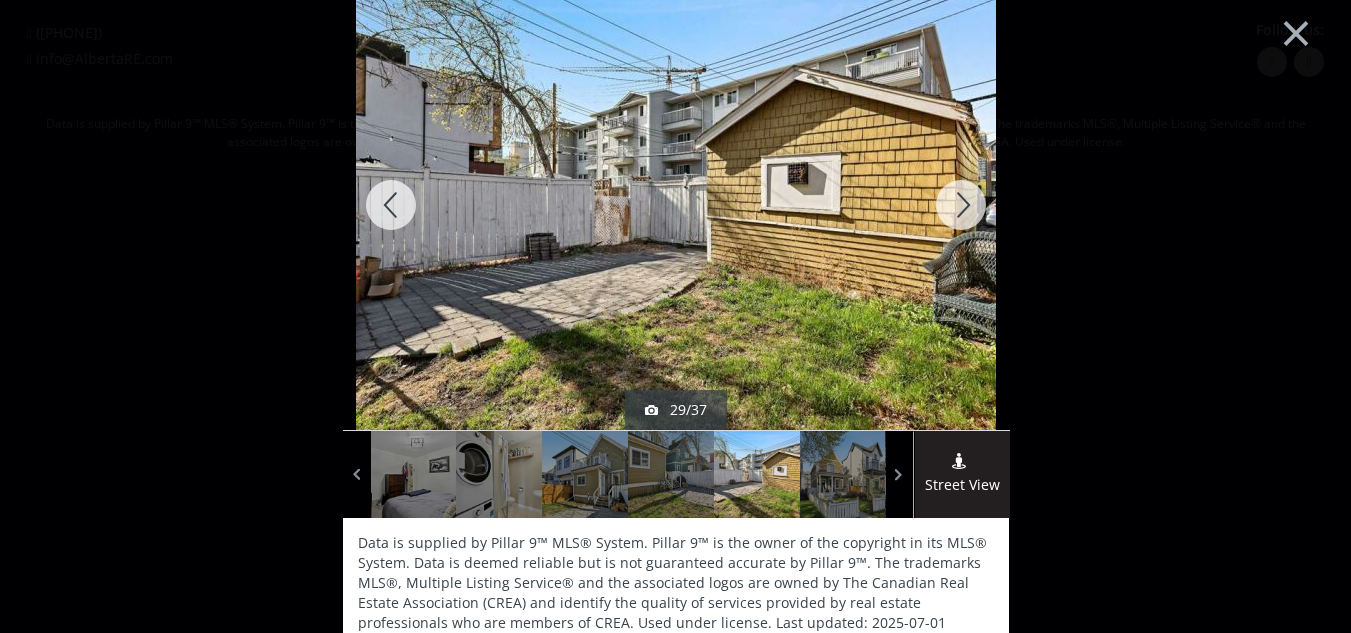 click at bounding box center [961, 205] 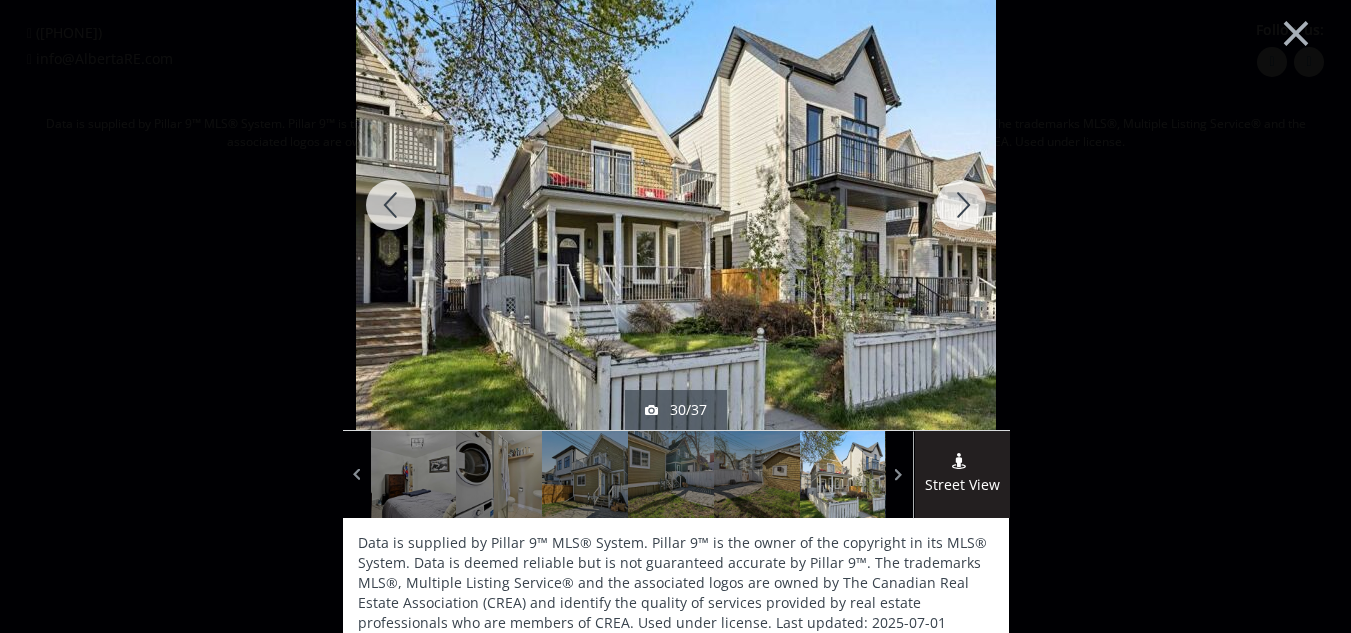 click at bounding box center [961, 205] 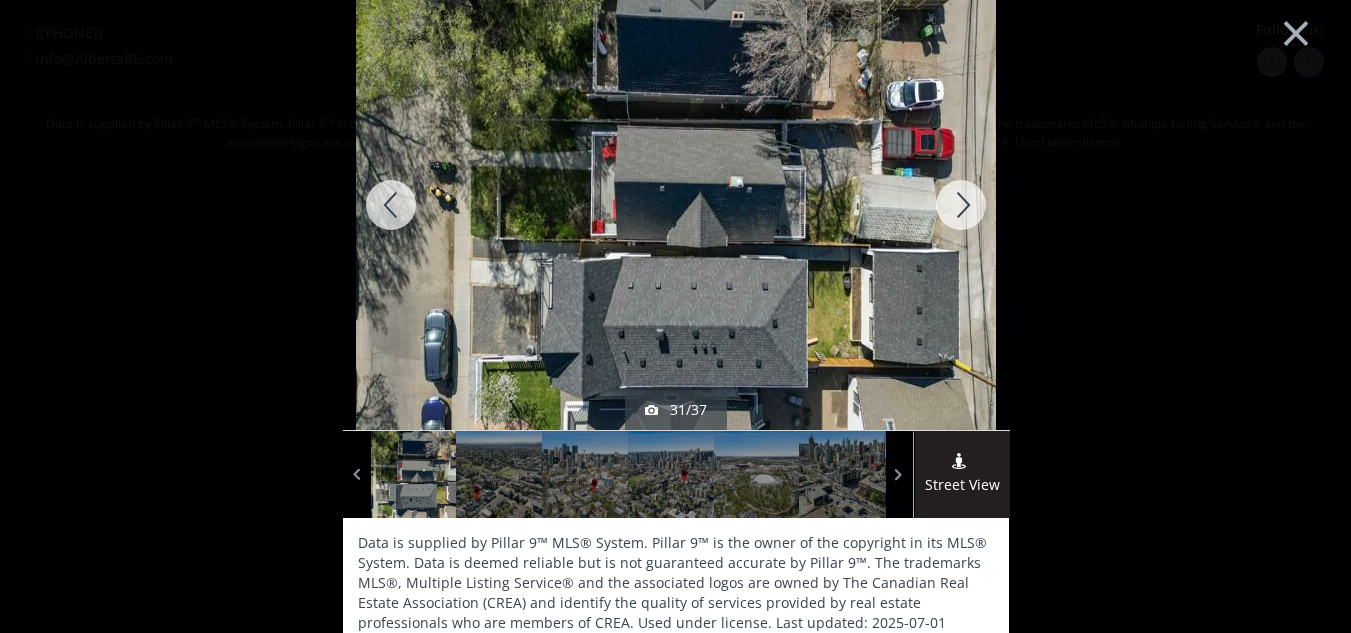 click at bounding box center [961, 205] 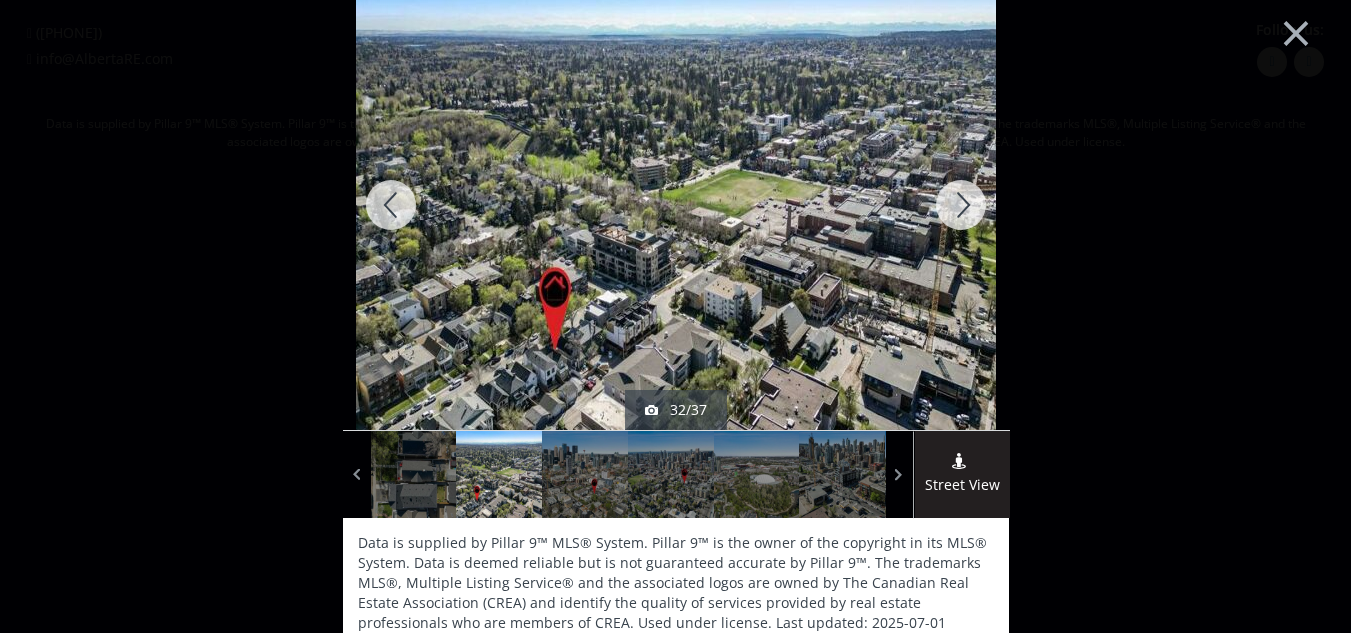 click at bounding box center (961, 205) 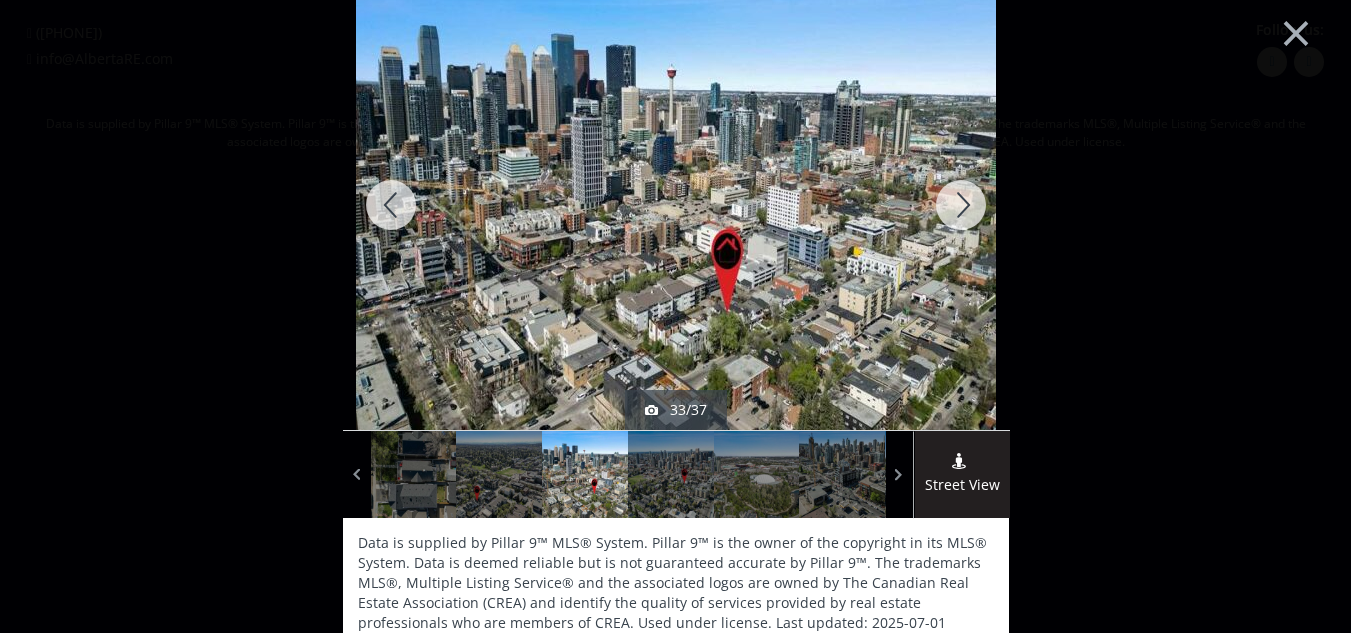click at bounding box center [961, 205] 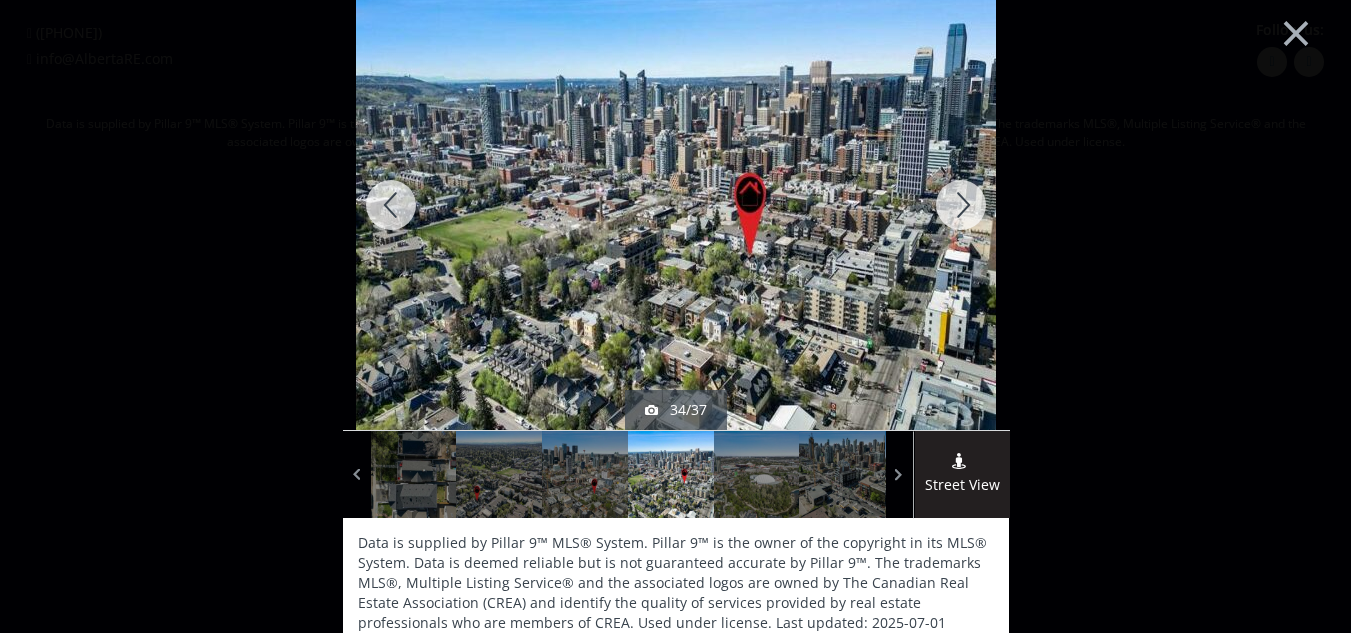 click at bounding box center [961, 205] 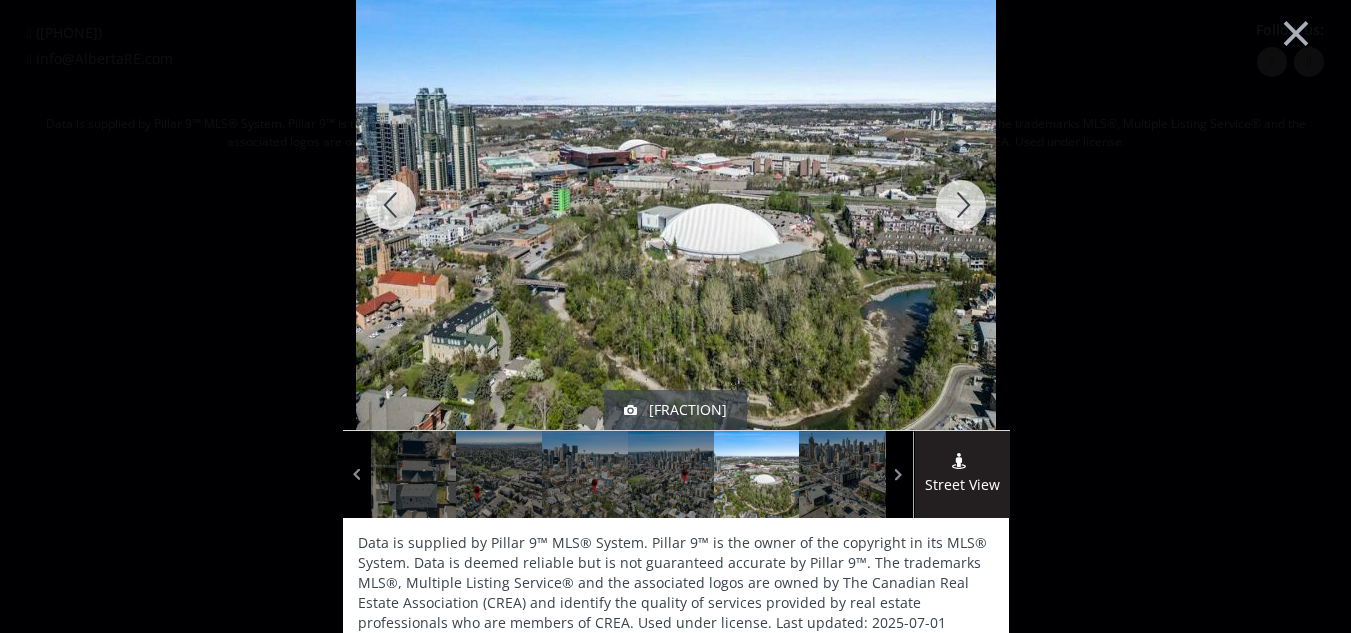 click at bounding box center [961, 205] 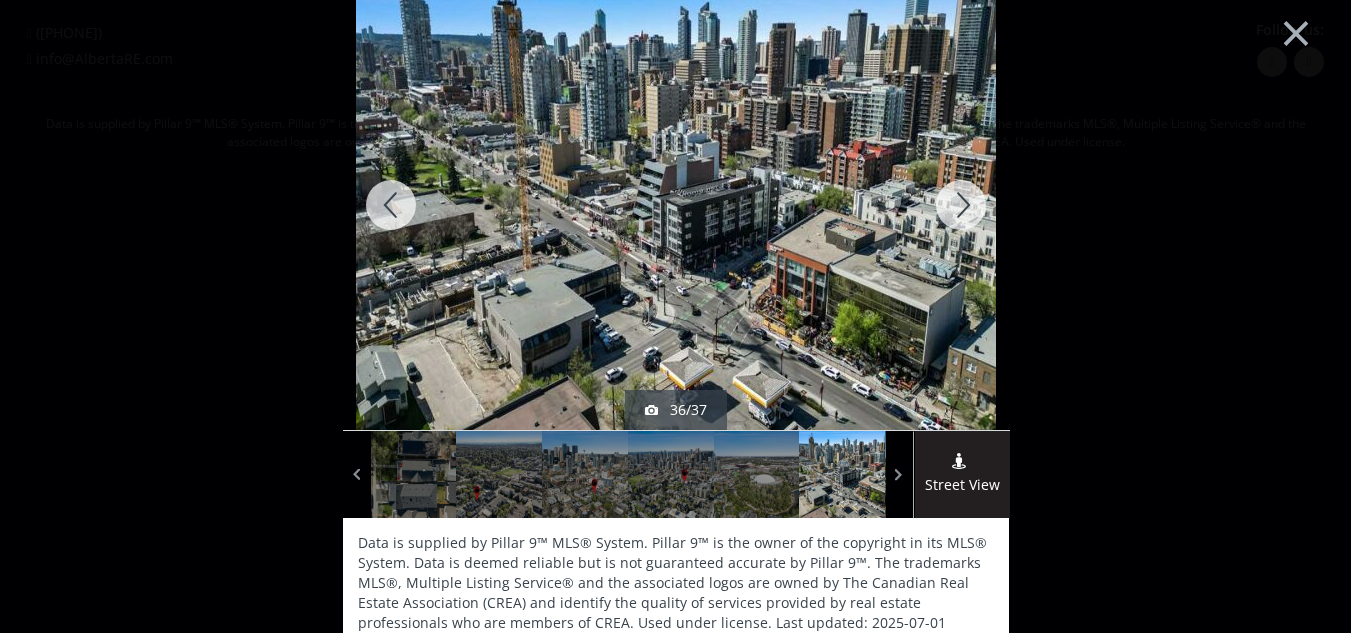 click at bounding box center (961, 205) 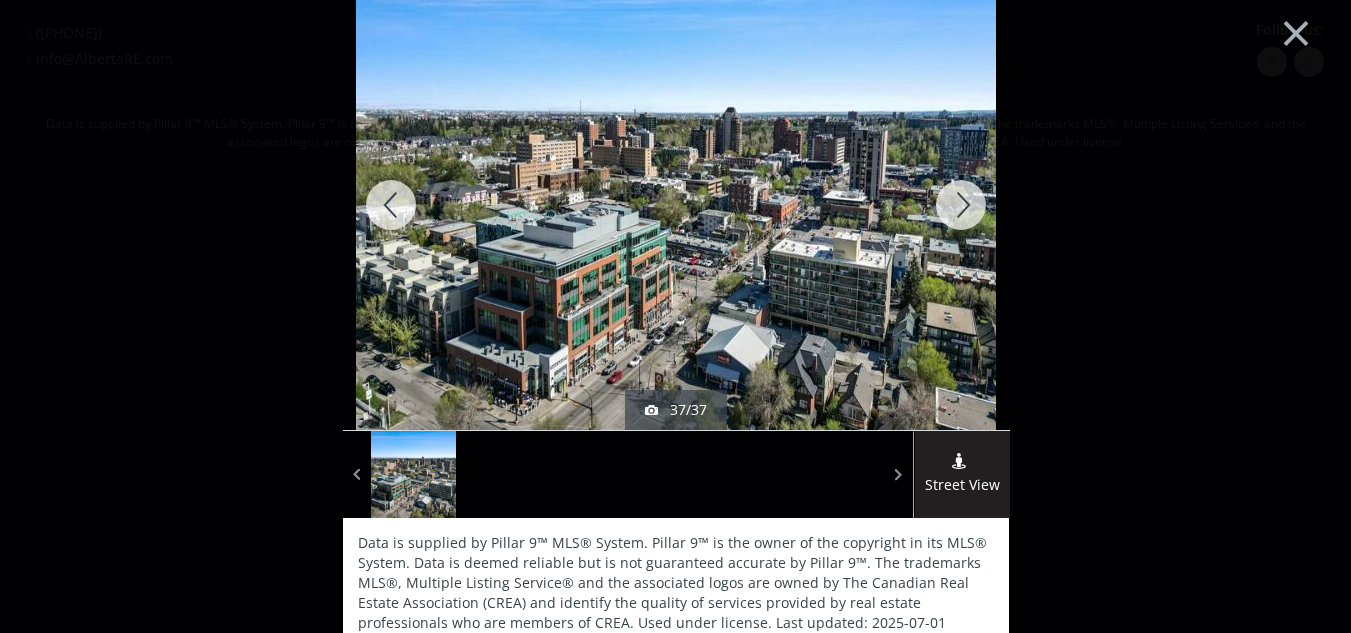 click at bounding box center (961, 205) 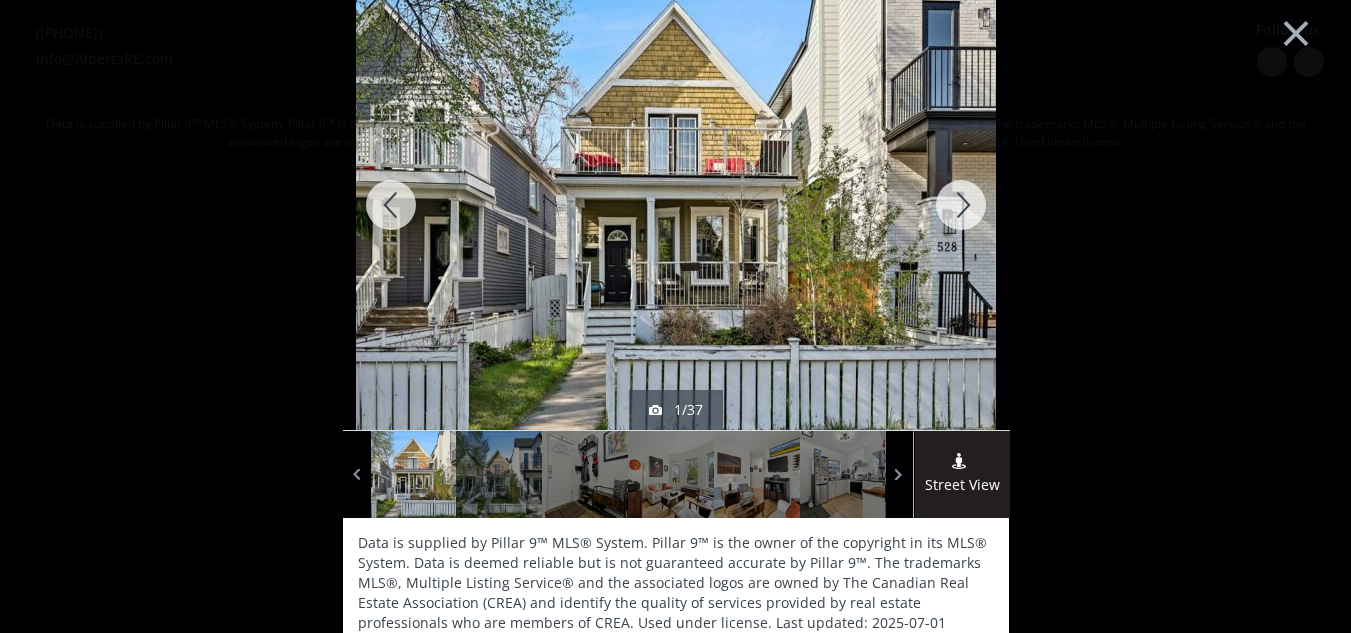 click at bounding box center [961, 205] 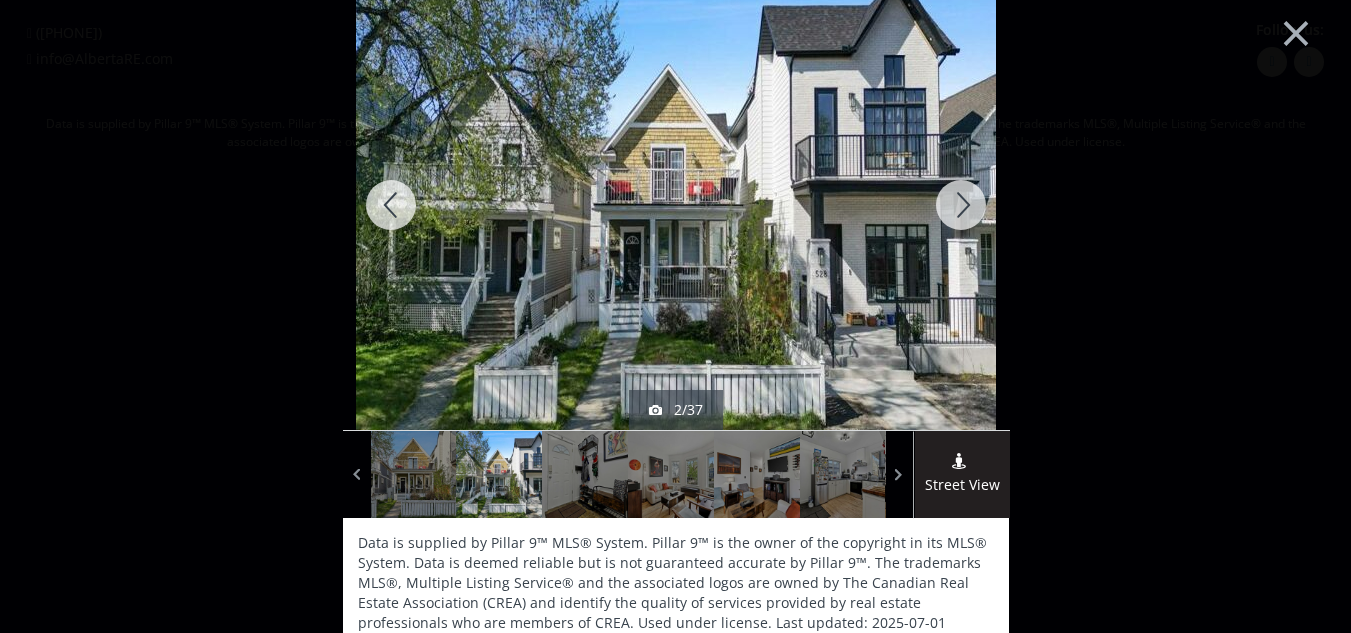 click on "Street View" at bounding box center (962, 485) 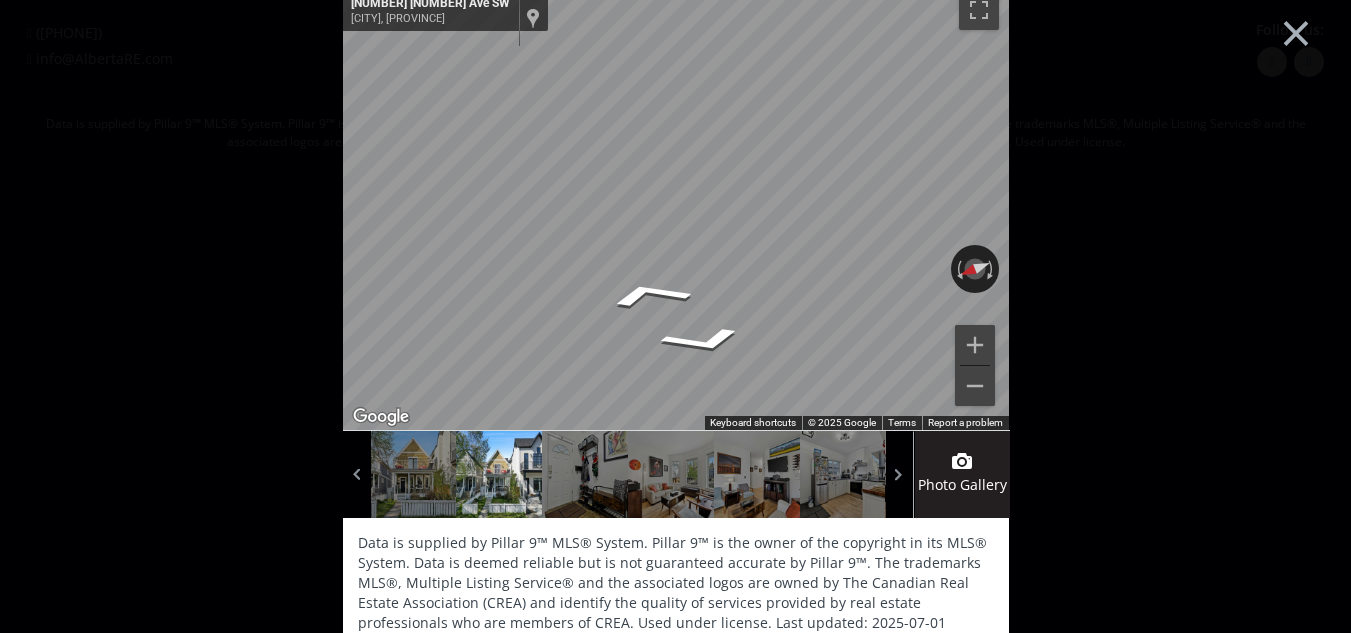 click on "× ← Move left → Move right ↑ Move up ↓ Move down + Zoom in - Zoom out [NUMBER] [NUMBER] [STREET] [DIRECTION] [CITY], [STATE] [NUMBER] [NUMBER] [STREET] [DIRECTION] View on Google Maps Custom Imagery This image is no longer available Rotate the view Keyboard shortcuts Map Data © [YEAR] Google © [YEAR] Google Terms Report a problem Photo Gallery Data is supplied by Pillar 9™ MLS® System. Pillar 9™ is the owner of the copyright in its MLS® System. Data is deemed reliable but is not guaranteed accurate by Pillar 9™. The trademarks MLS®, Multiple Listing Service® and the associated logos are owned by The Canadian Real Estate Association (CREA) and identify the quality of services provided by real estate professionals who are members of CREA. Used under license.
Last updated: [DATE] [TIME]" at bounding box center [675, 316] 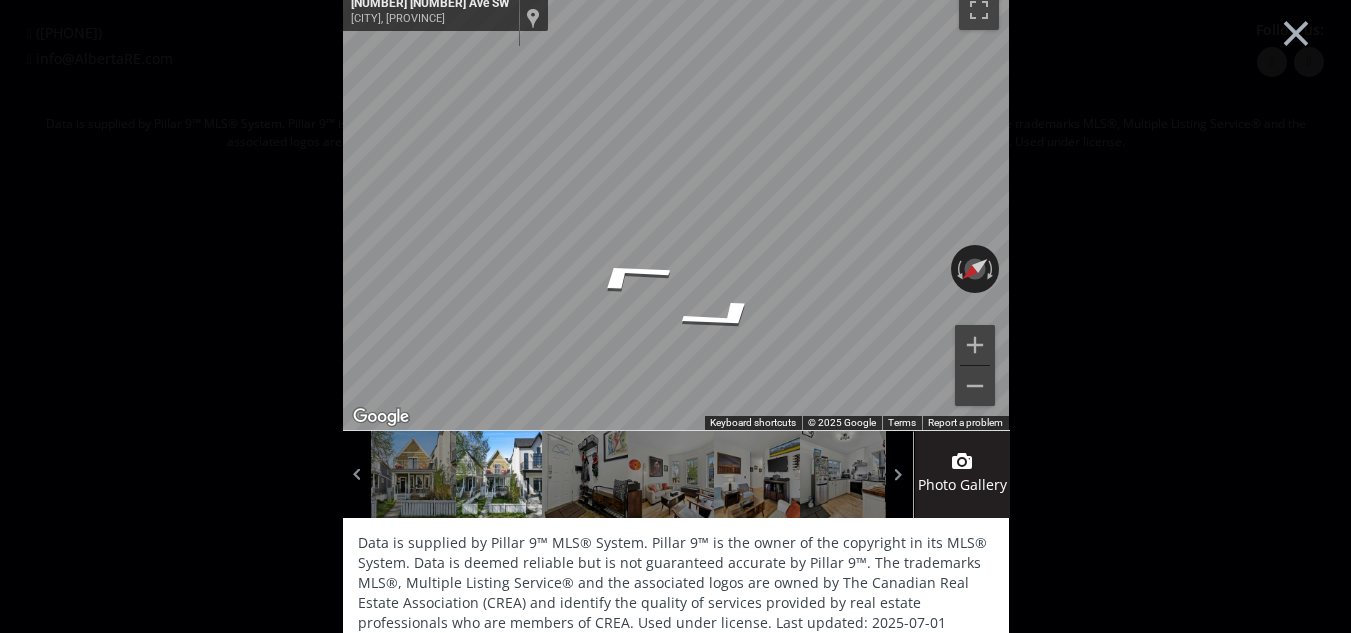 click on "× ← Move left → Move right ↑ Move up ↓ Move down + Zoom in - Zoom out [NUMBER] [NUMBER] [STREET] [DIRECTION] [CITY], [STATE] [NUMBER] [NUMBER] [STREET] [DIRECTION] View on Google Maps Custom Imagery This image is no longer available Rotate the view Keyboard shortcuts Map Data © [YEAR] Google © [YEAR] Google Terms Report a problem Photo Gallery Data is supplied by Pillar 9™ MLS® System. Pillar 9™ is the owner of the copyright in its MLS® System. Data is deemed reliable but is not guaranteed accurate by Pillar 9™. The trademarks MLS®, Multiple Listing Service® and the associated logos are owned by The Canadian Real Estate Association (CREA) and identify the quality of services provided by real estate professionals who are members of CREA. Used under license.
Last updated: [DATE] [TIME]" at bounding box center (675, 316) 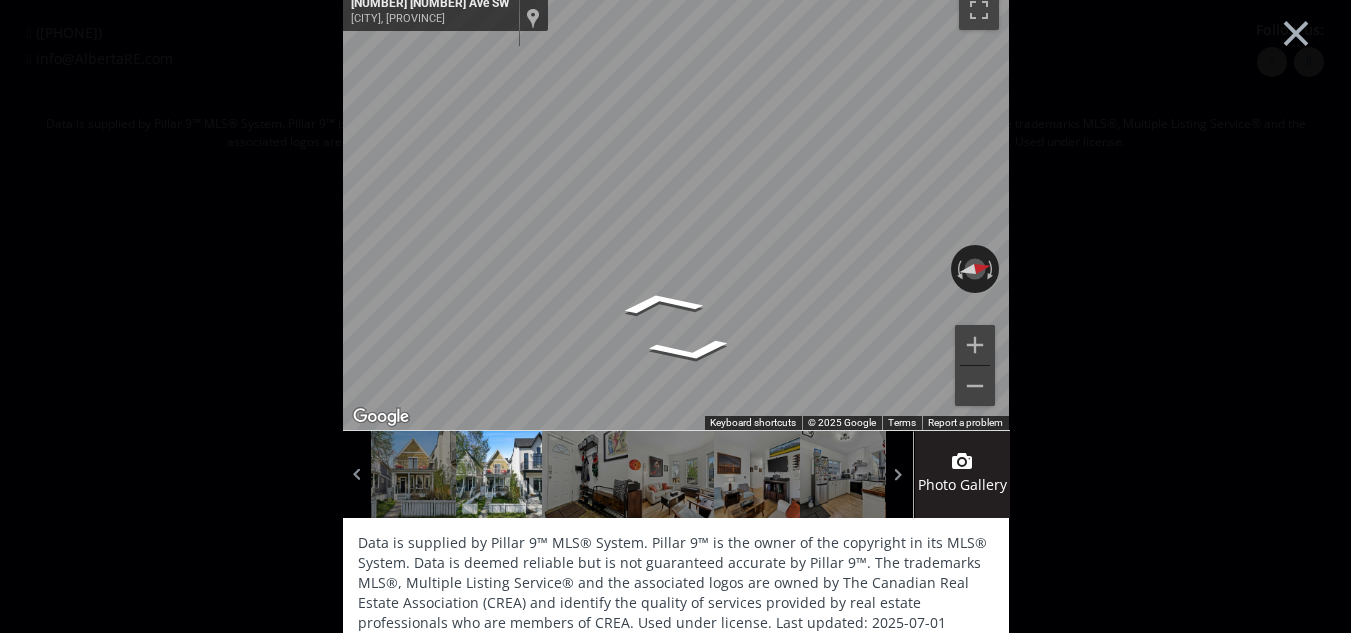 click on "× ← Move left → Move right ↑ Move up ↓ Move down + Zoom in - Zoom out [NUMBER] [NUMBER] [STREET] [DIRECTION] [CITY], [STATE] [NUMBER] [NUMBER] [STREET] [DIRECTION] View on Google Maps Custom Imagery This image is no longer available Rotate the view Keyboard shortcuts Map Data © [YEAR] Google © [YEAR] Google Terms Report a problem Photo Gallery Data is supplied by Pillar 9™ MLS® System. Pillar 9™ is the owner of the copyright in its MLS® System. Data is deemed reliable but is not guaranteed accurate by Pillar 9™. The trademarks MLS®, Multiple Listing Service® and the associated logos are owned by The Canadian Real Estate Association (CREA) and identify the quality of services provided by real estate professionals who are members of CREA. Used under license.
Last updated: [DATE] [TIME]" at bounding box center [676, 324] 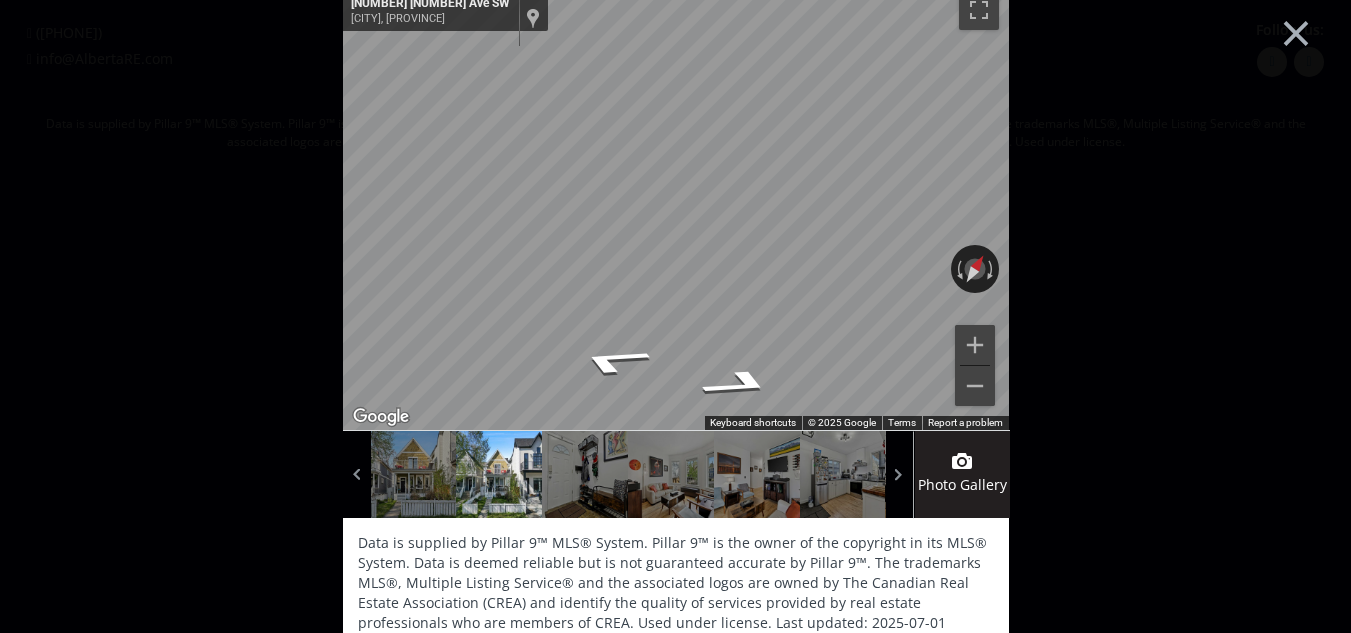 click on "× ← Move left → Move right ↑ Move up ↓ Move down + Zoom in - Zoom out [NUMBER] [NUMBER] [STREET] [DIRECTION] [CITY], [STATE] [NUMBER] [NUMBER] [STREET] [DIRECTION] View on Google Maps Custom Imagery This image is no longer available Rotate the view Keyboard shortcuts Map Data © [YEAR] Google © [YEAR] Google Terms Report a problem Photo Gallery Data is supplied by Pillar 9™ MLS® System. Pillar 9™ is the owner of the copyright in its MLS® System. Data is deemed reliable but is not guaranteed accurate by Pillar 9™. The trademarks MLS®, Multiple Listing Service® and the associated logos are owned by The Canadian Real Estate Association (CREA) and identify the quality of services provided by real estate professionals who are members of CREA. Used under license.
Last updated: [DATE] [TIME]" at bounding box center [676, 324] 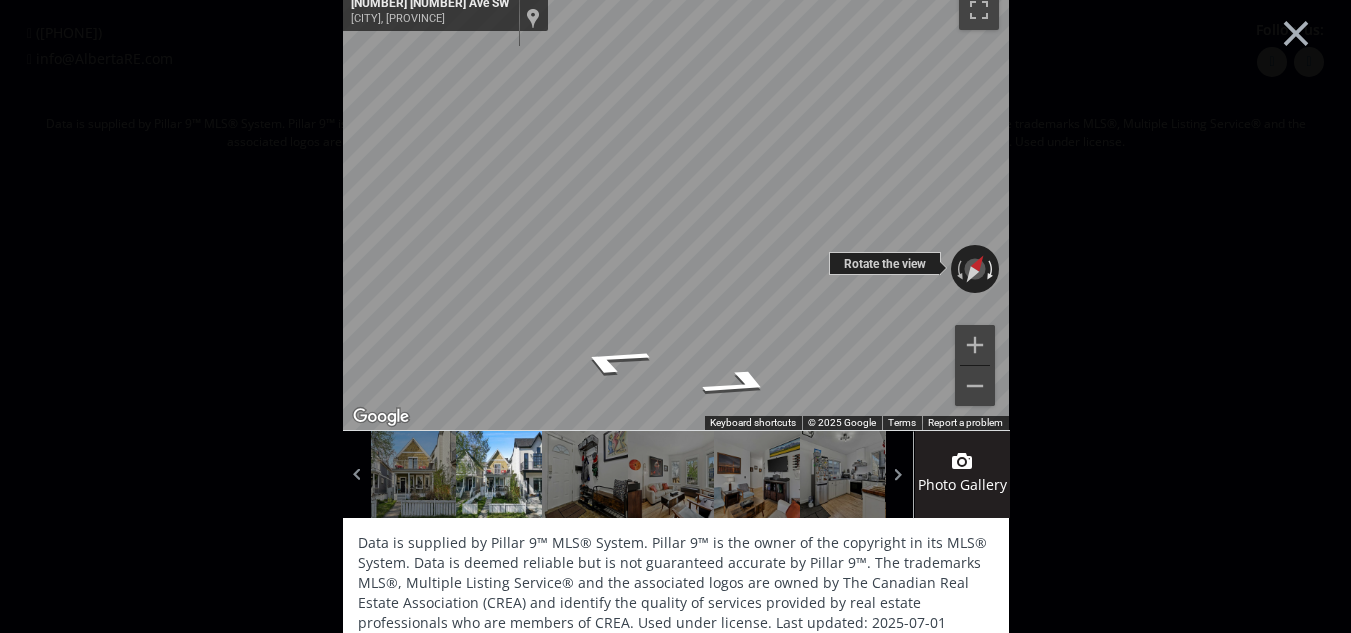 click at bounding box center [992, 269] 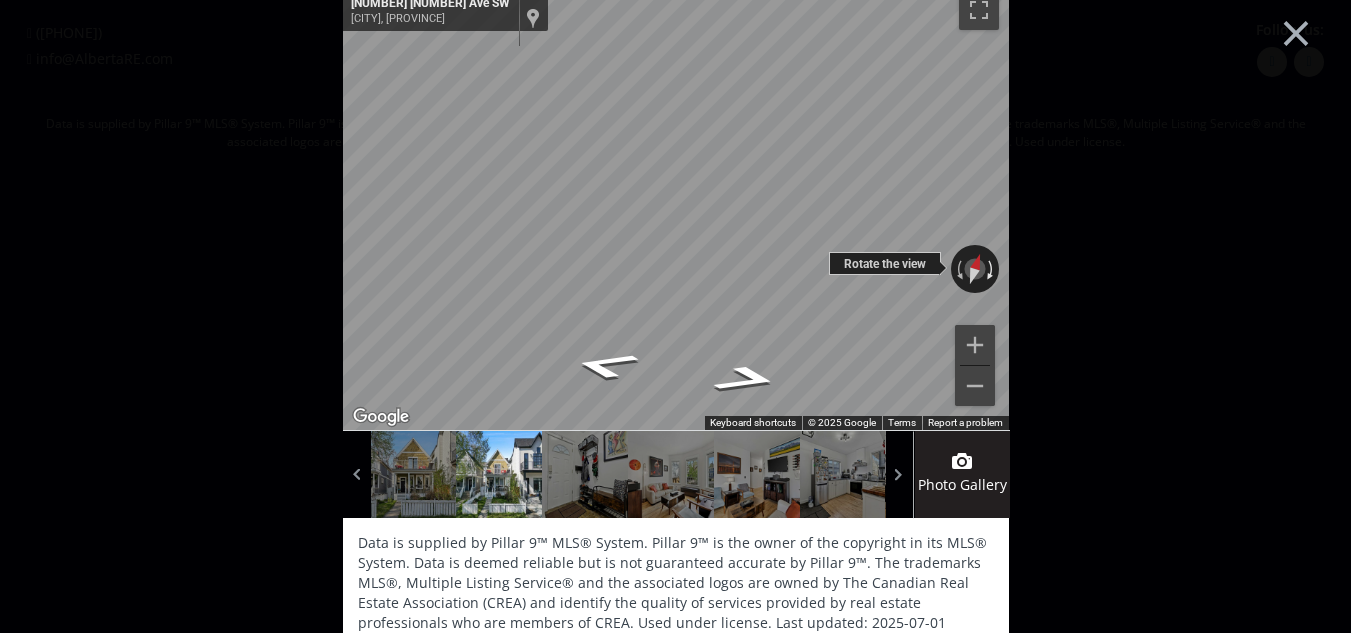 click at bounding box center (992, 269) 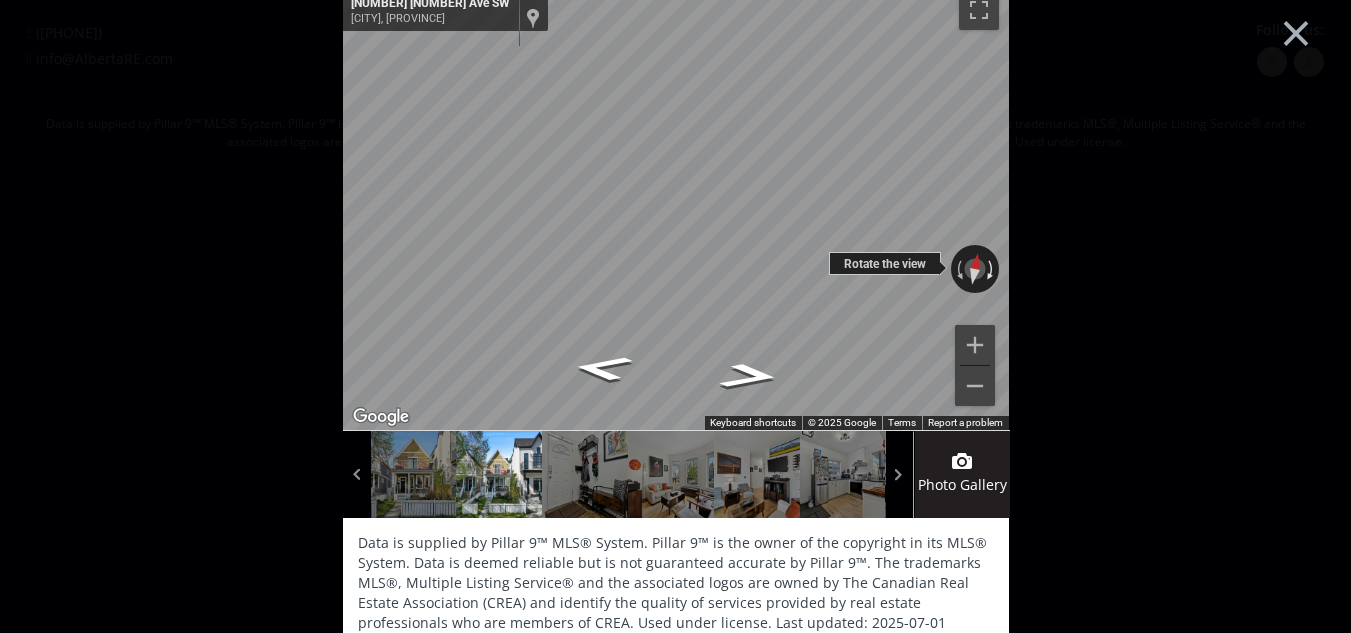 click at bounding box center (992, 269) 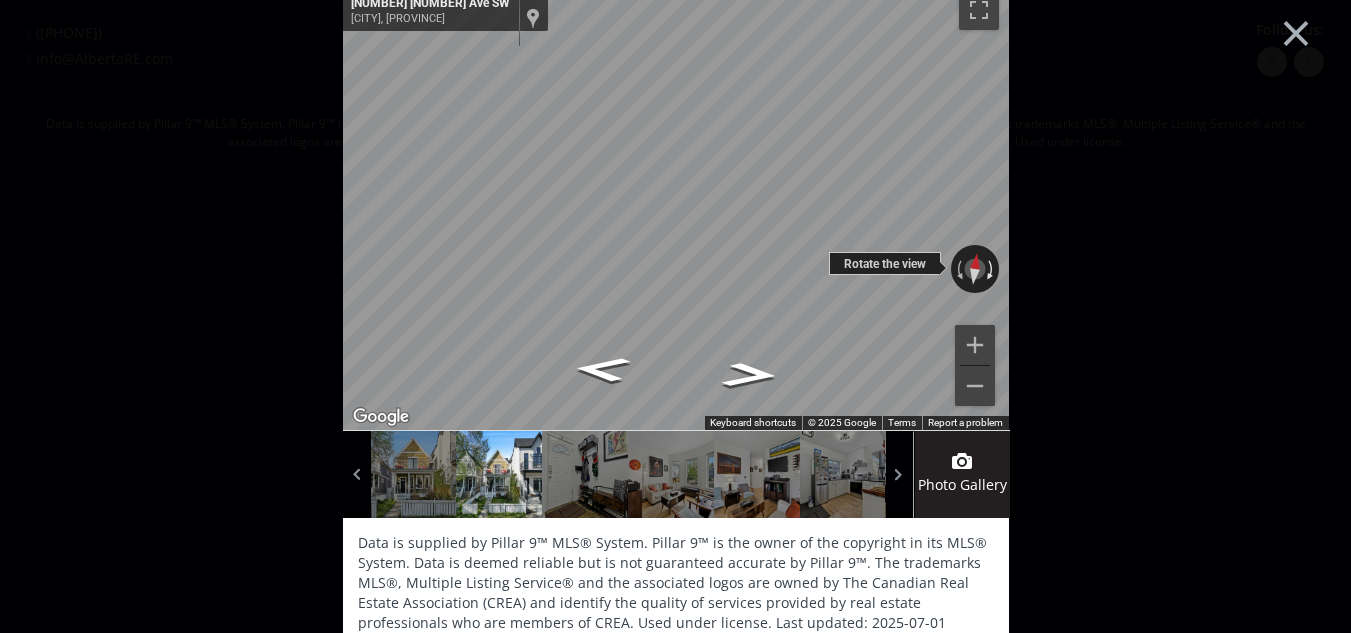 click at bounding box center (992, 269) 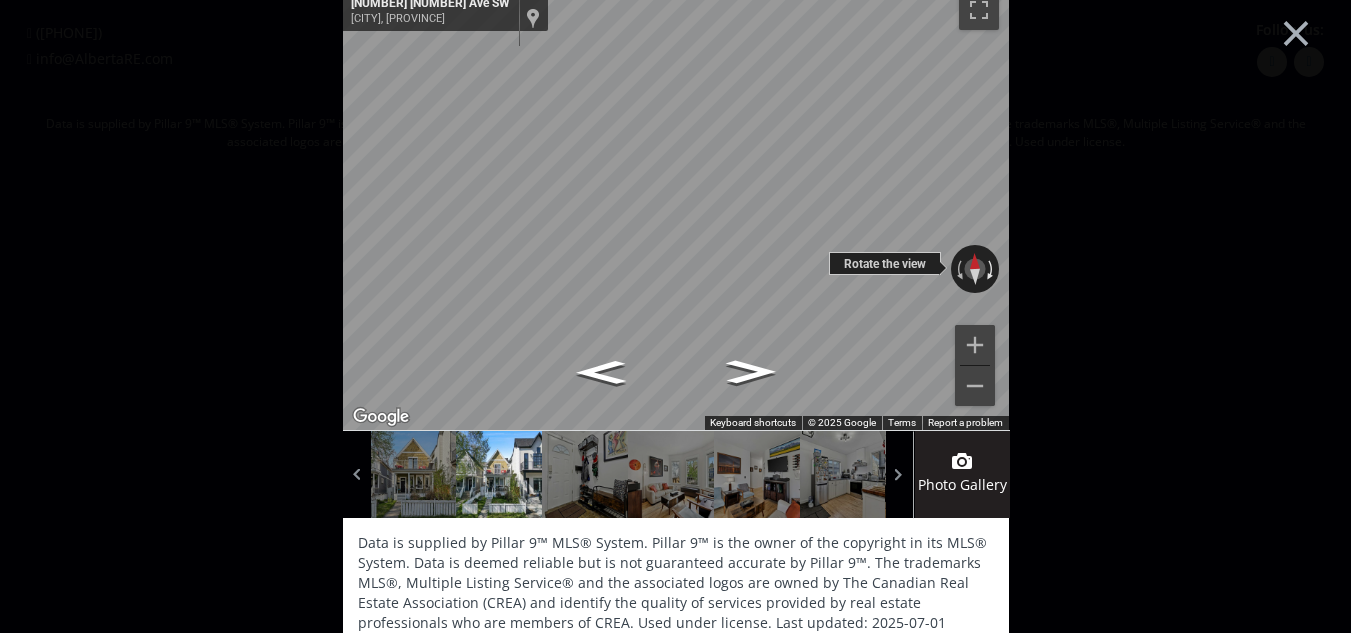 click at bounding box center (992, 269) 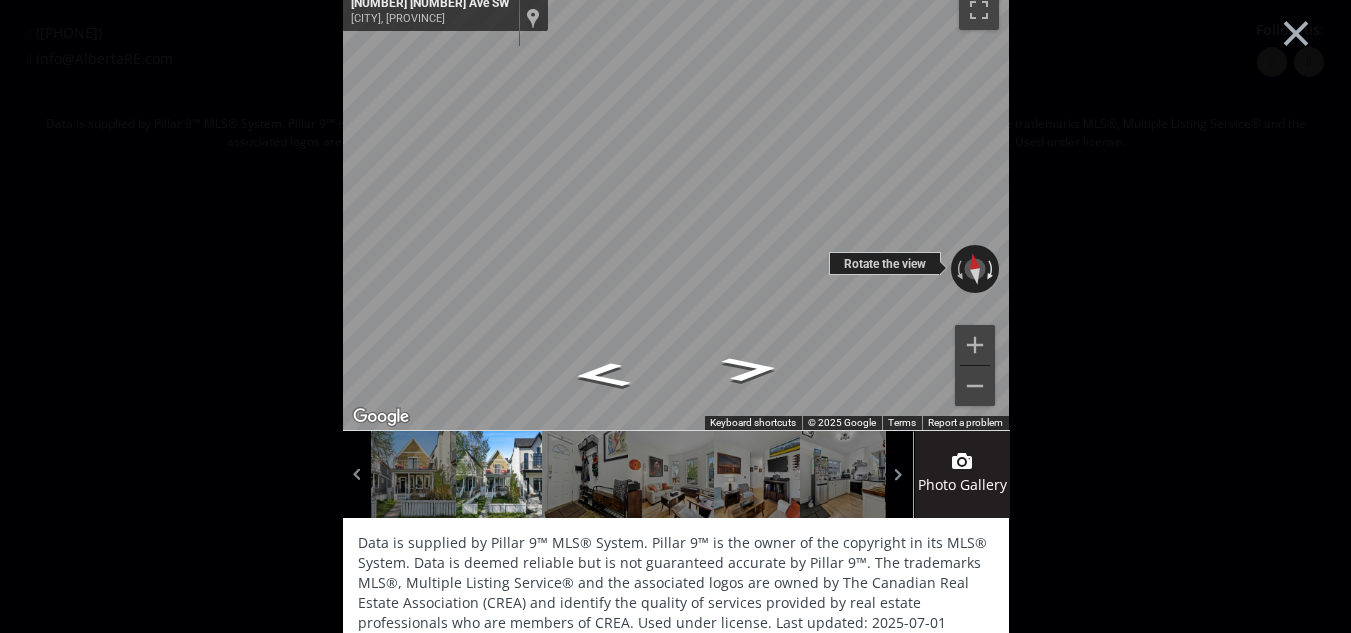 click at bounding box center [992, 269] 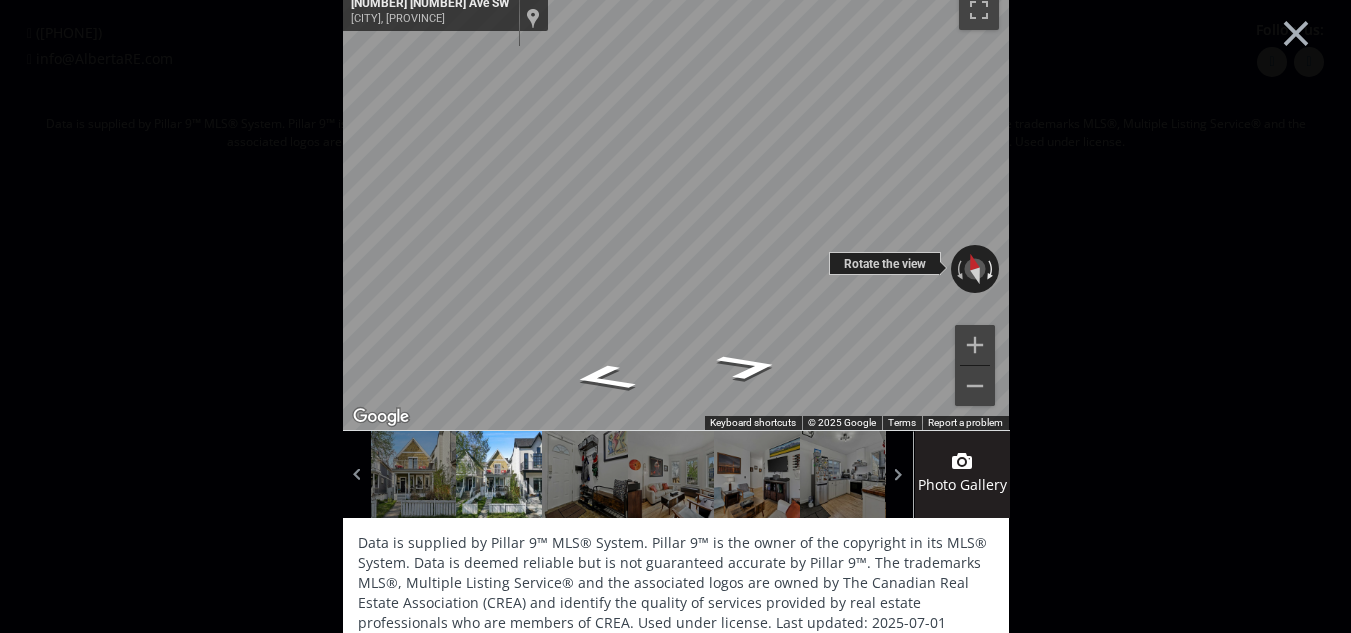 click at bounding box center [992, 269] 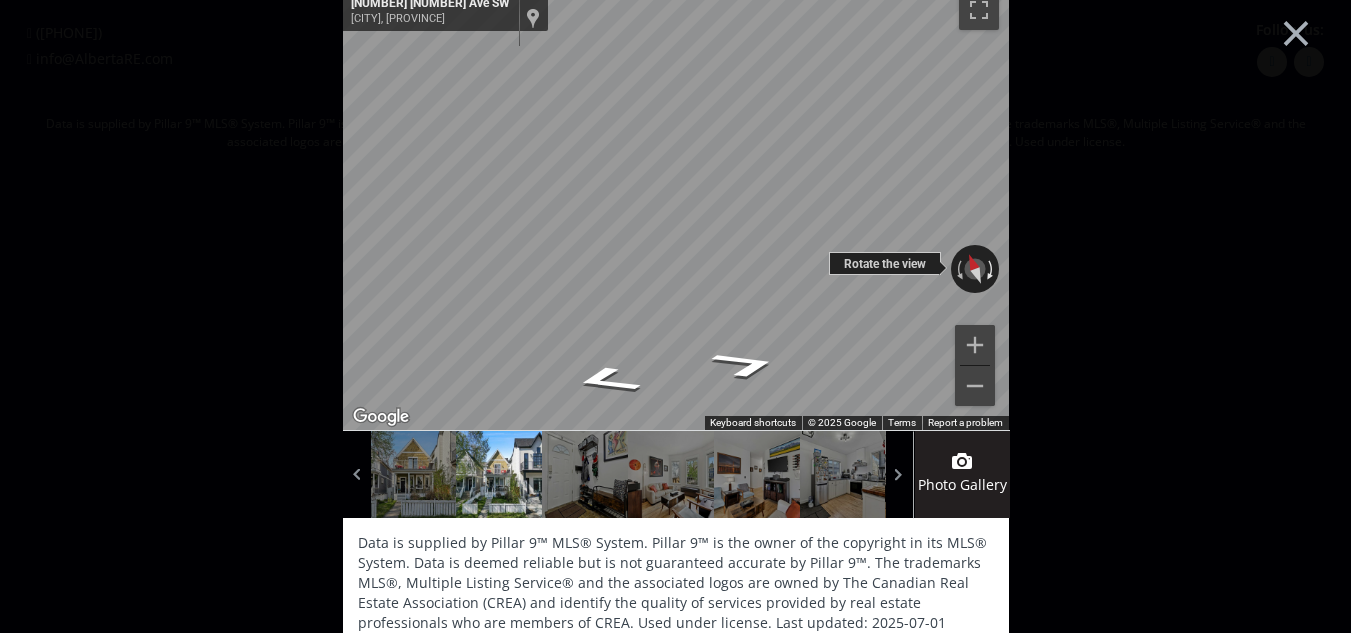click at bounding box center [992, 269] 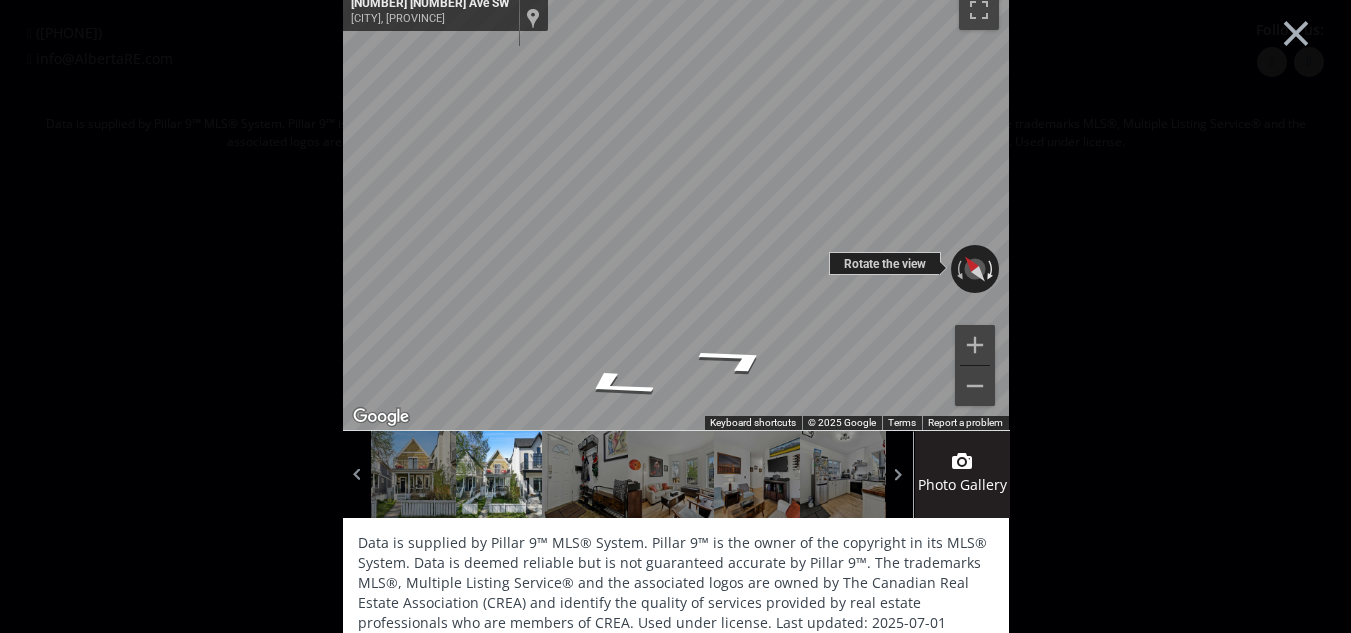 click at bounding box center (992, 269) 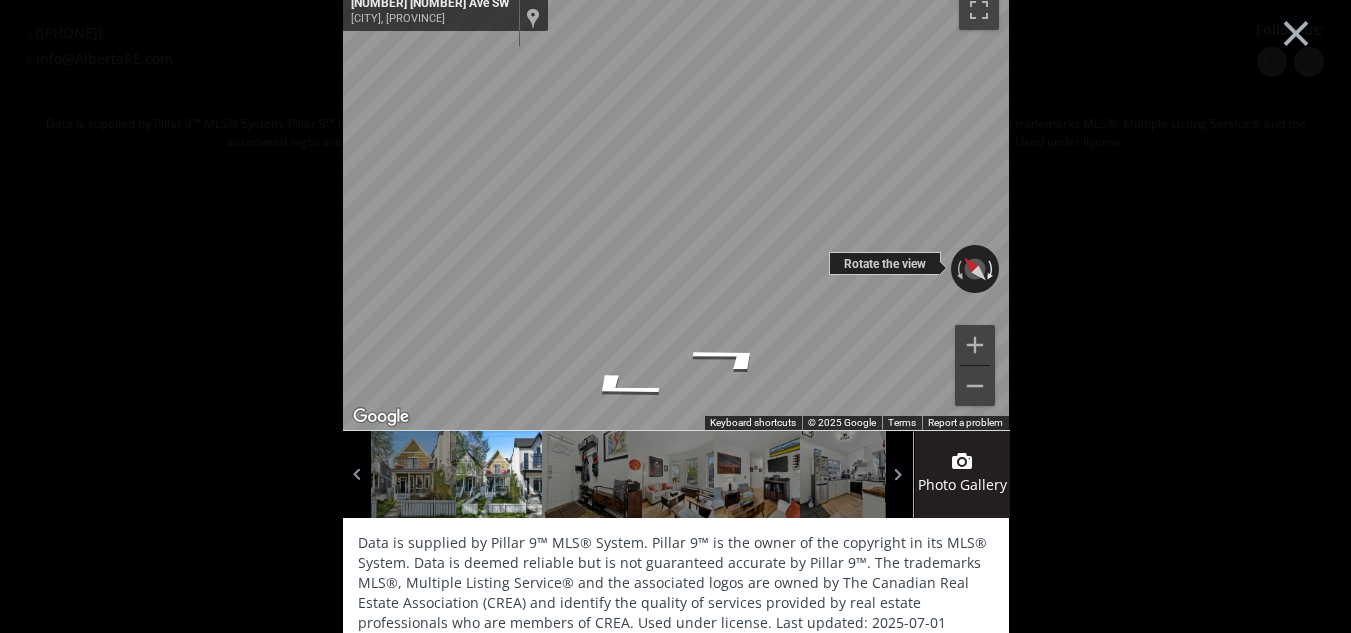 click at bounding box center [992, 269] 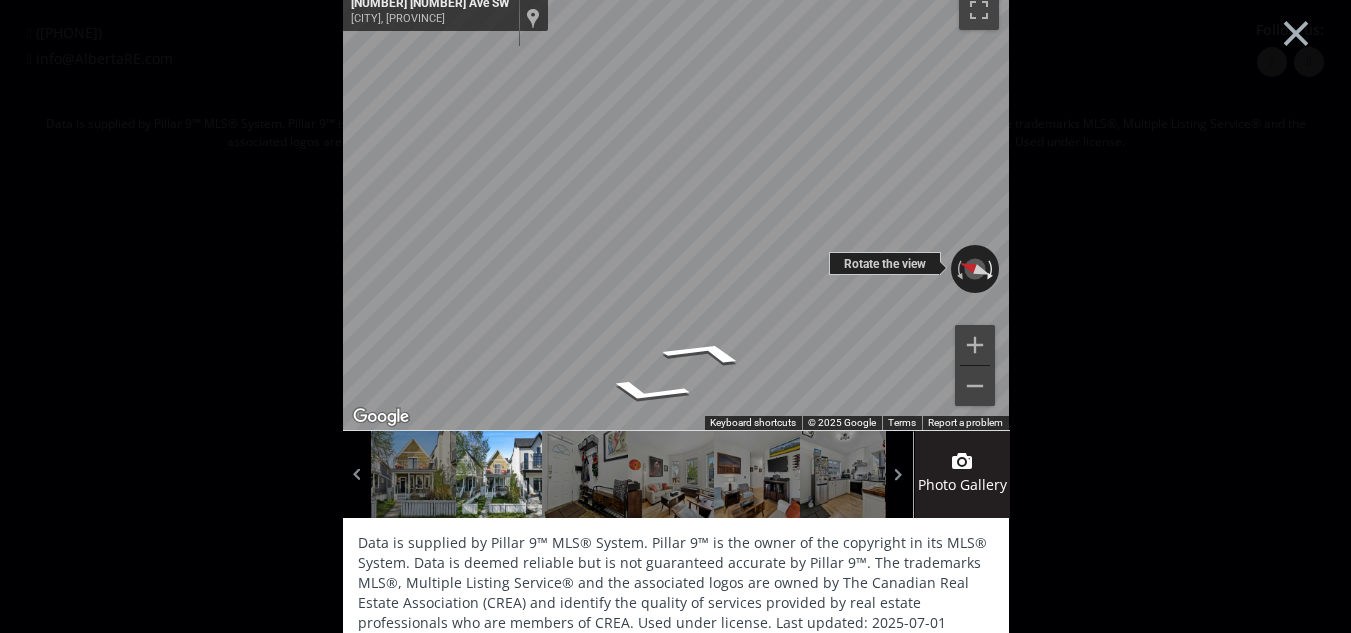 click at bounding box center [992, 269] 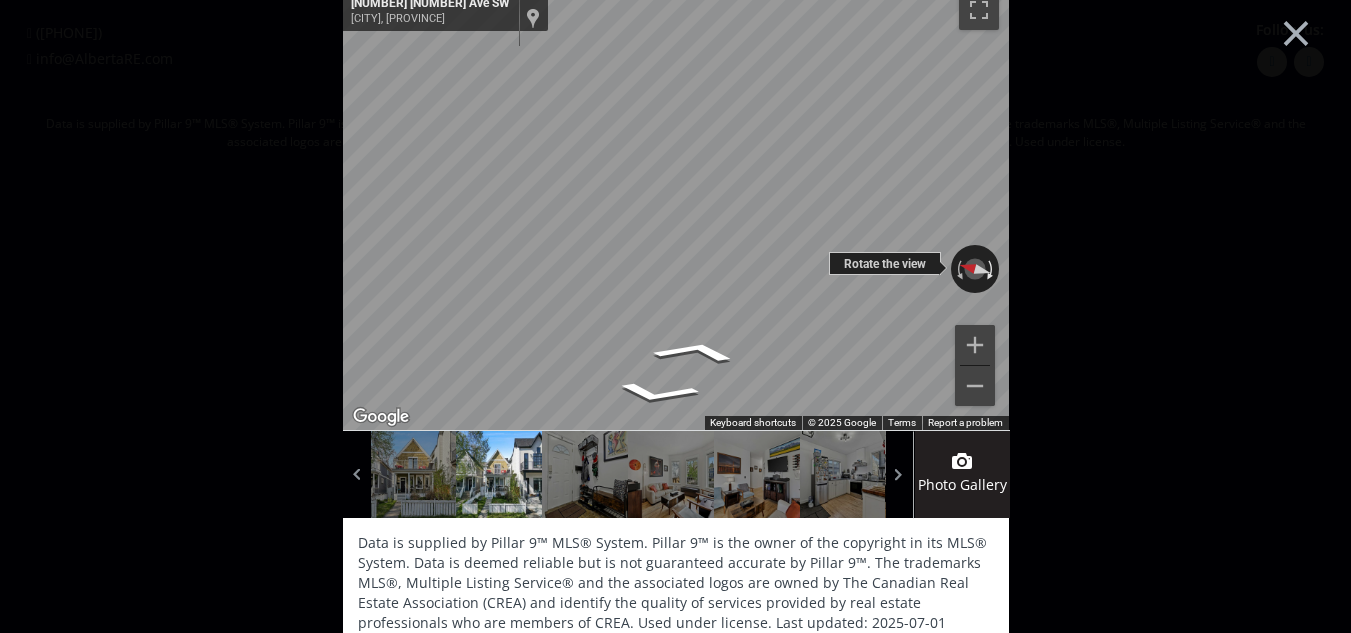 click at bounding box center [992, 269] 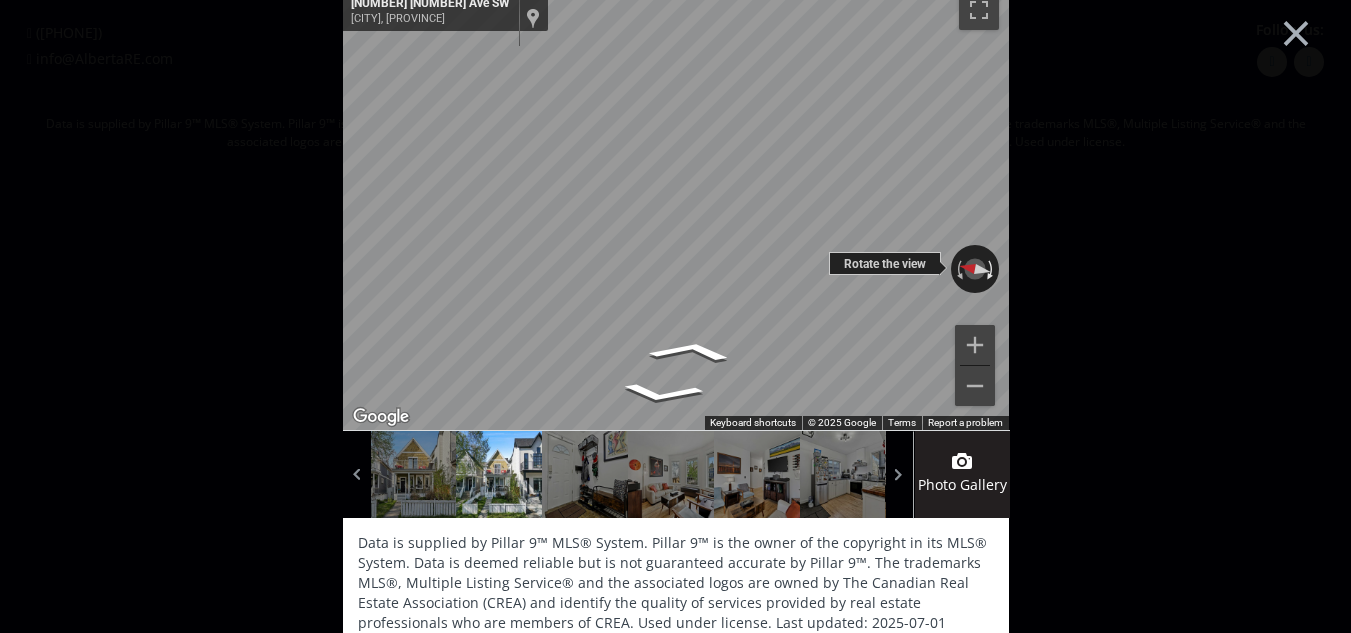 click at bounding box center (992, 269) 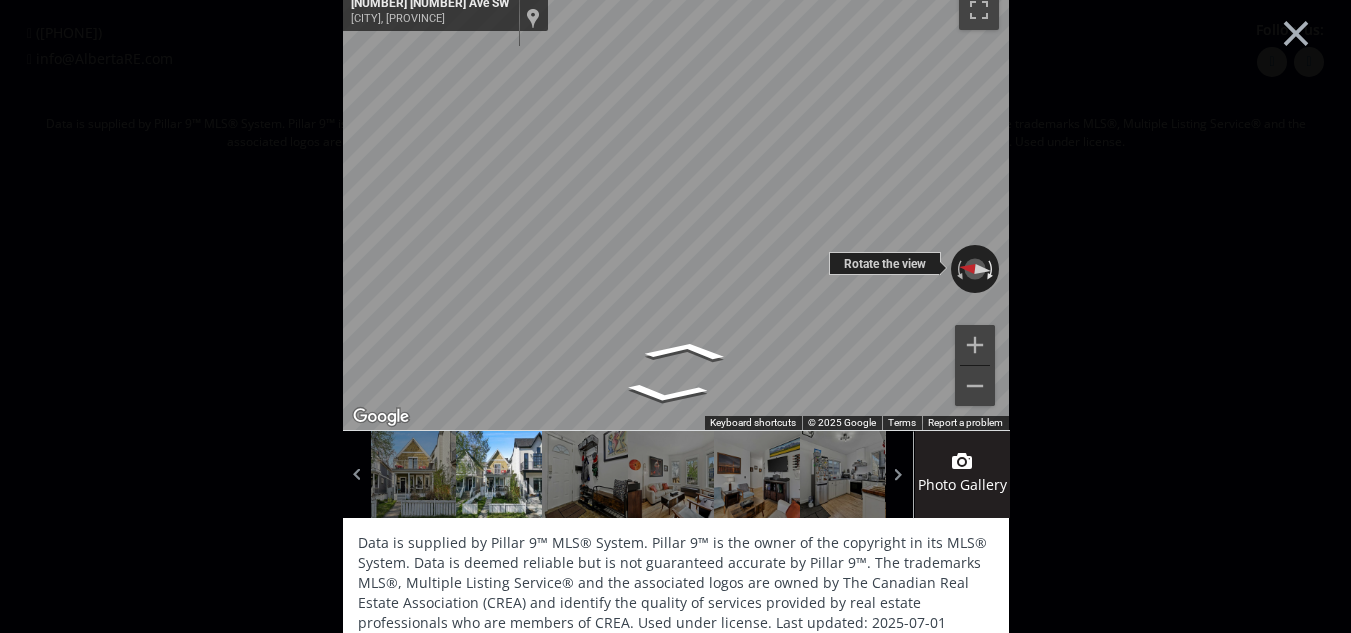 click at bounding box center [992, 269] 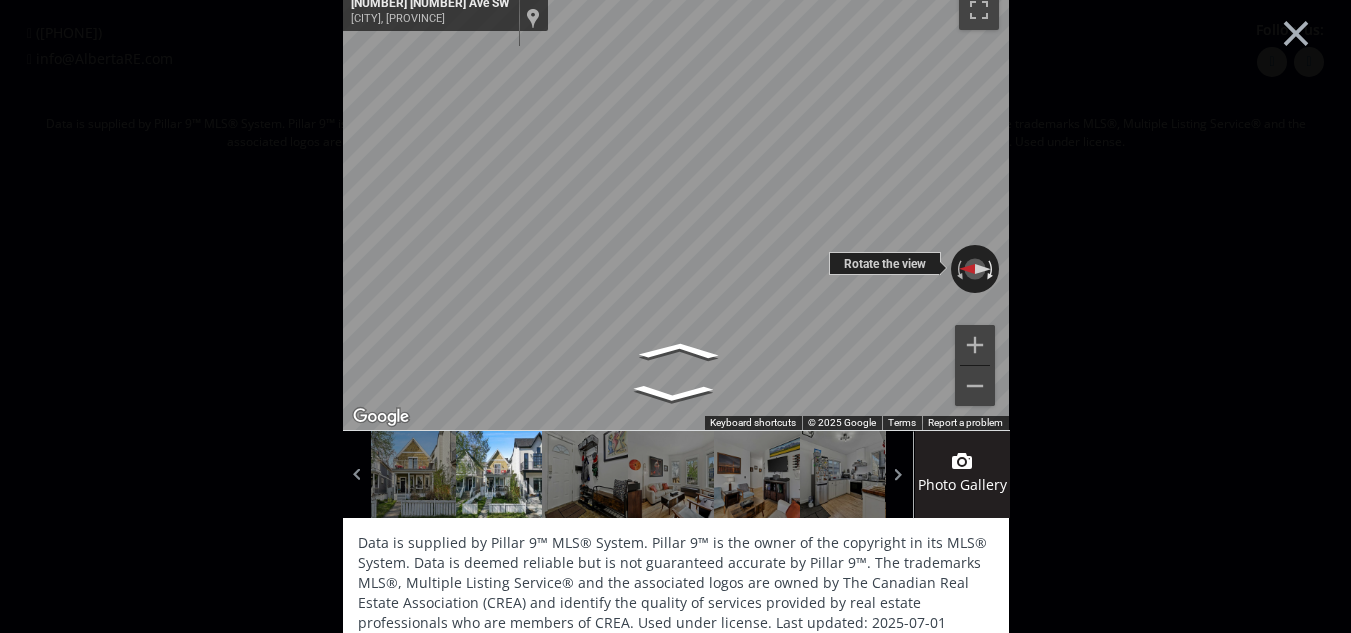click at bounding box center [992, 269] 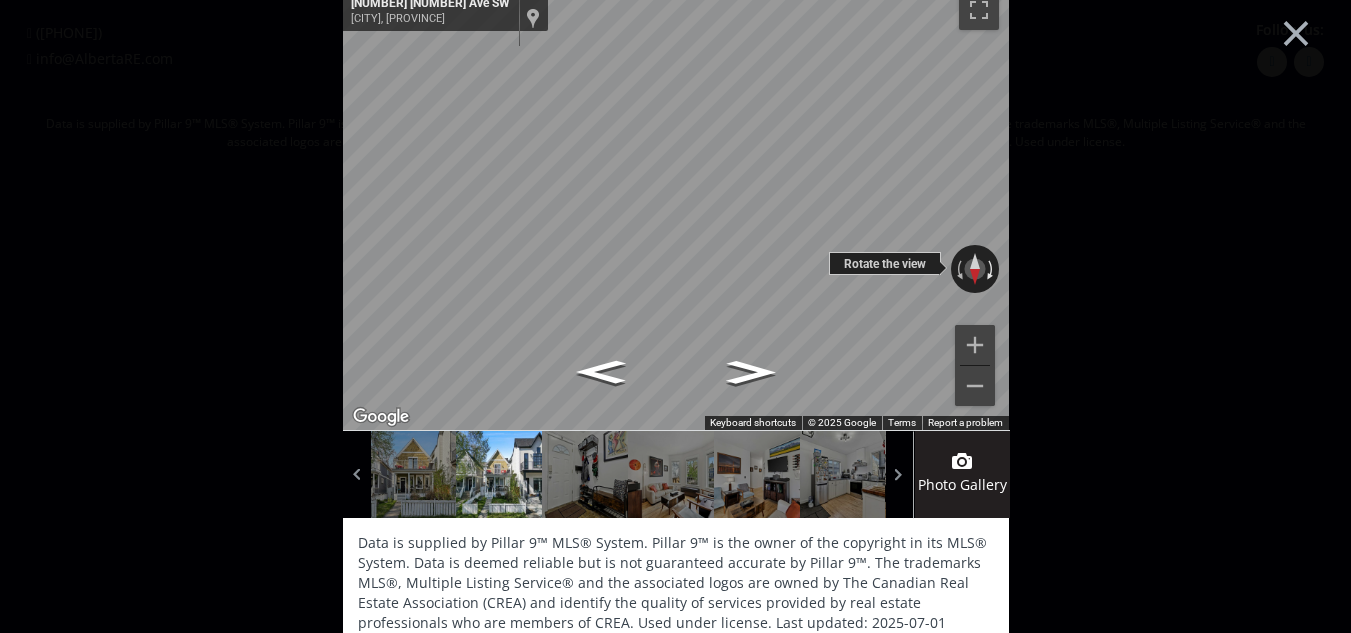 click at bounding box center [992, 269] 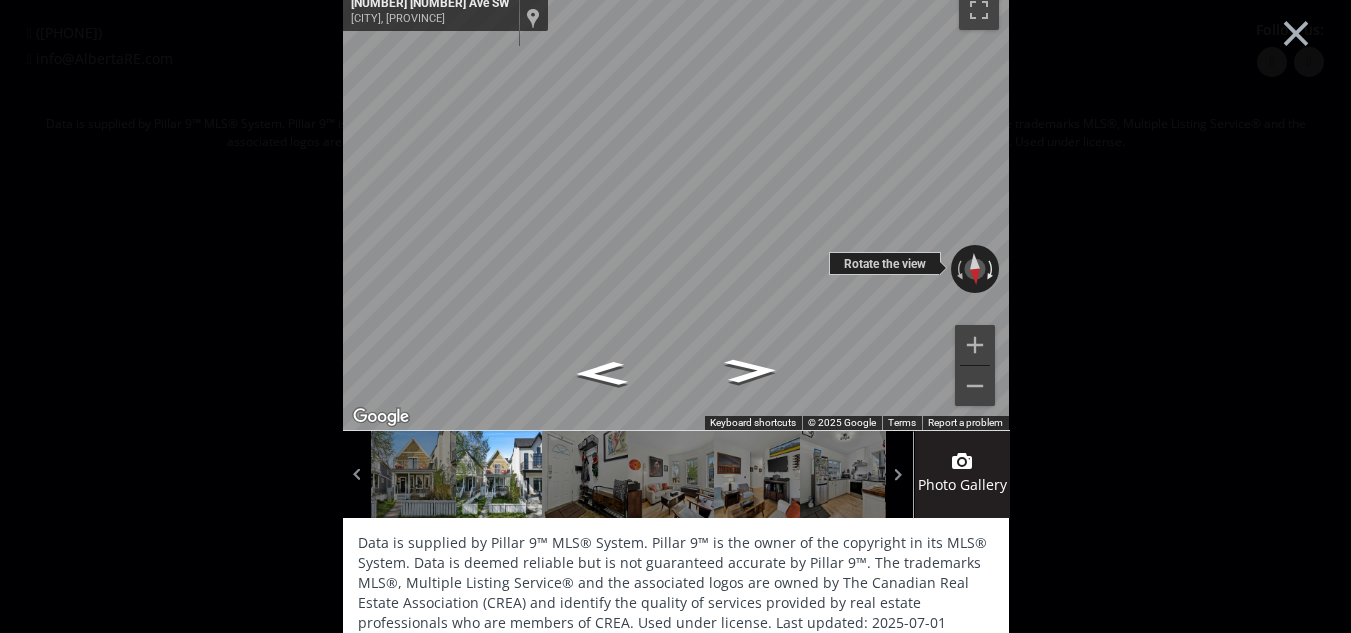 click at bounding box center [992, 269] 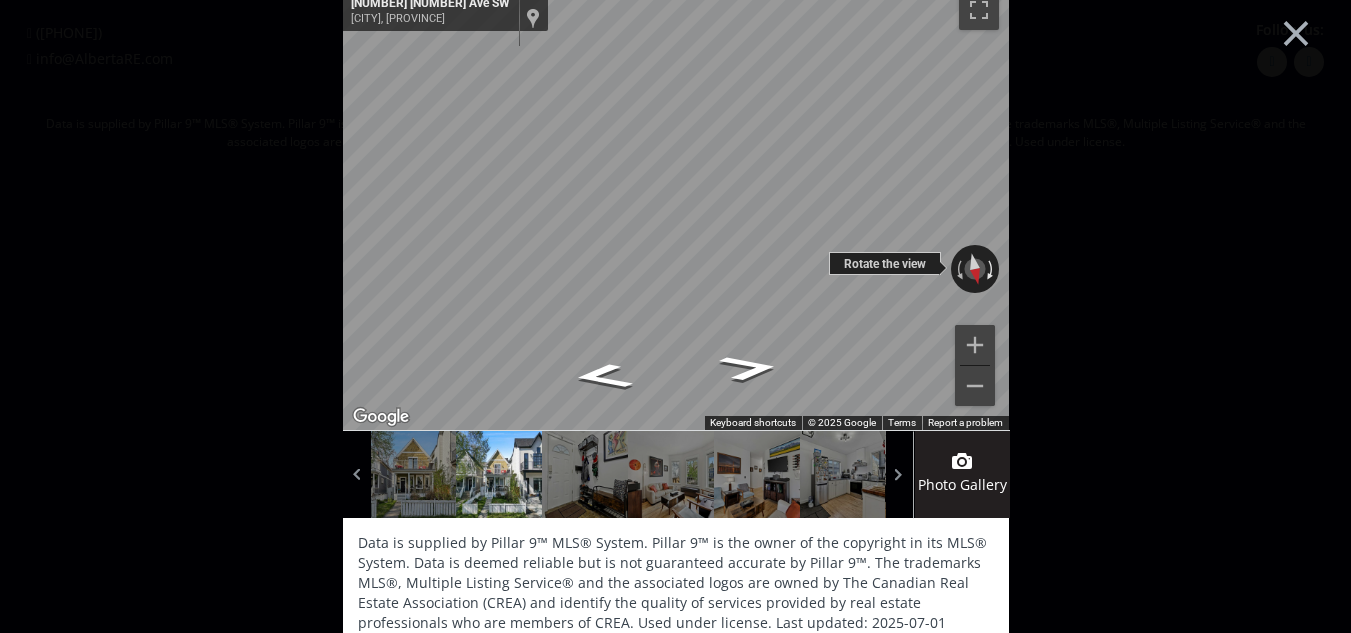 click at bounding box center (992, 269) 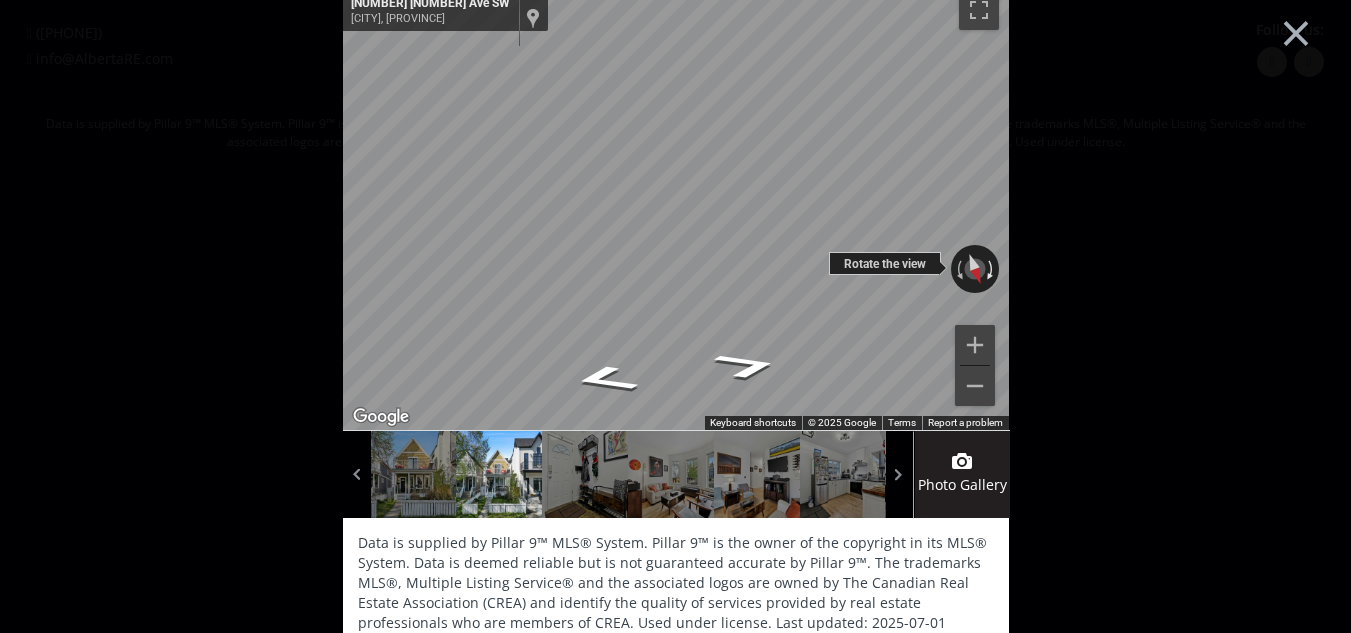 click at bounding box center [992, 269] 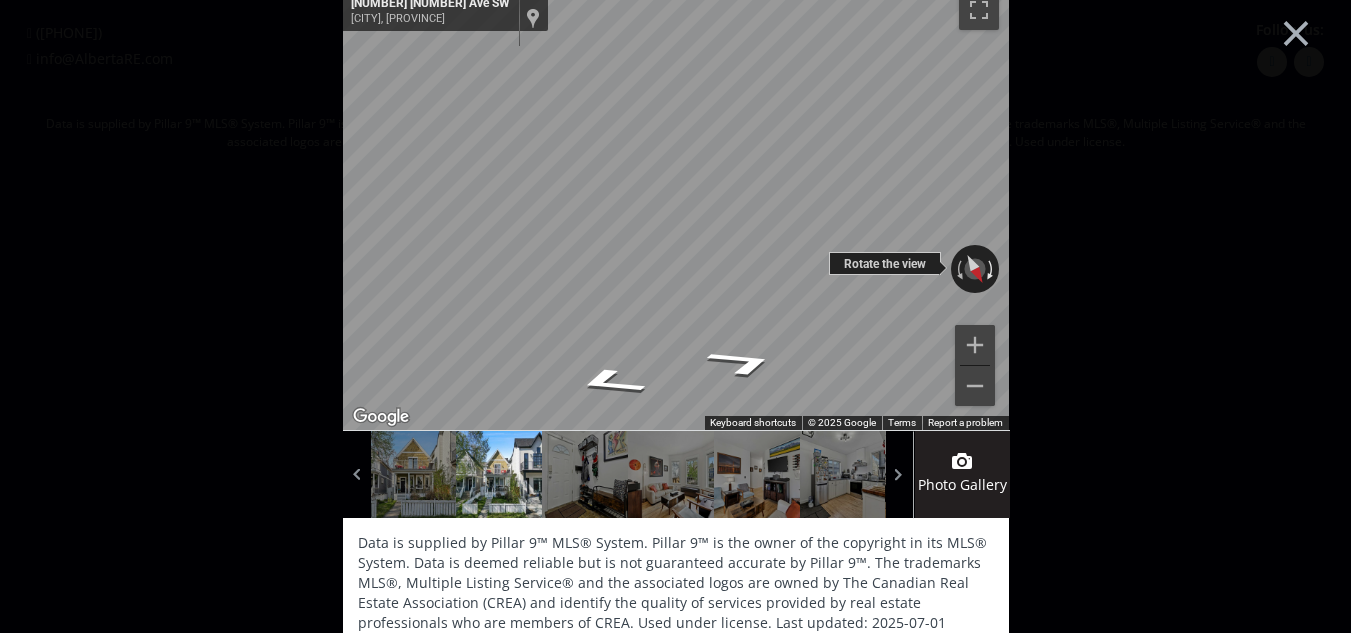 click at bounding box center [992, 269] 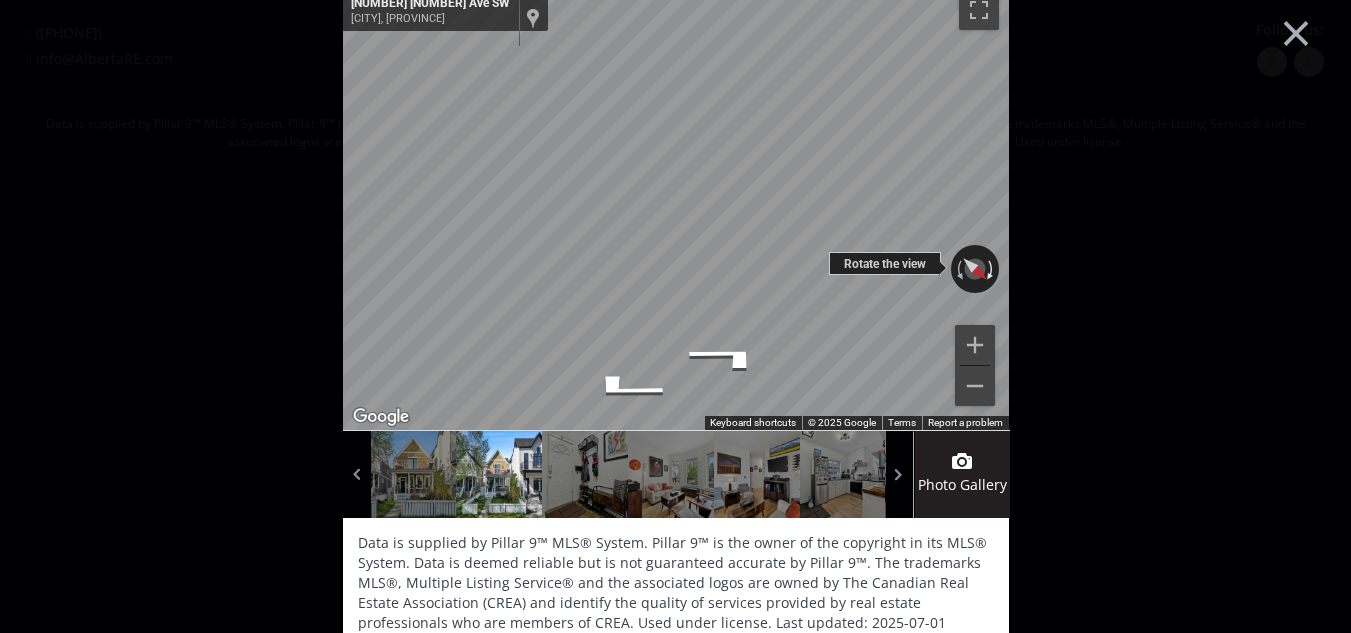click at bounding box center [992, 269] 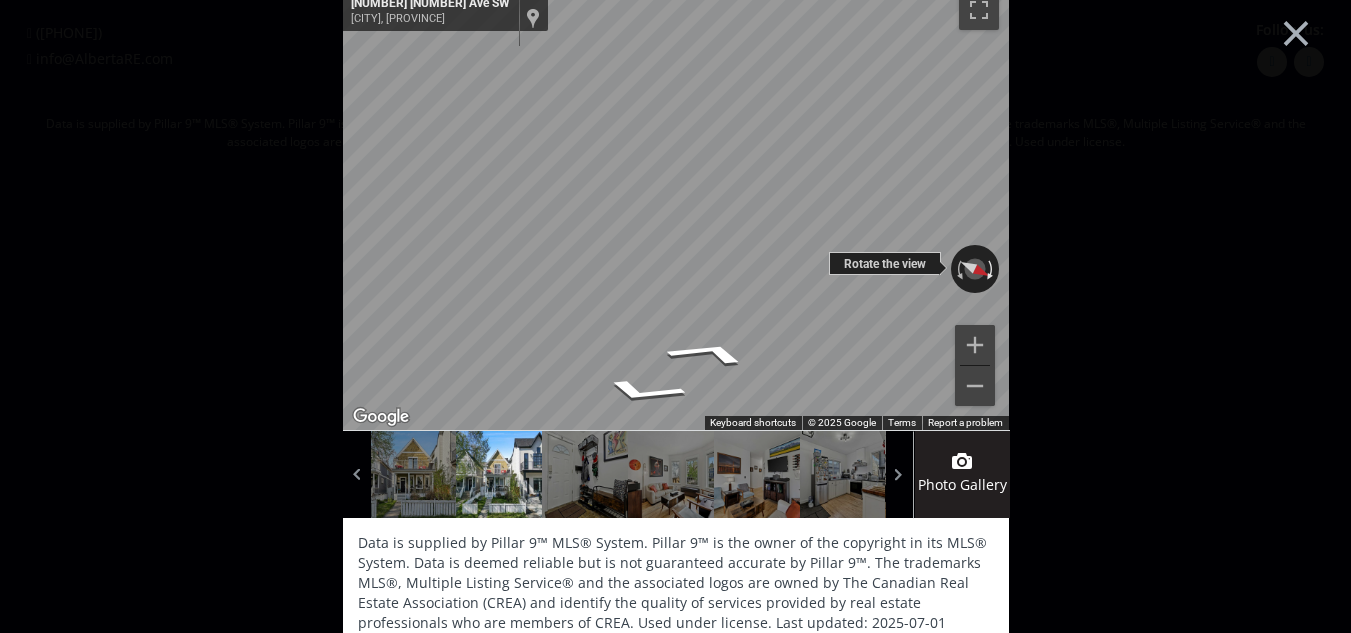 click at bounding box center [992, 269] 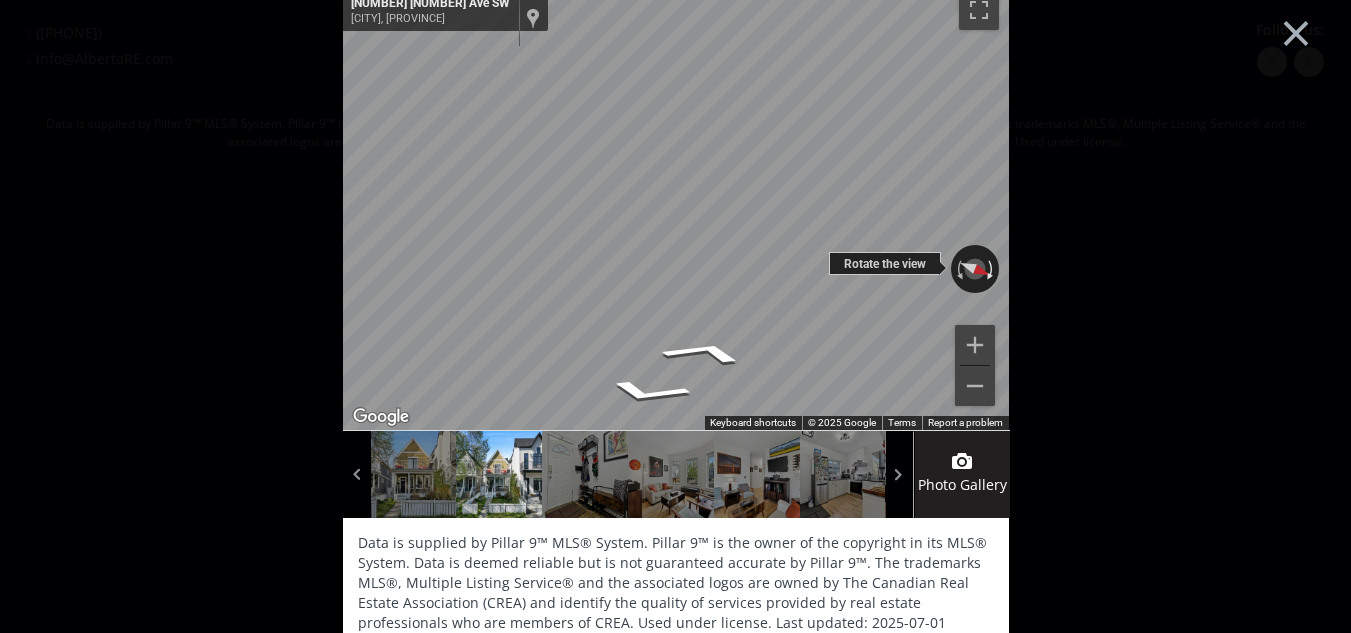click at bounding box center (992, 269) 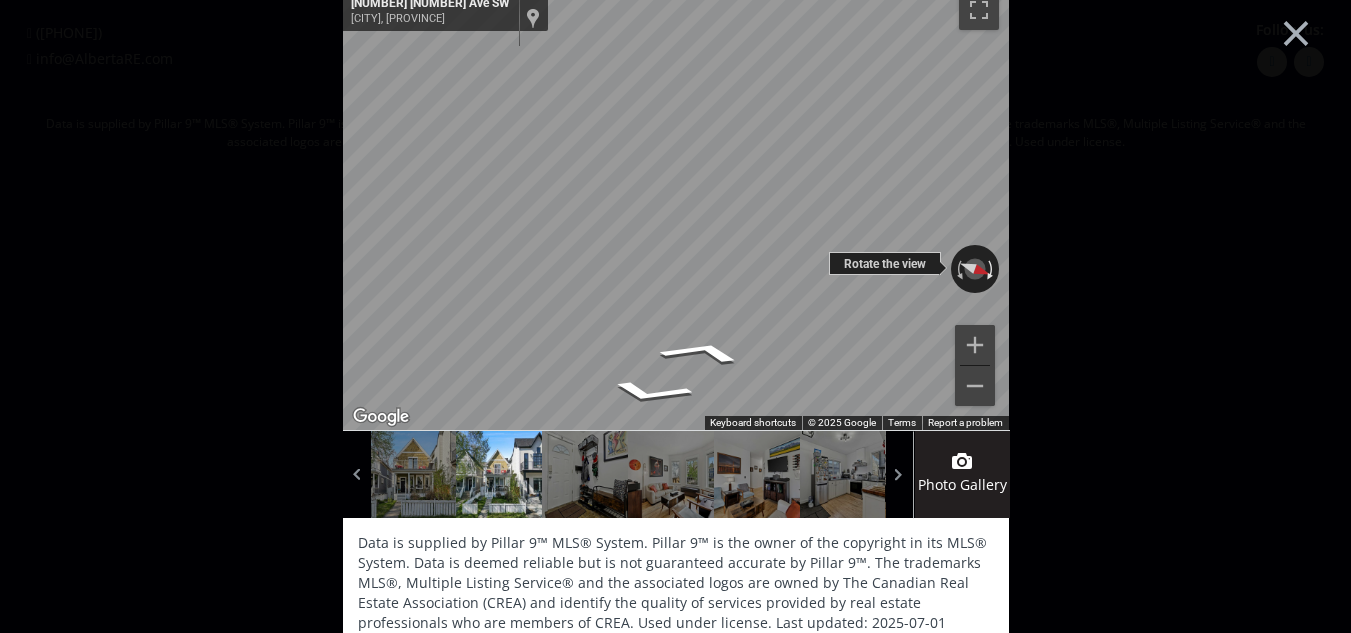 click at bounding box center [992, 269] 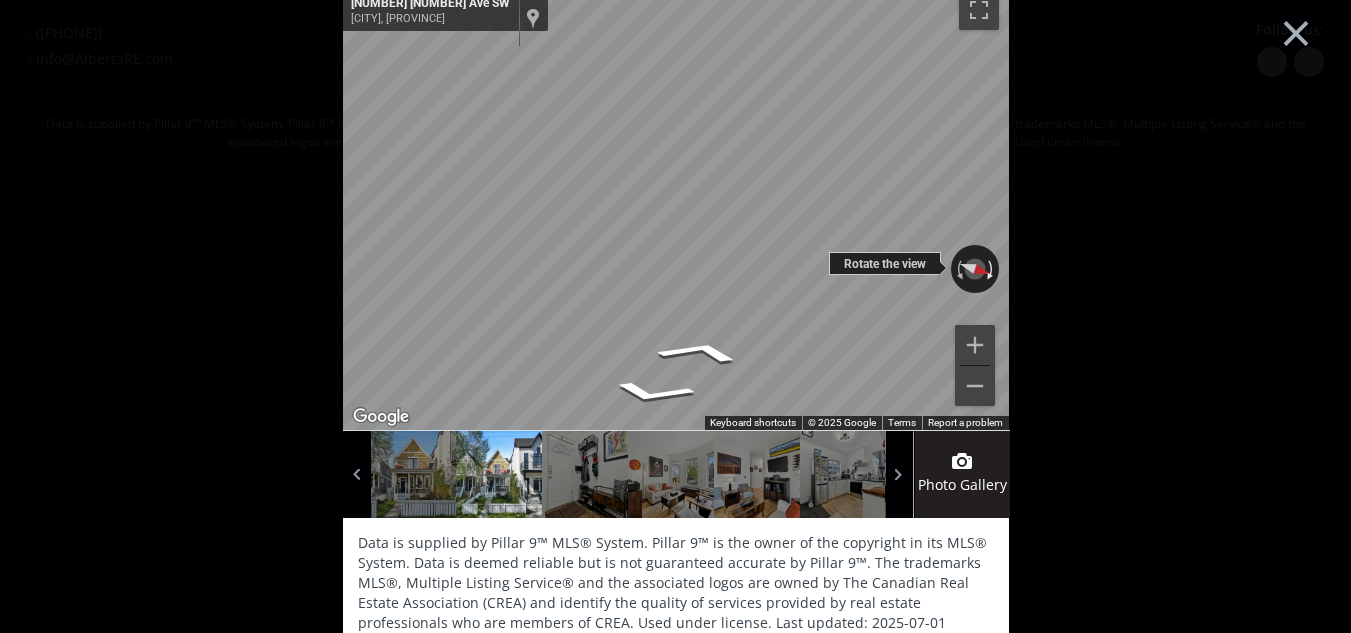 click at bounding box center [992, 269] 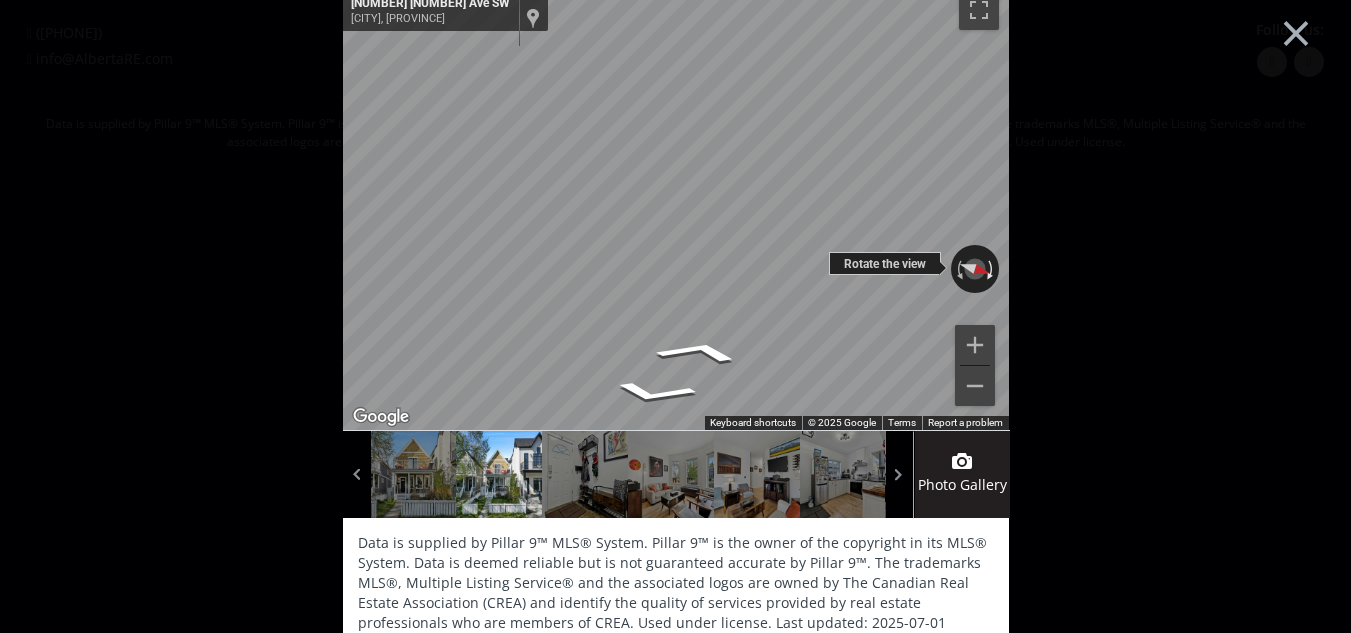 click at bounding box center [992, 269] 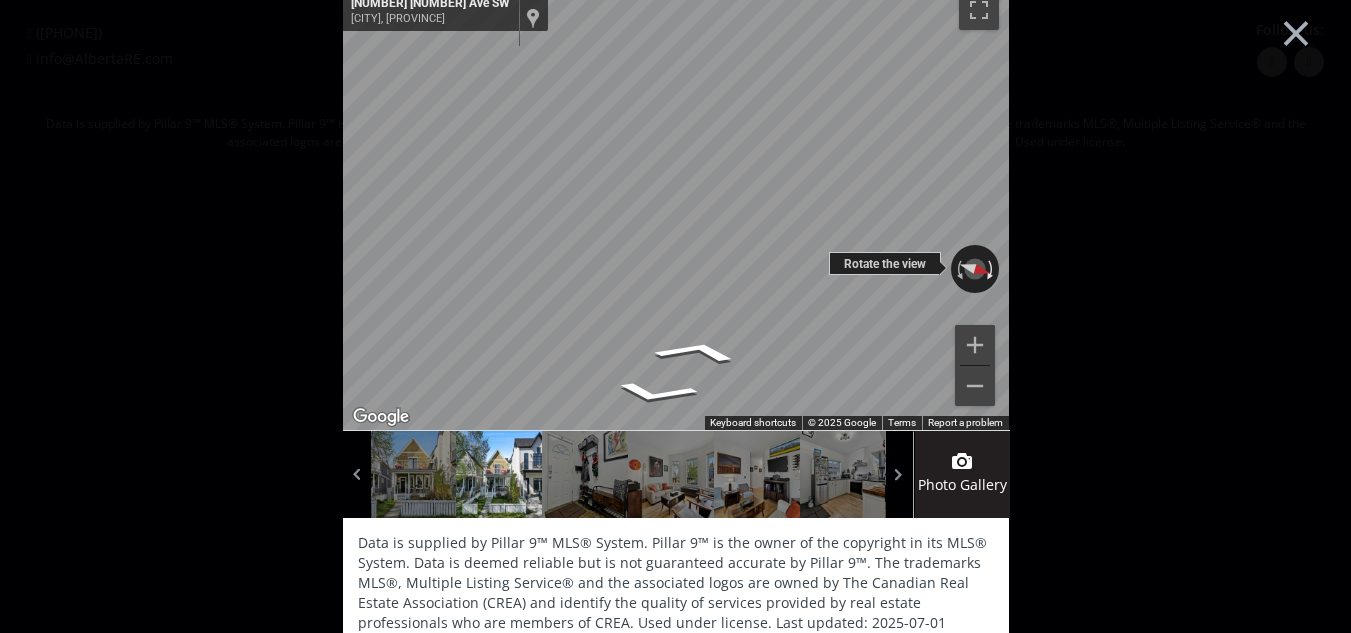 click at bounding box center [992, 269] 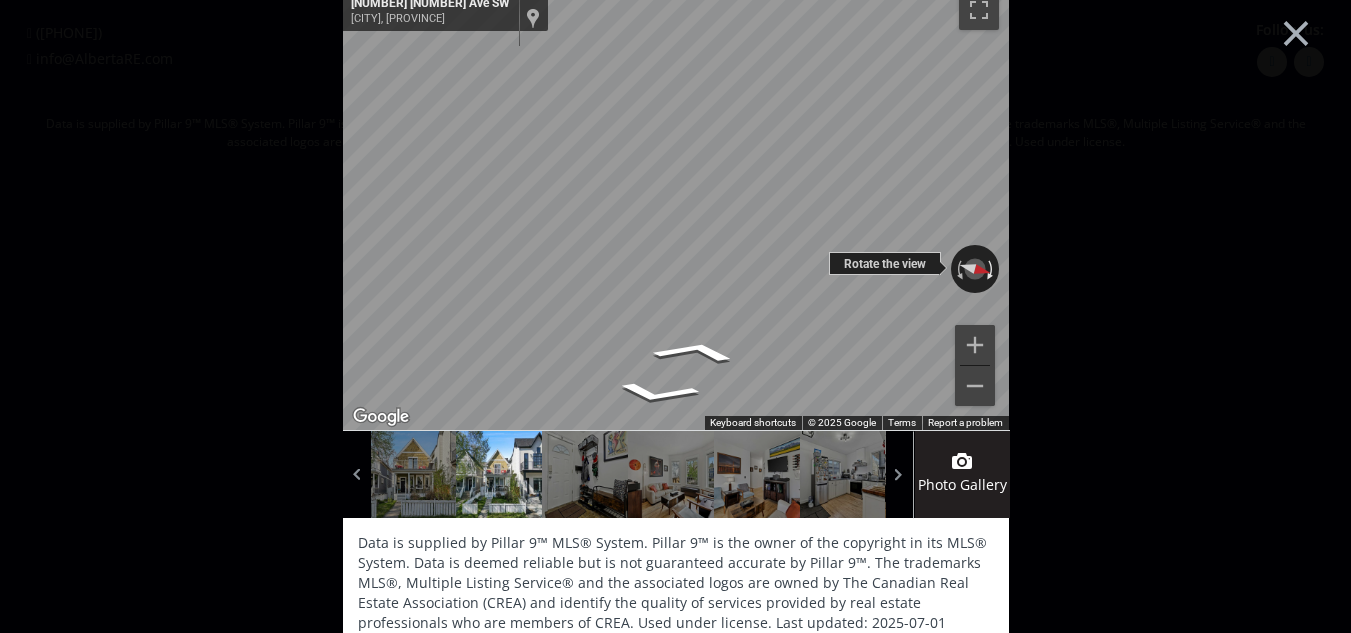 click at bounding box center (992, 269) 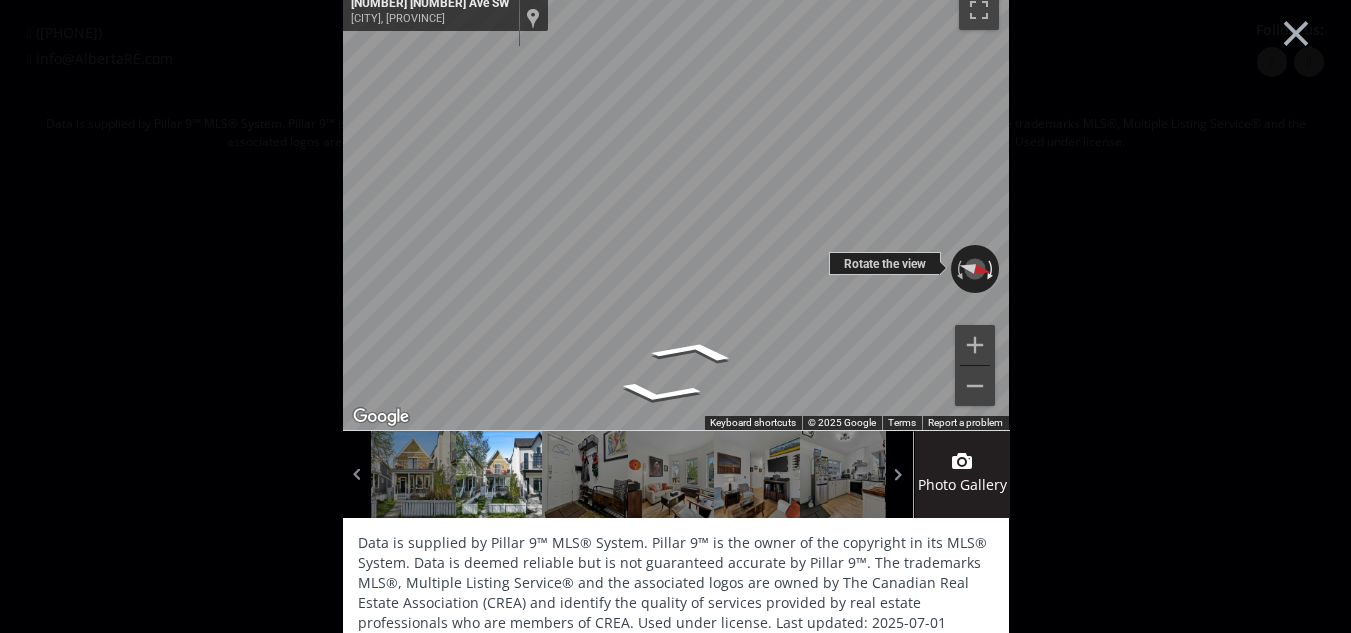 click at bounding box center (992, 269) 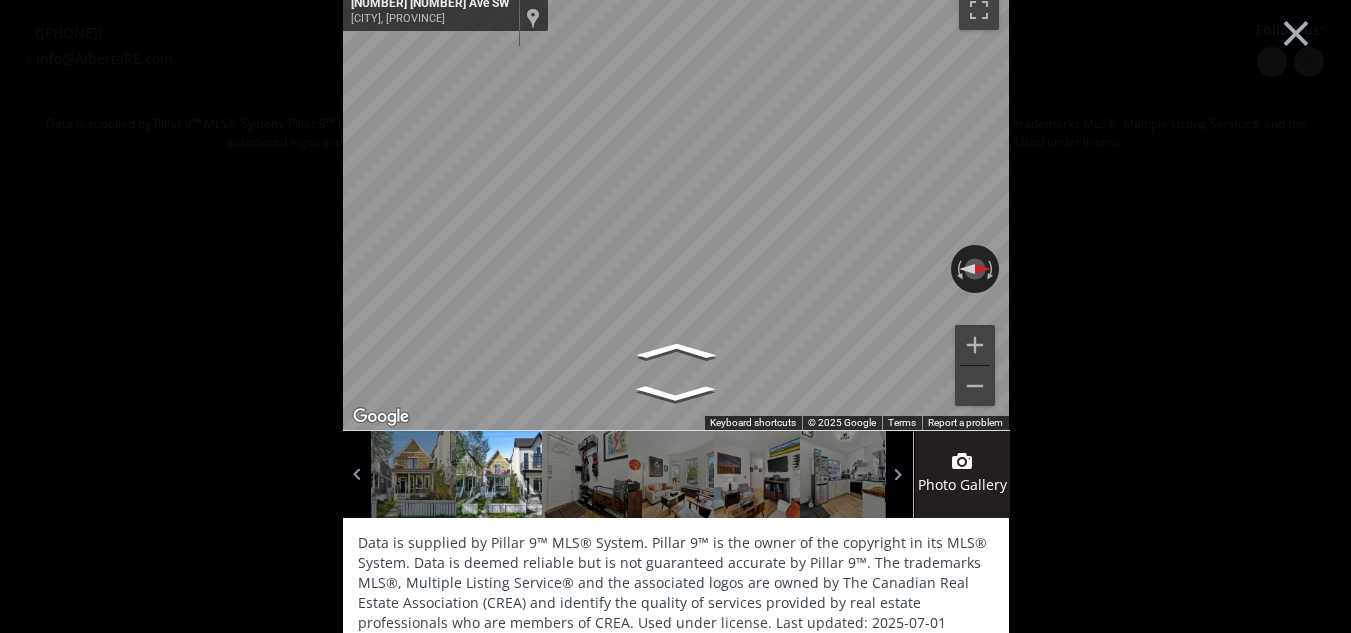 click at bounding box center [585, 474] 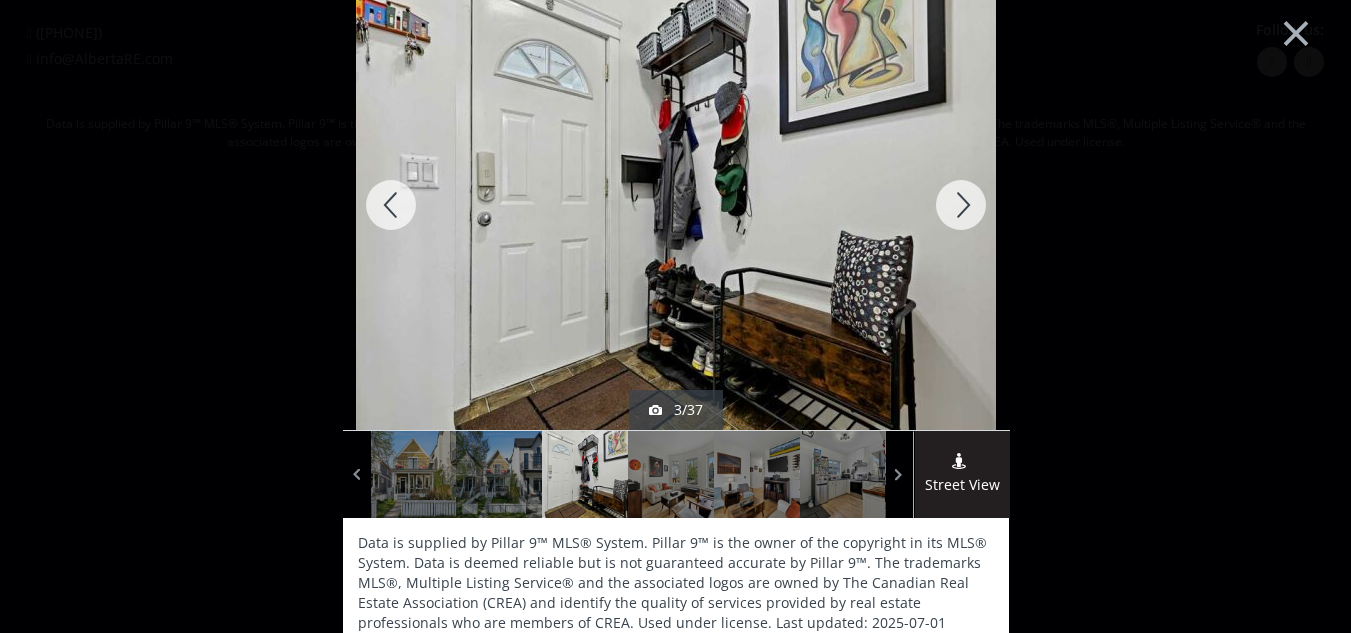 click at bounding box center (671, 474) 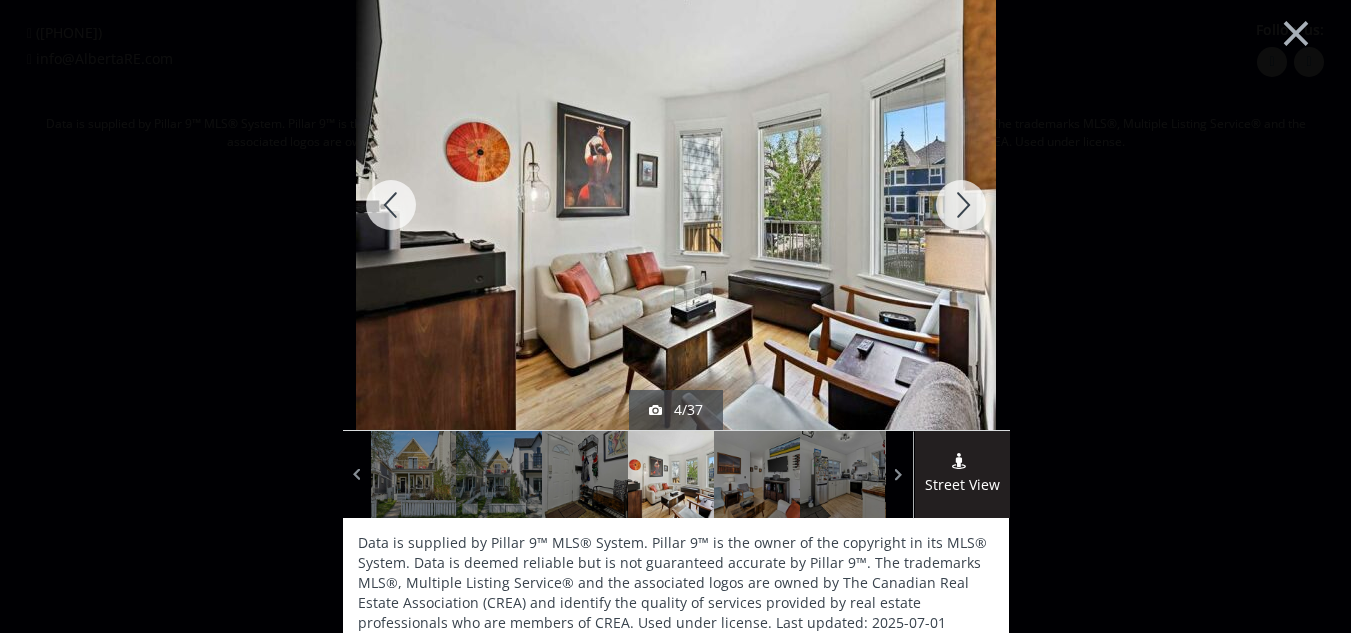 click at bounding box center (757, 474) 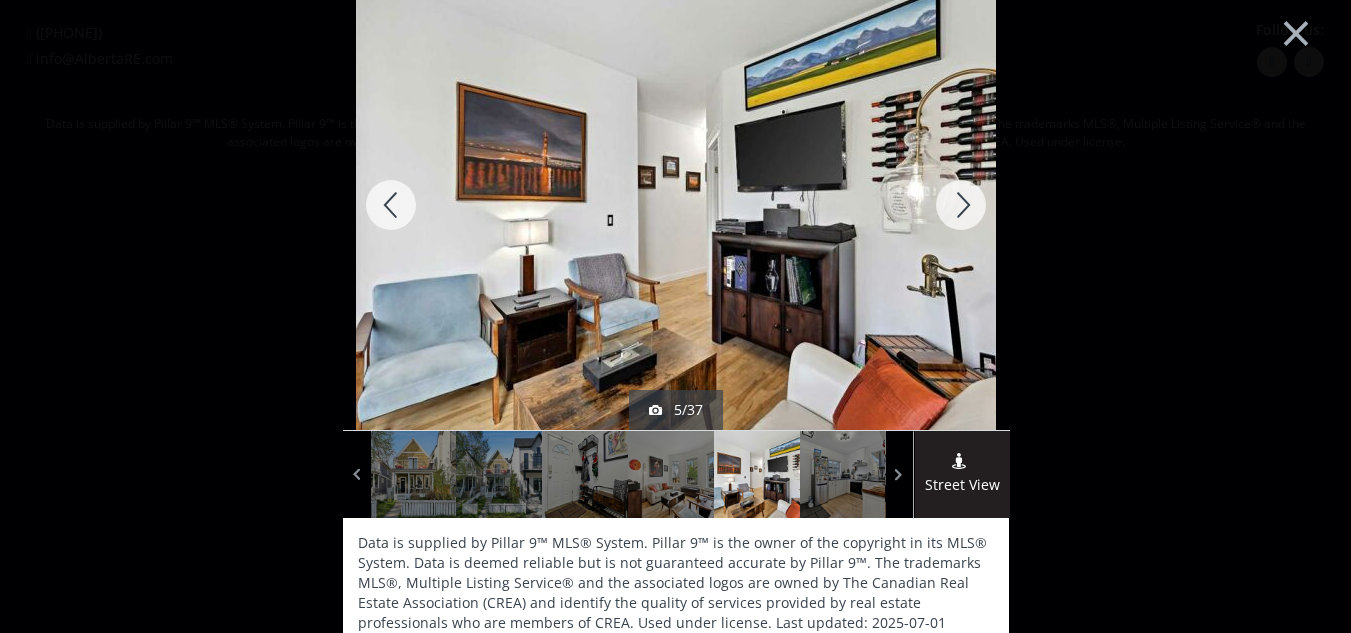 click at bounding box center (961, 205) 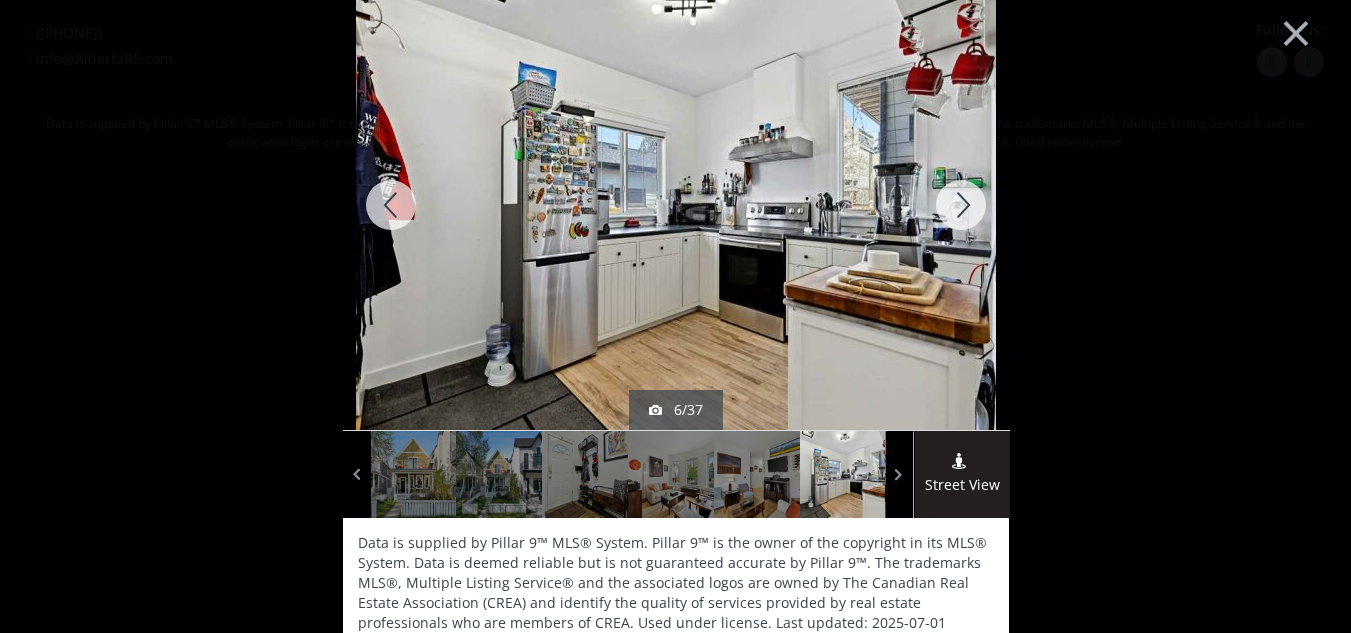 click at bounding box center (961, 205) 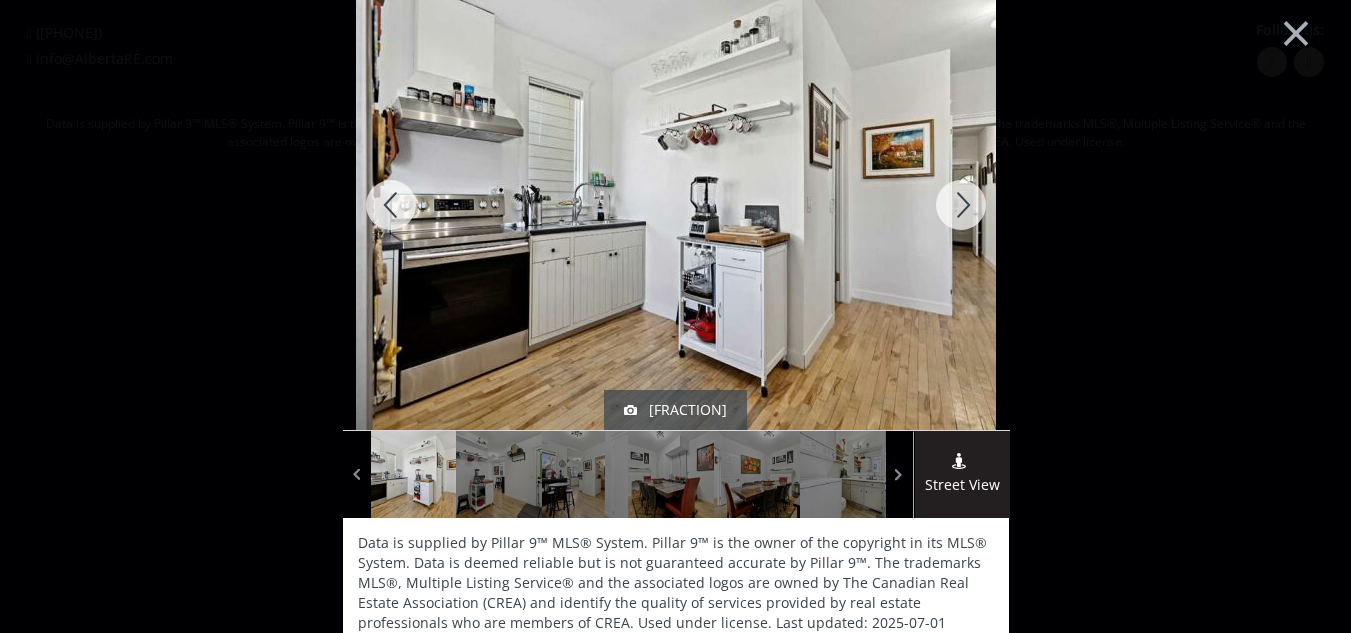 click at bounding box center (961, 205) 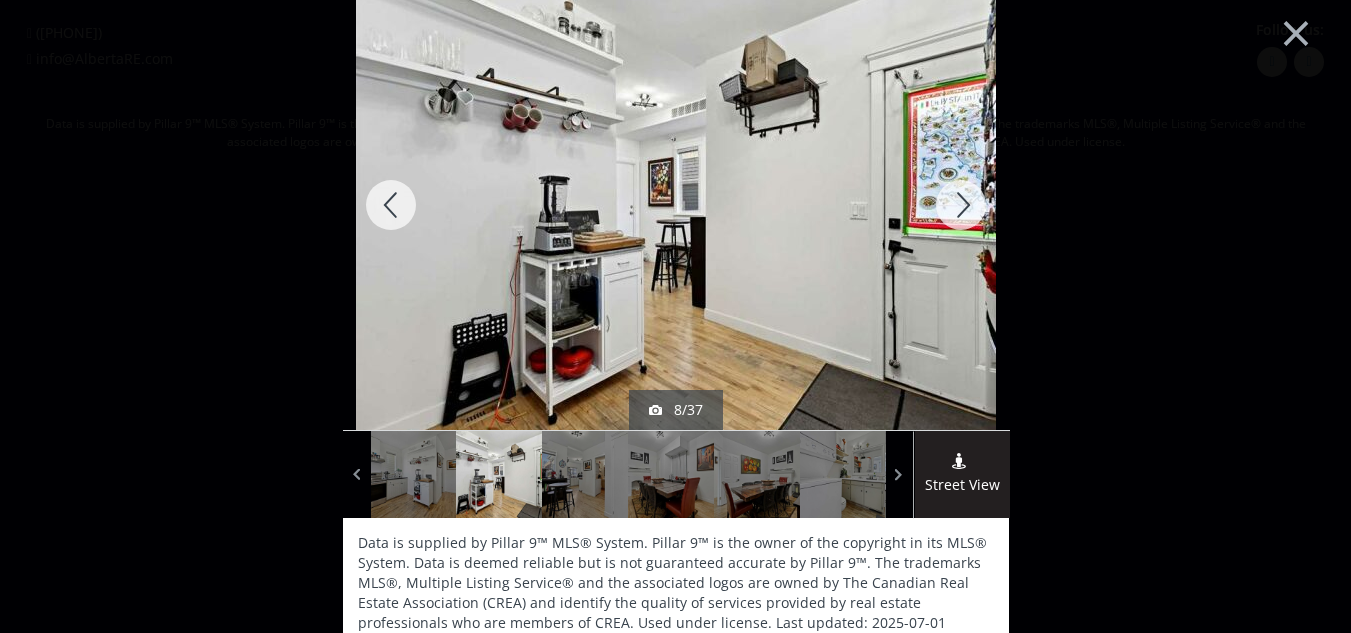 click at bounding box center [961, 205] 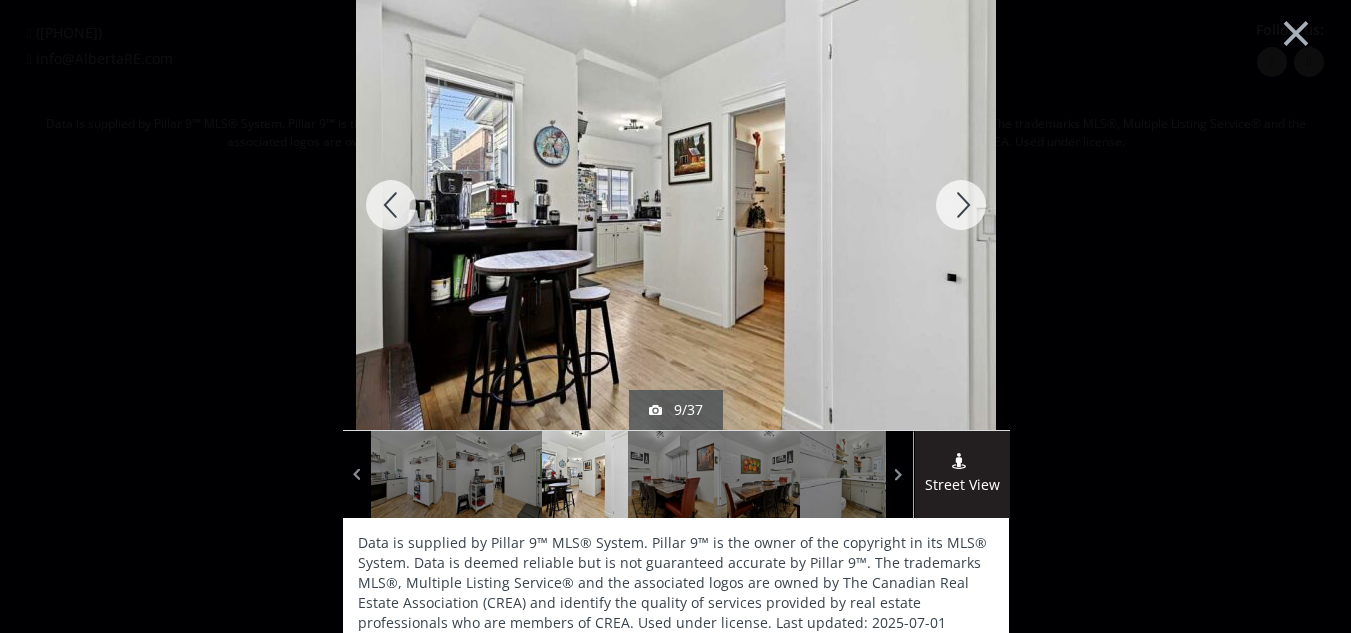 click at bounding box center [961, 205] 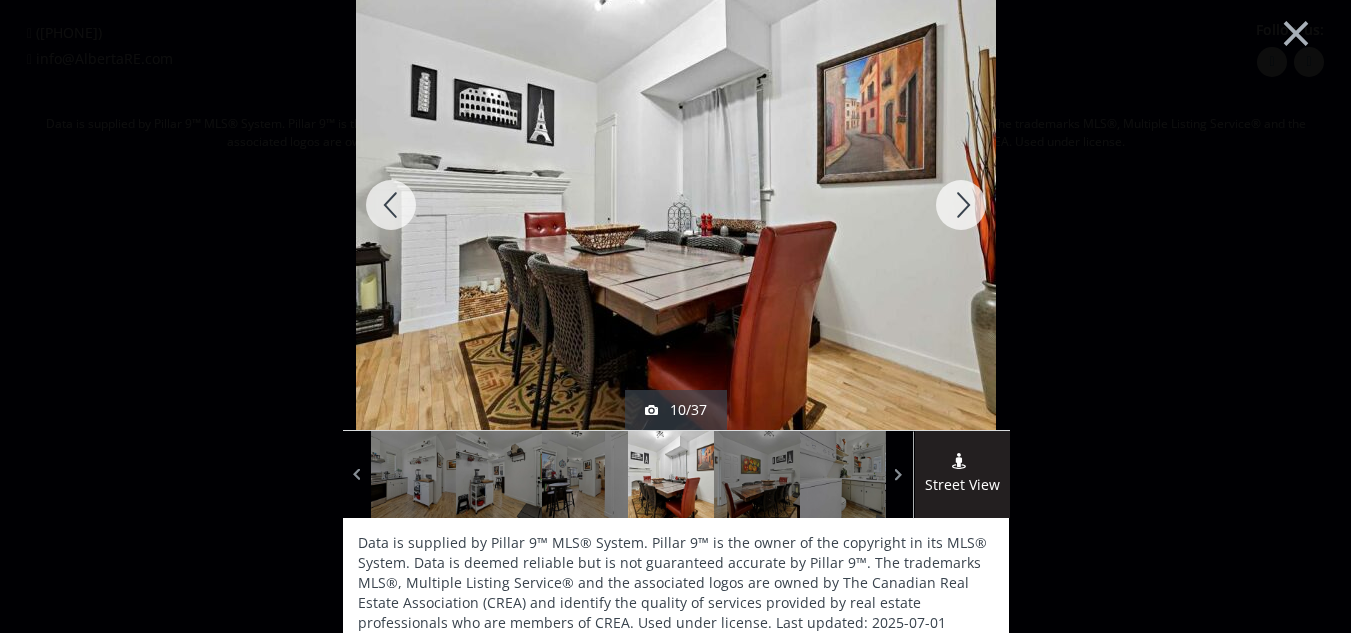 click at bounding box center [961, 205] 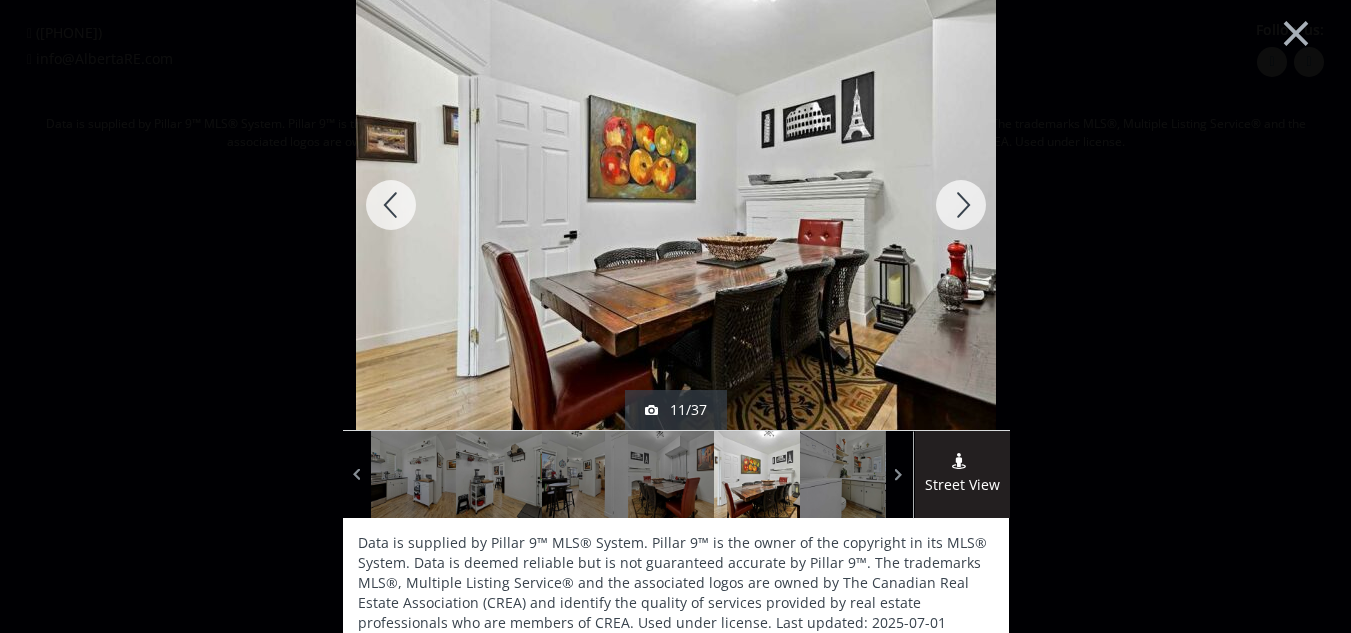 click at bounding box center [961, 205] 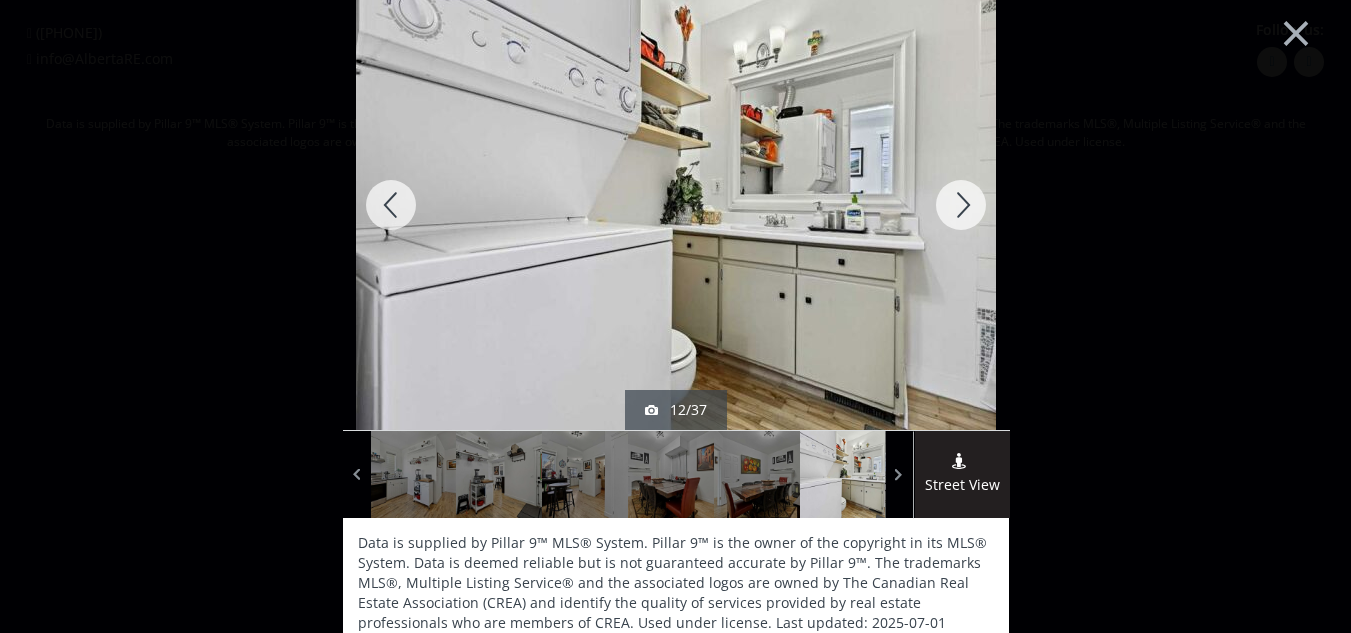 click at bounding box center [961, 205] 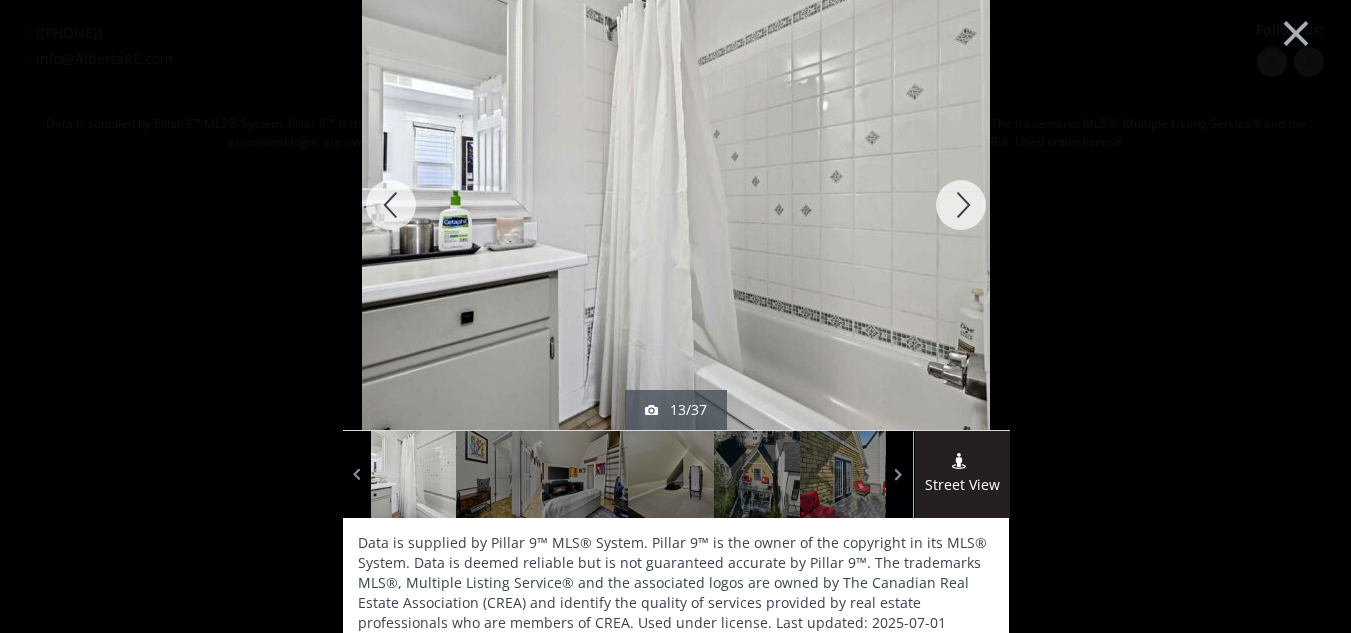 click at bounding box center [961, 205] 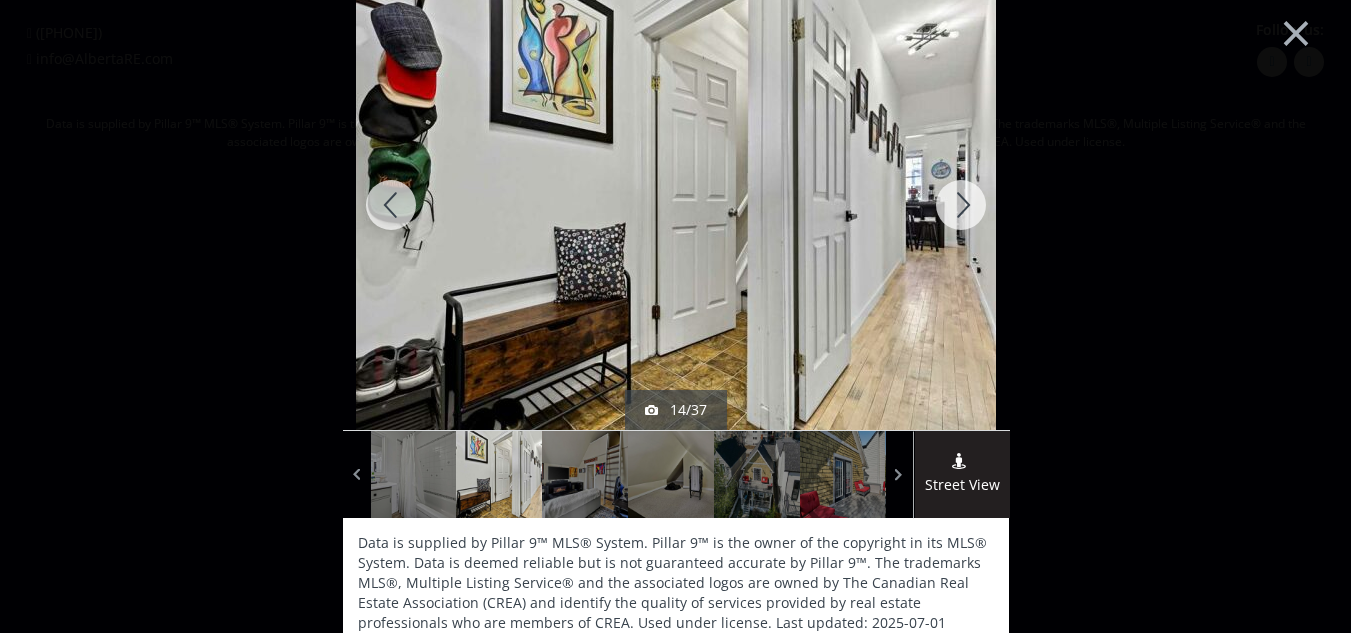 click at bounding box center [961, 205] 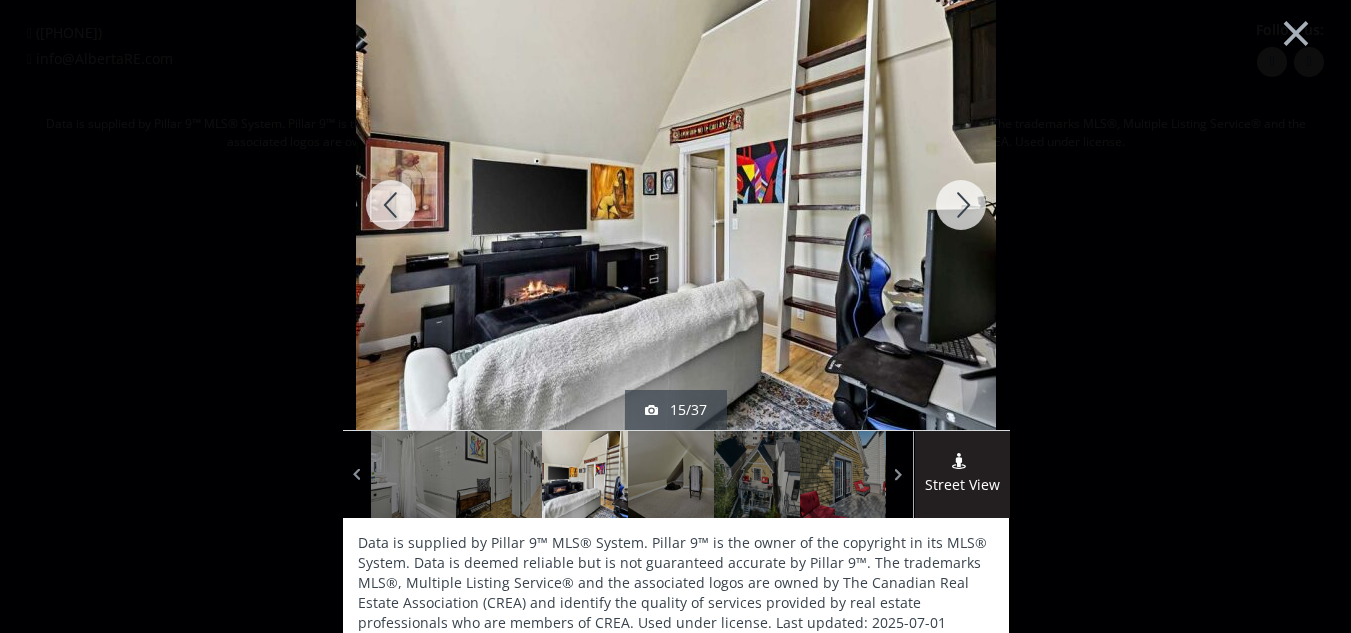 click at bounding box center (961, 205) 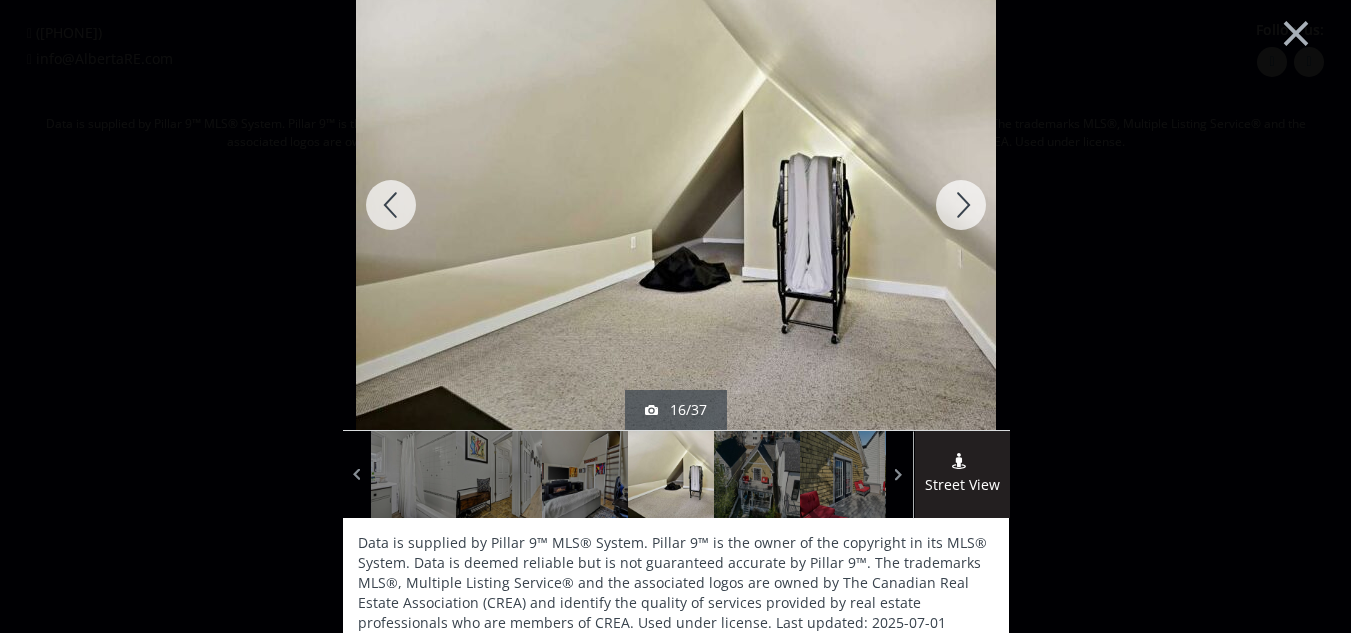 click at bounding box center (961, 205) 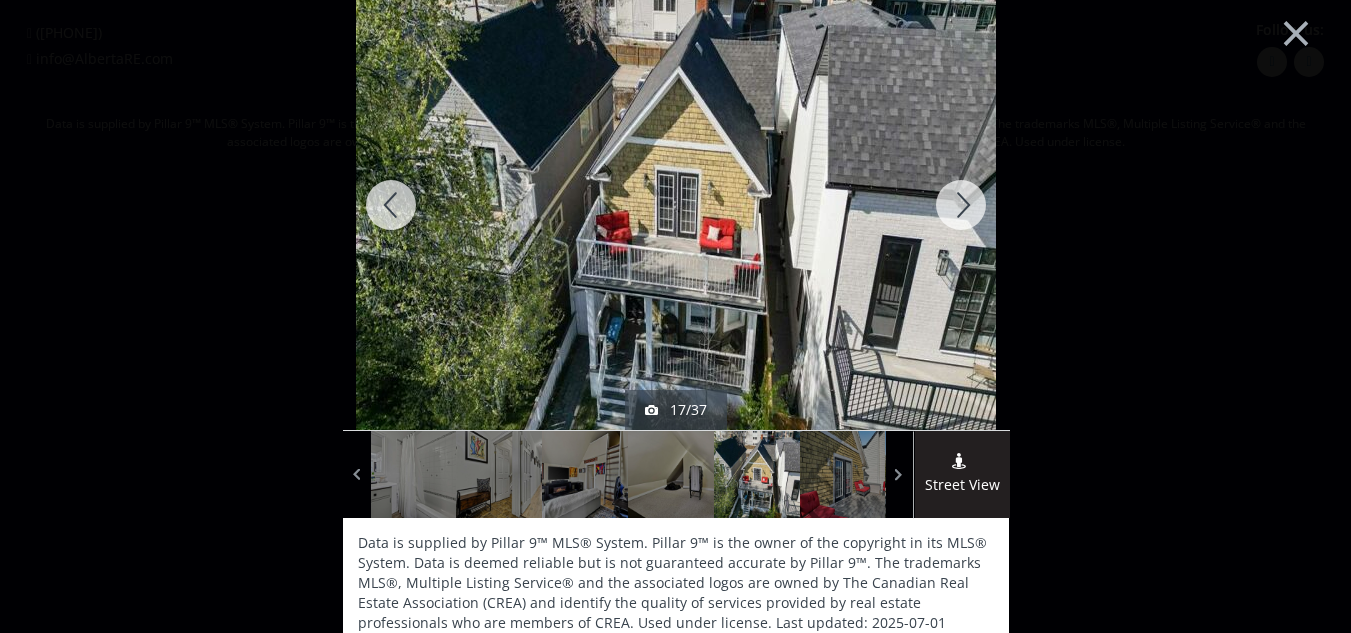 click at bounding box center [961, 205] 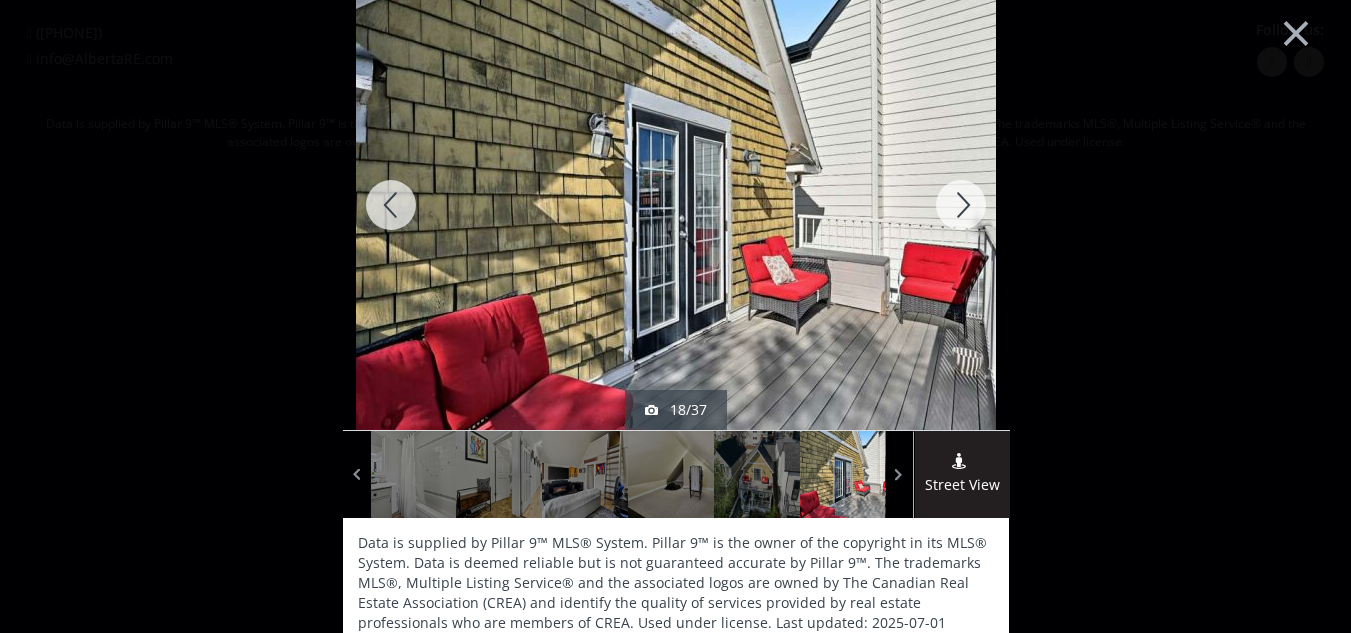 click at bounding box center [961, 205] 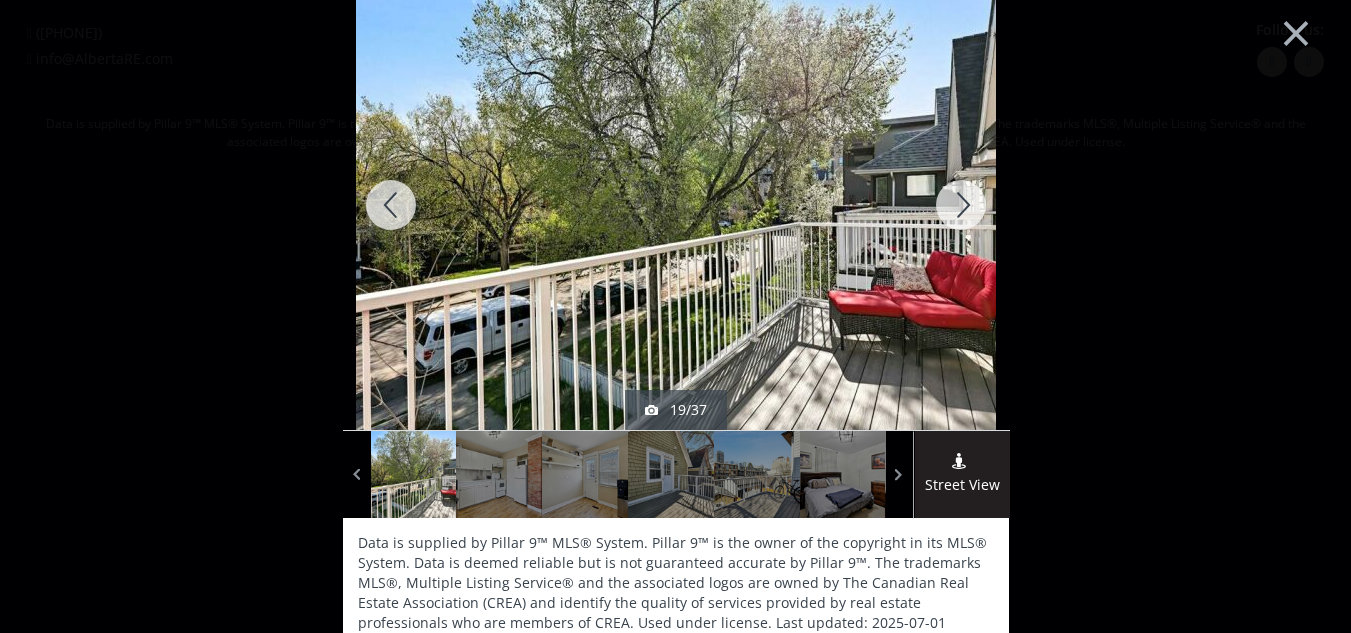 click at bounding box center (961, 205) 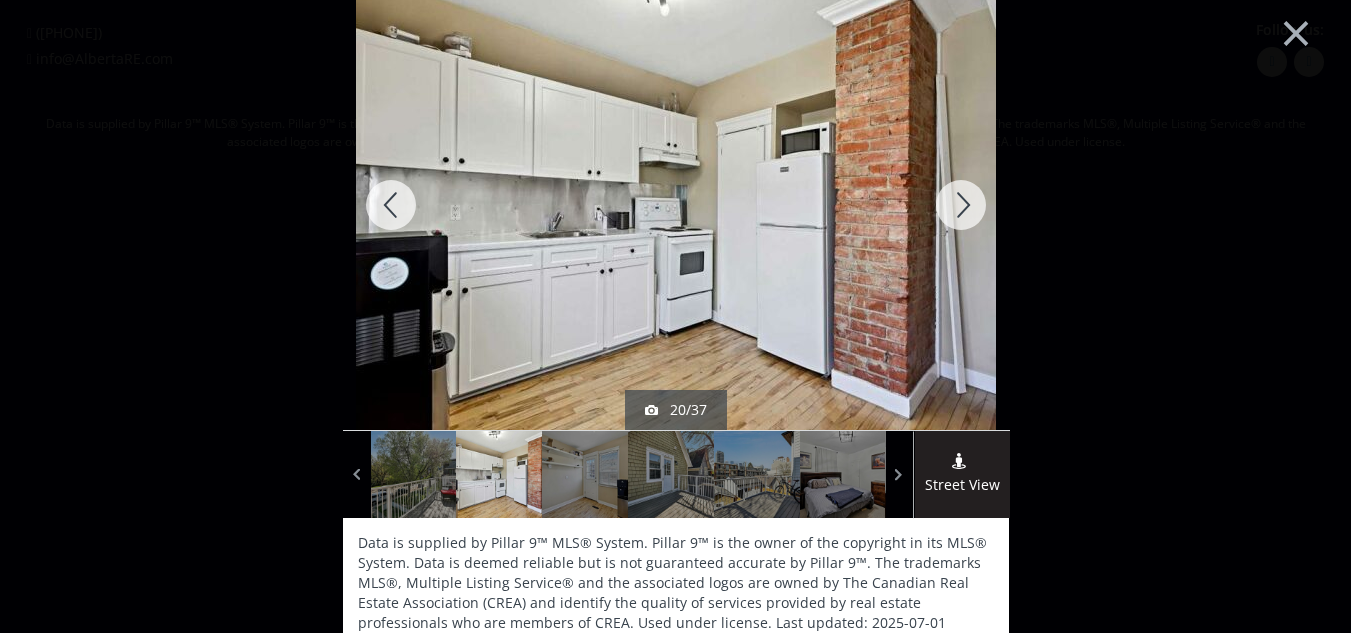 click at bounding box center (961, 205) 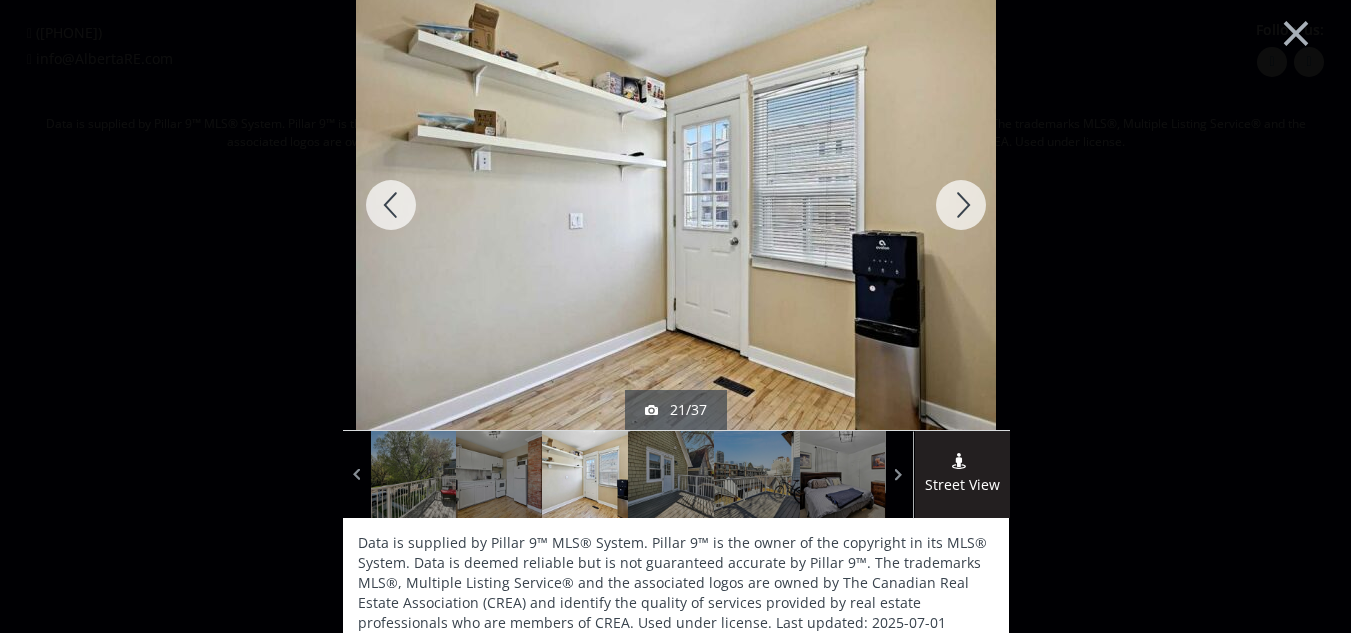 click at bounding box center [961, 205] 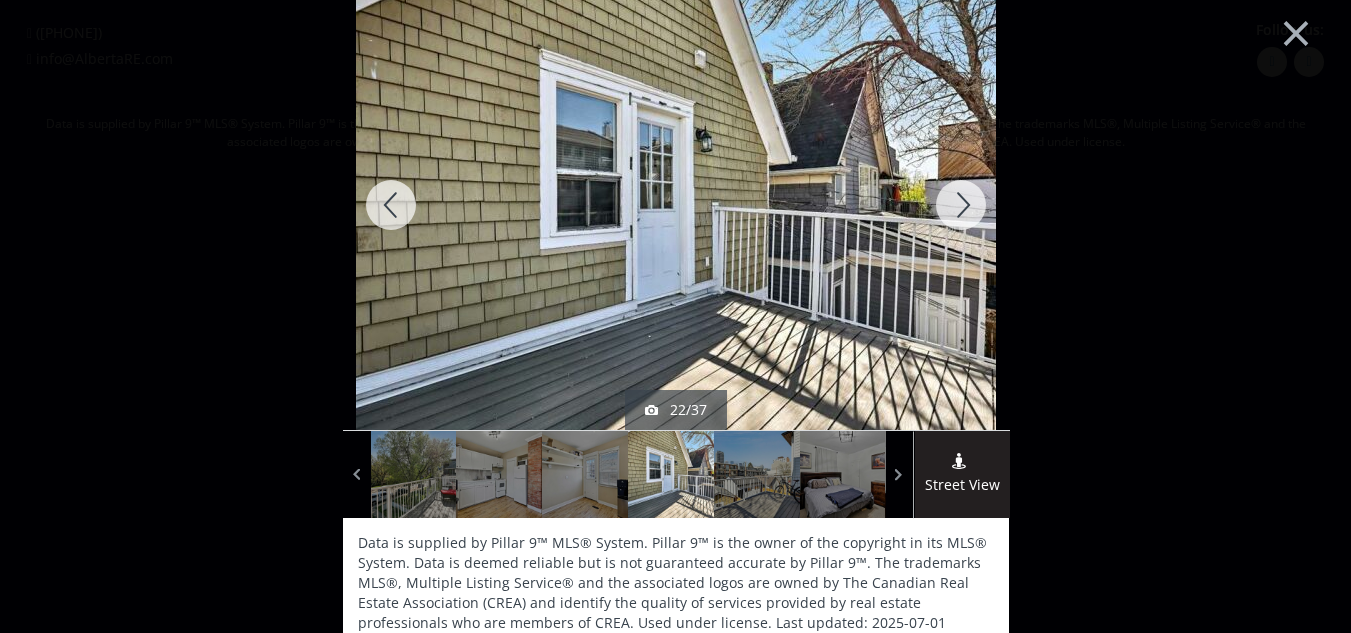 click at bounding box center (961, 205) 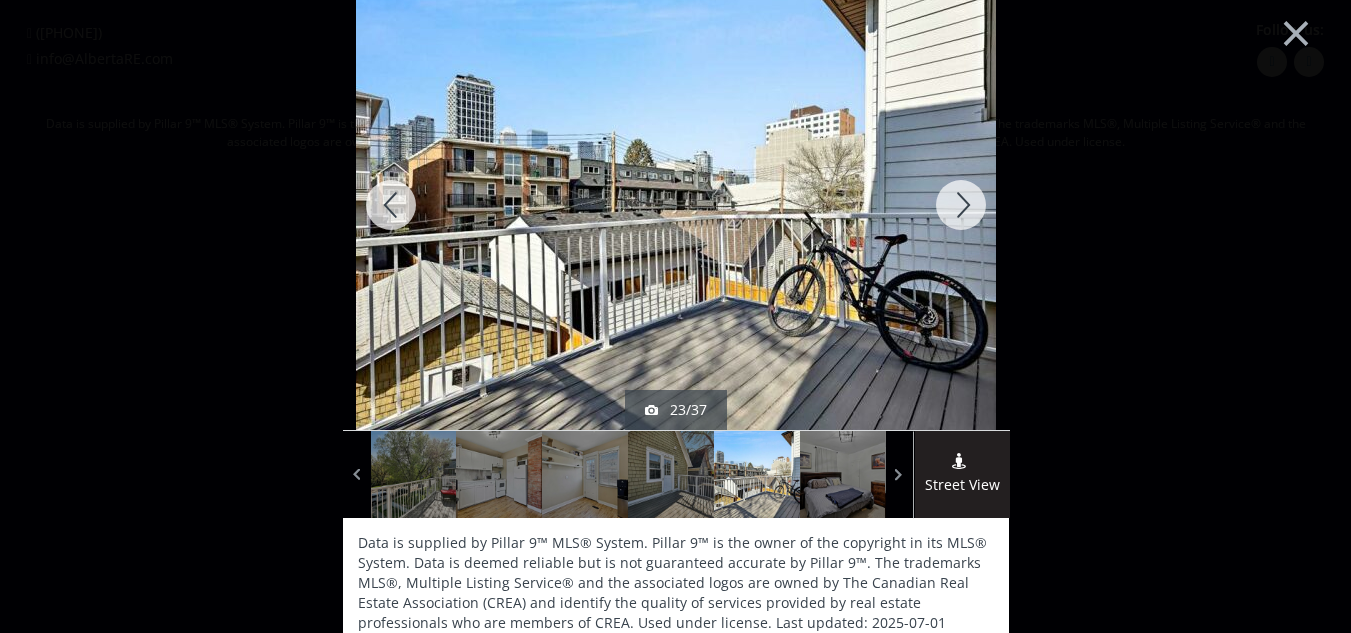 click at bounding box center (961, 205) 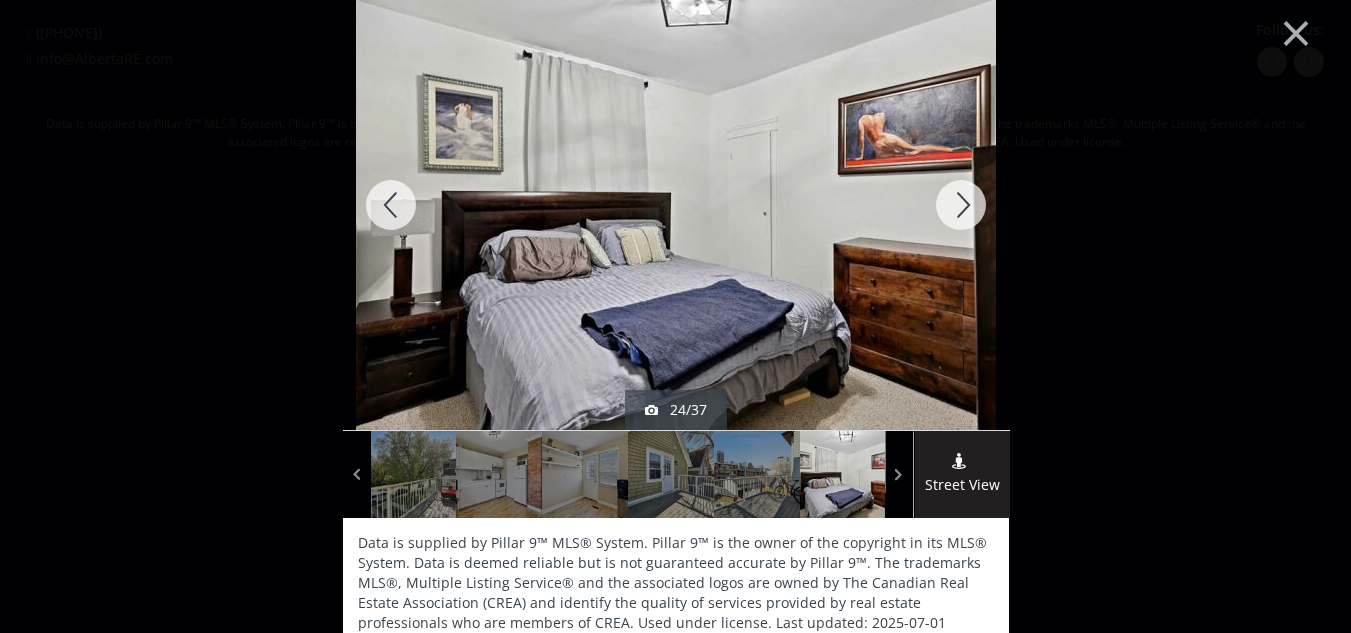 click at bounding box center (961, 205) 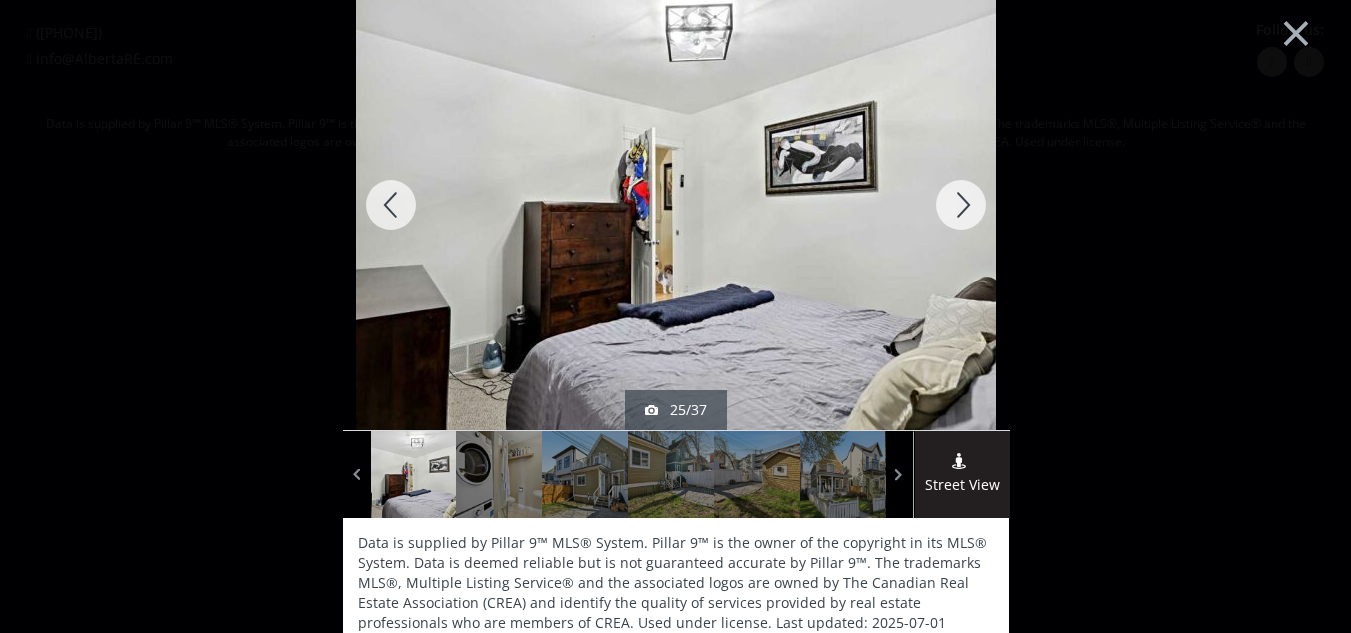 click at bounding box center [961, 205] 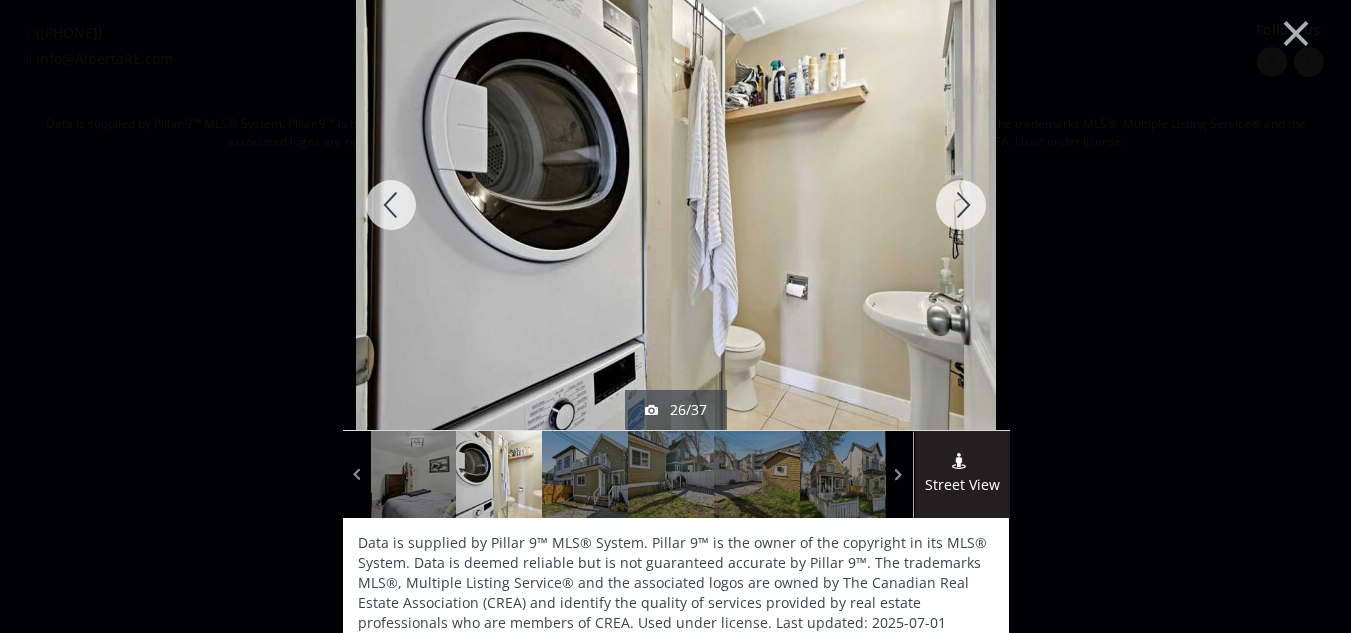click at bounding box center (961, 205) 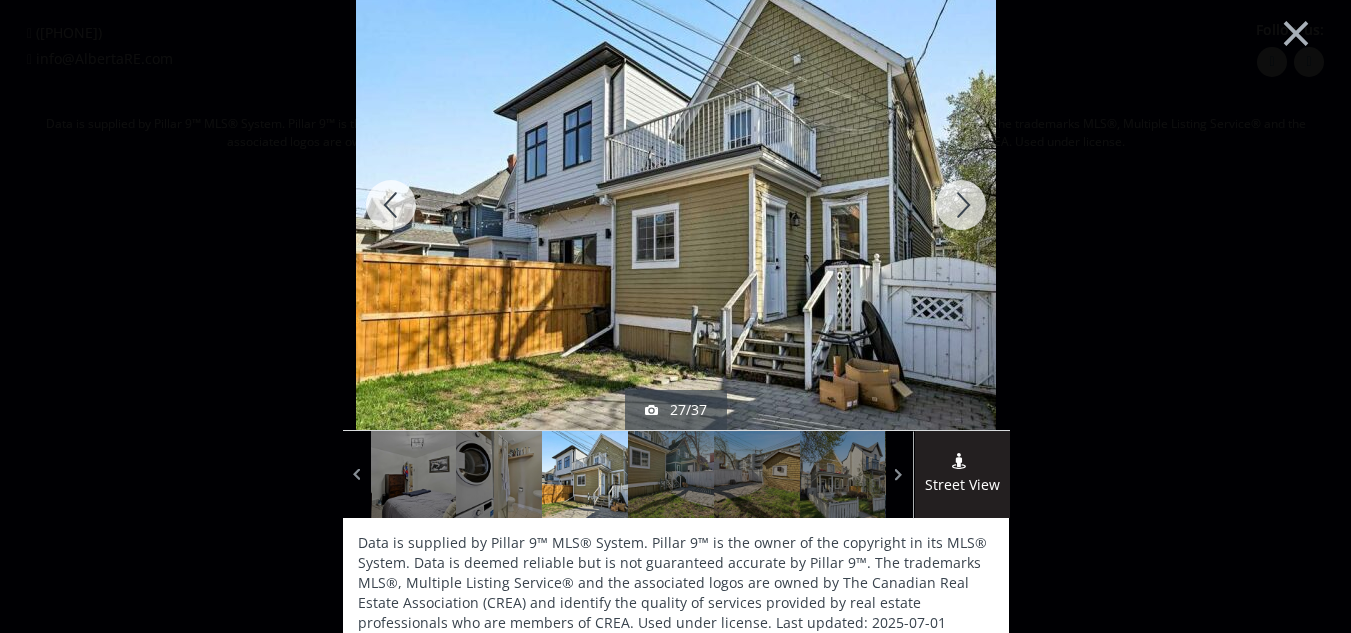 click at bounding box center [961, 205] 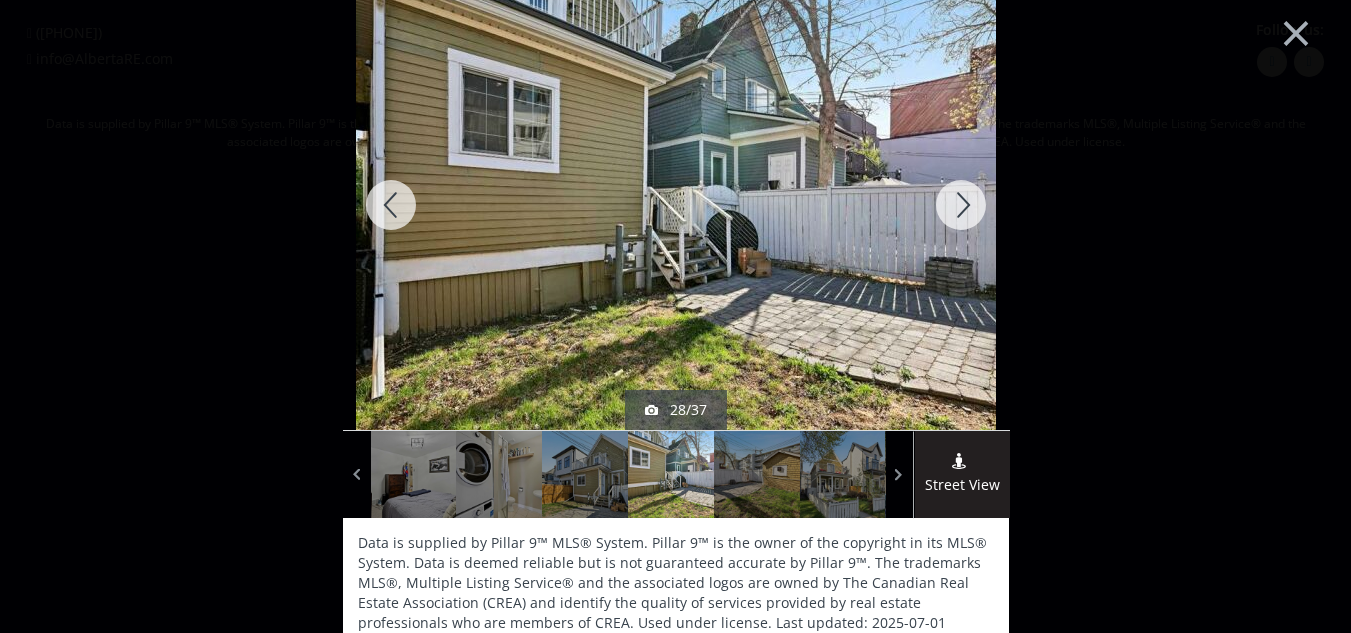 click at bounding box center [961, 205] 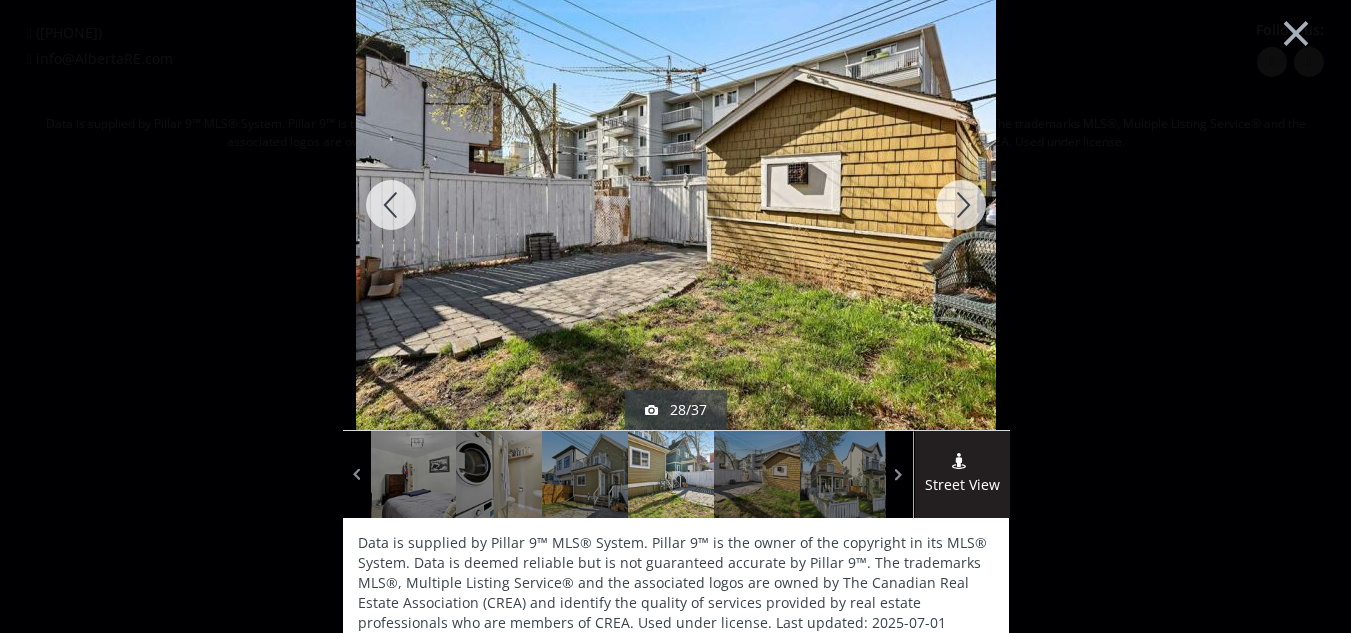 click at bounding box center [961, 205] 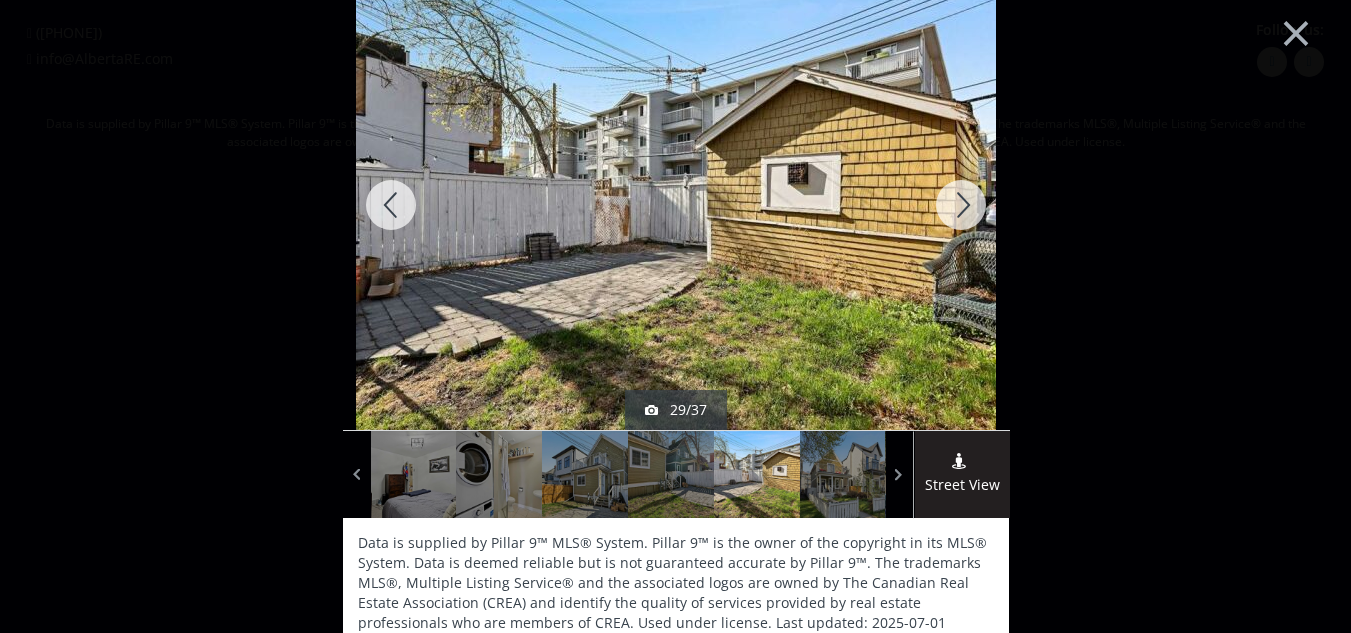 click at bounding box center [961, 205] 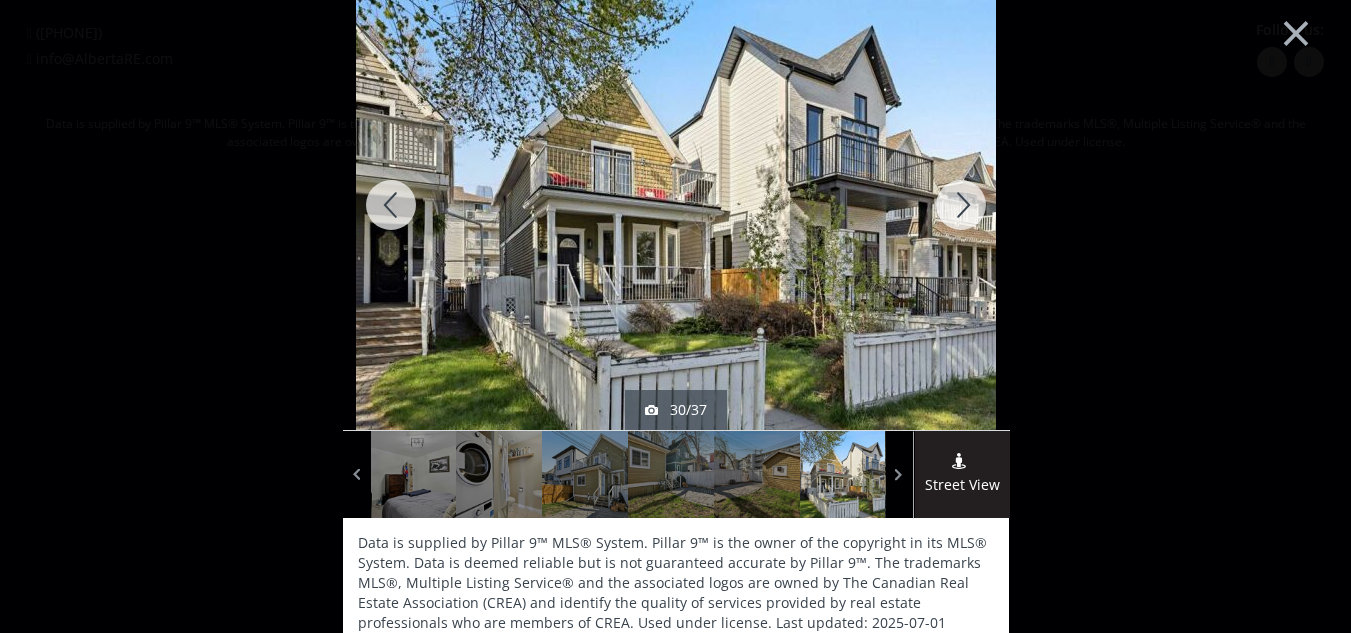 click on "×" at bounding box center (1296, 31) 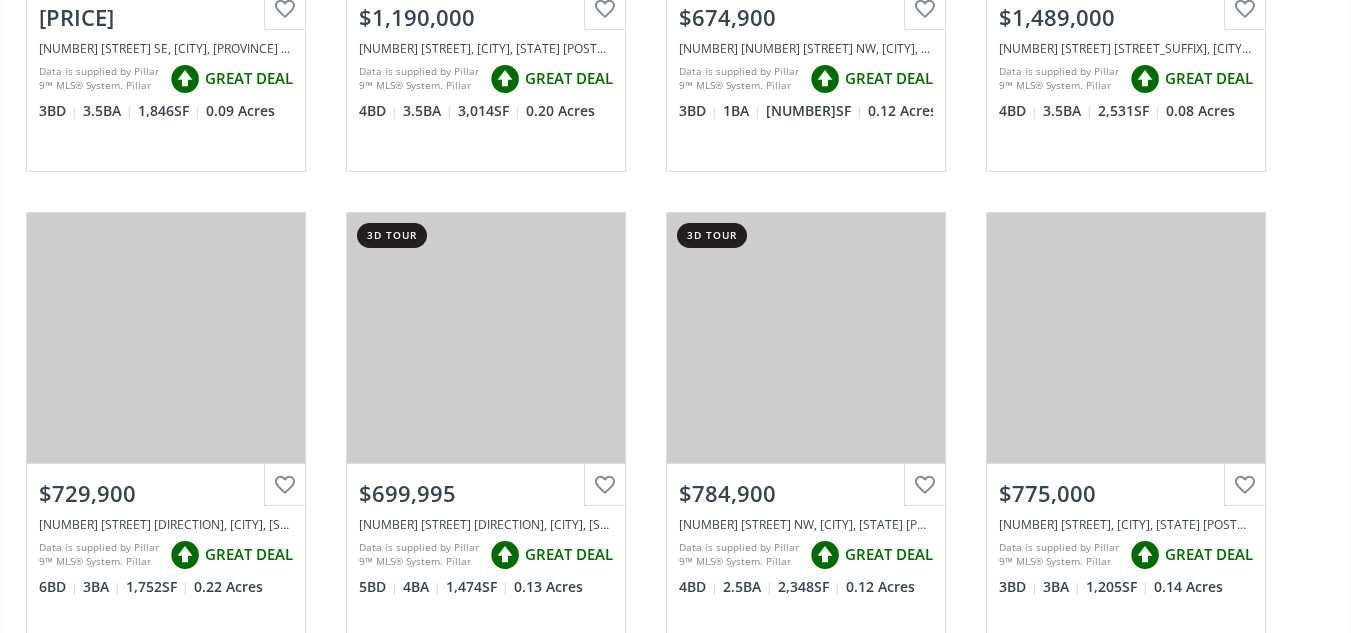 scroll, scrollTop: 8735, scrollLeft: 0, axis: vertical 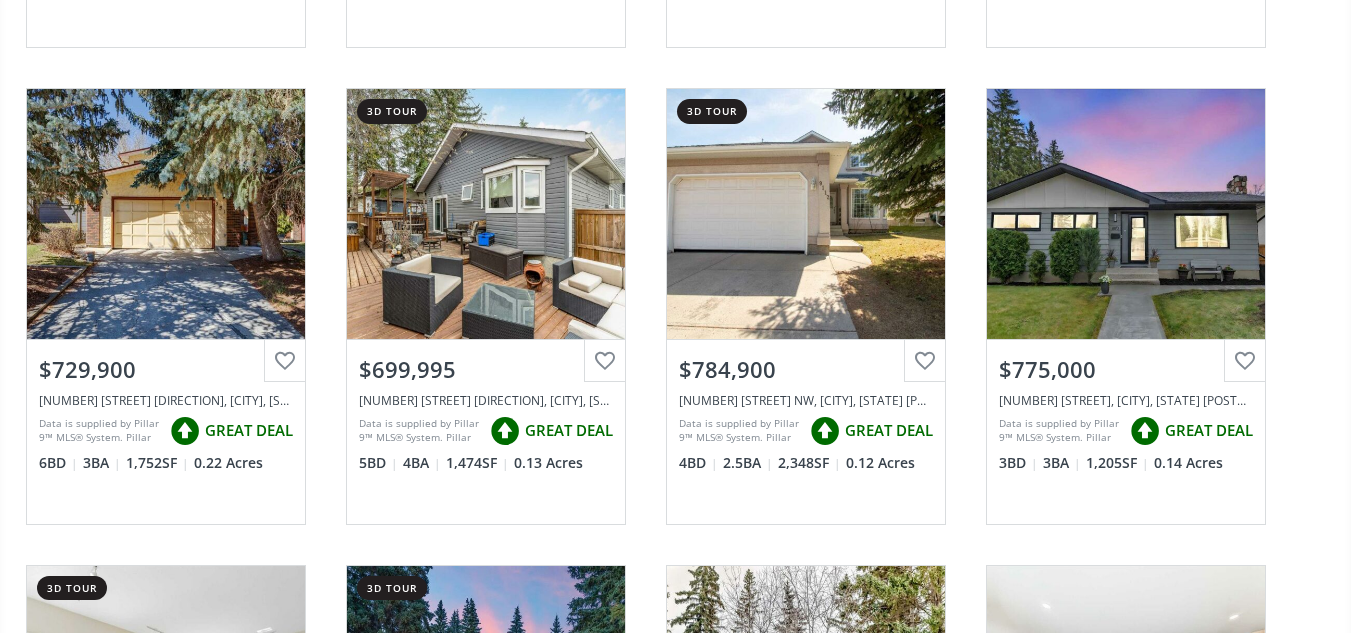 click on "View Photos & Details" at bounding box center [1126, 214] 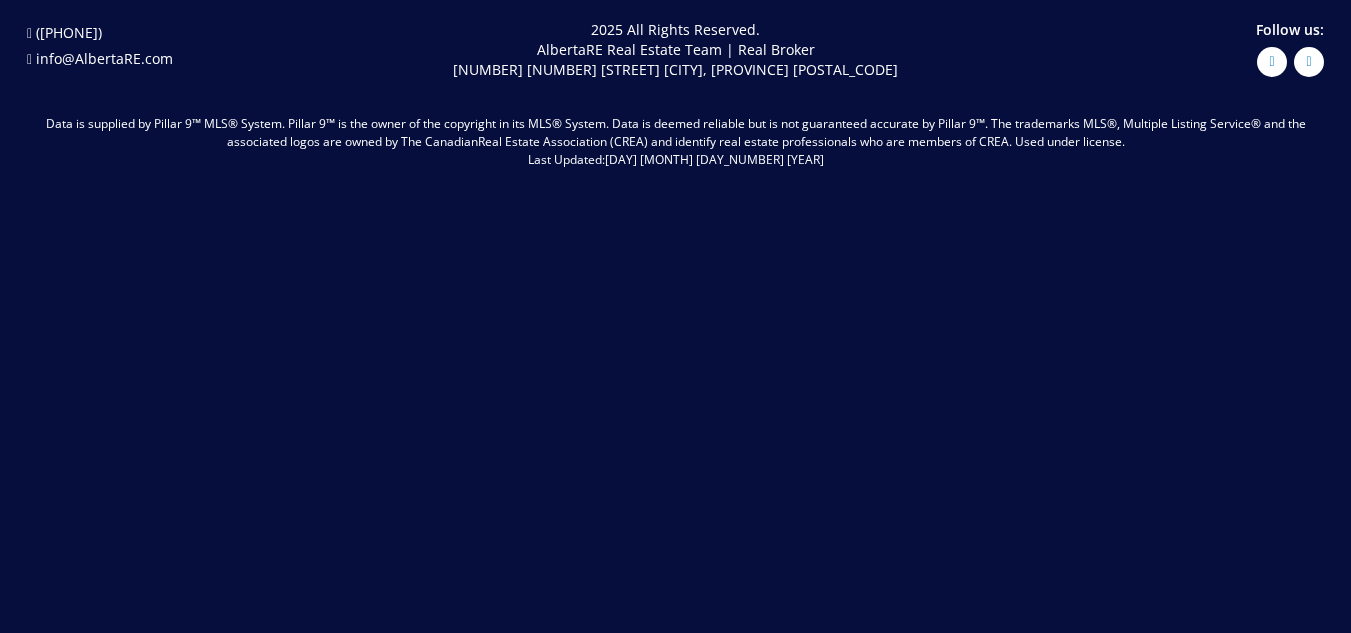 scroll, scrollTop: 0, scrollLeft: 0, axis: both 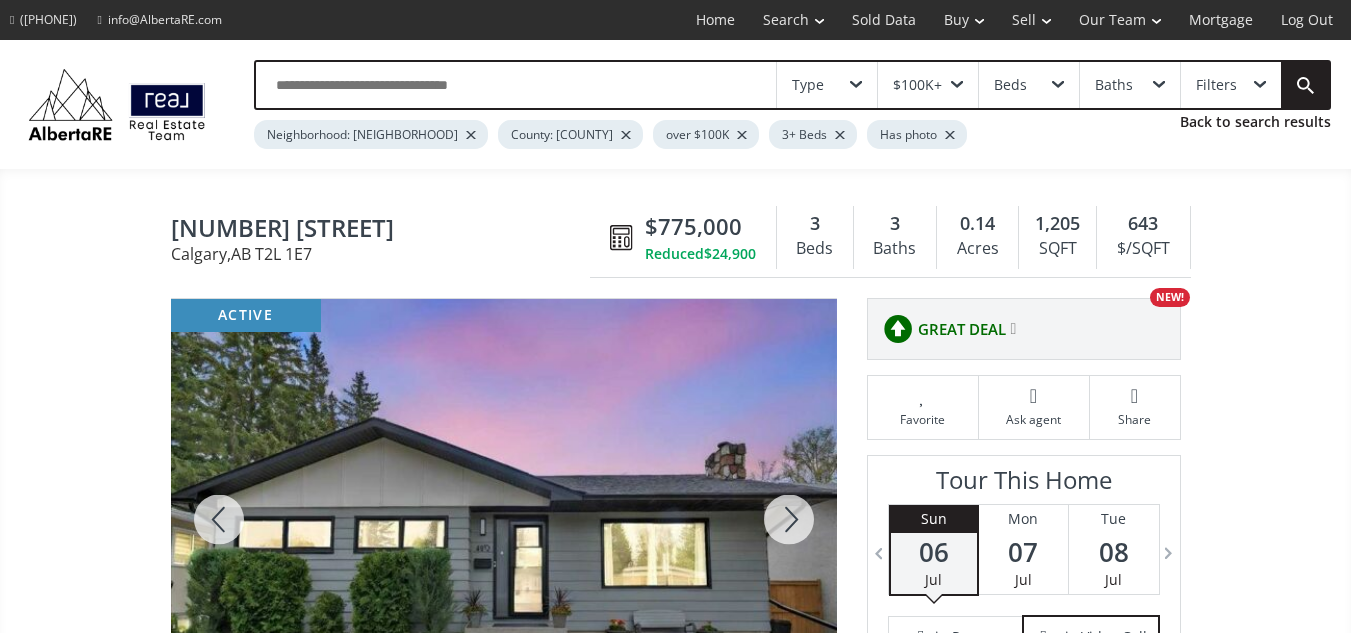 click at bounding box center (789, 519) 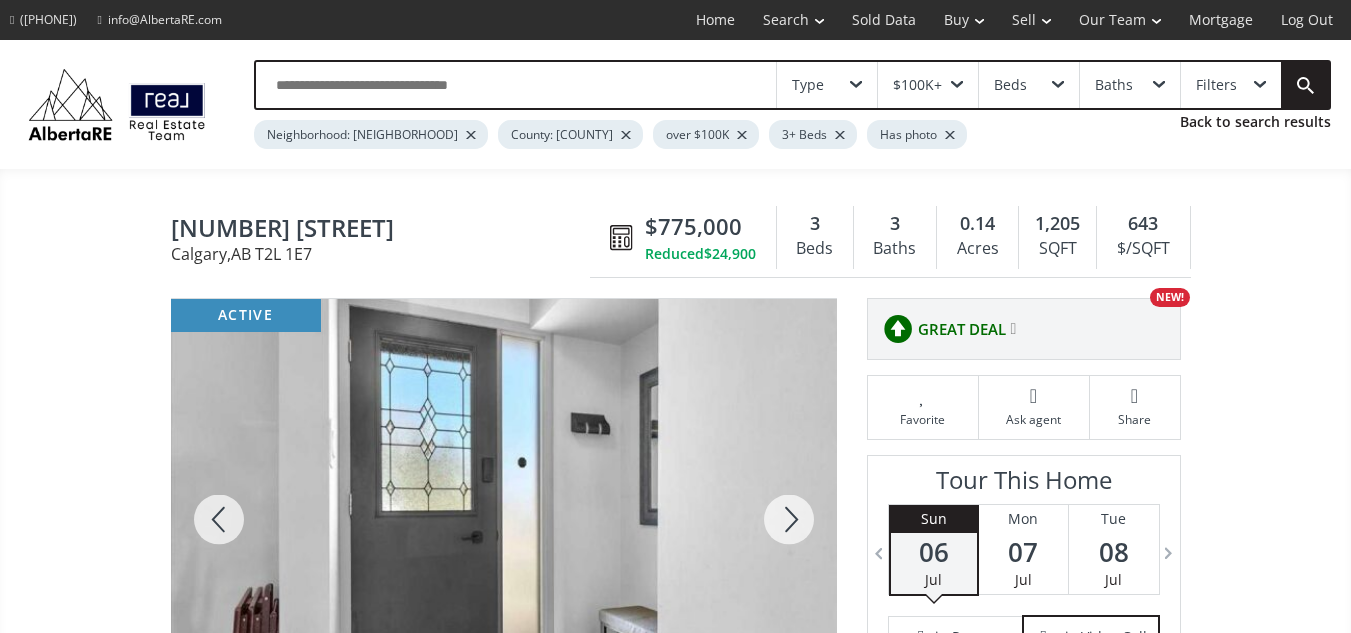 click at bounding box center [789, 519] 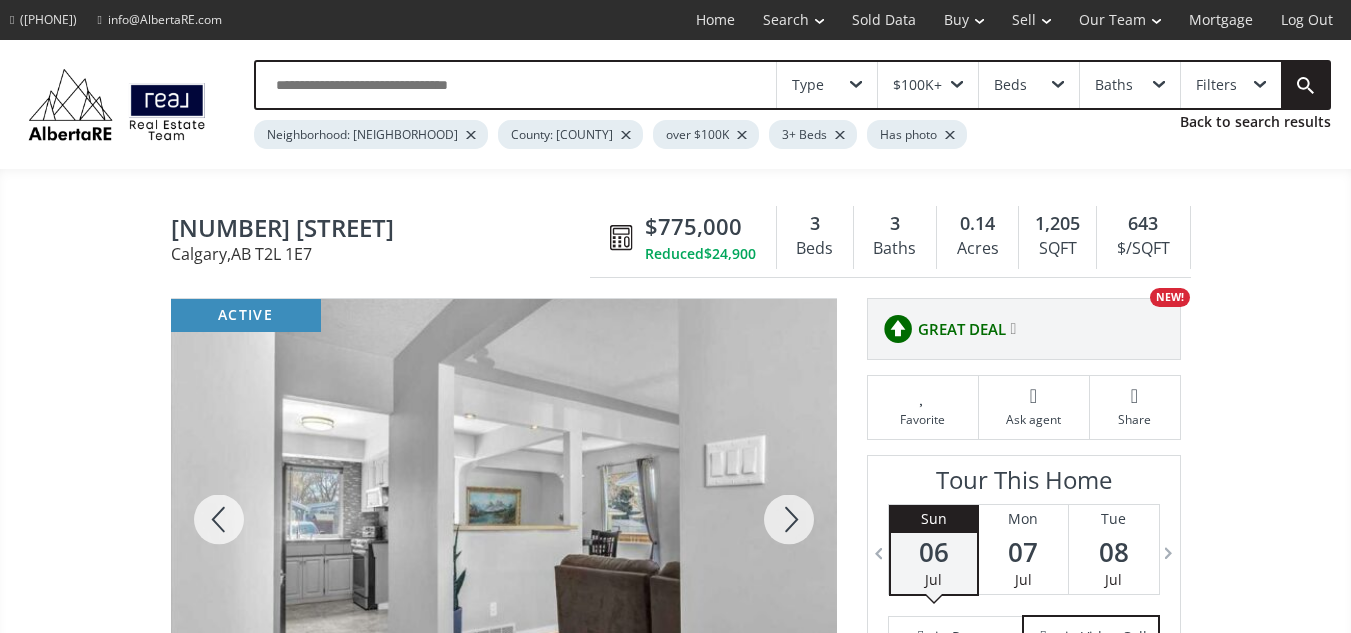 click at bounding box center [789, 519] 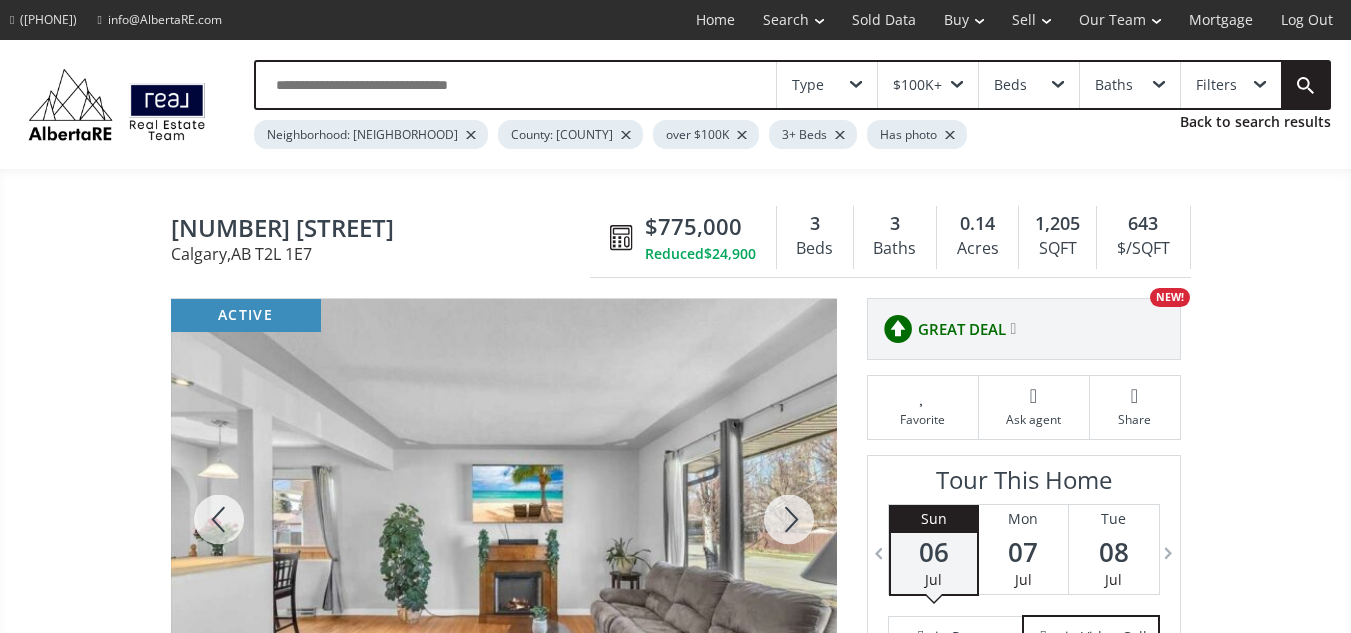 click at bounding box center [789, 519] 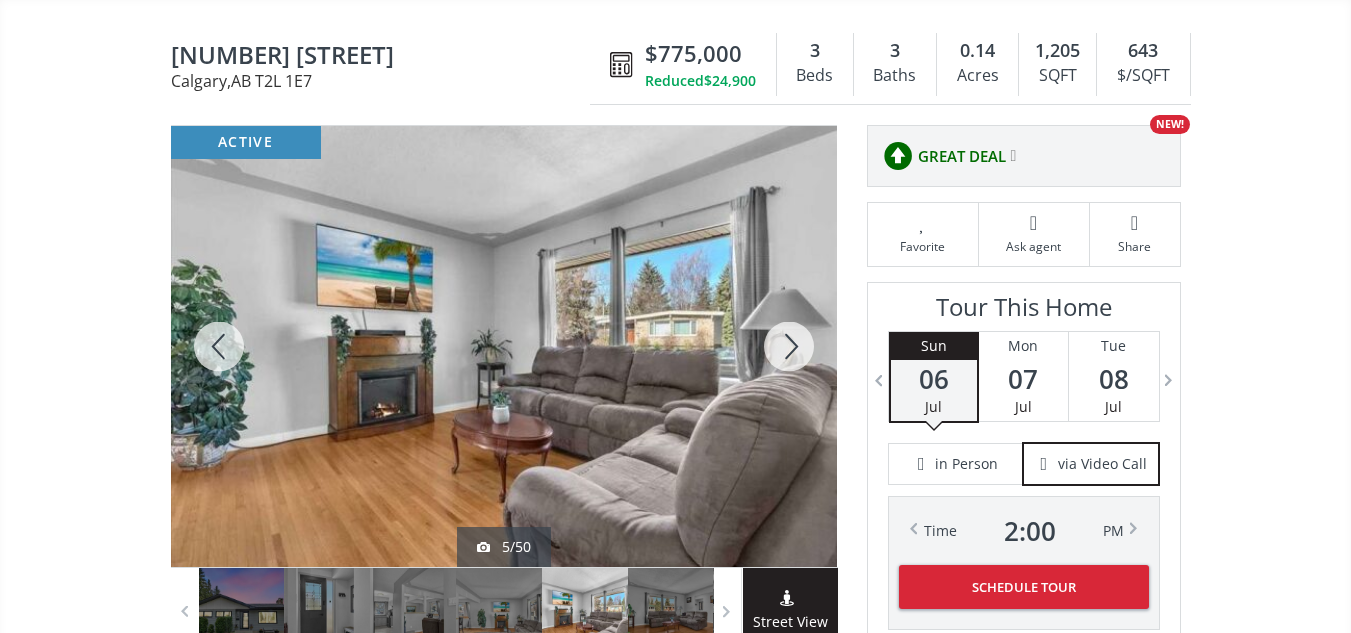 scroll, scrollTop: 193, scrollLeft: 0, axis: vertical 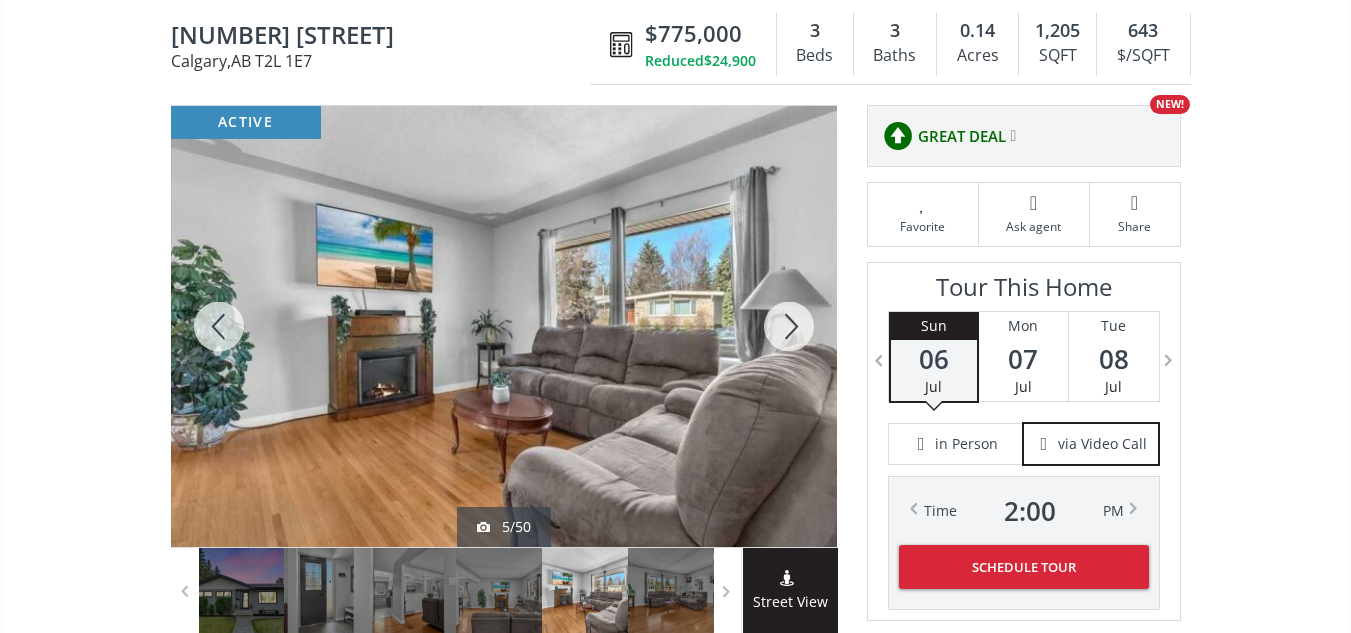 click at bounding box center (789, 326) 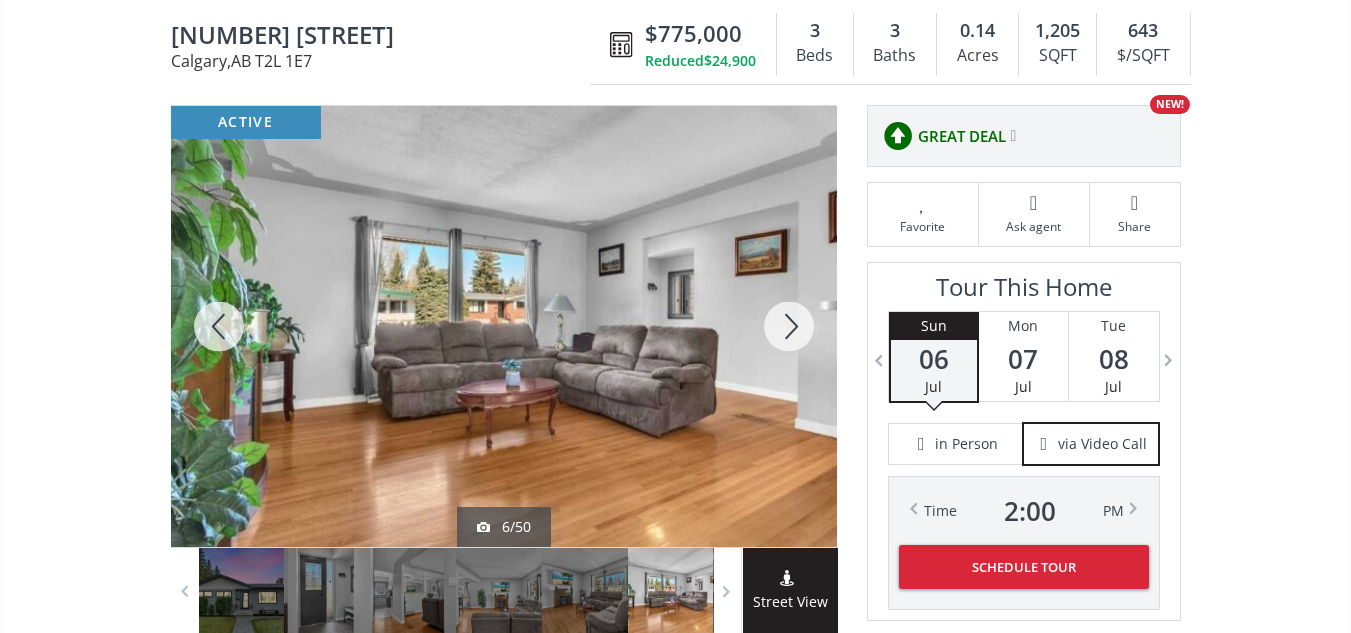 click at bounding box center (789, 326) 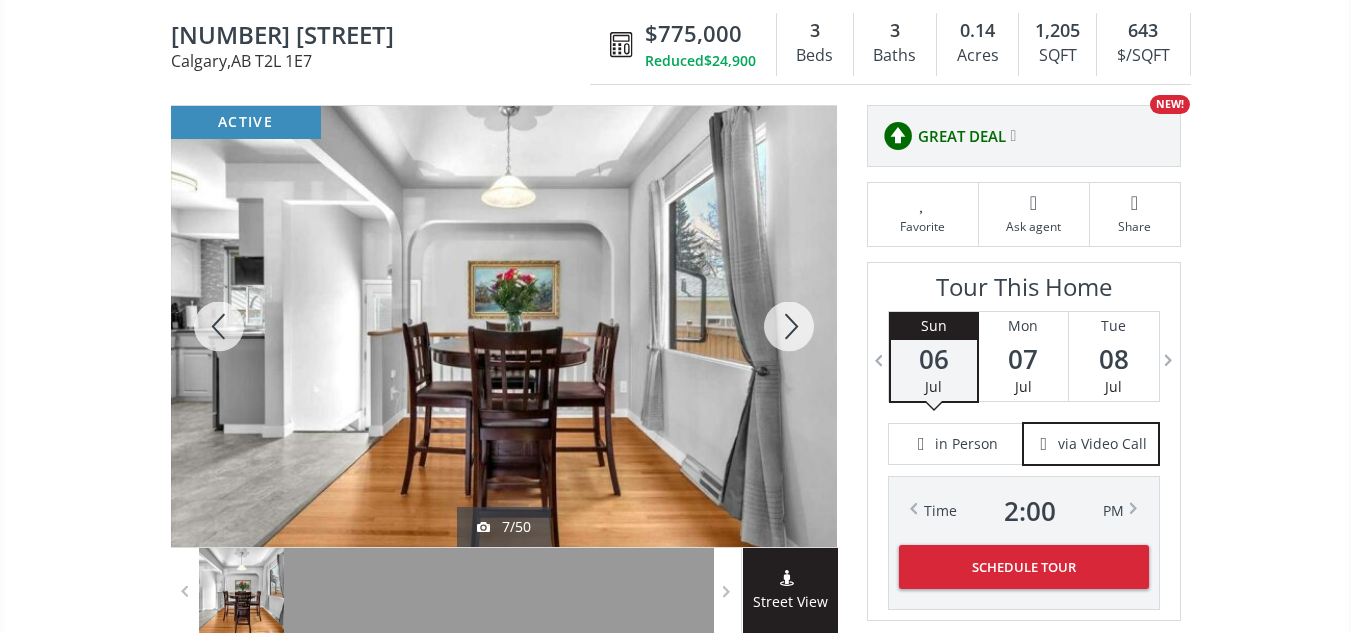 click at bounding box center (789, 326) 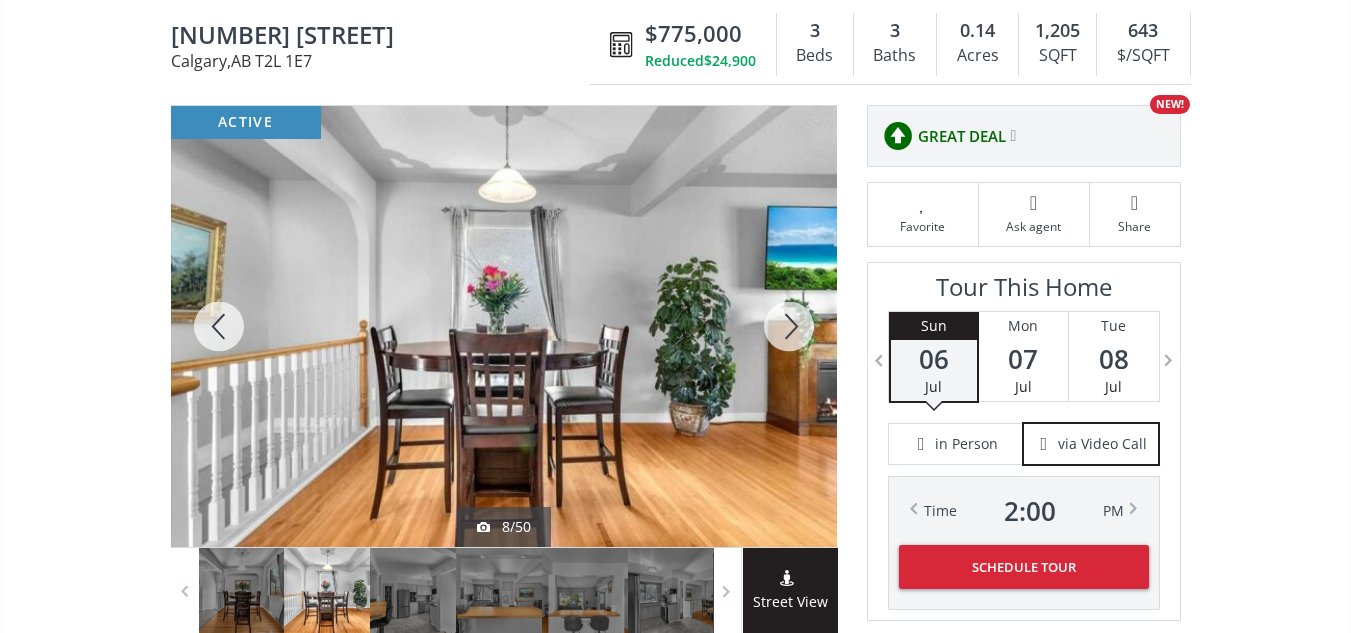 click at bounding box center [789, 326] 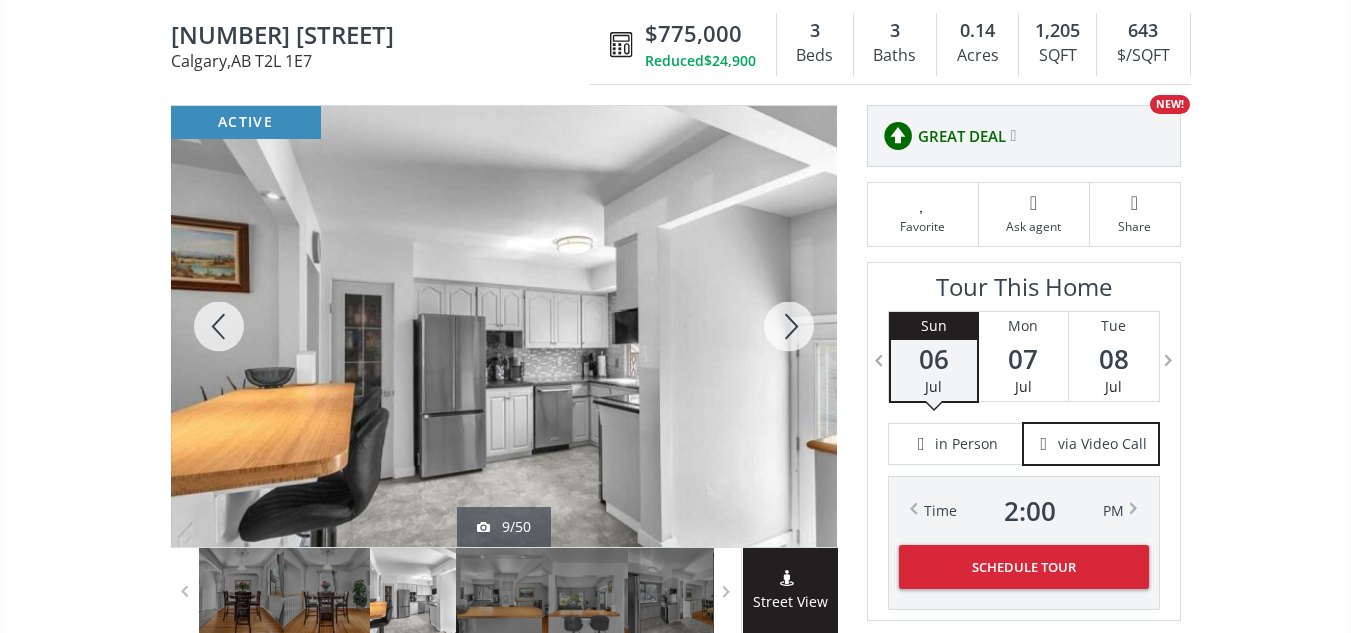 click at bounding box center [789, 326] 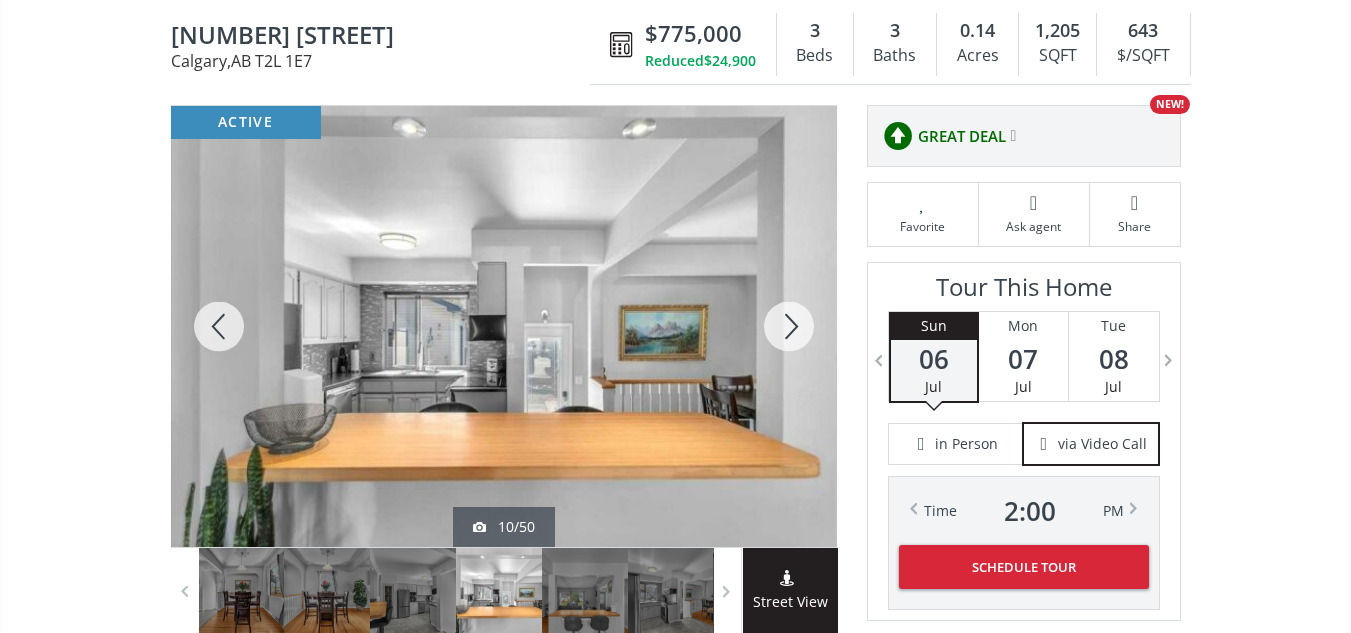 click at bounding box center [789, 326] 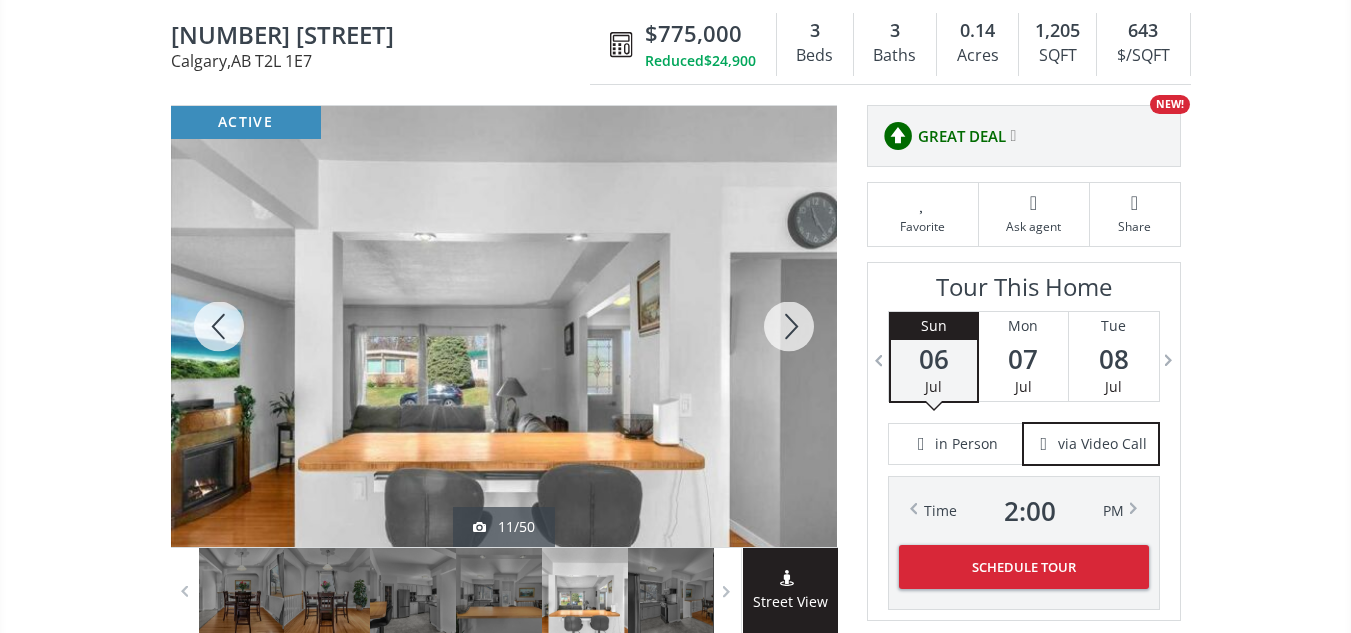 click at bounding box center [789, 326] 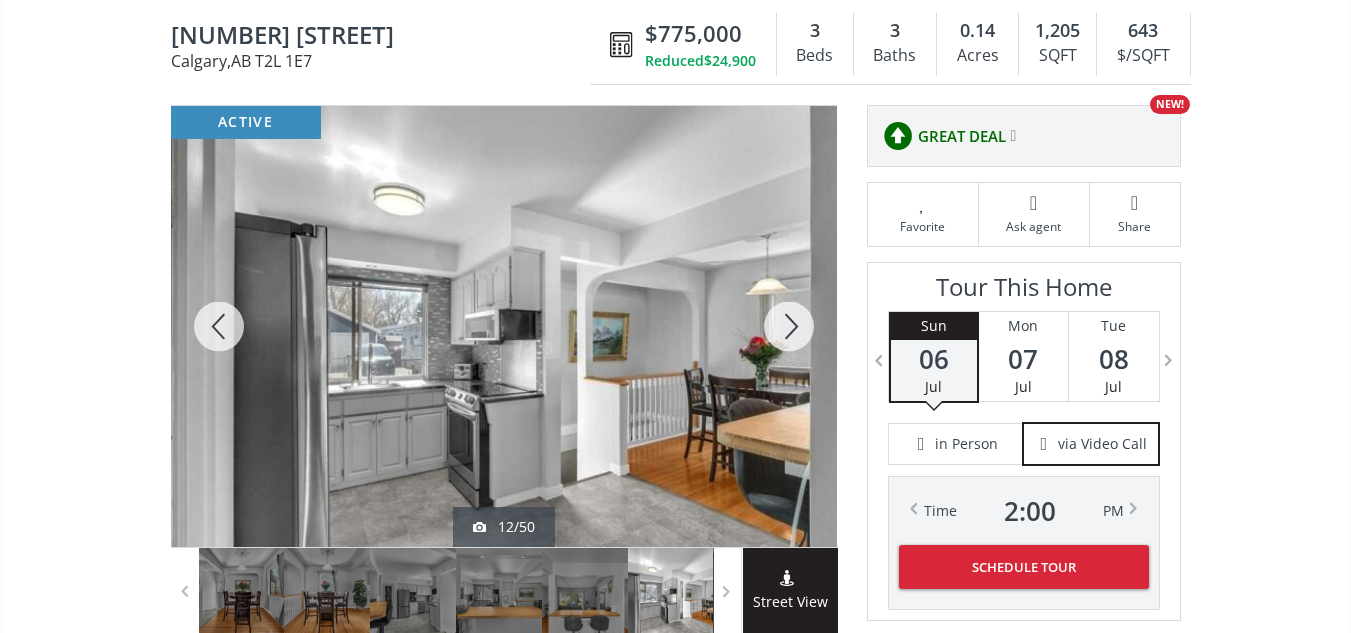 click at bounding box center [789, 326] 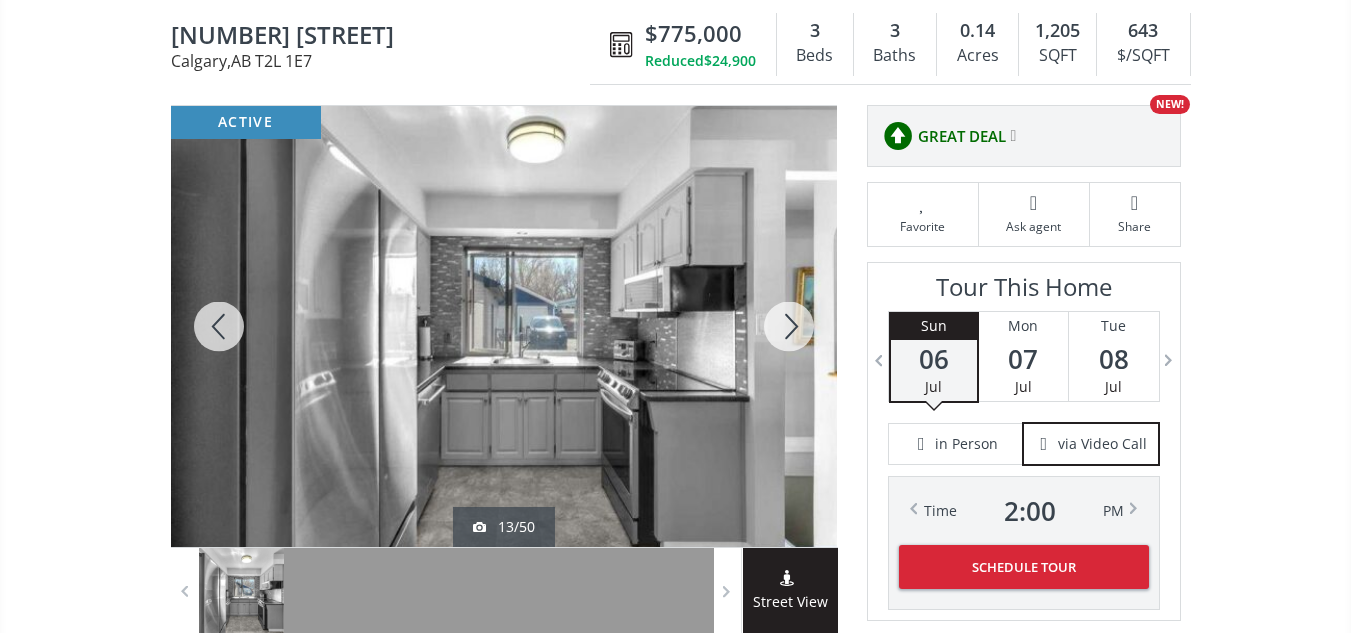 click at bounding box center [789, 326] 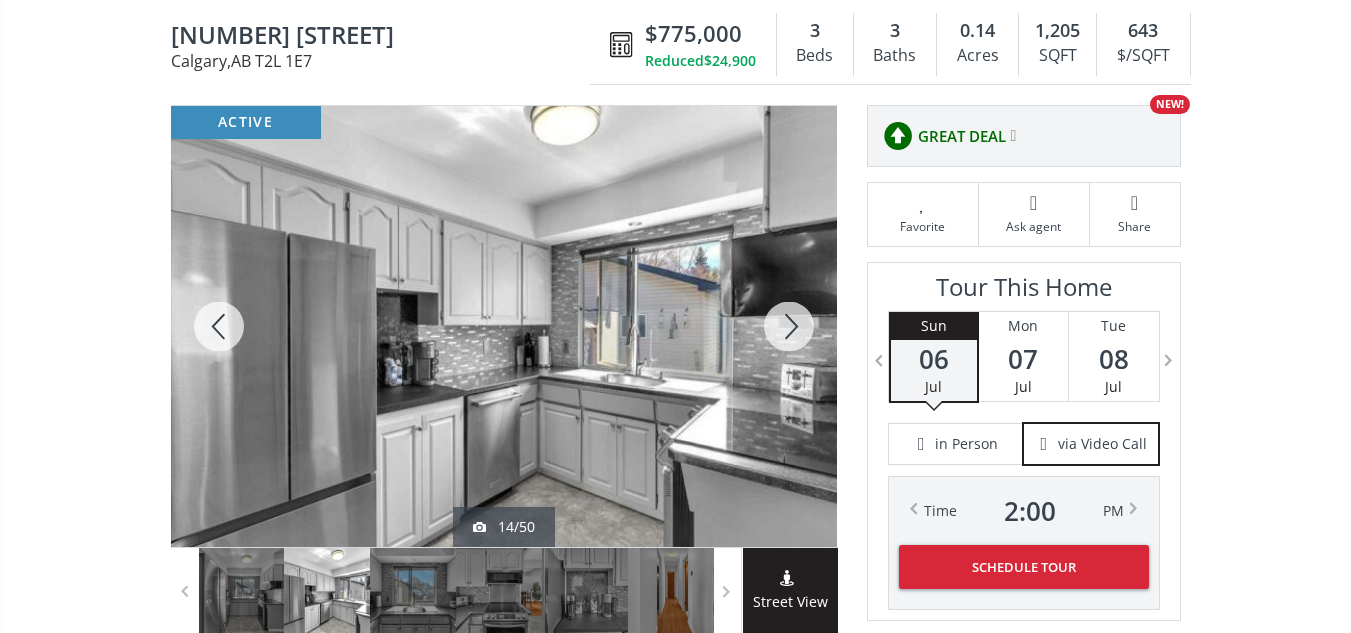 click at bounding box center [789, 326] 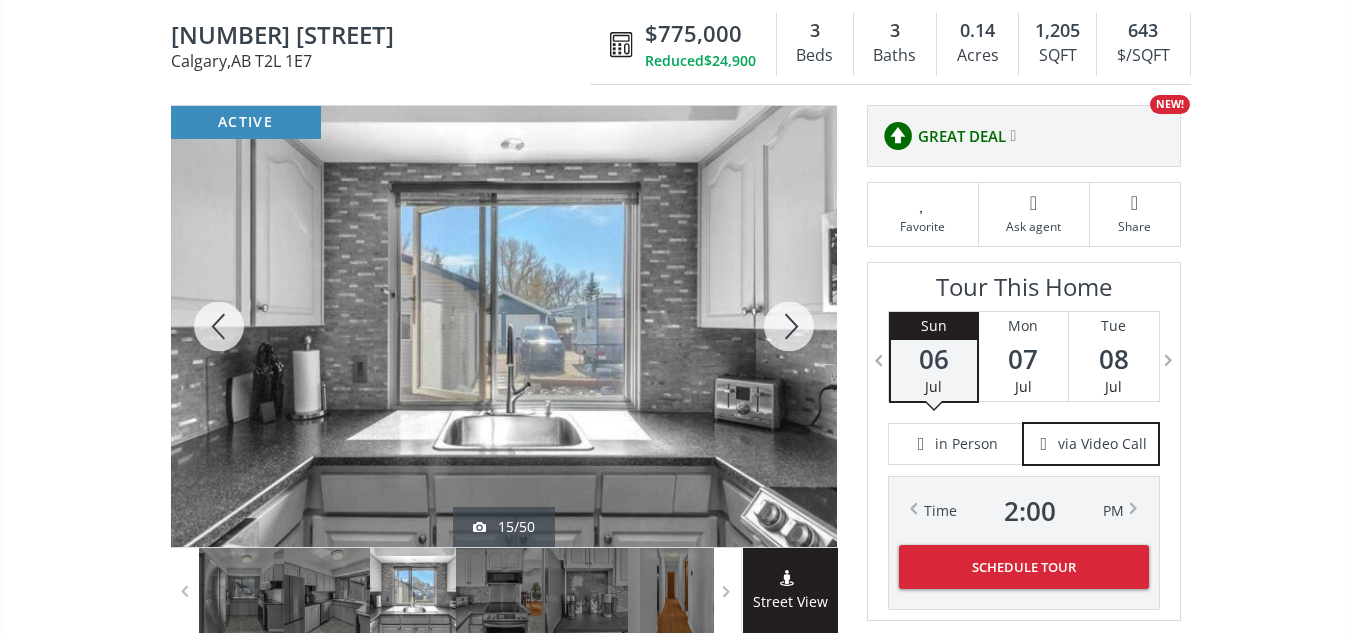 click at bounding box center (789, 326) 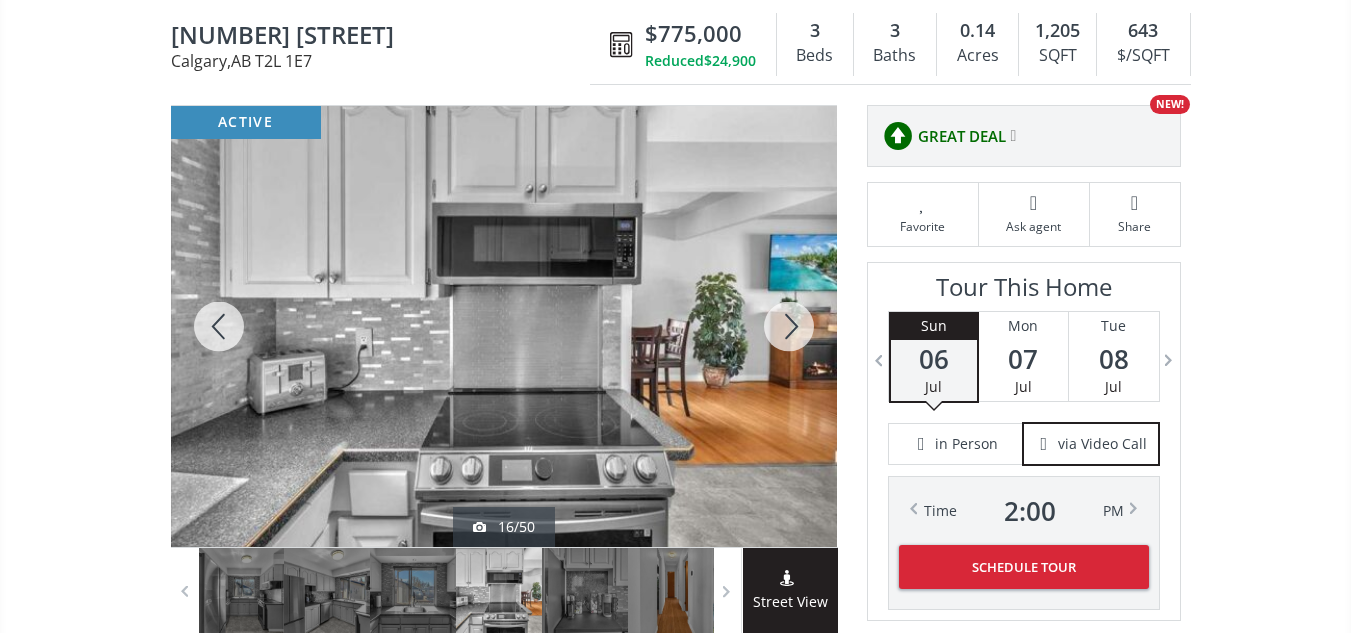 click at bounding box center (789, 326) 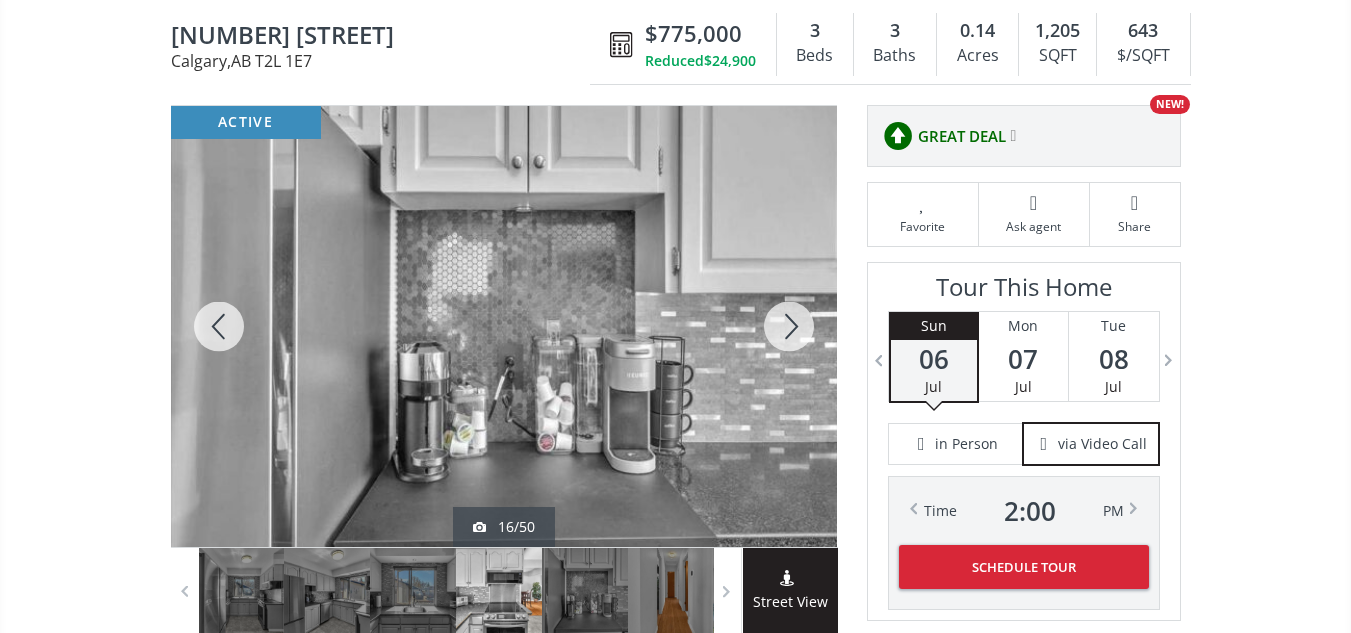 click at bounding box center [789, 326] 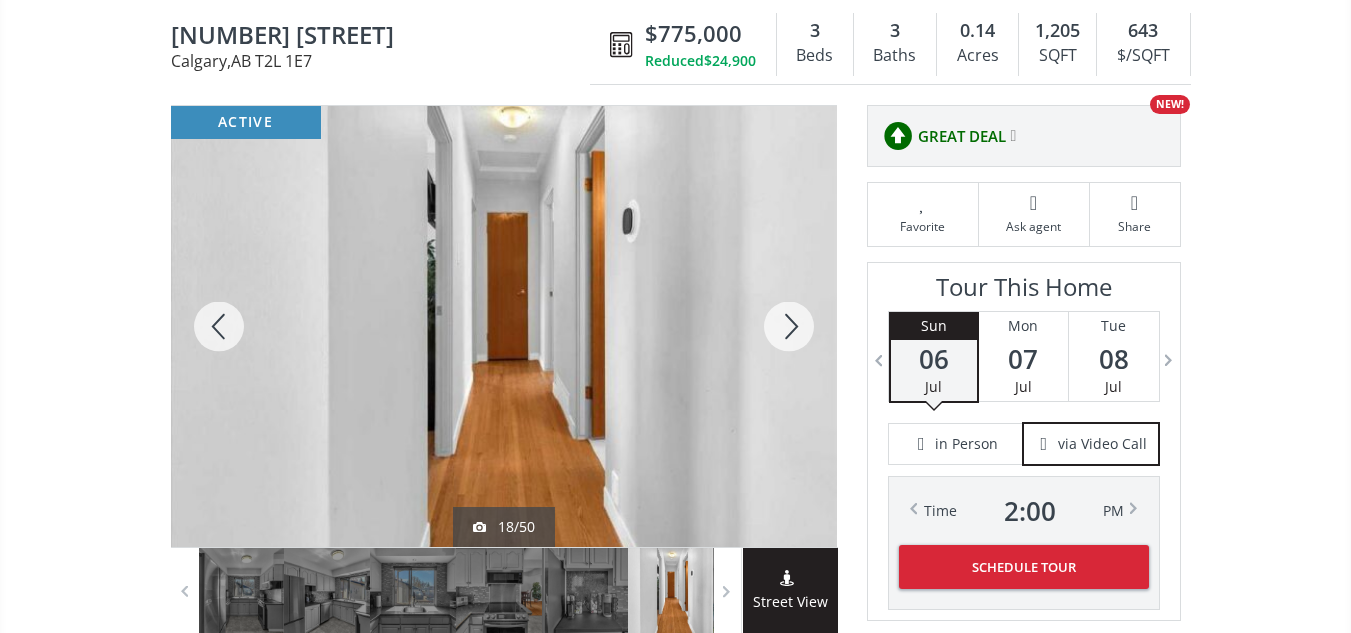 click at bounding box center (789, 326) 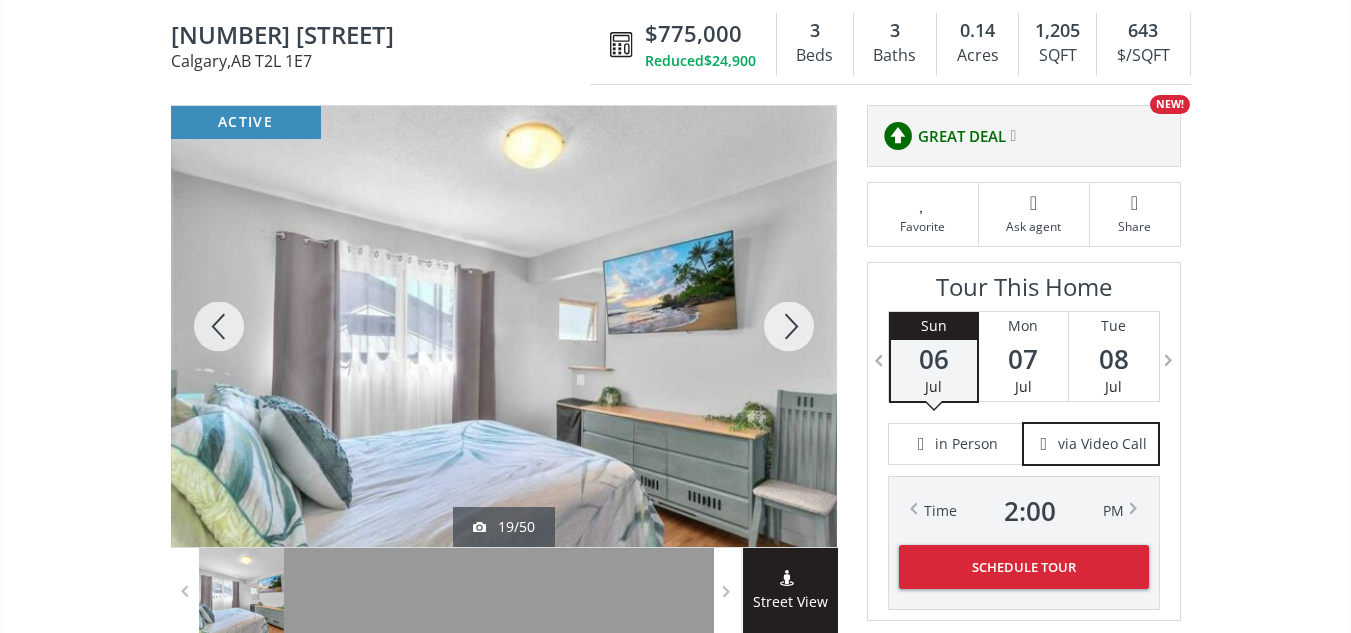 click at bounding box center [789, 326] 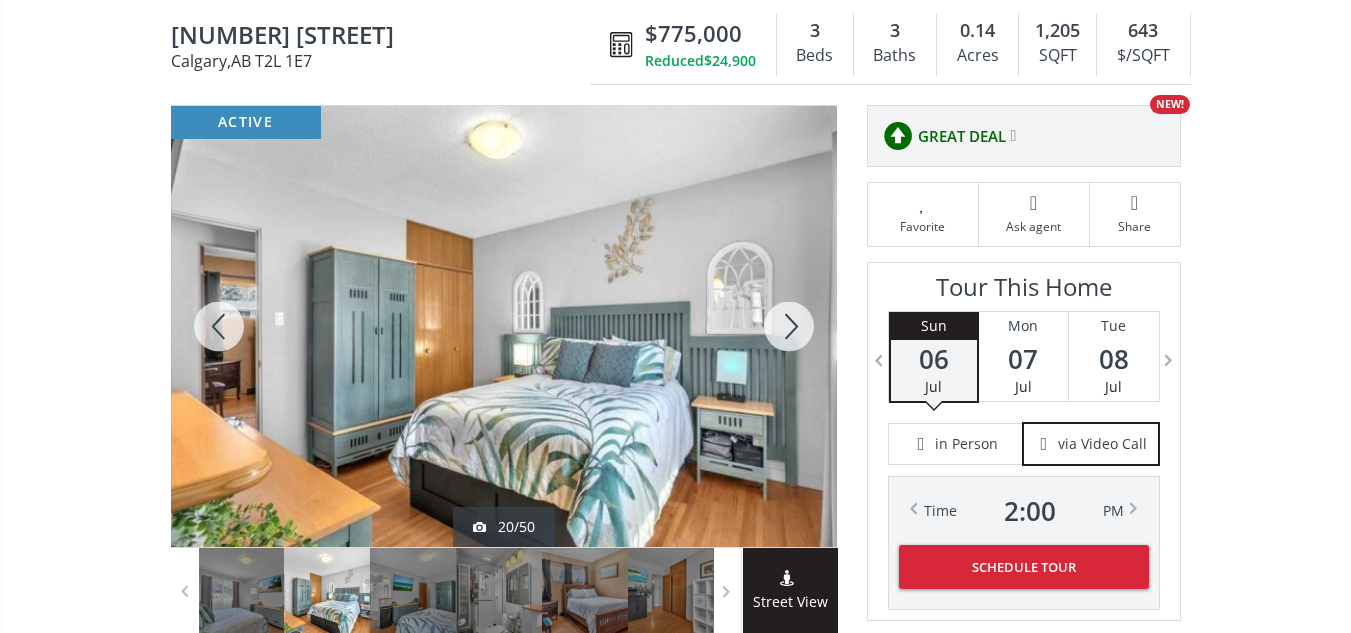 click at bounding box center [789, 326] 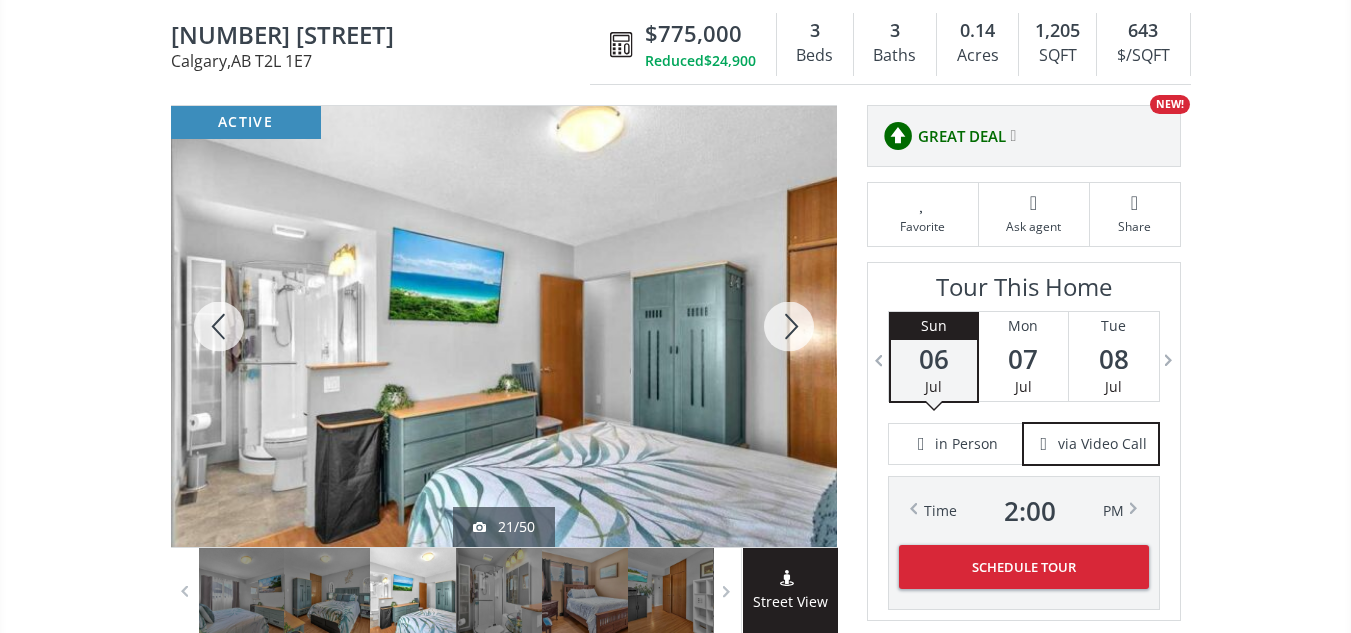click at bounding box center (789, 326) 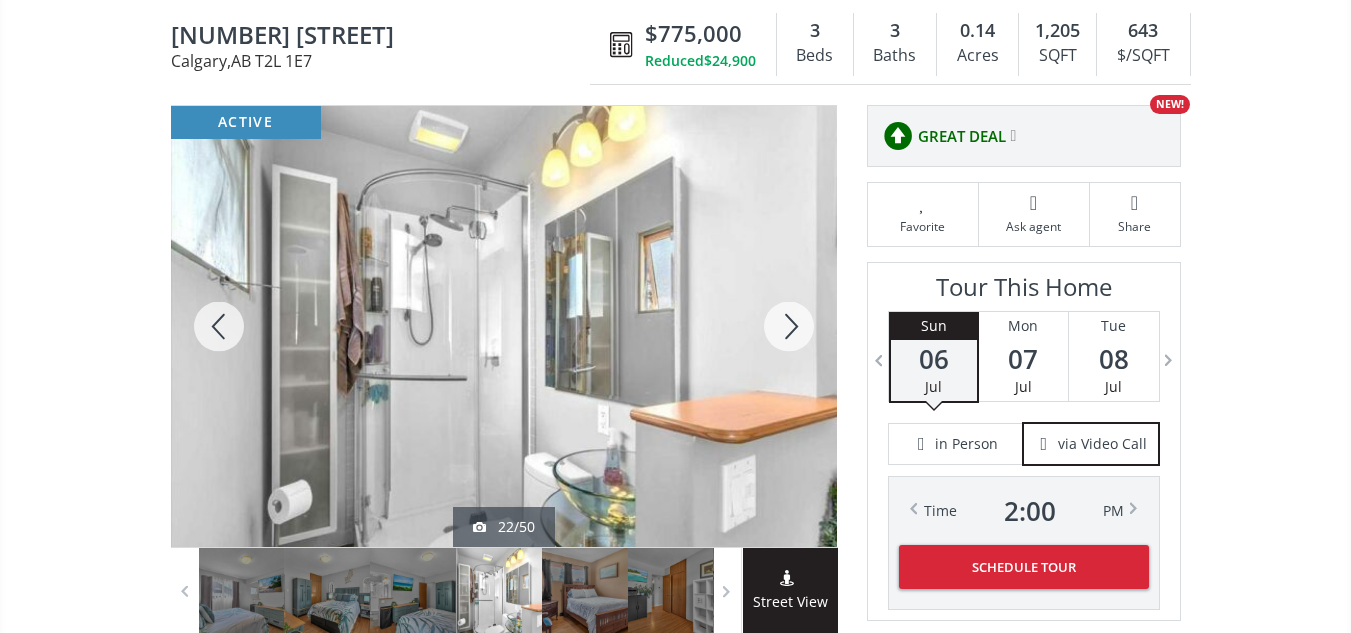 click at bounding box center [789, 326] 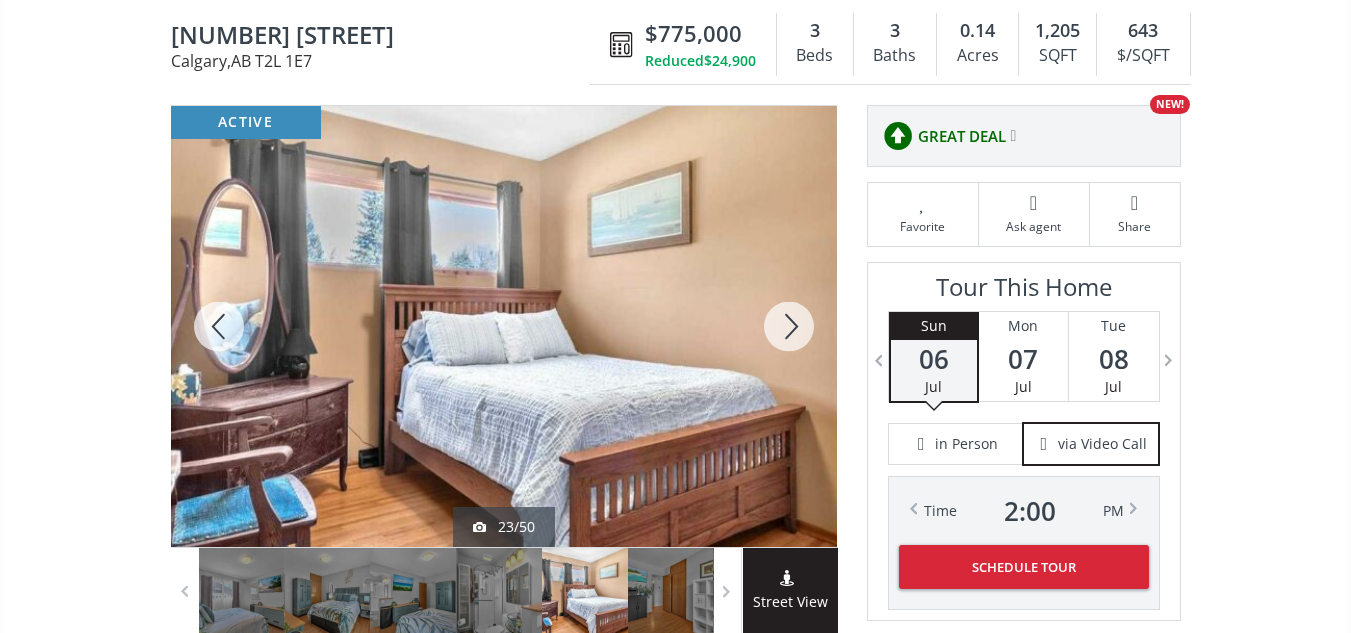 click at bounding box center [789, 326] 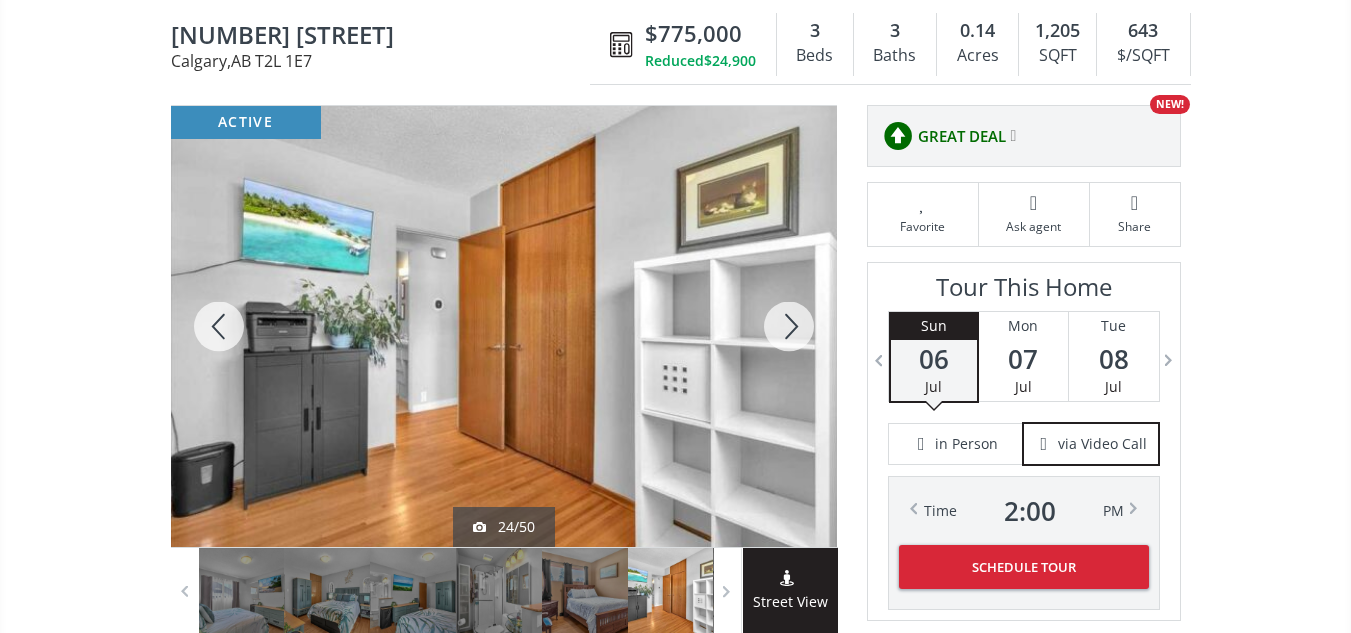 click at bounding box center (789, 326) 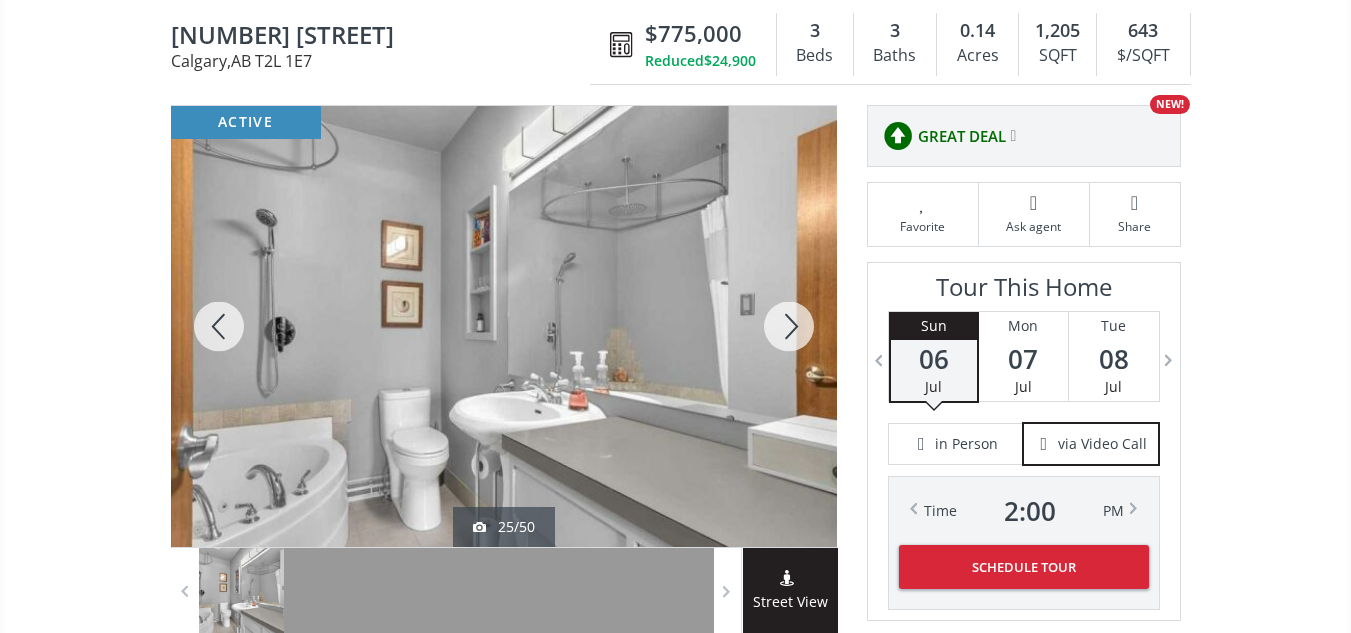 click at bounding box center [789, 326] 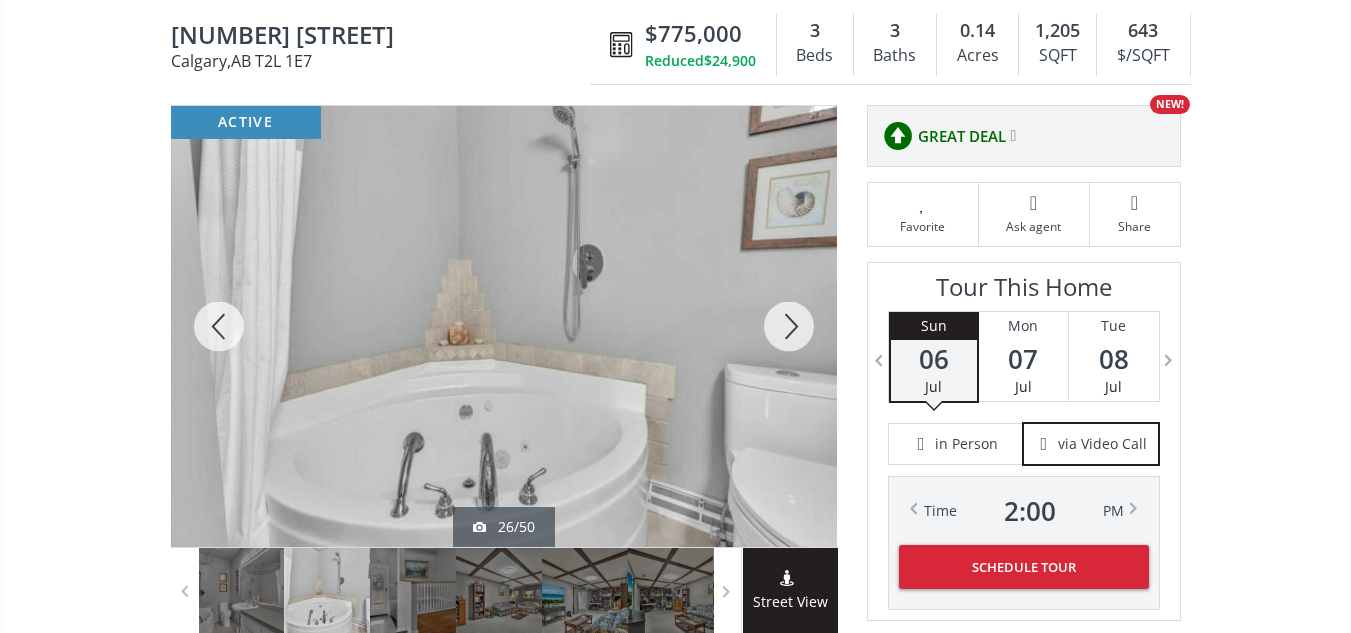 click at bounding box center [789, 326] 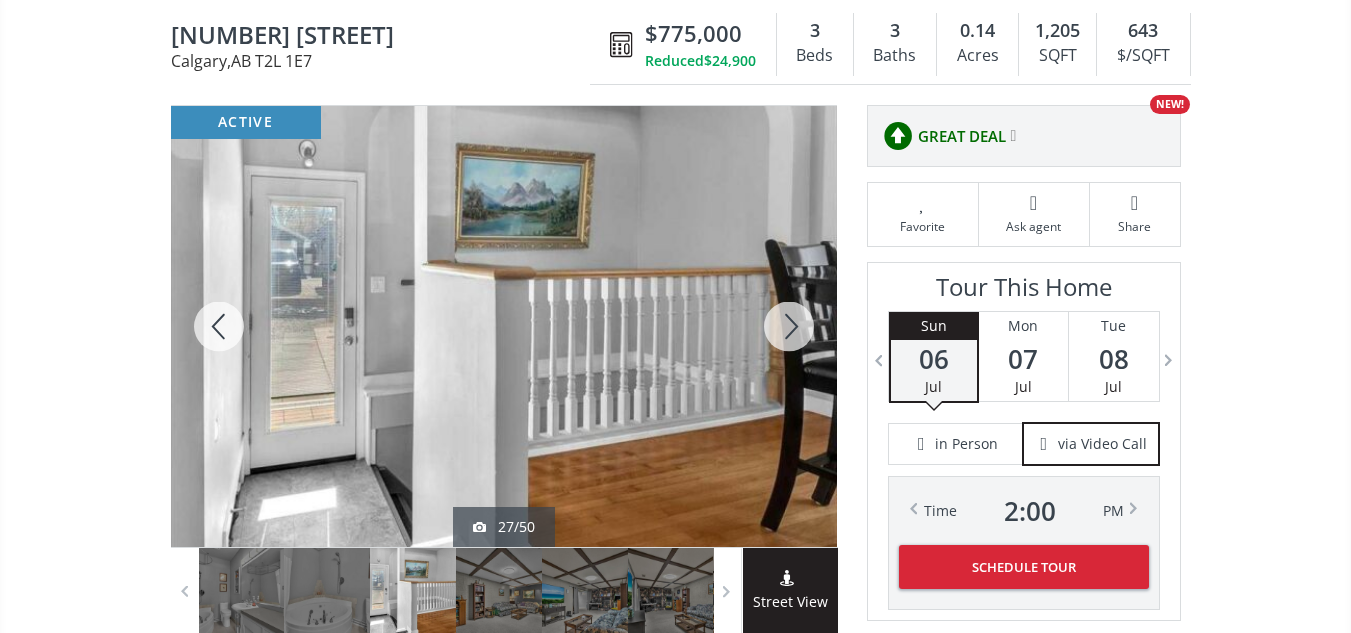 click at bounding box center (789, 326) 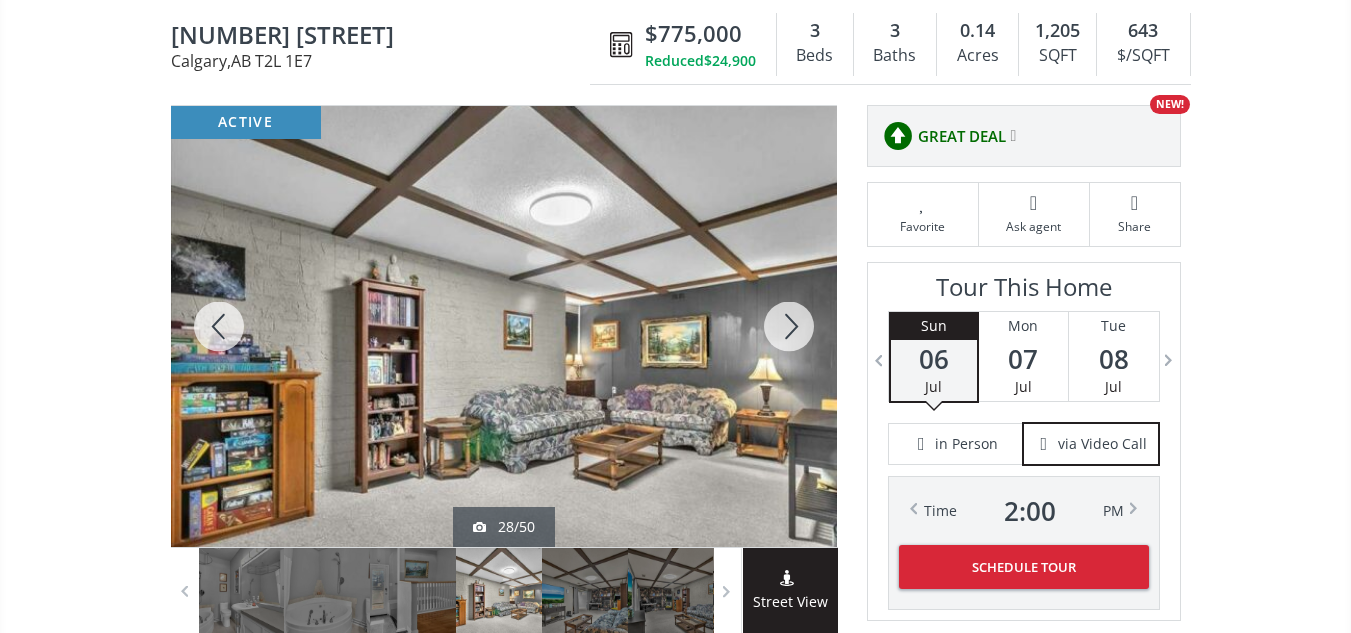 click at bounding box center (789, 326) 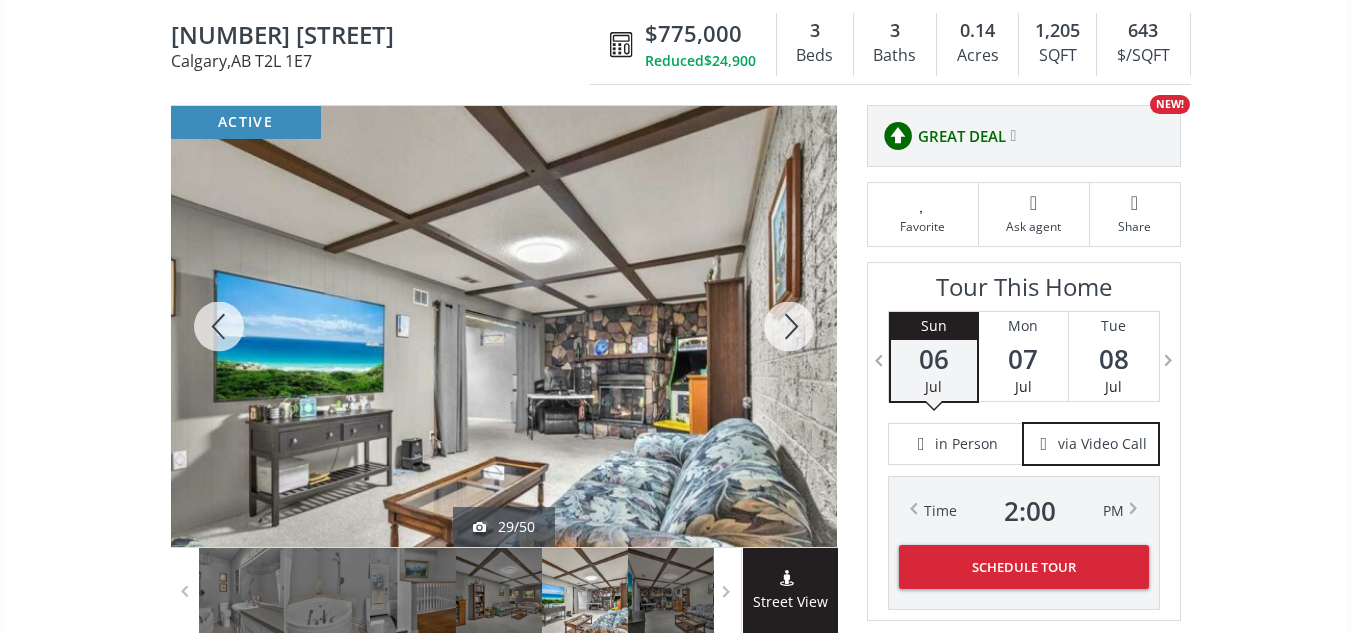 click at bounding box center [789, 326] 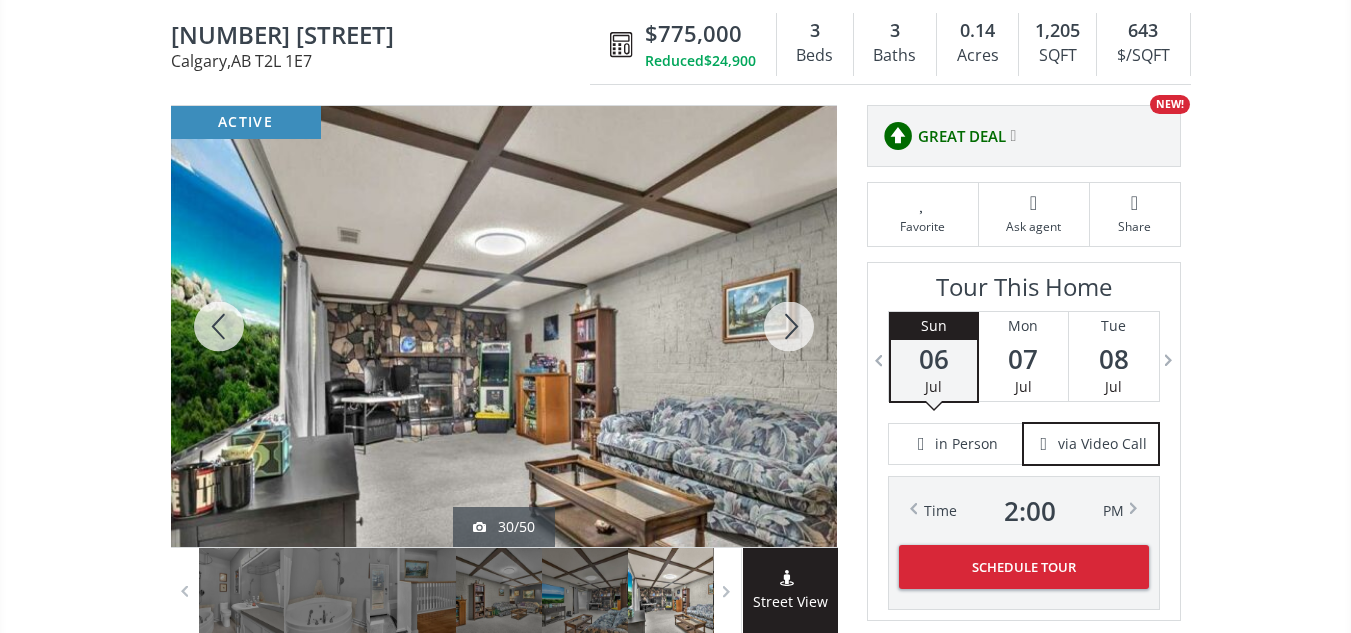 click at bounding box center [789, 326] 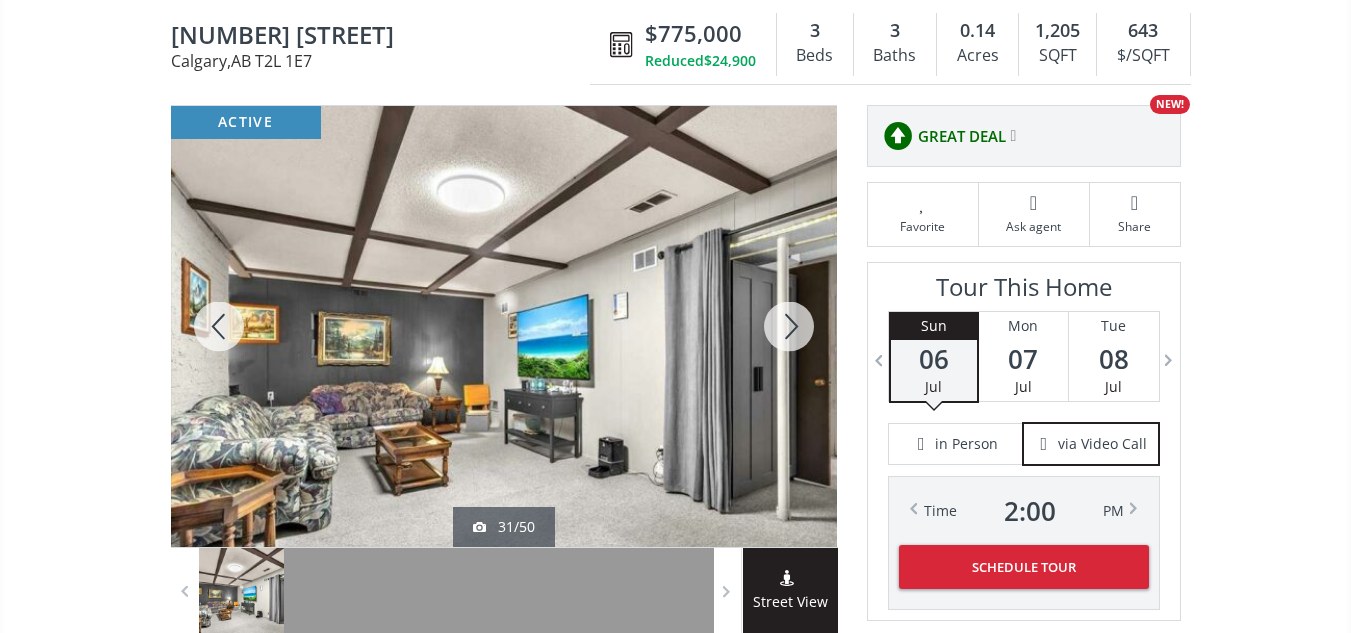 click at bounding box center [789, 326] 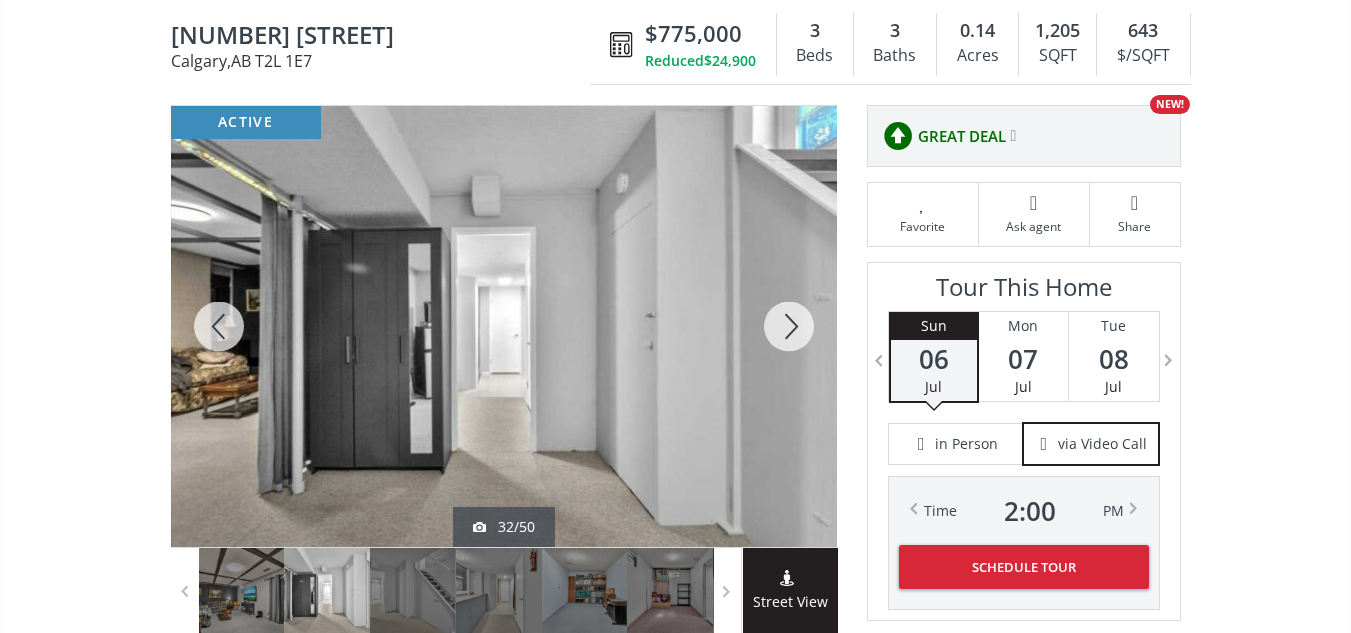 click at bounding box center (789, 326) 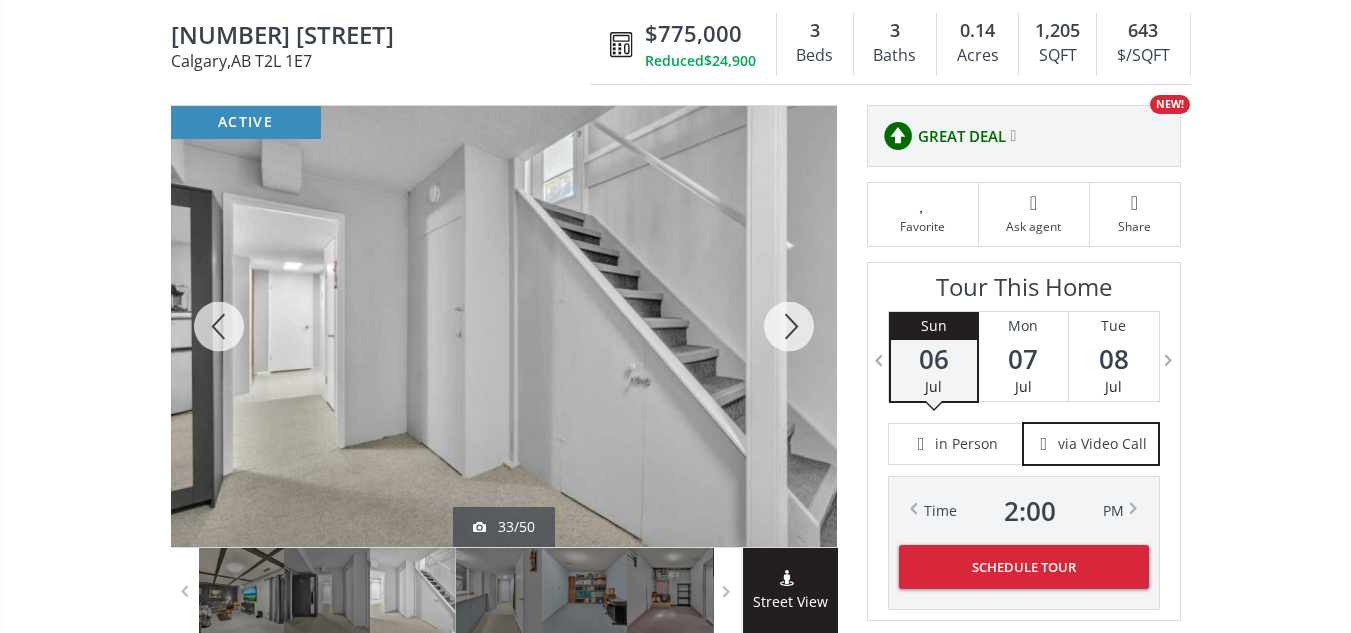 click at bounding box center (789, 326) 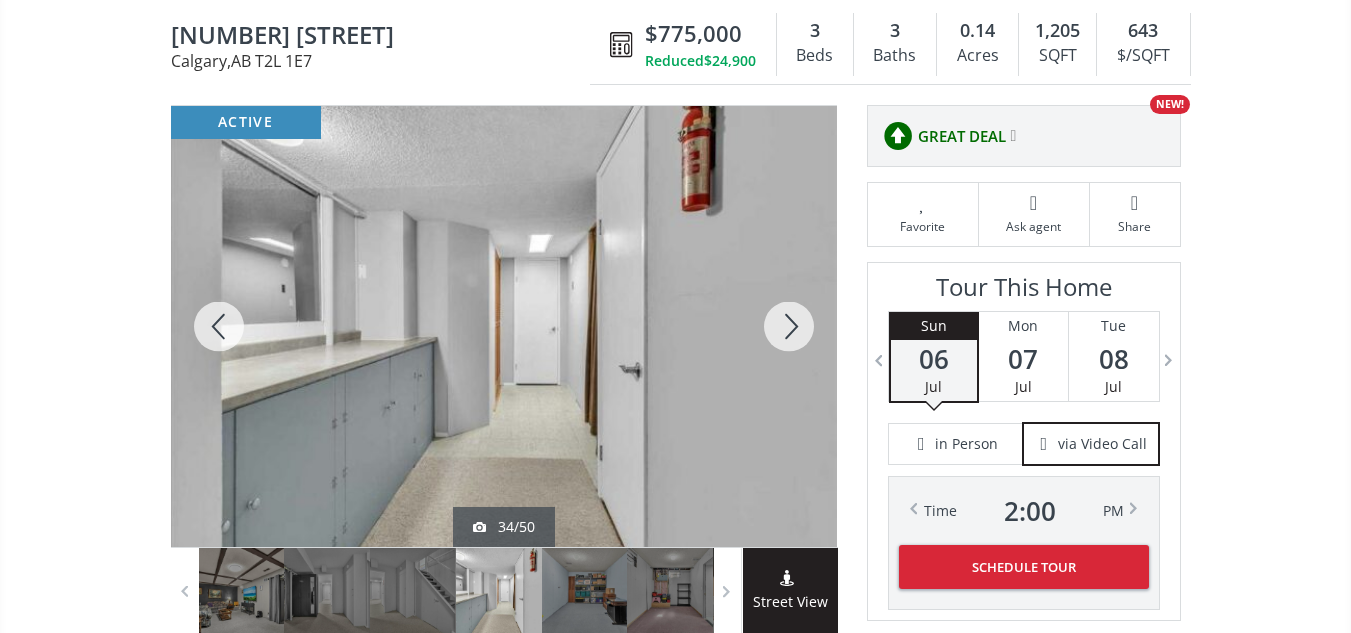 click at bounding box center (789, 326) 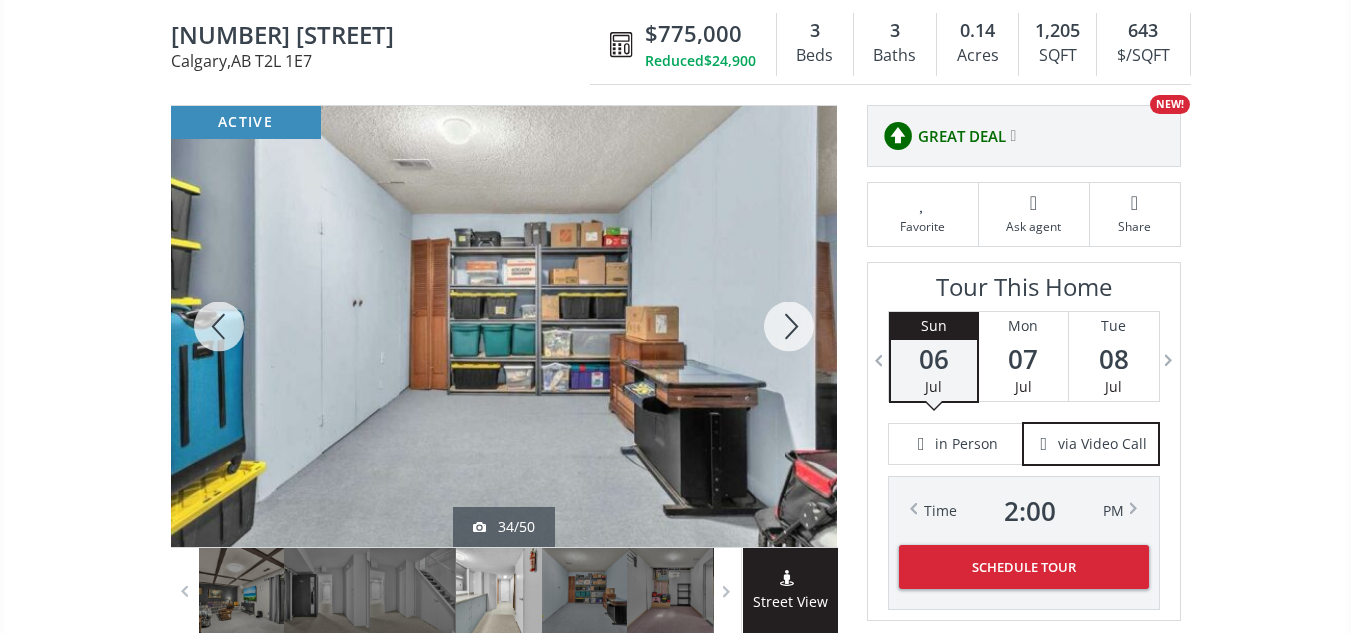 click at bounding box center (789, 326) 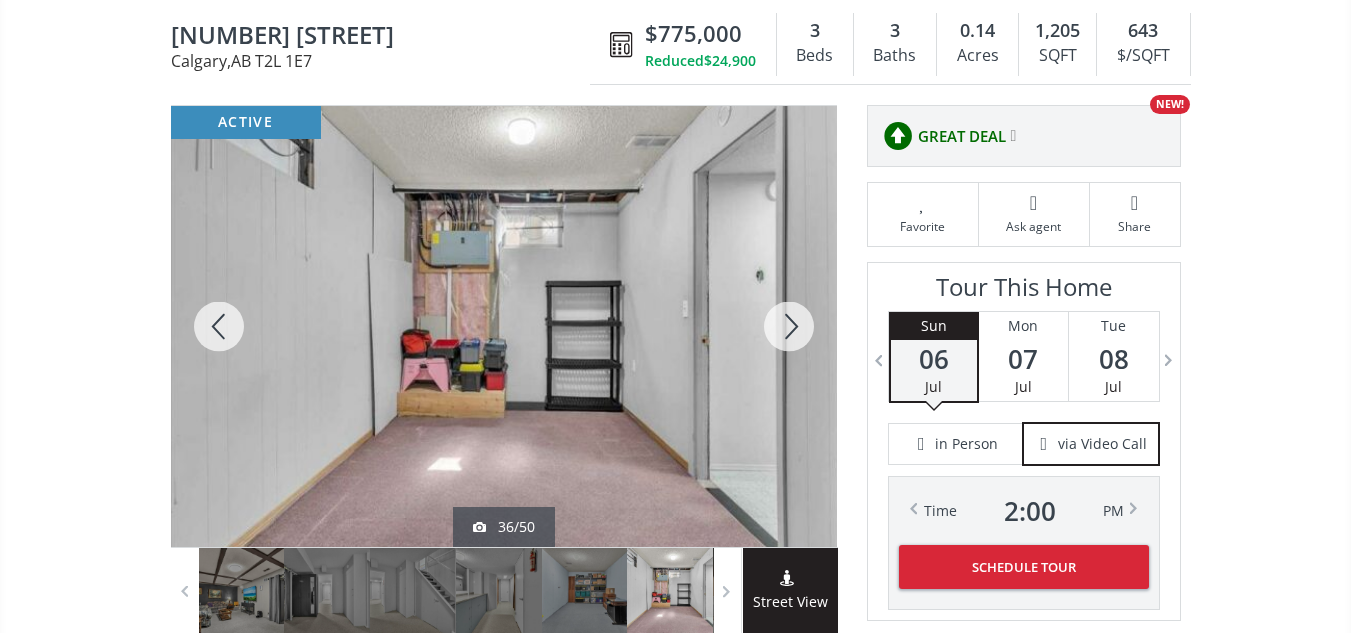 click at bounding box center [789, 326] 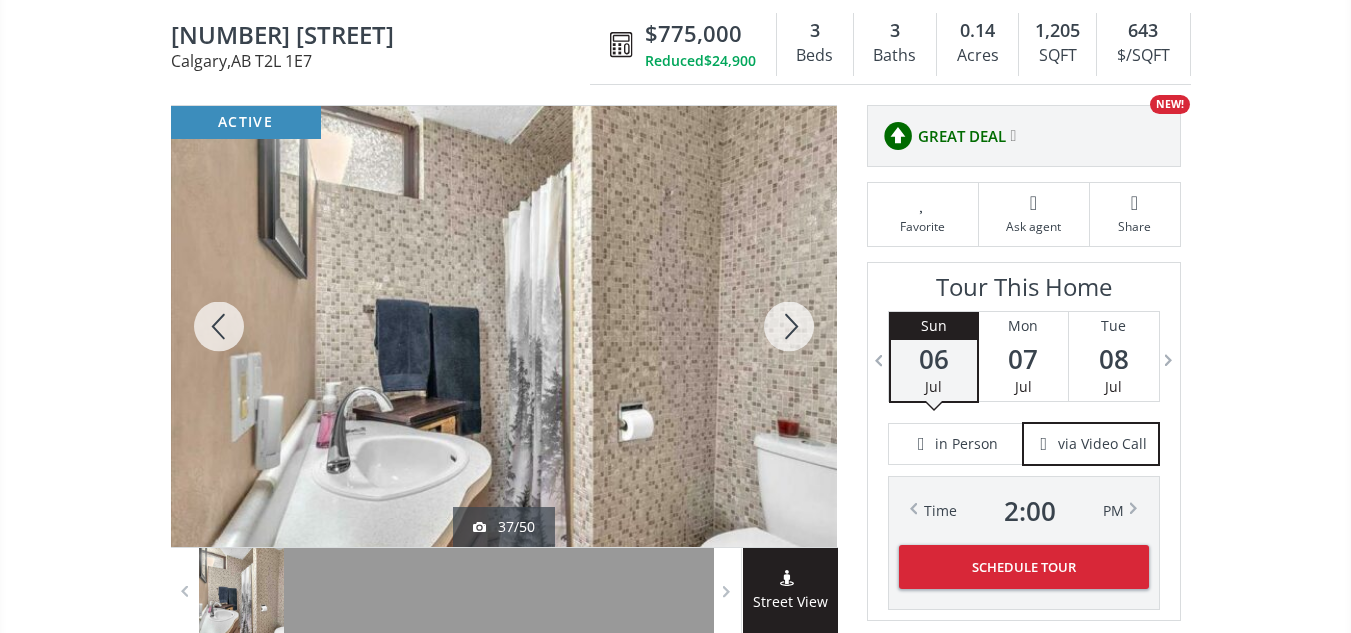 click at bounding box center (789, 326) 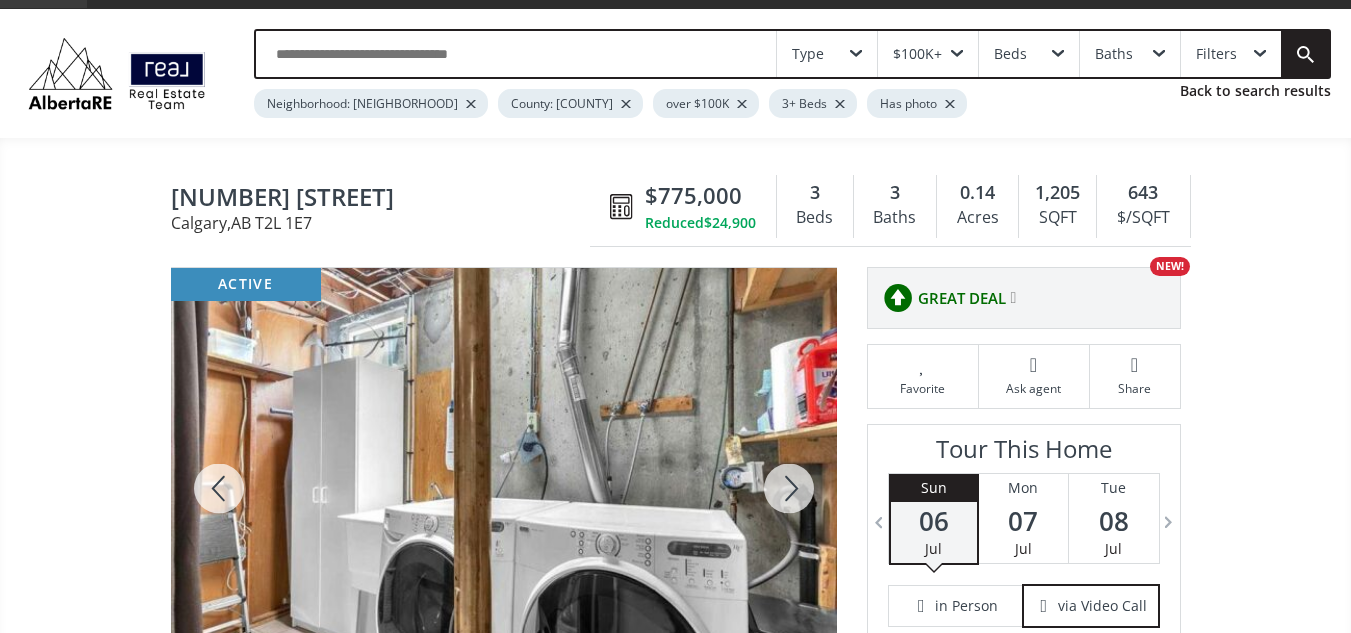 scroll, scrollTop: 0, scrollLeft: 0, axis: both 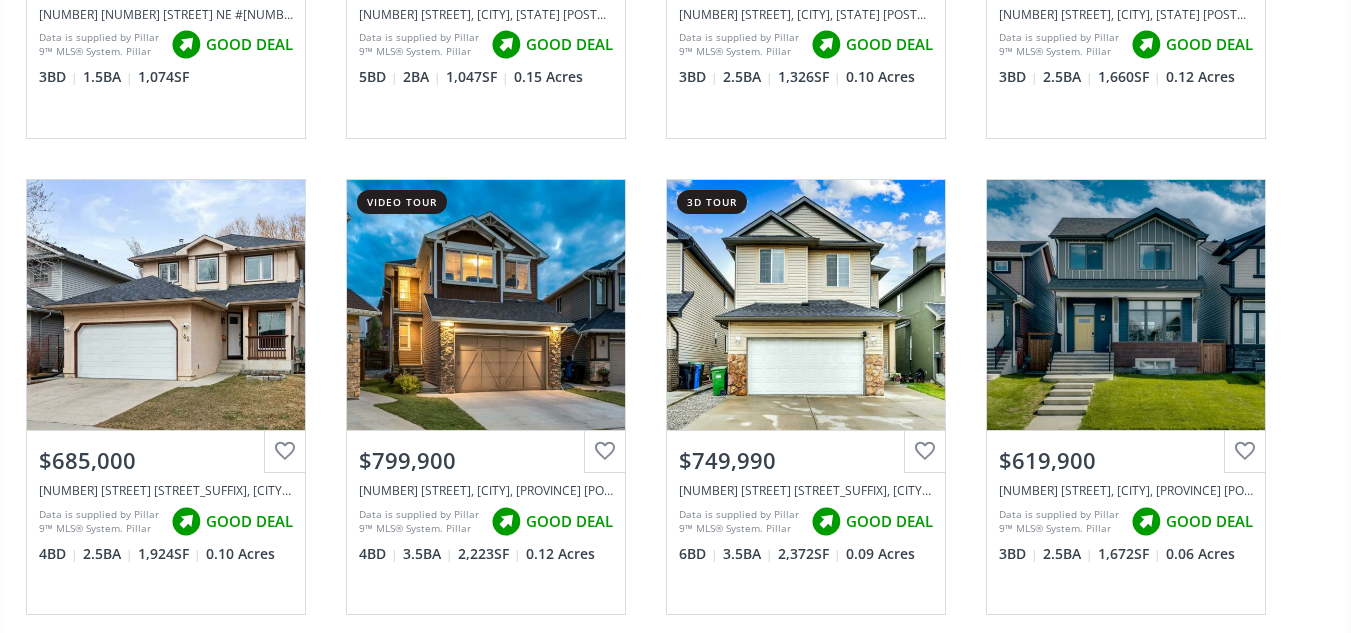 click on "View Photos & Details" at bounding box center [1126, 305] 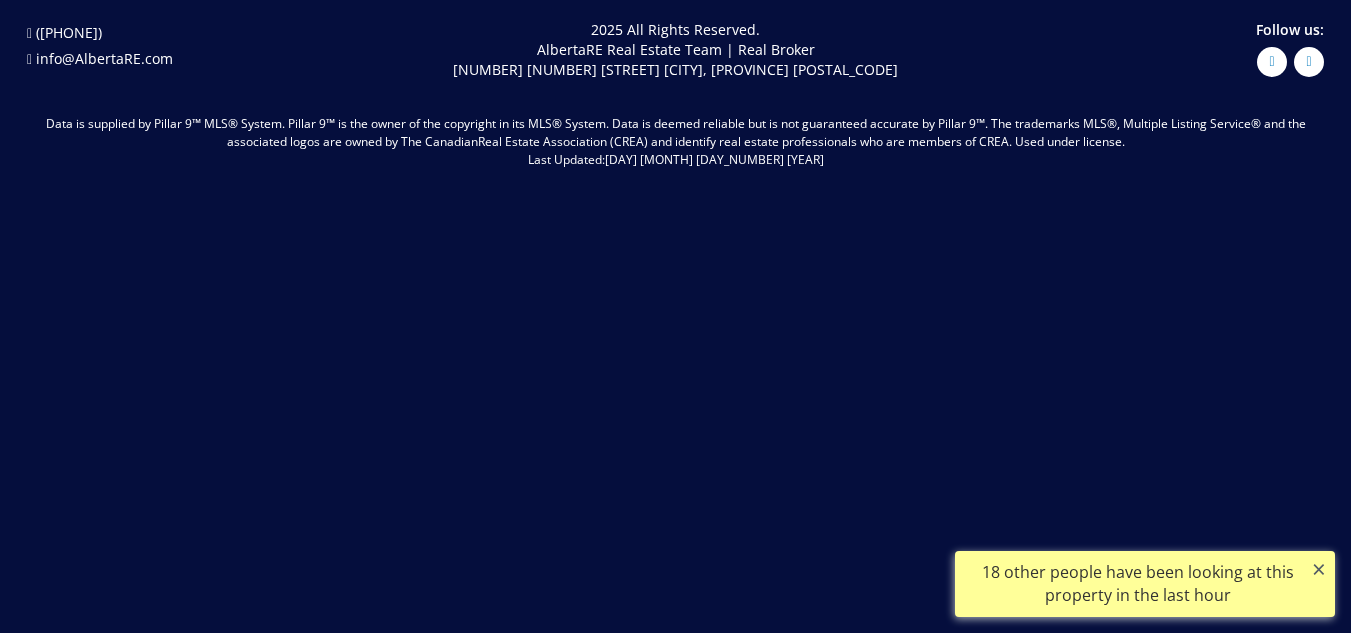scroll, scrollTop: 0, scrollLeft: 0, axis: both 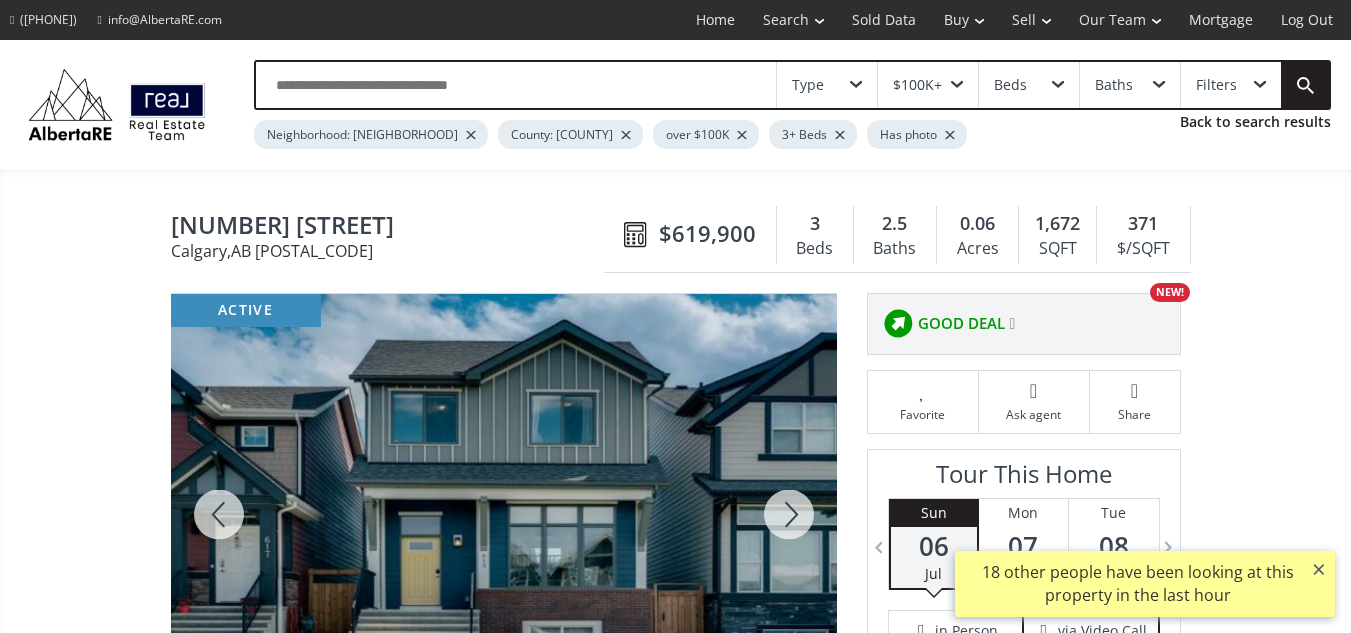 click at bounding box center (789, 514) 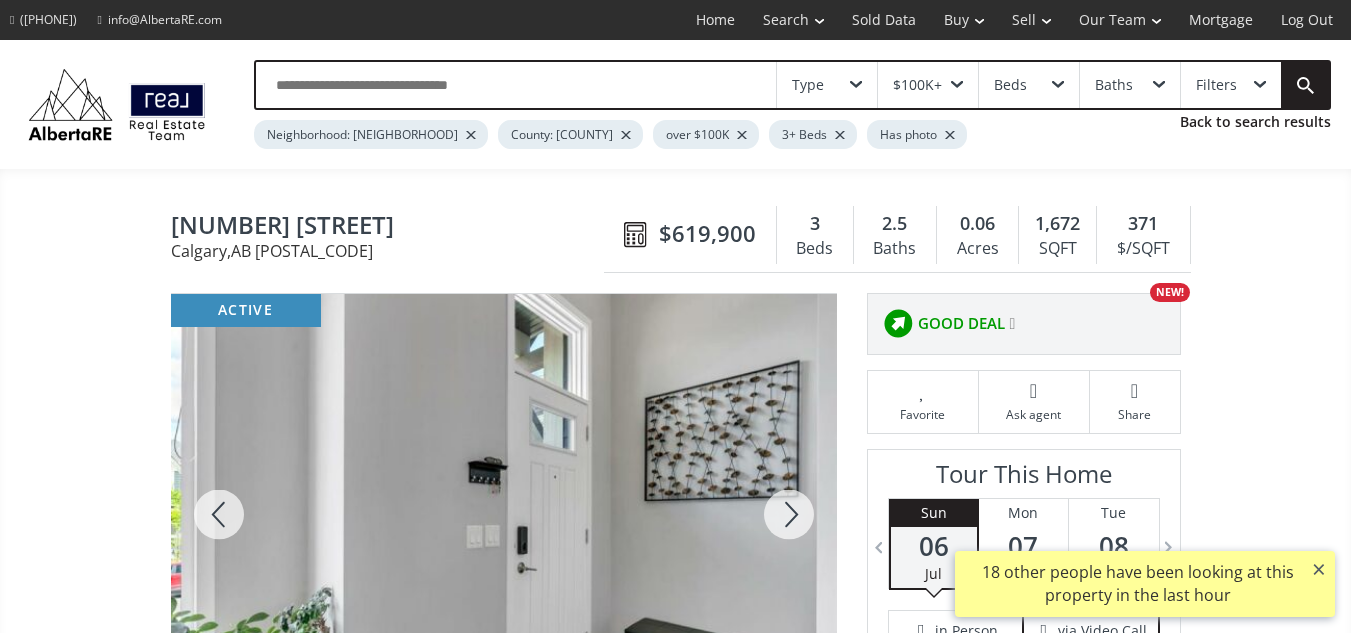 click at bounding box center (789, 514) 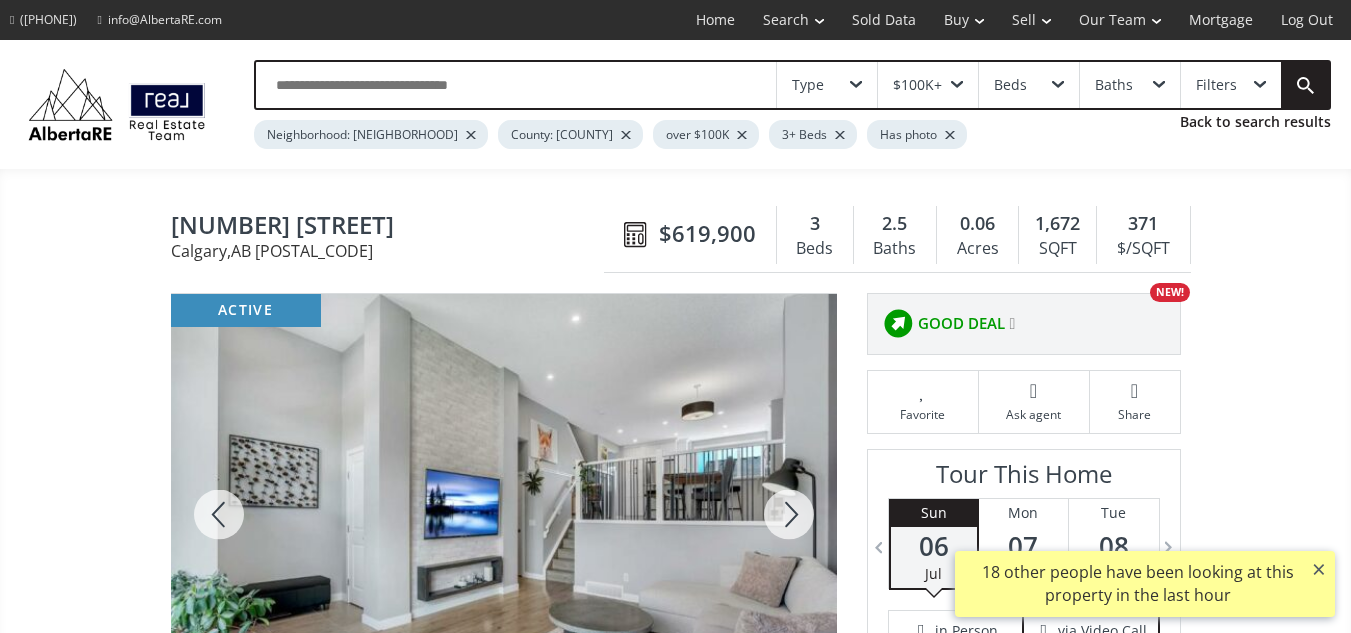 click at bounding box center (789, 514) 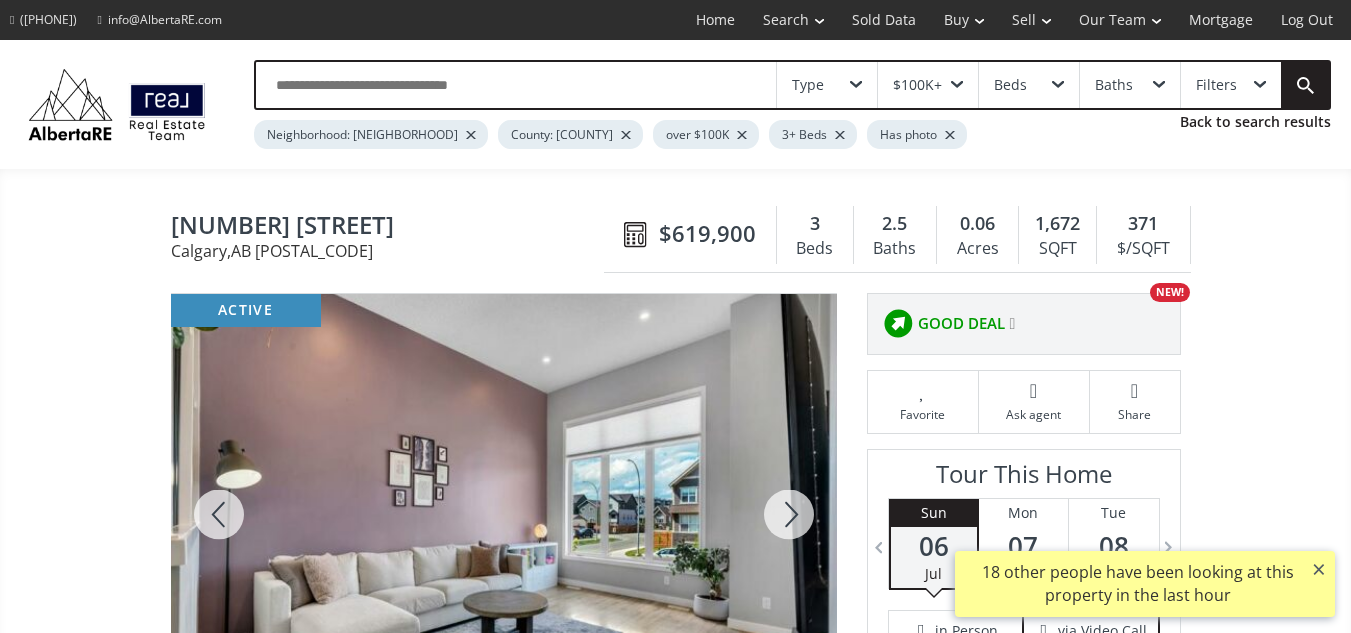 click at bounding box center [789, 514] 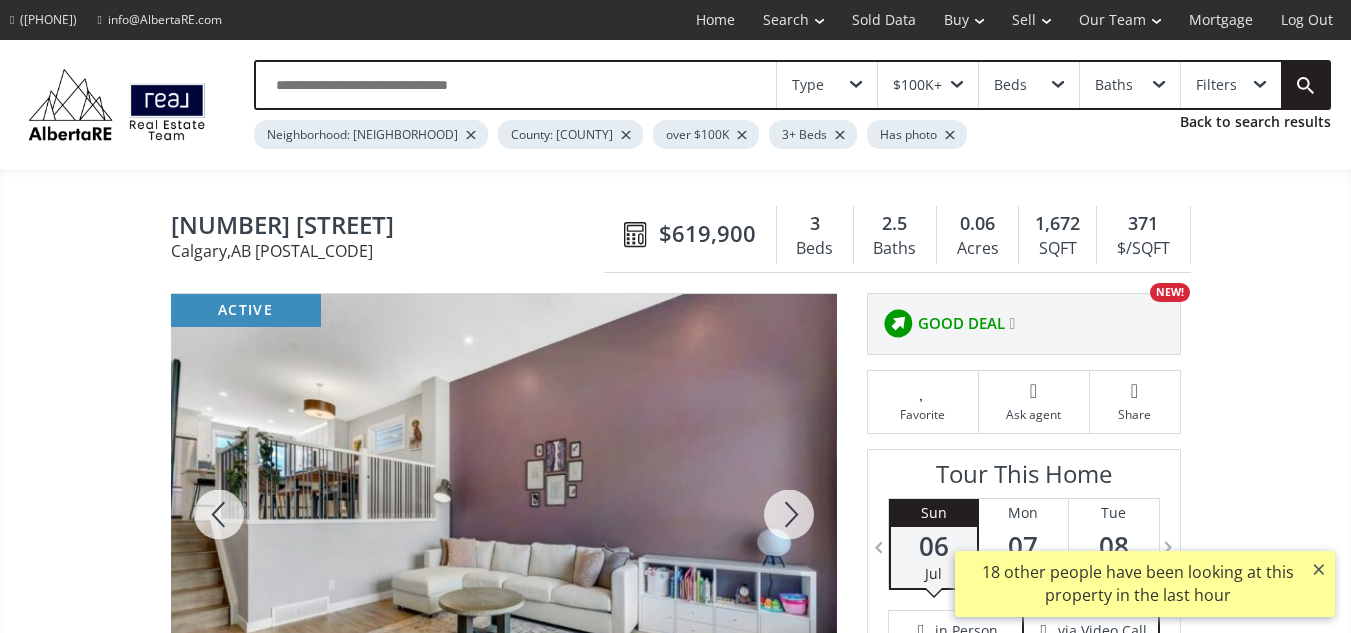 click at bounding box center [789, 514] 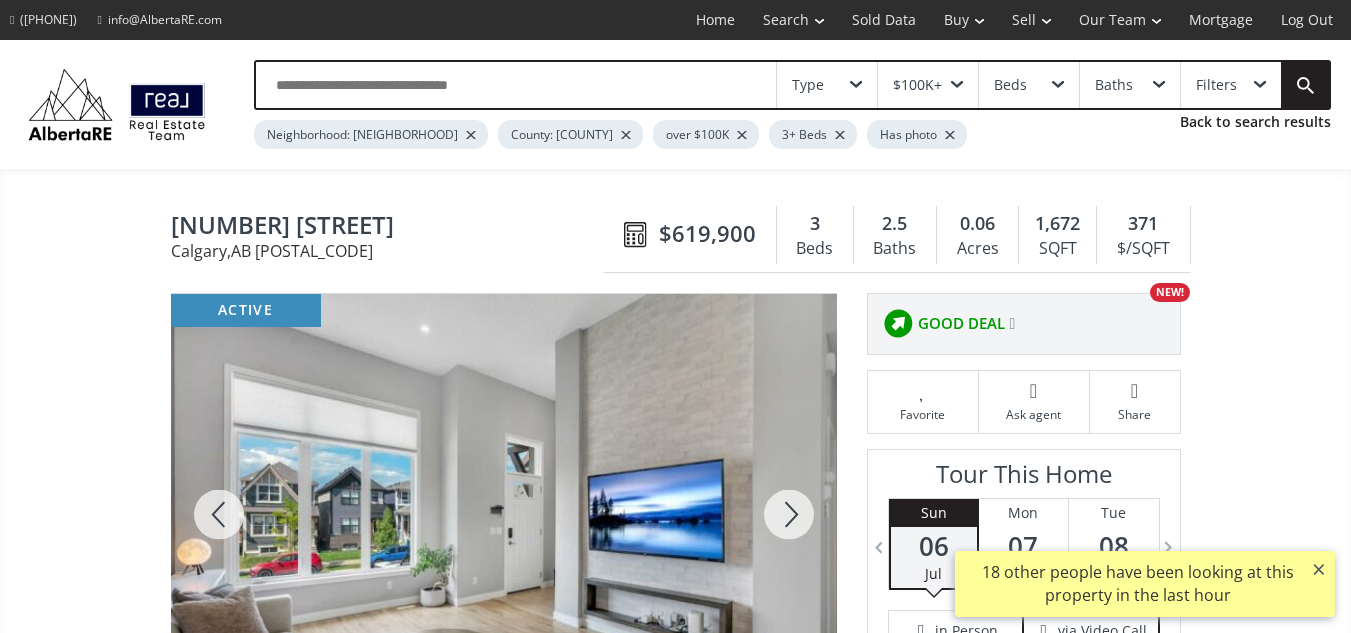 click at bounding box center [789, 514] 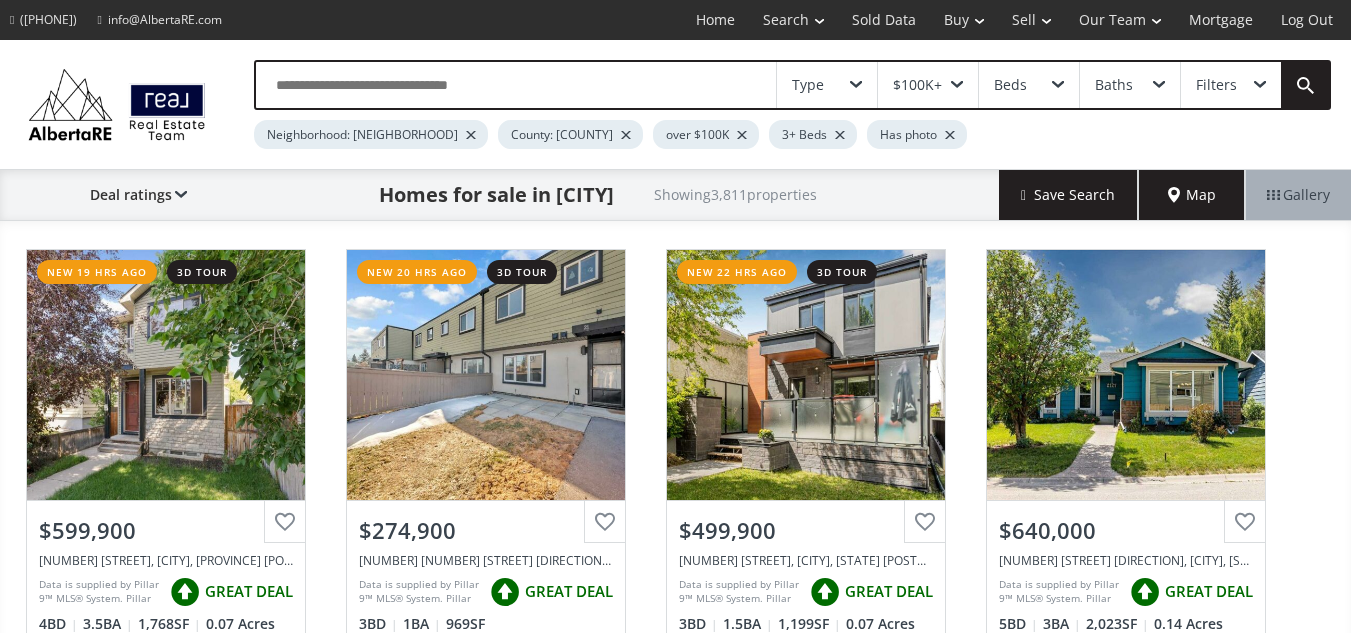 scroll, scrollTop: 11979, scrollLeft: 0, axis: vertical 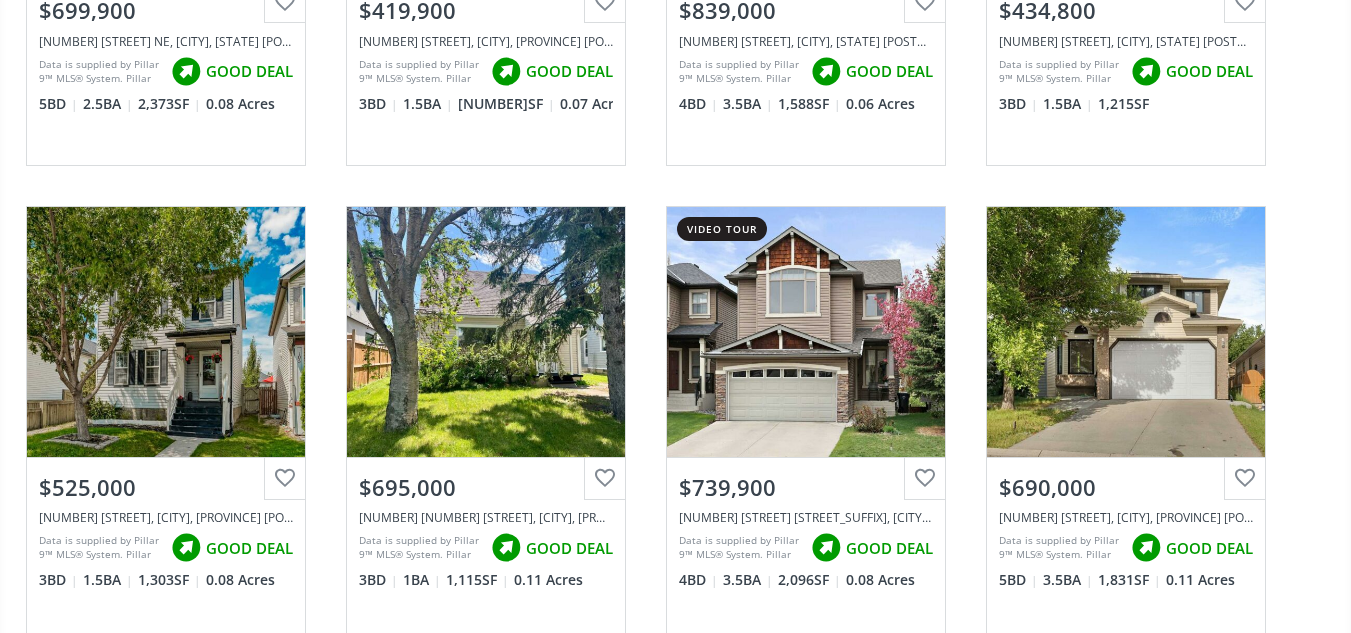 click on "View Photos & Details" at bounding box center [166, 332] 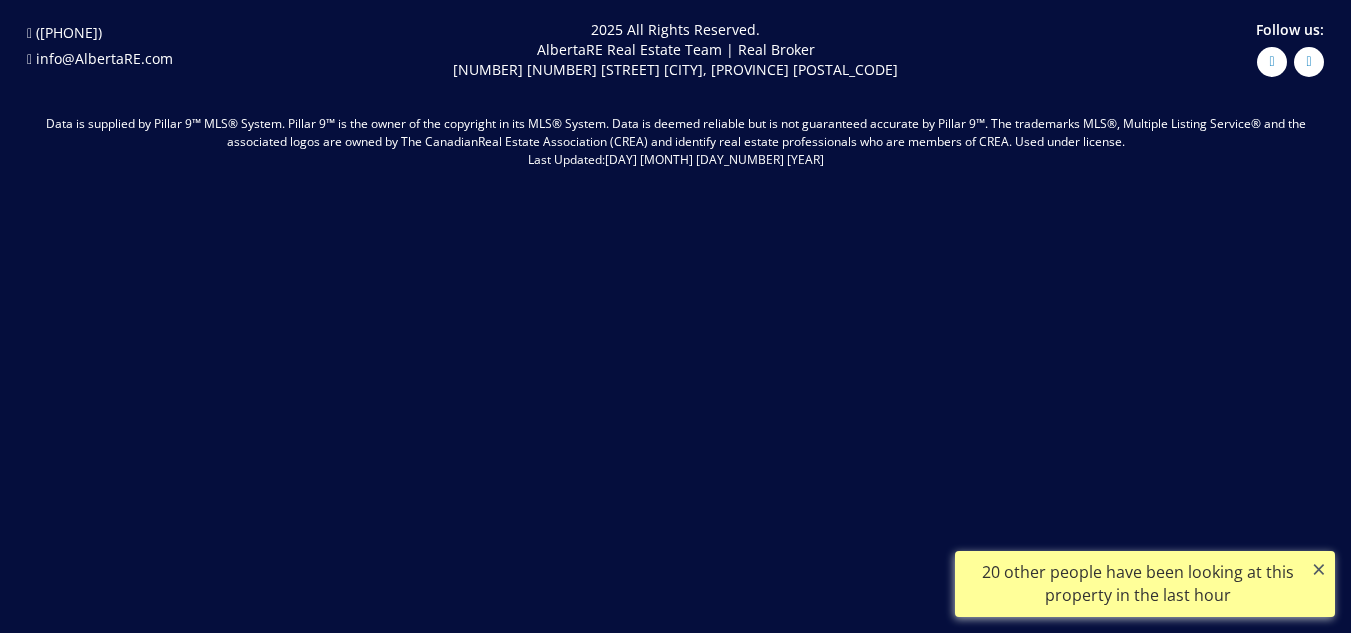 scroll, scrollTop: 0, scrollLeft: 0, axis: both 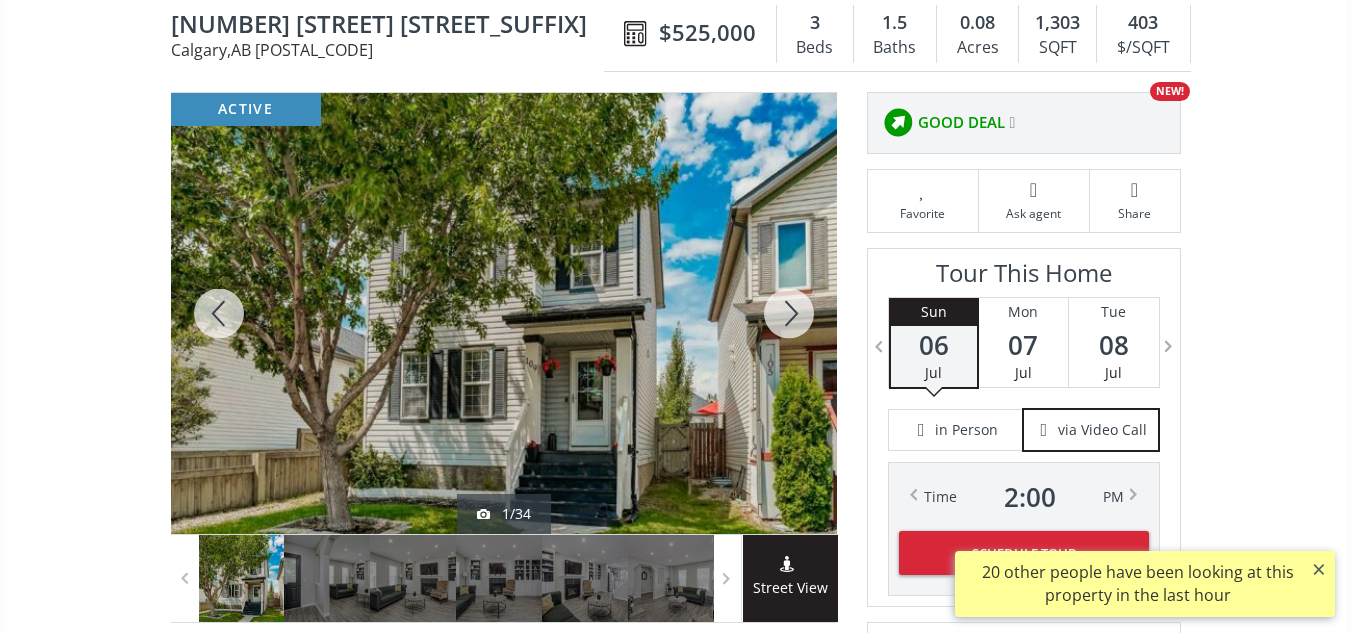 click at bounding box center [789, 313] 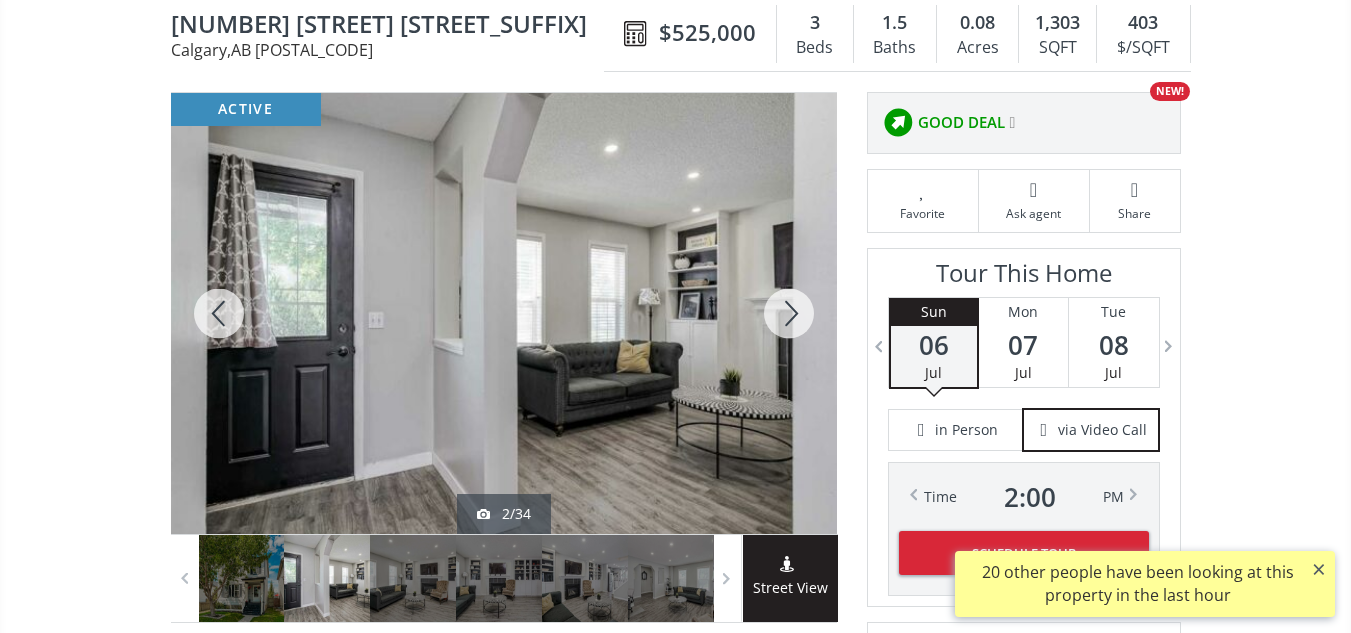 click at bounding box center (789, 313) 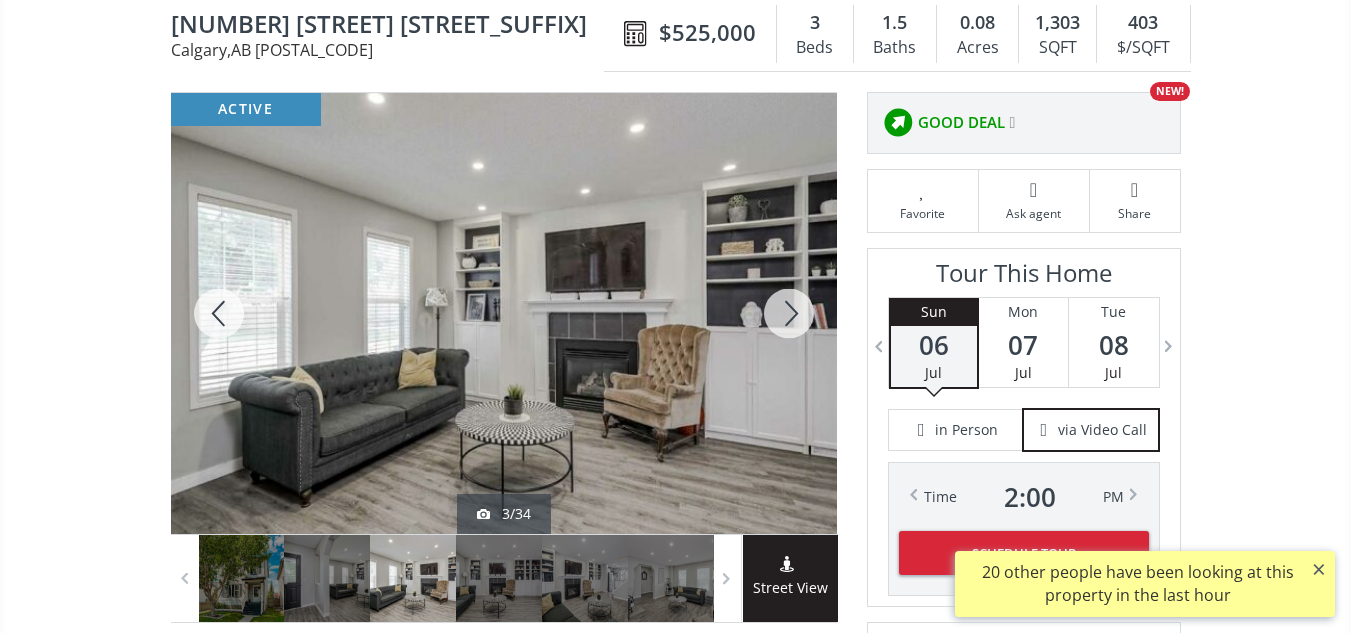 click at bounding box center [789, 313] 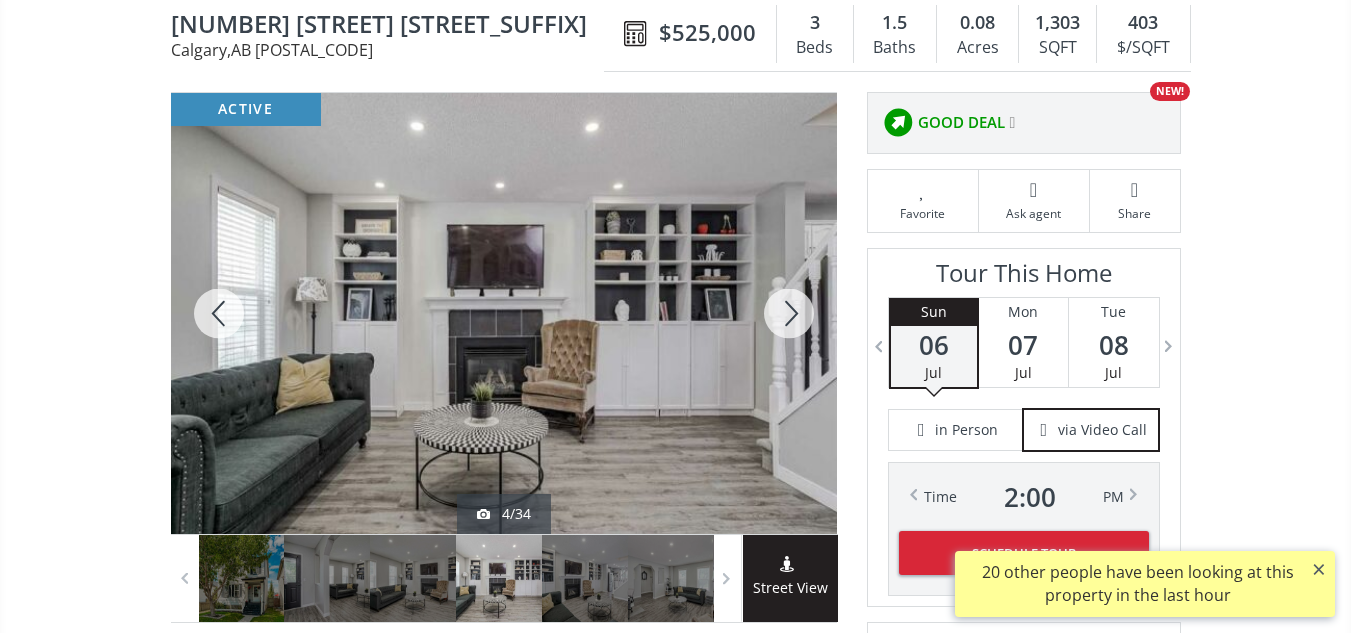 click at bounding box center (789, 313) 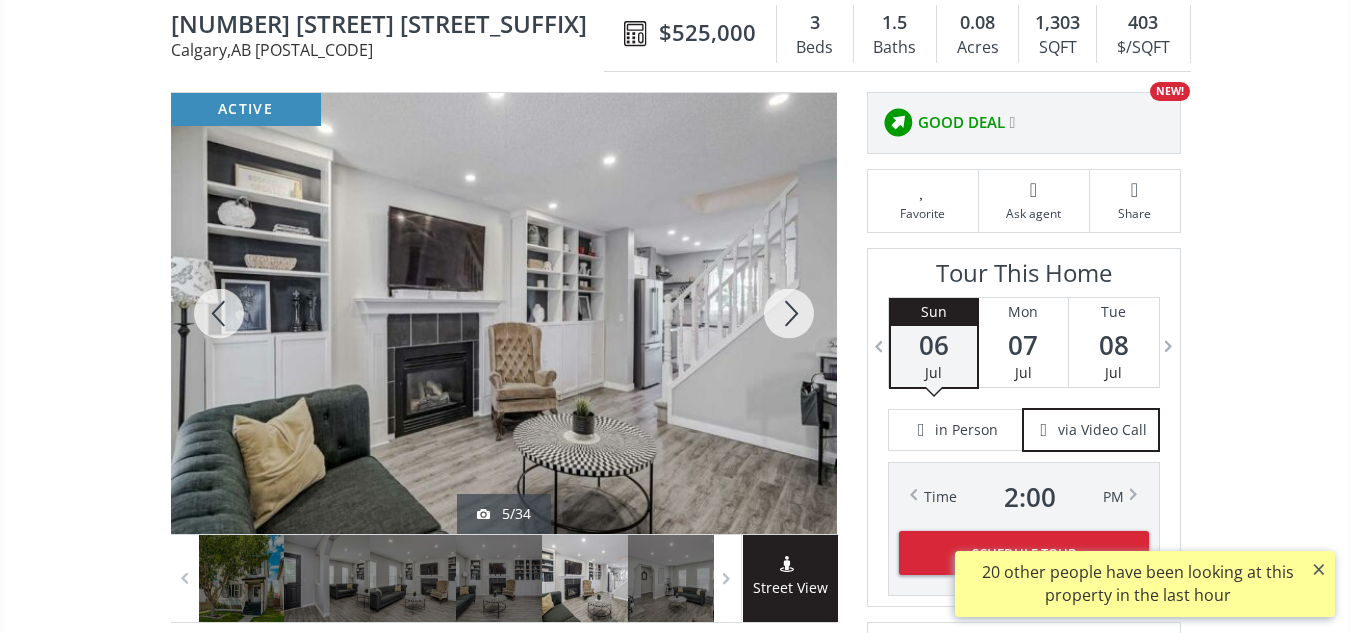 click at bounding box center (789, 313) 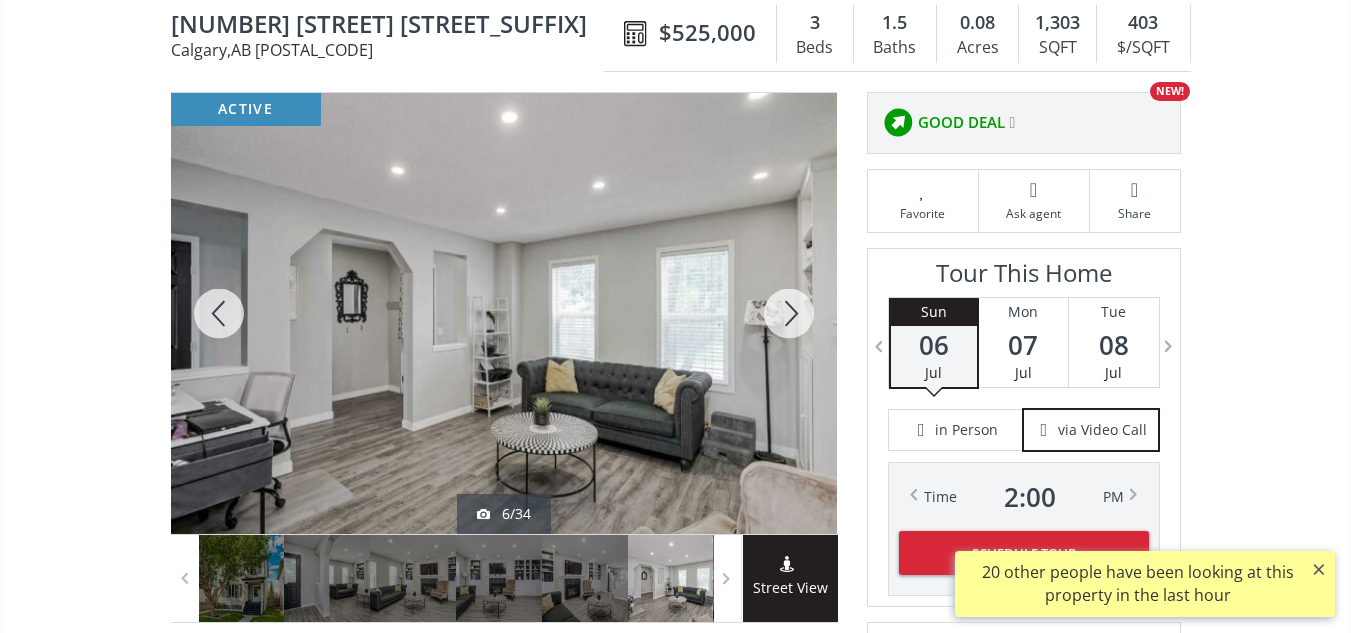click at bounding box center [789, 313] 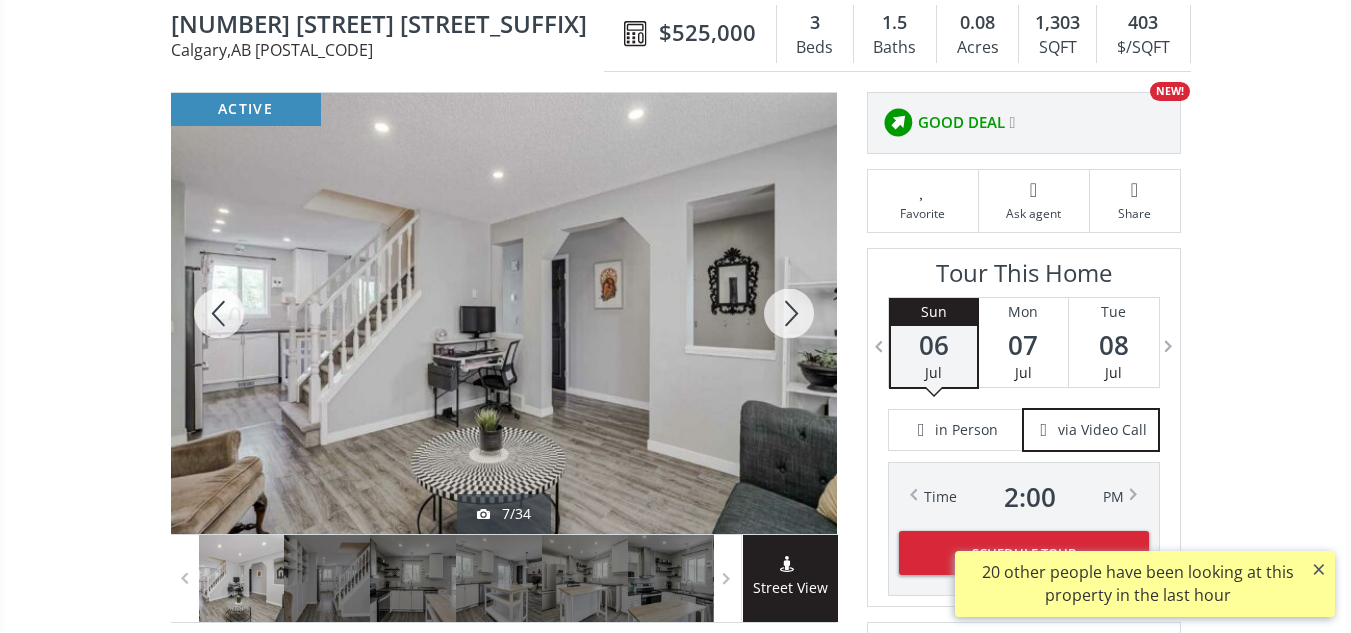 click at bounding box center (789, 313) 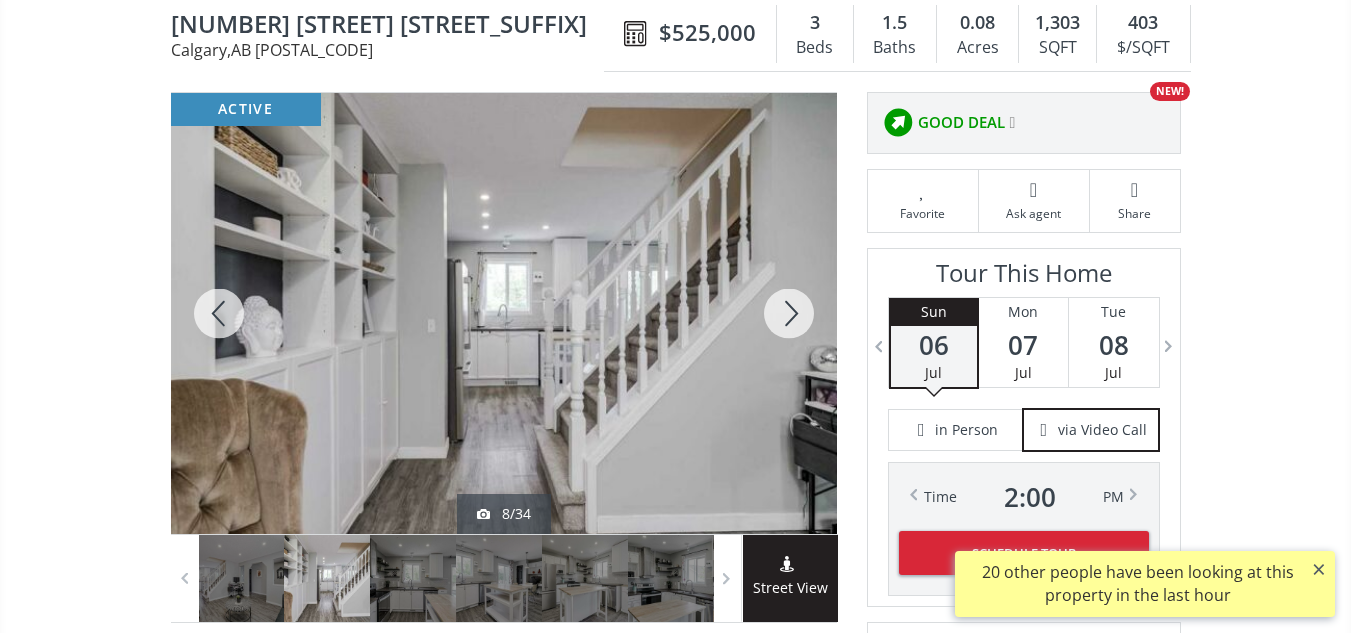 click at bounding box center [789, 313] 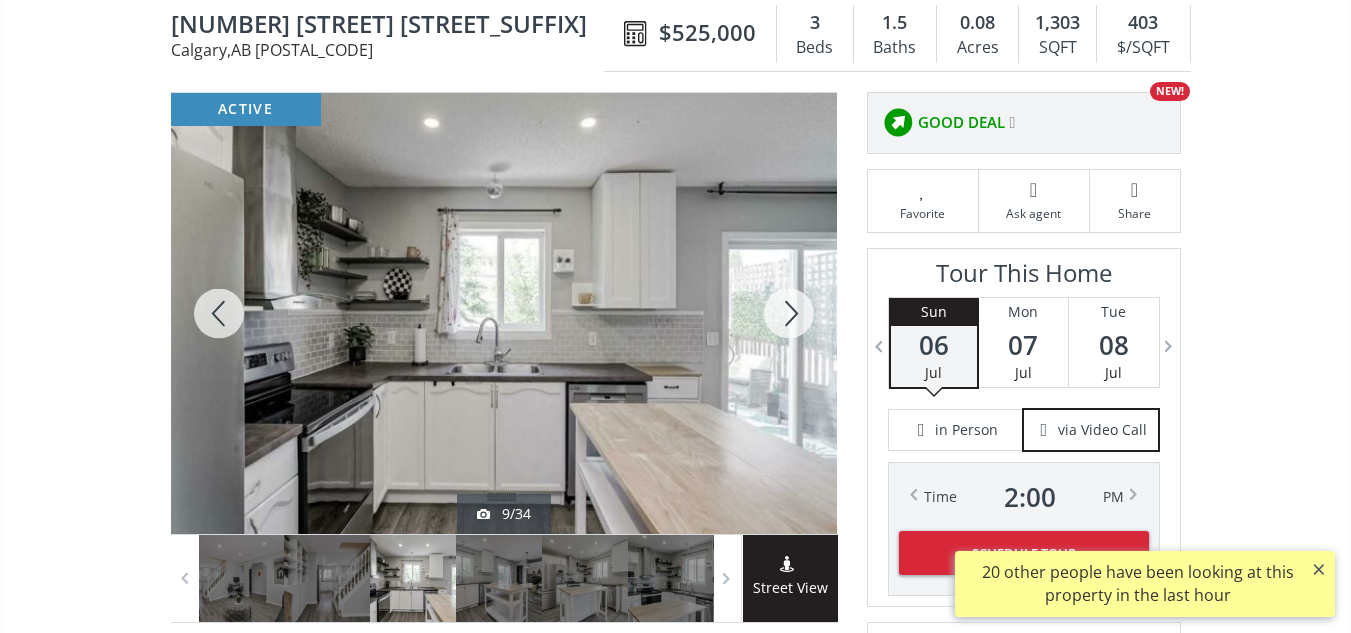click at bounding box center (789, 313) 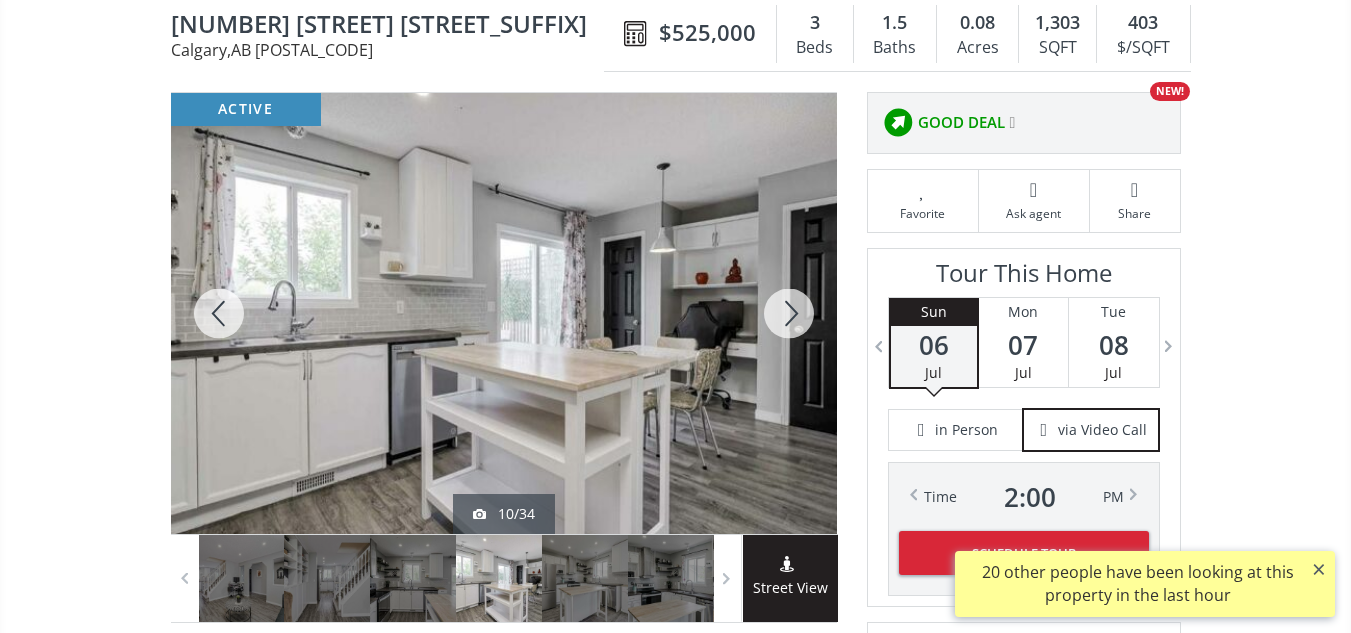 click at bounding box center [789, 313] 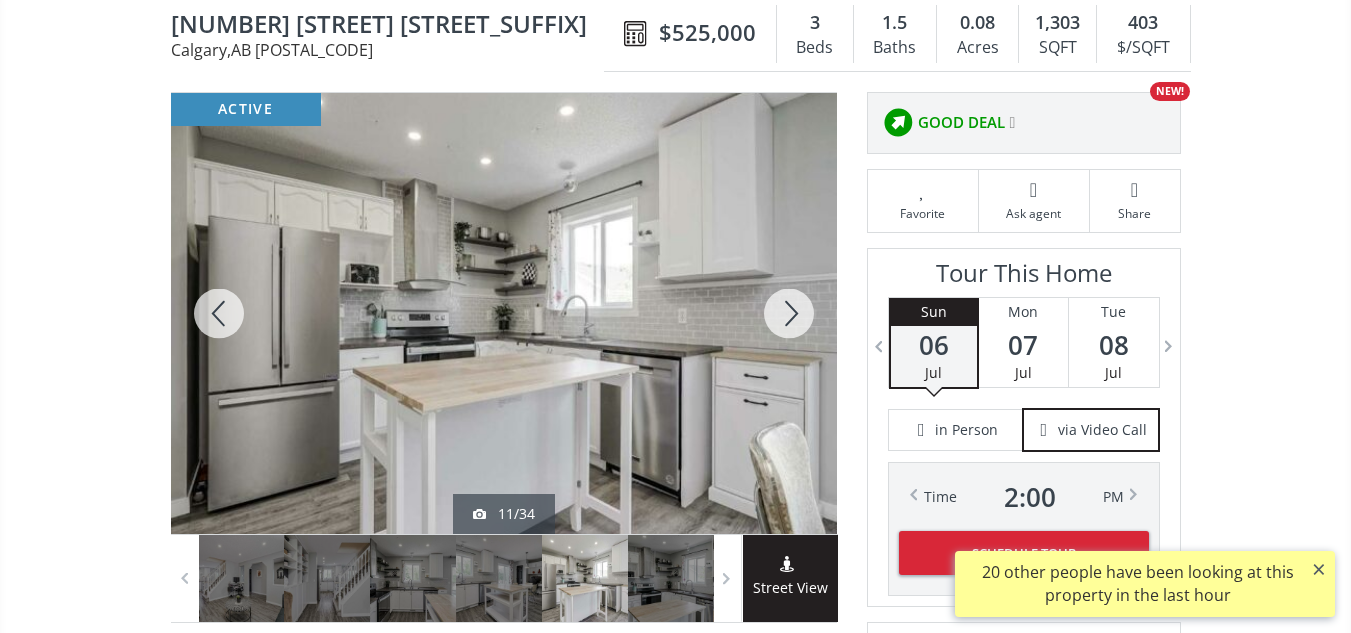 click at bounding box center [789, 313] 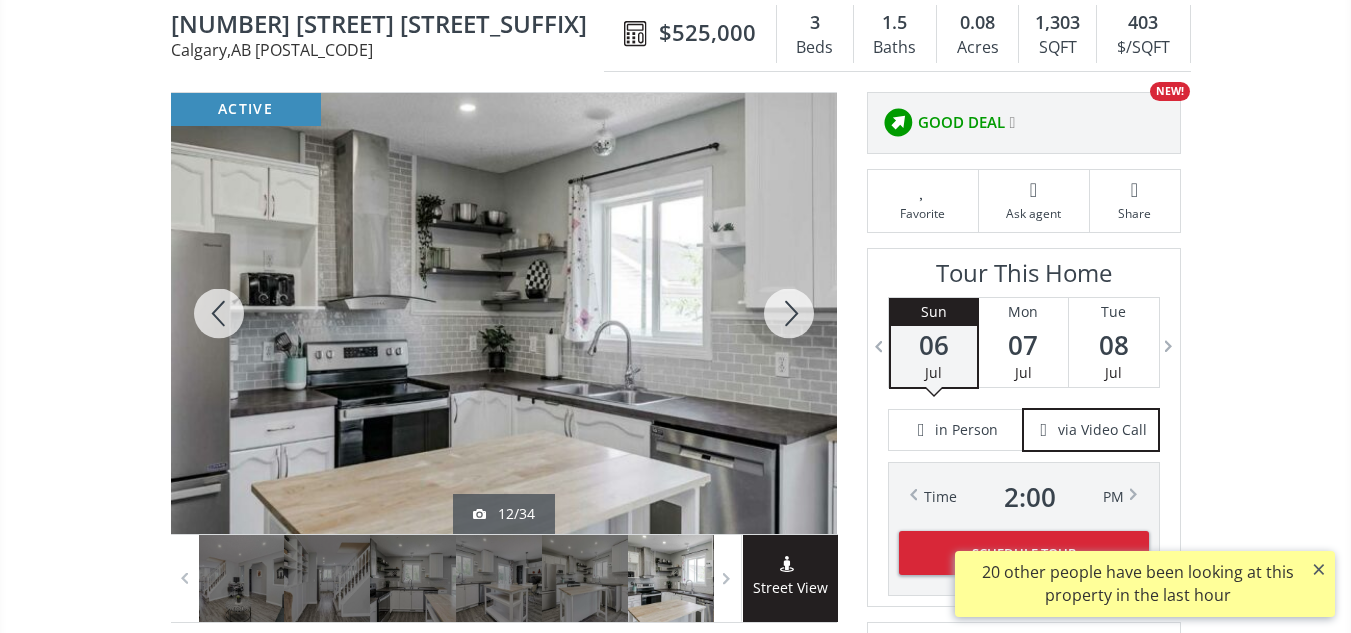 click at bounding box center (789, 313) 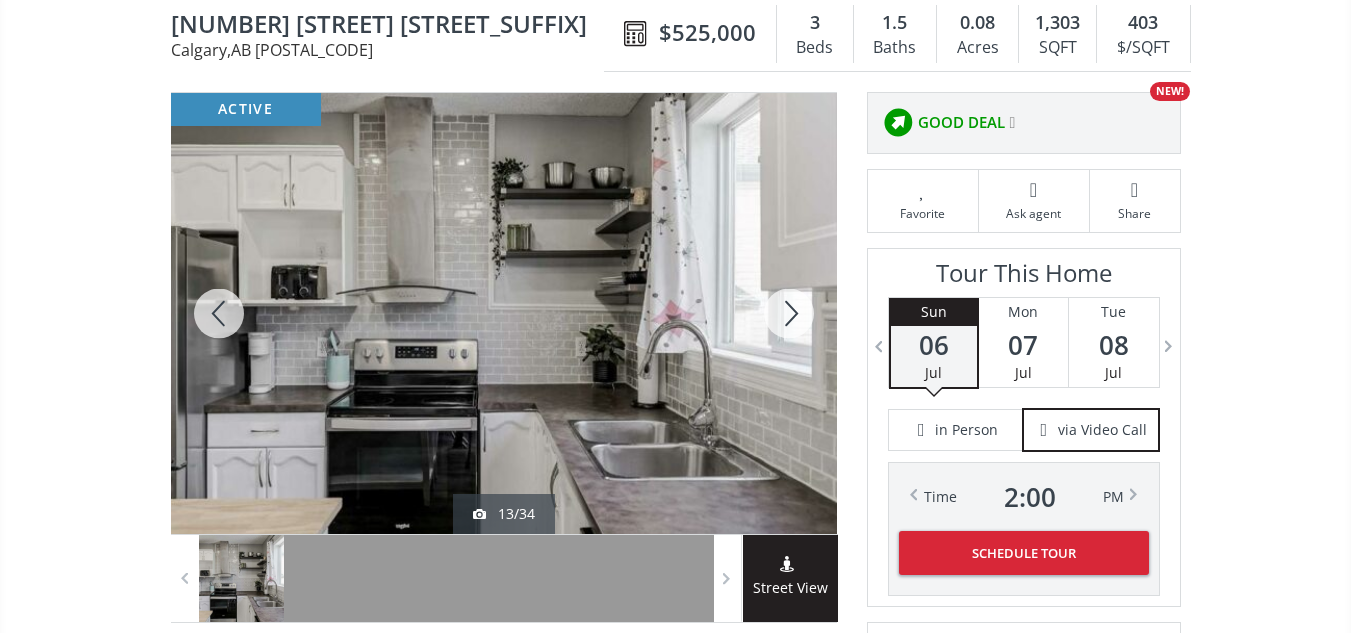 click at bounding box center (789, 313) 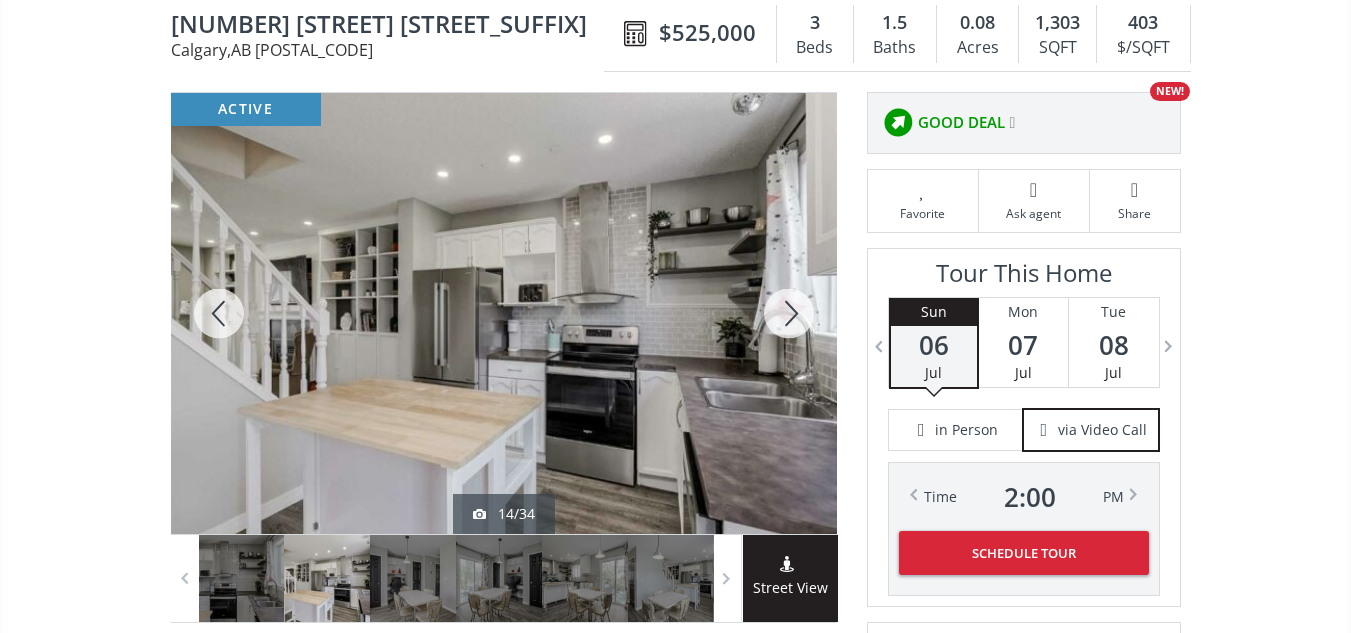 click at bounding box center [789, 313] 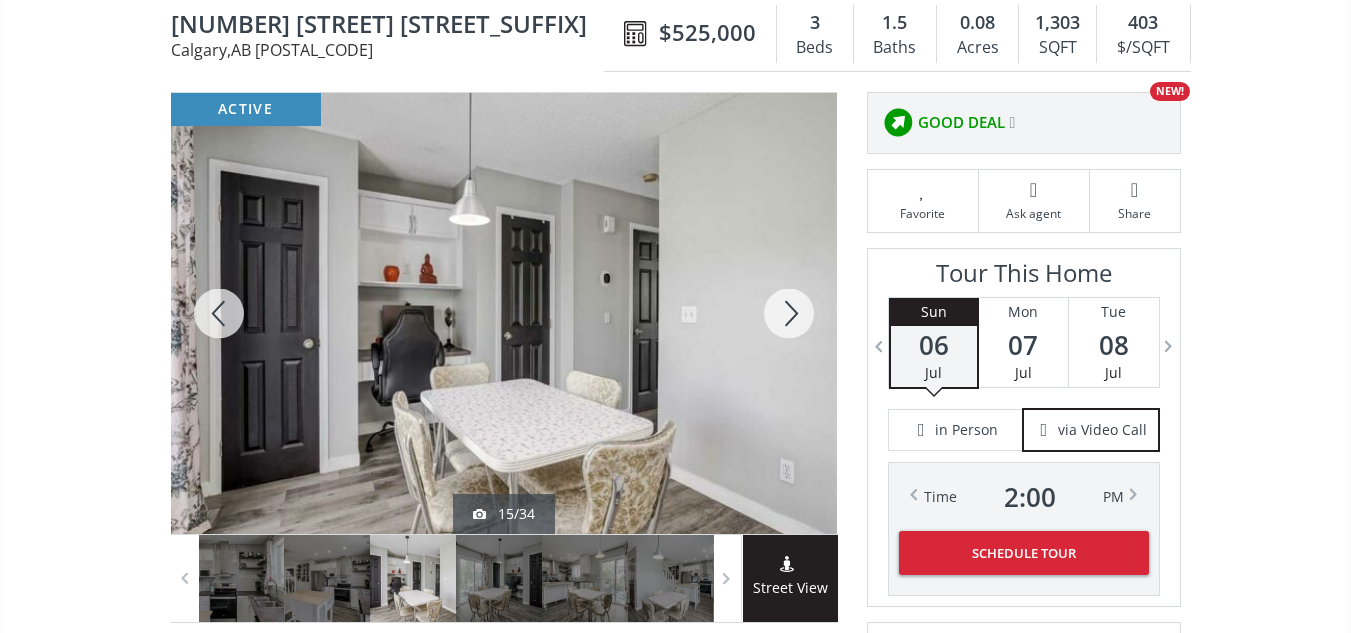click at bounding box center (789, 313) 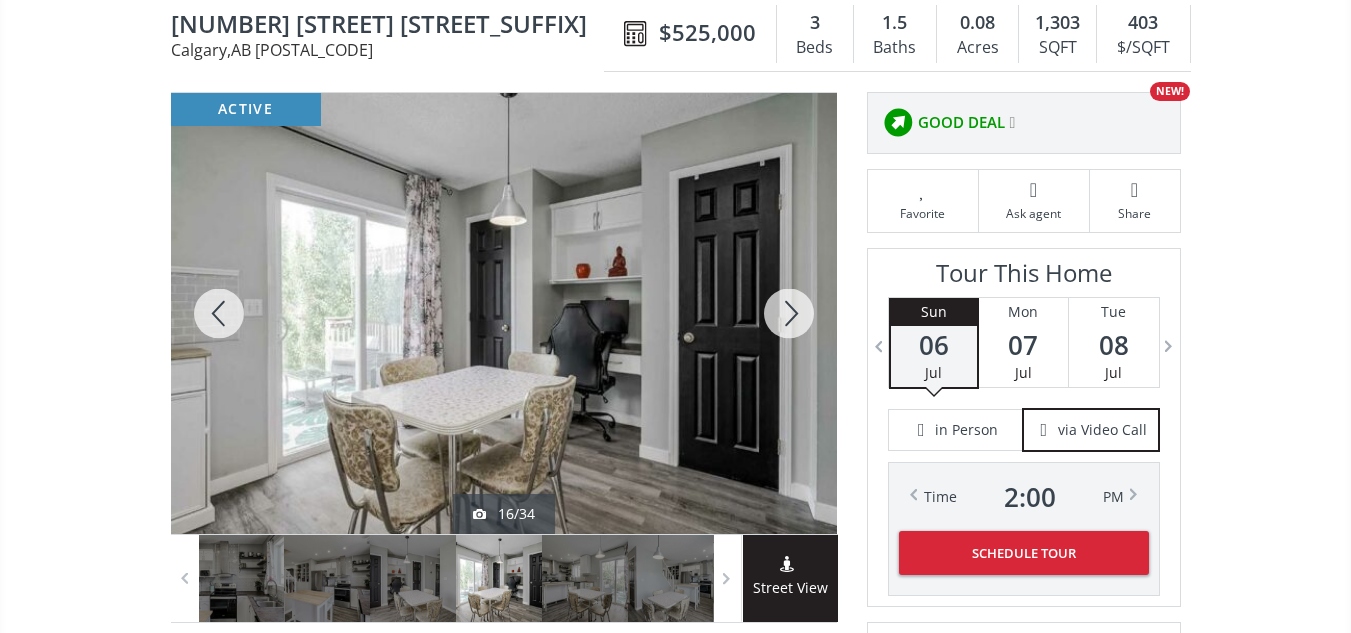 click at bounding box center [789, 313] 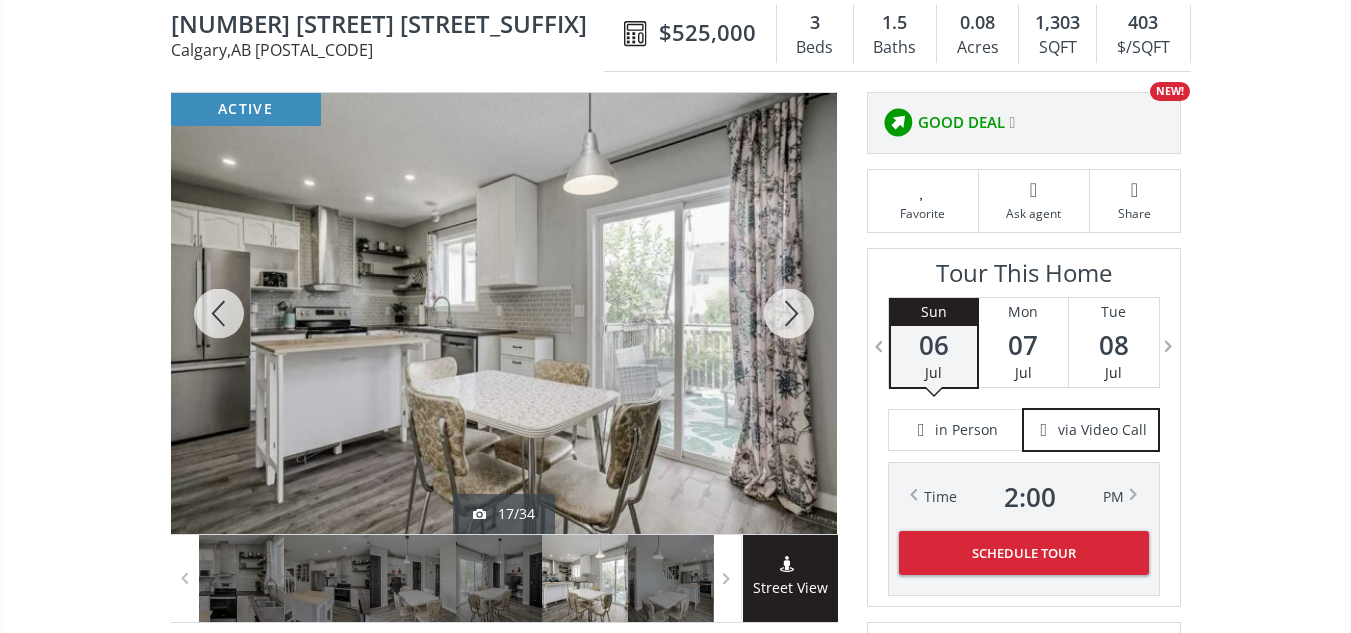 click at bounding box center [789, 313] 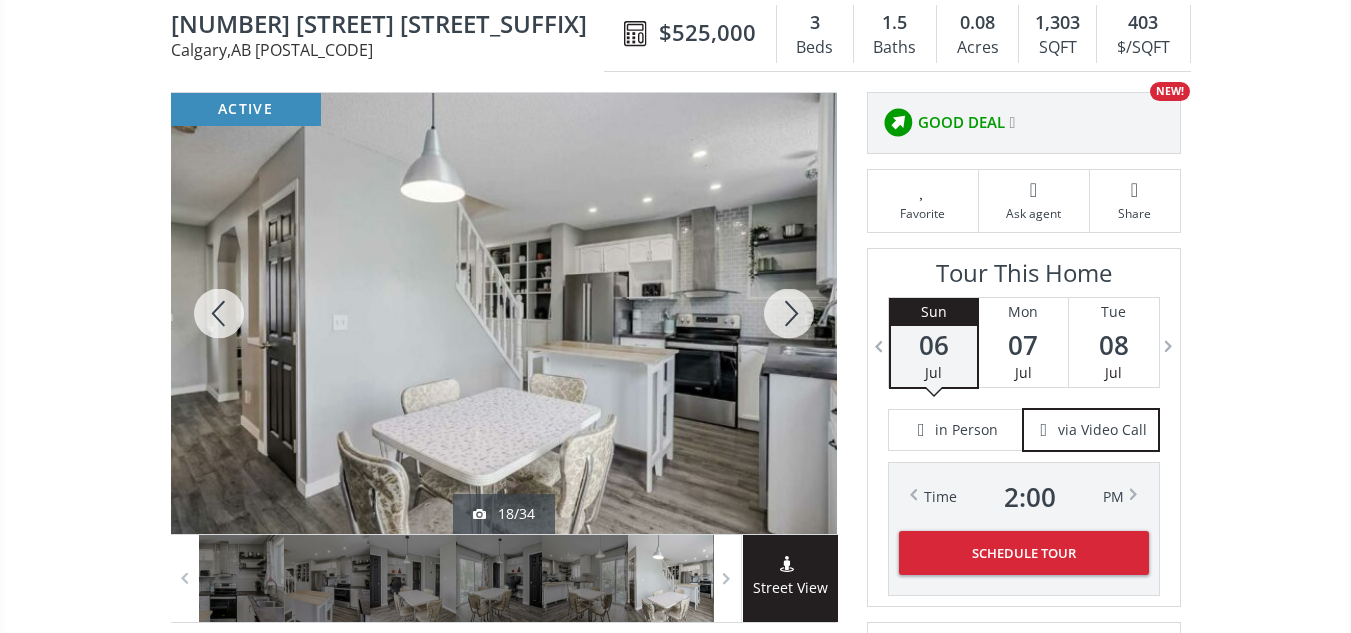 click at bounding box center (789, 313) 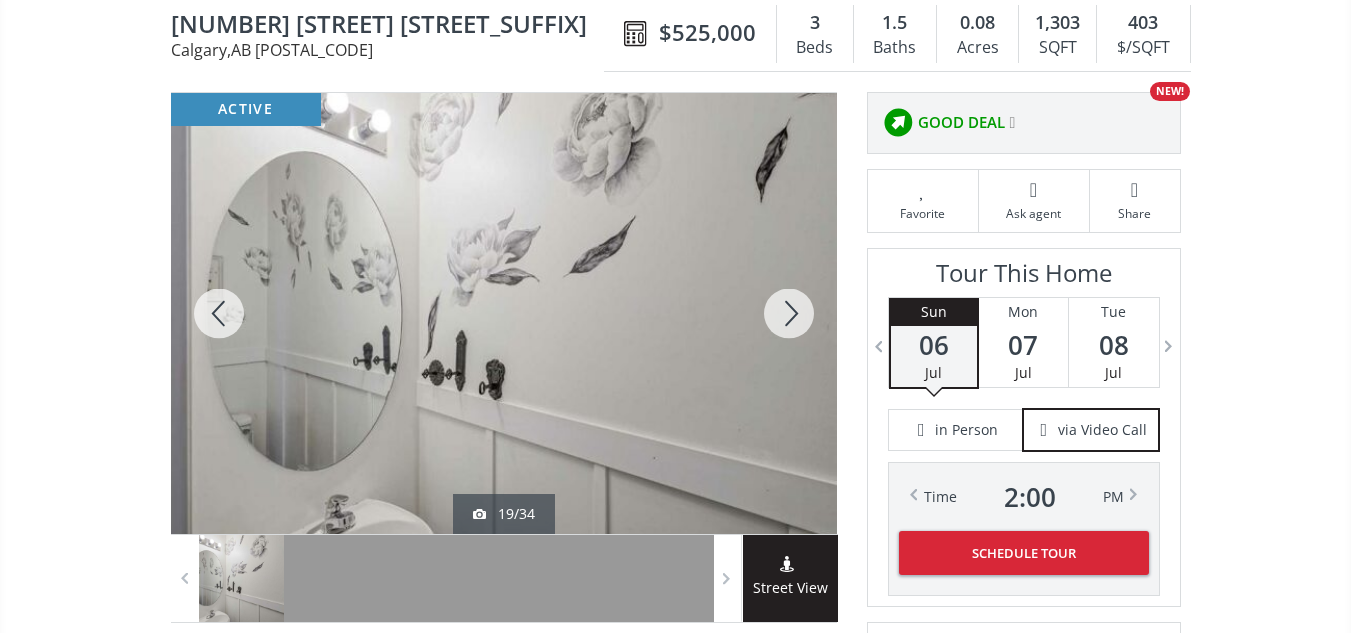 click at bounding box center (789, 313) 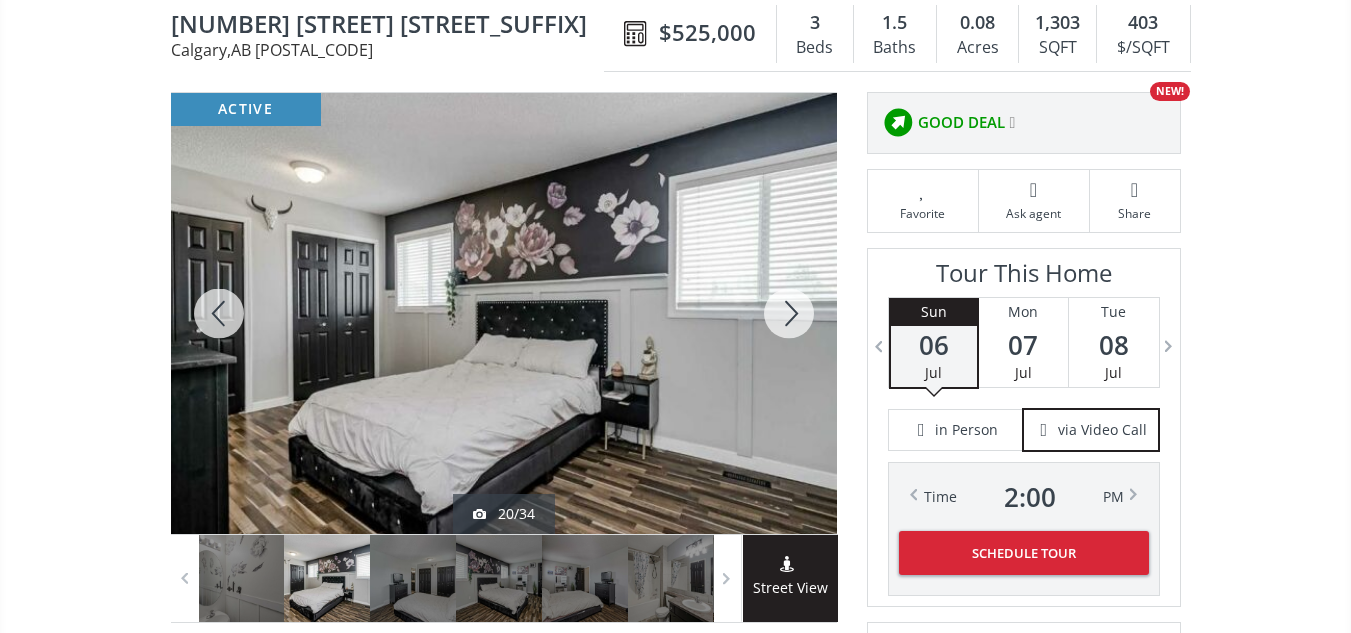 click at bounding box center (789, 313) 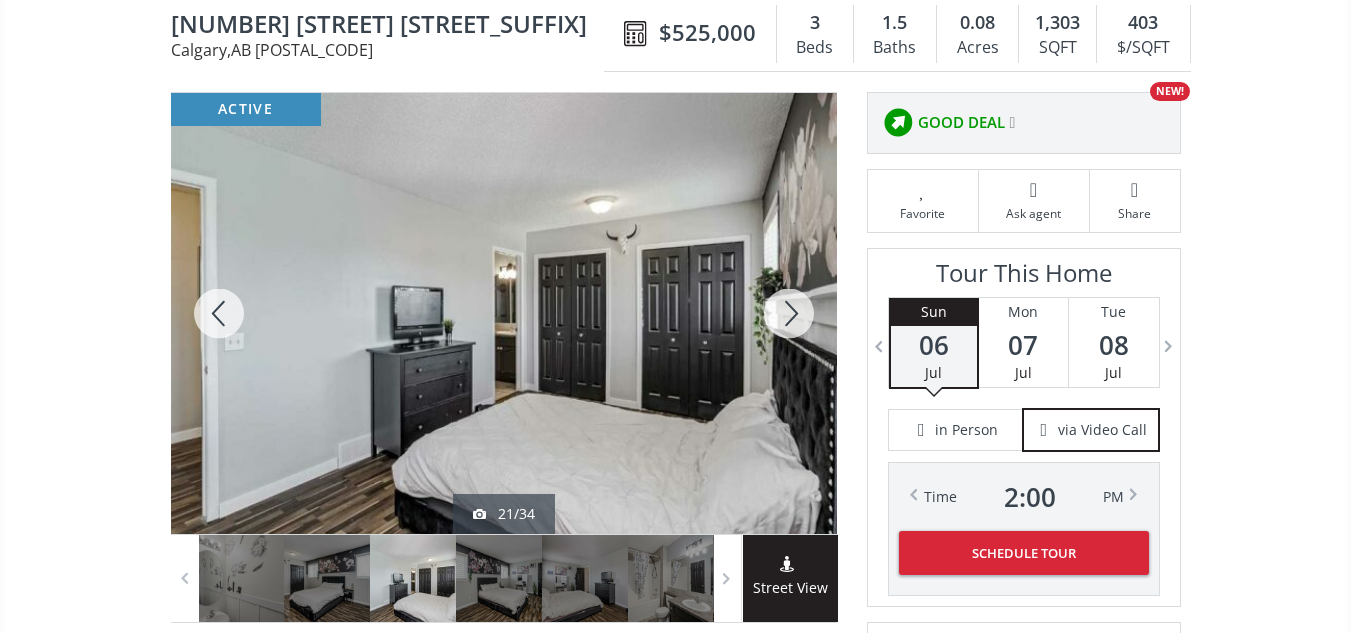 click at bounding box center [789, 313] 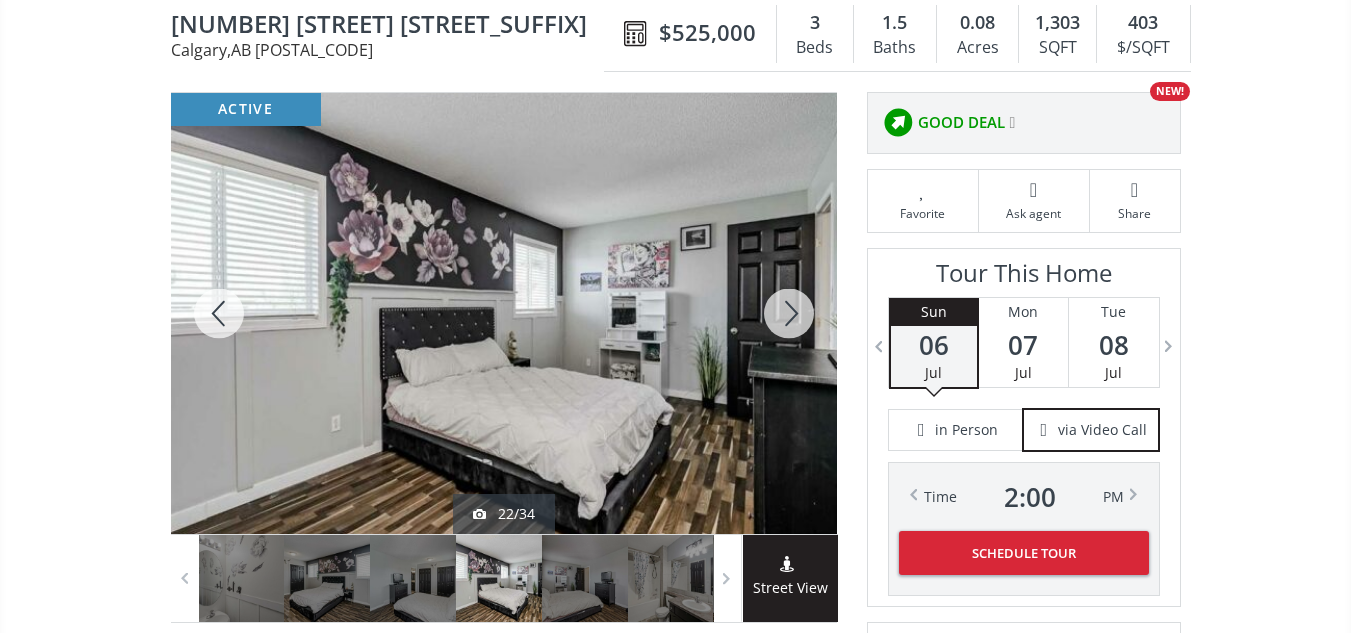 click at bounding box center (789, 313) 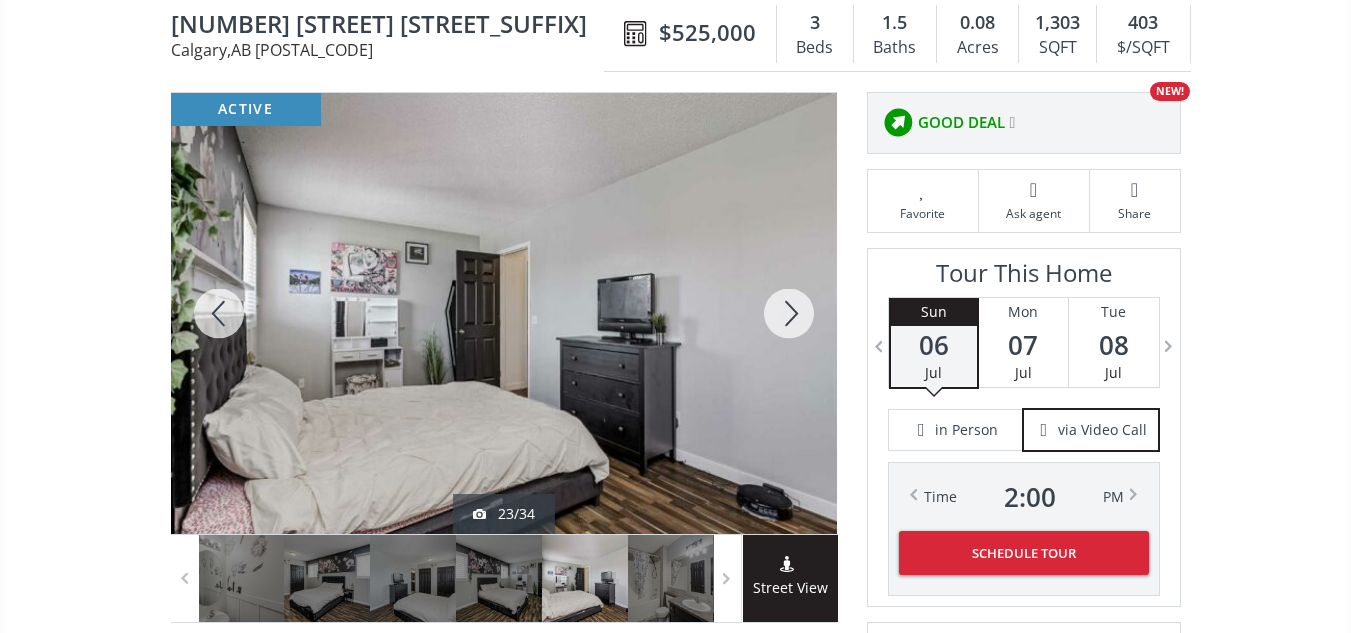 click at bounding box center [789, 313] 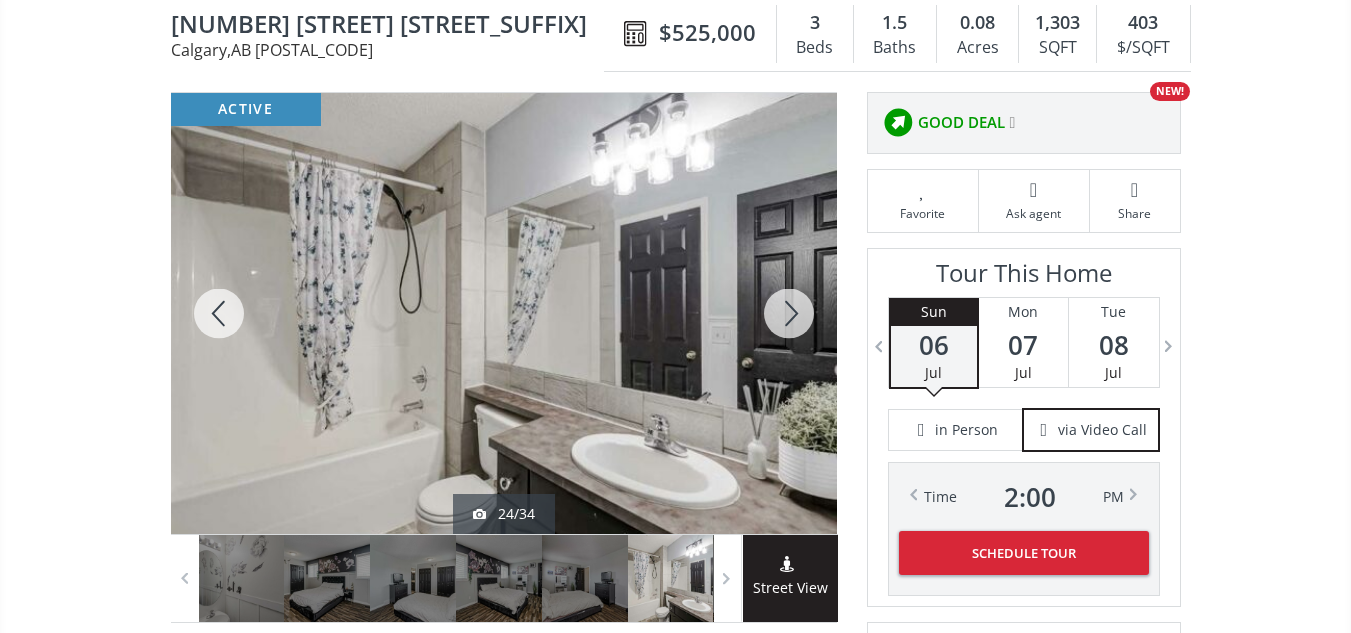 click at bounding box center (789, 313) 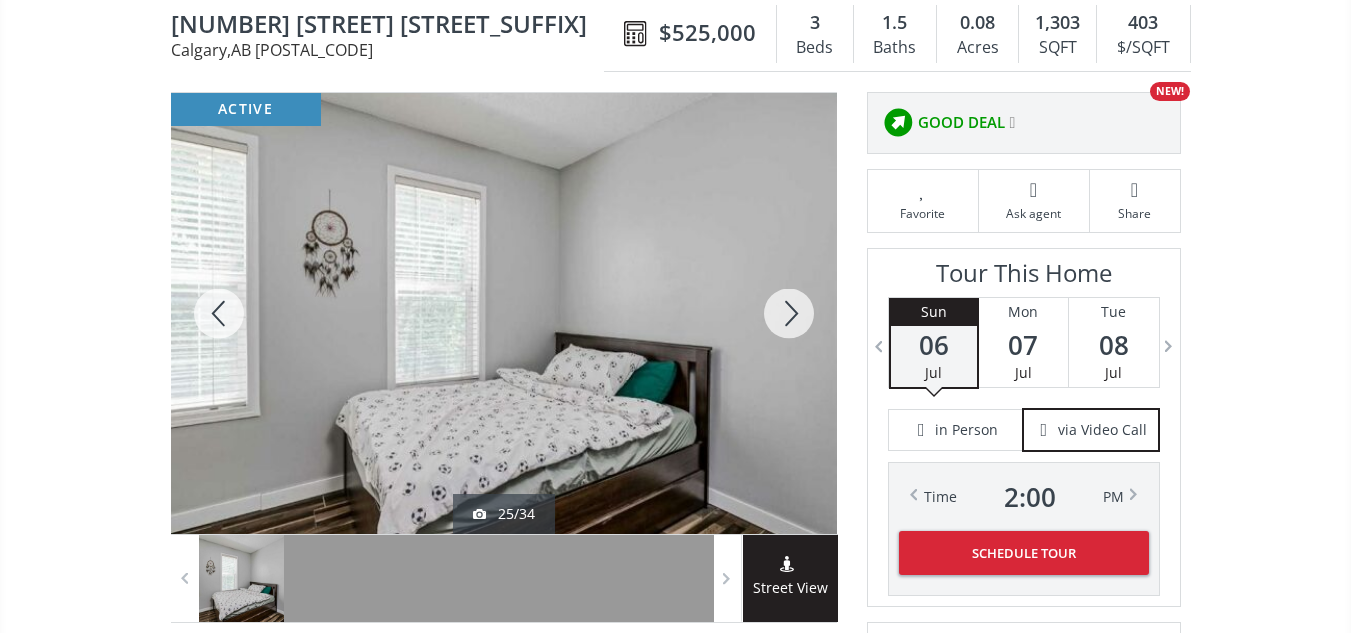 click at bounding box center (789, 313) 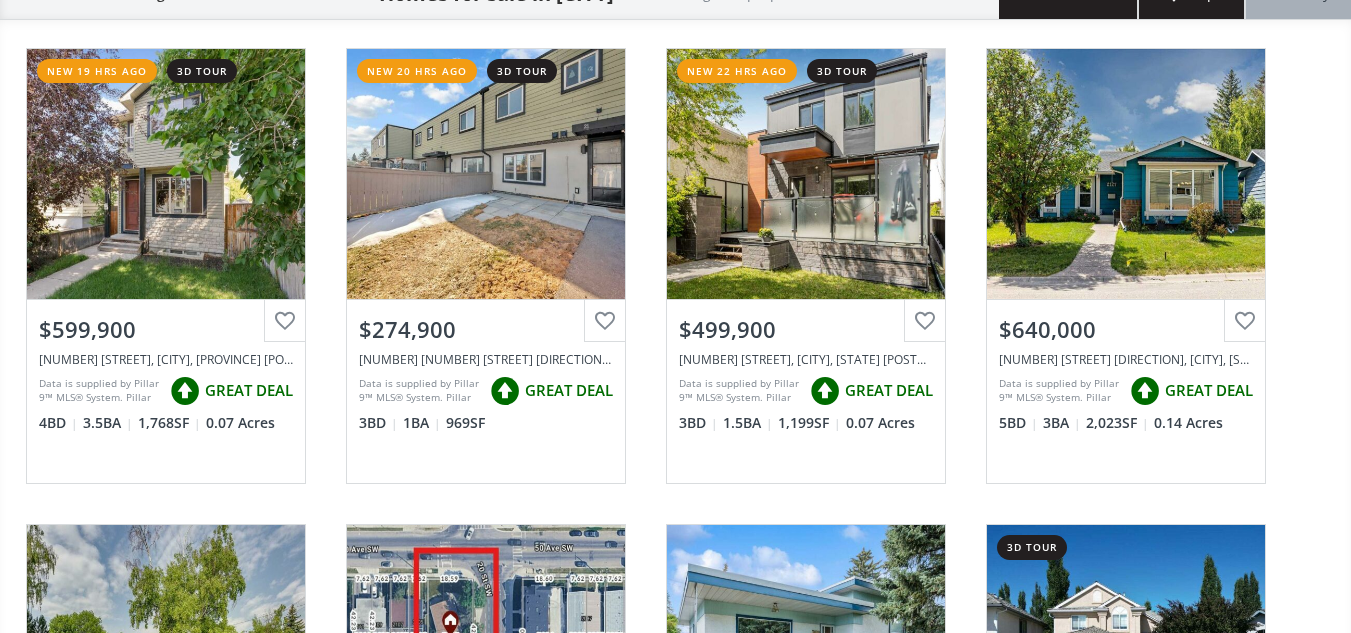 scroll, scrollTop: 14334, scrollLeft: 0, axis: vertical 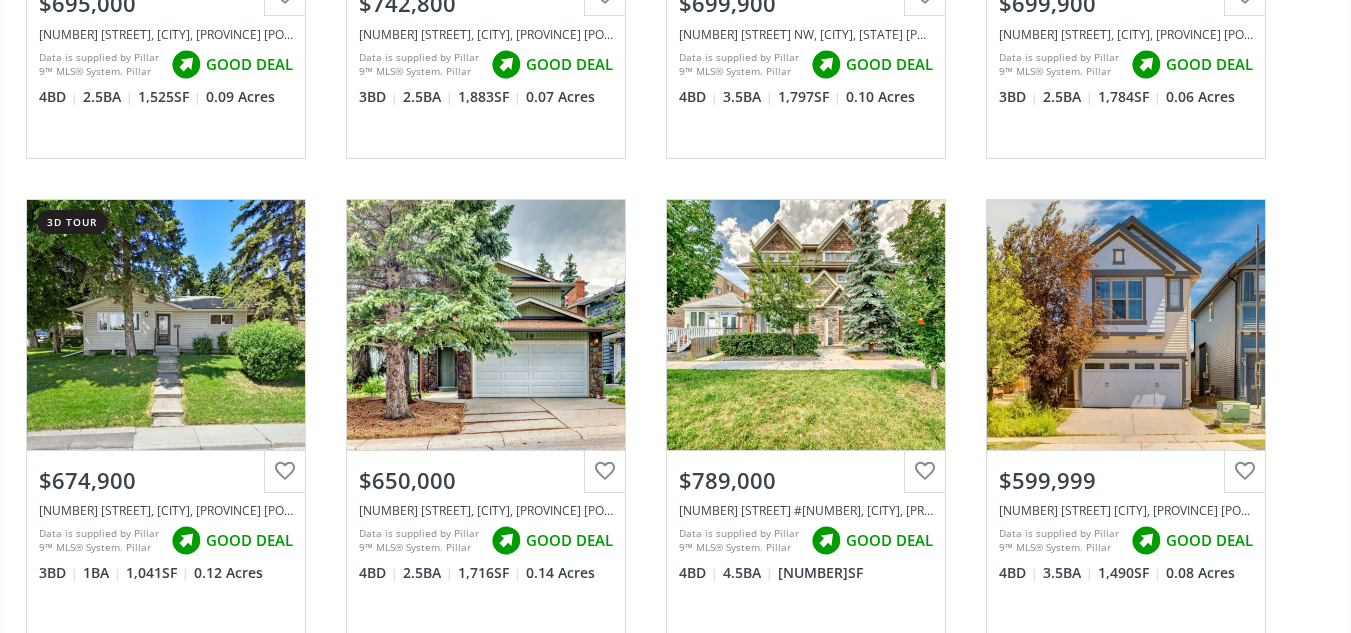 click on "View Photos & Details" at bounding box center (166, 325) 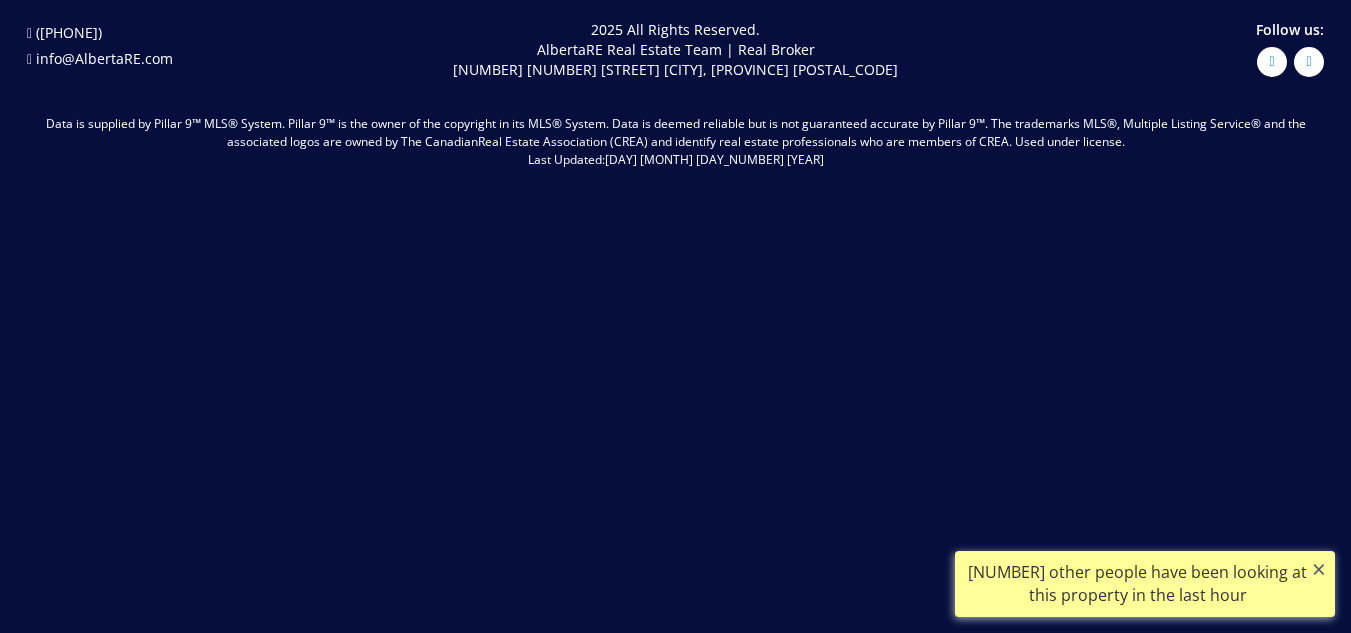 scroll, scrollTop: 0, scrollLeft: 0, axis: both 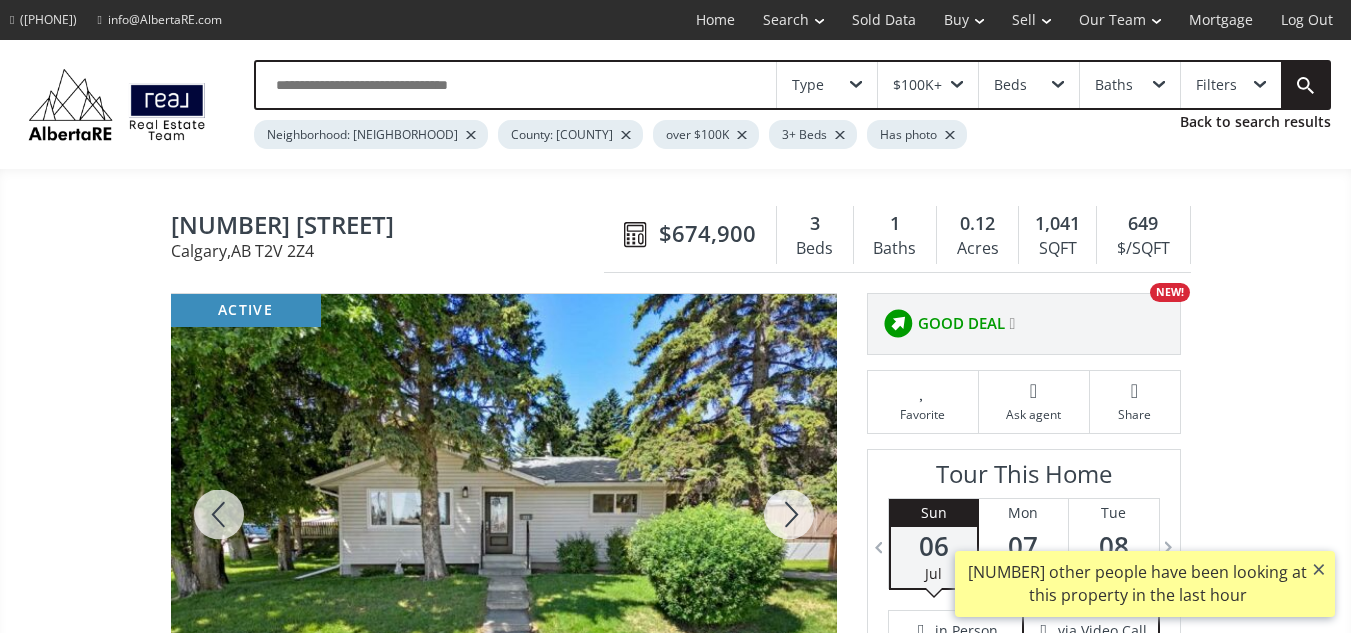 click at bounding box center [789, 514] 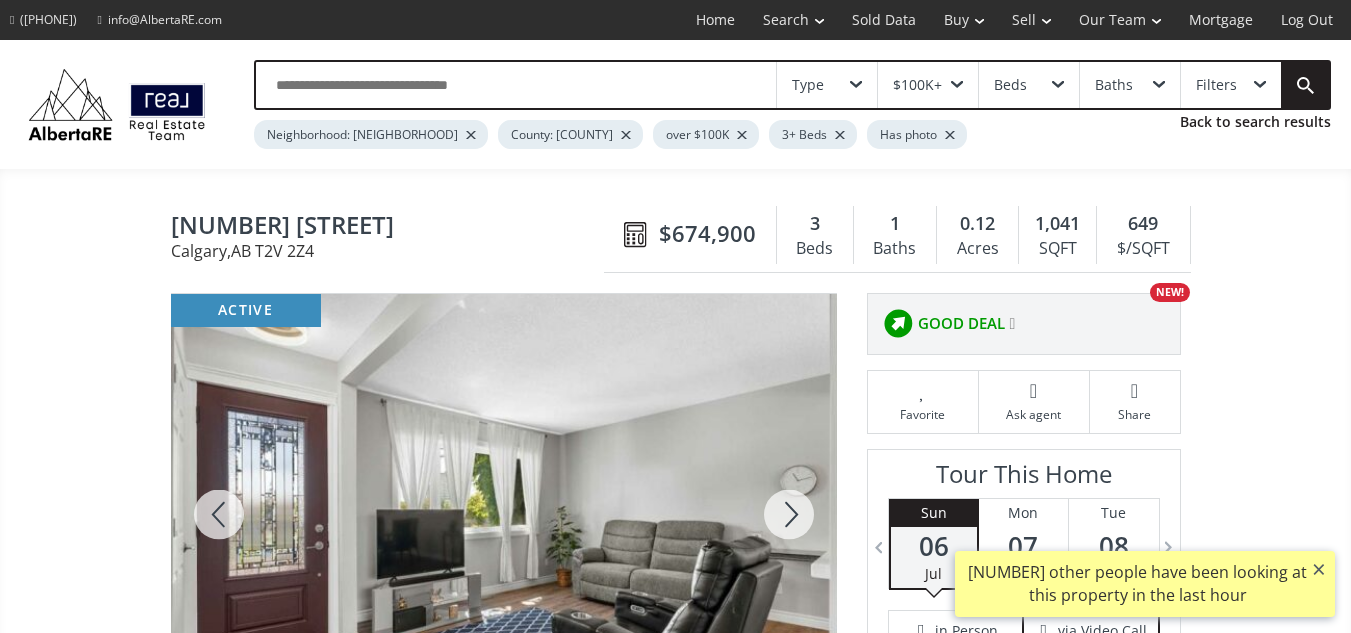 click at bounding box center [789, 514] 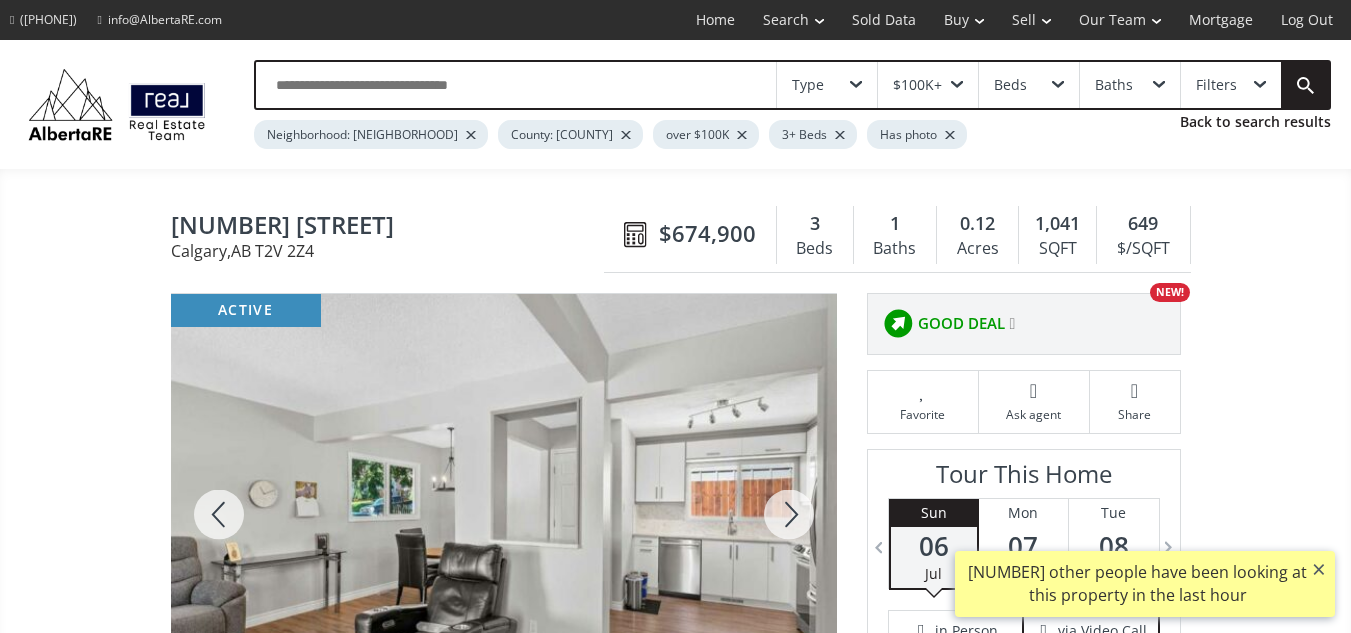 click at bounding box center (789, 514) 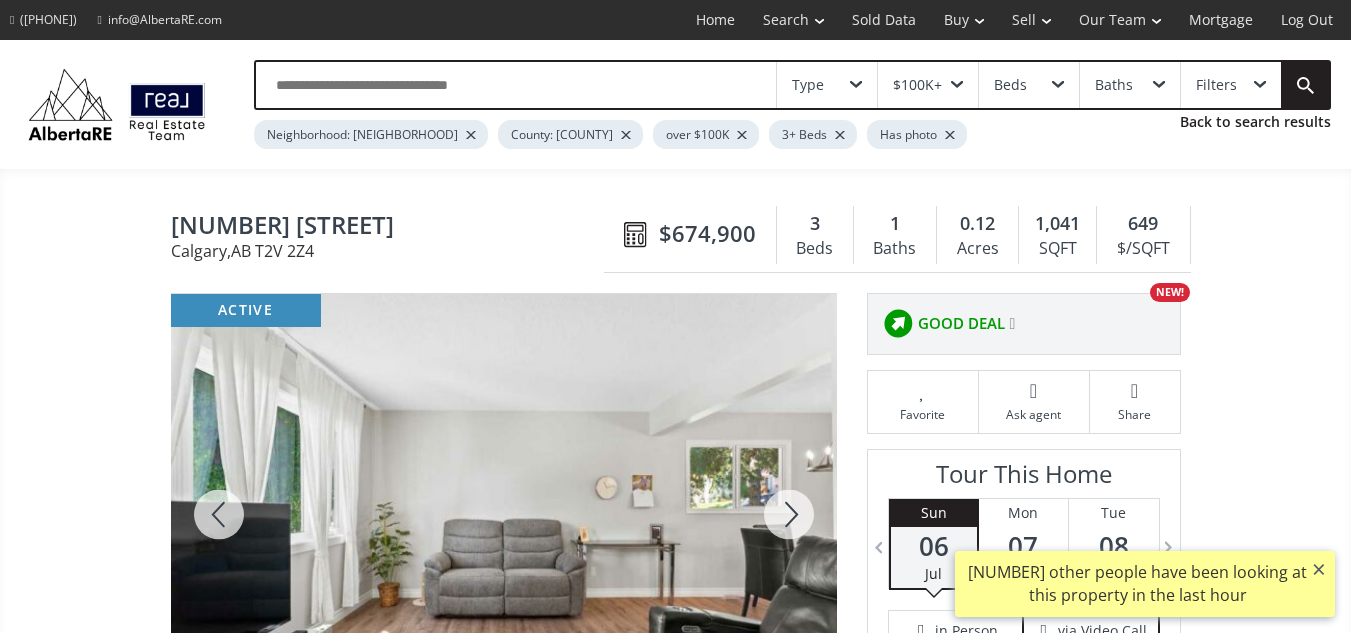 click at bounding box center (789, 514) 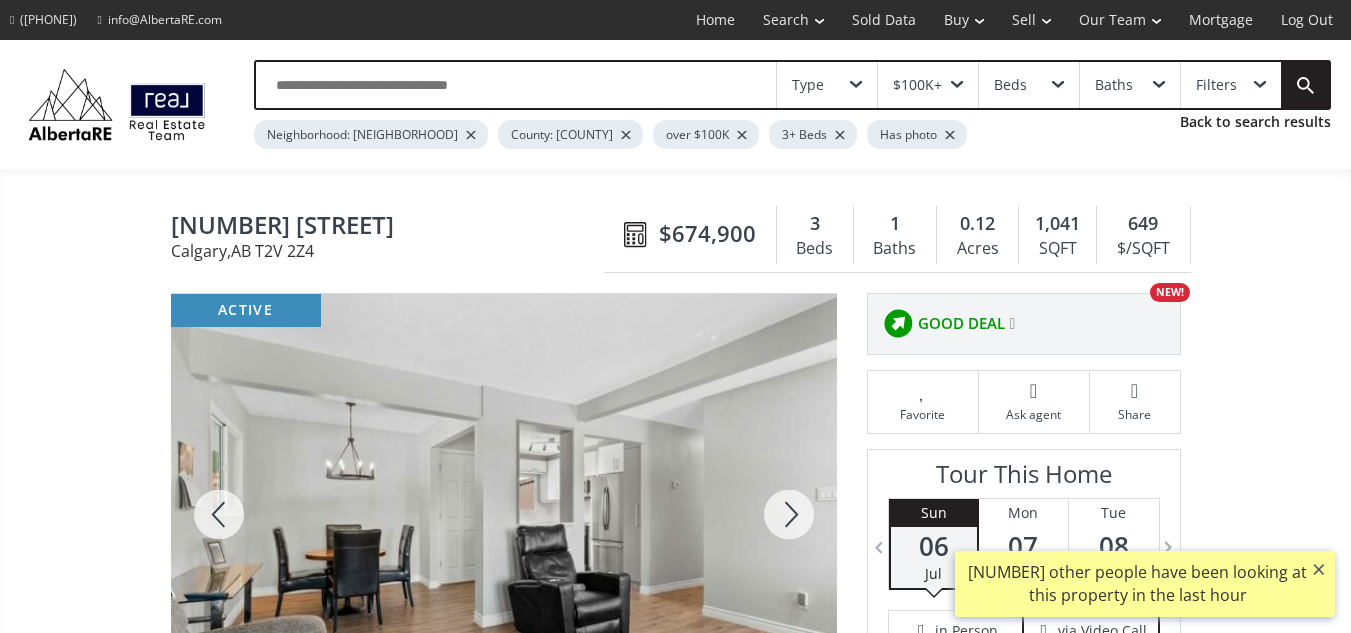click at bounding box center [789, 514] 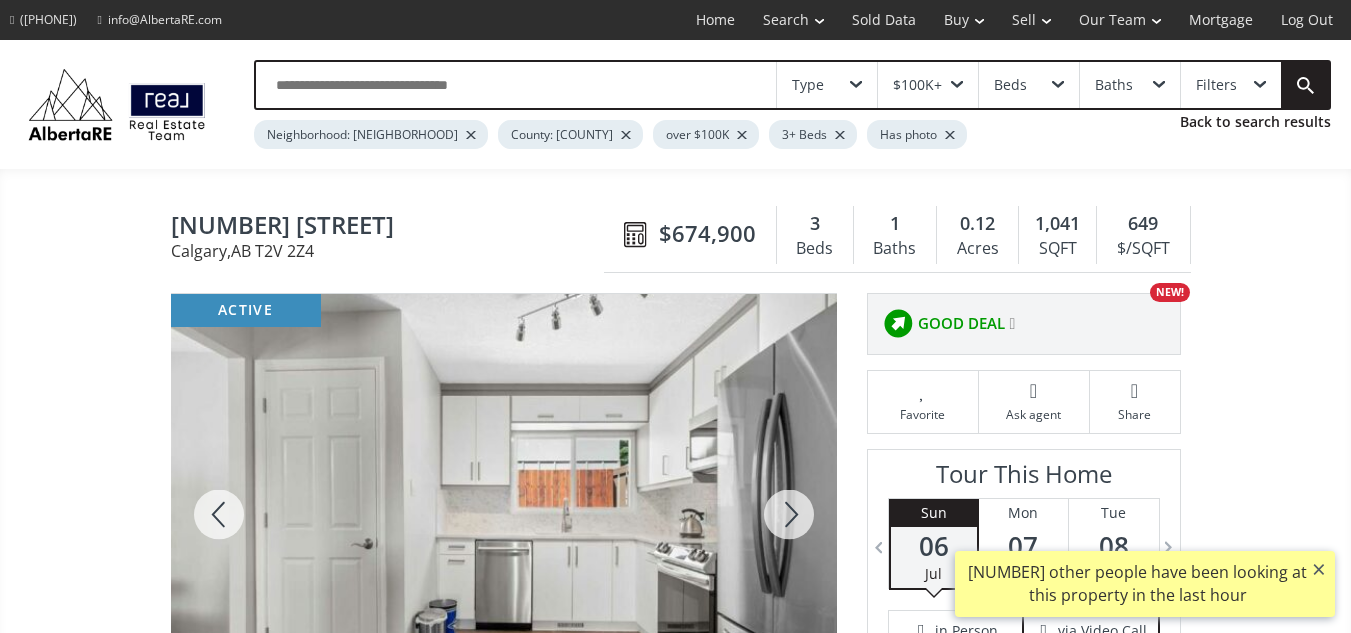 click at bounding box center (789, 514) 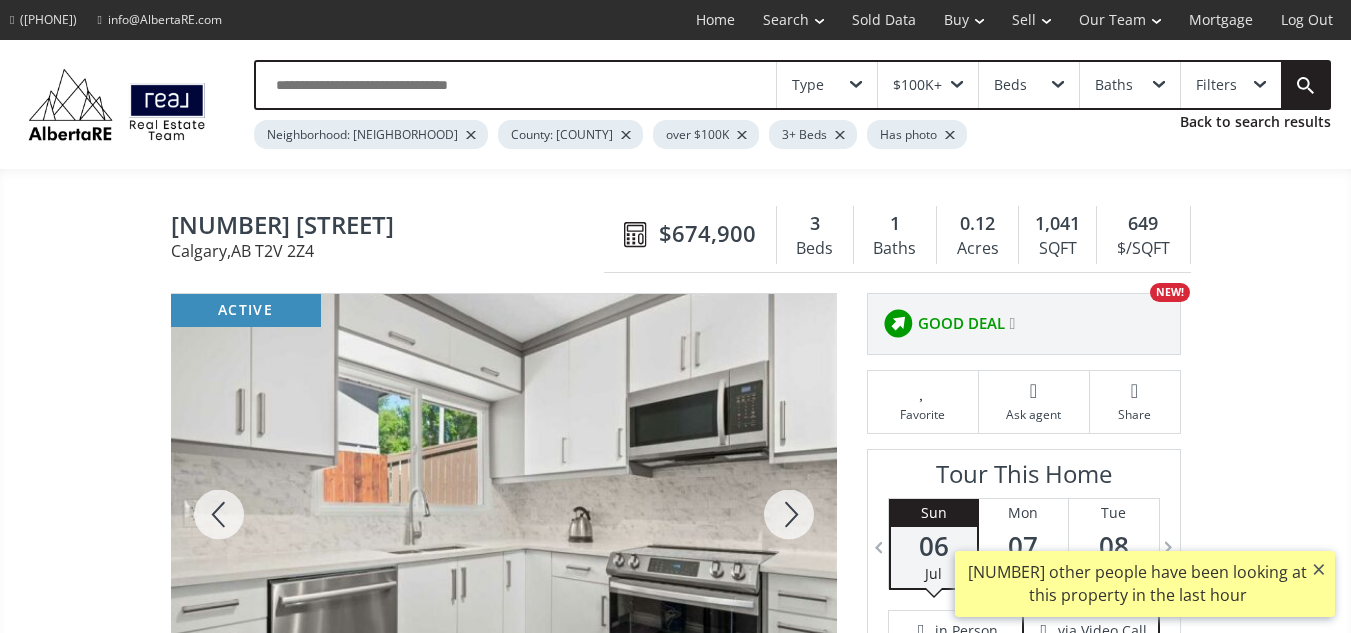 click at bounding box center [789, 514] 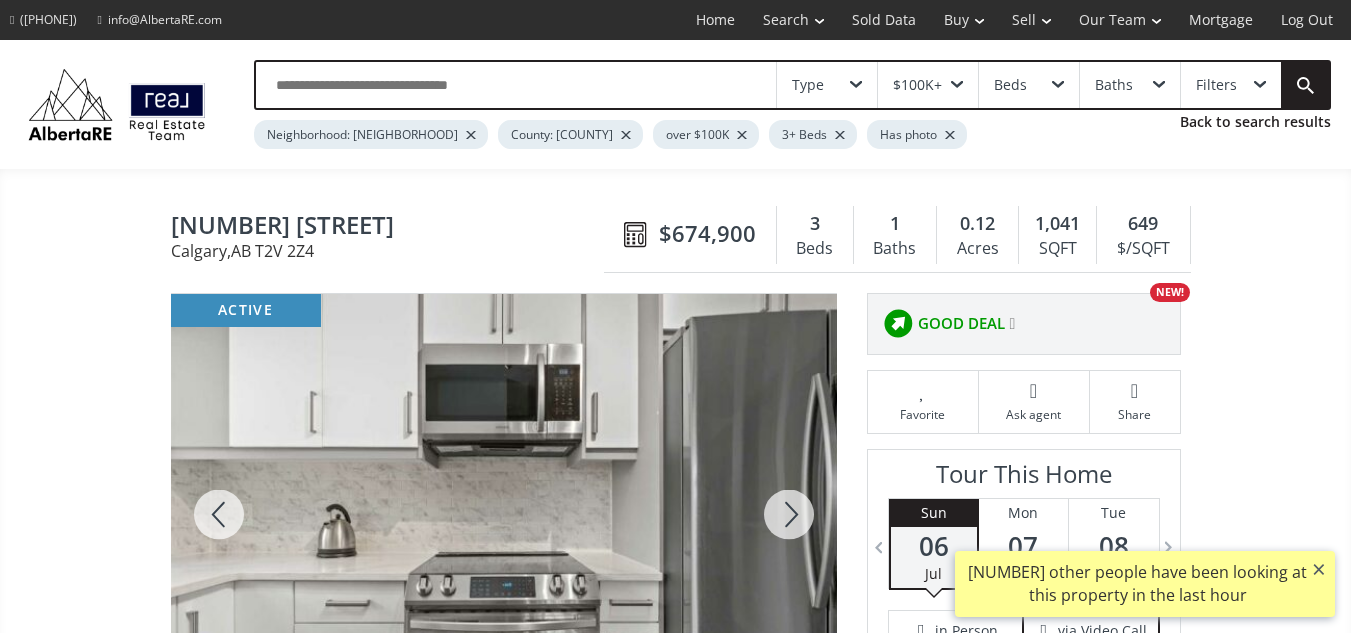 click at bounding box center [789, 514] 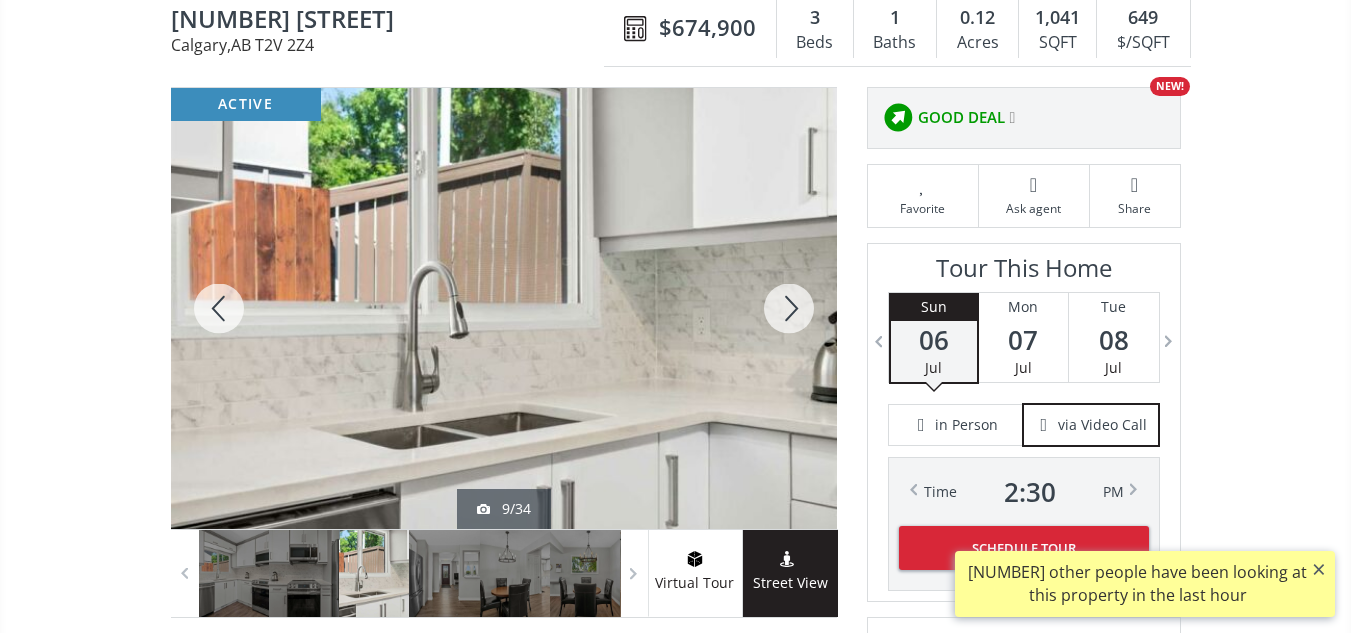 scroll, scrollTop: 253, scrollLeft: 0, axis: vertical 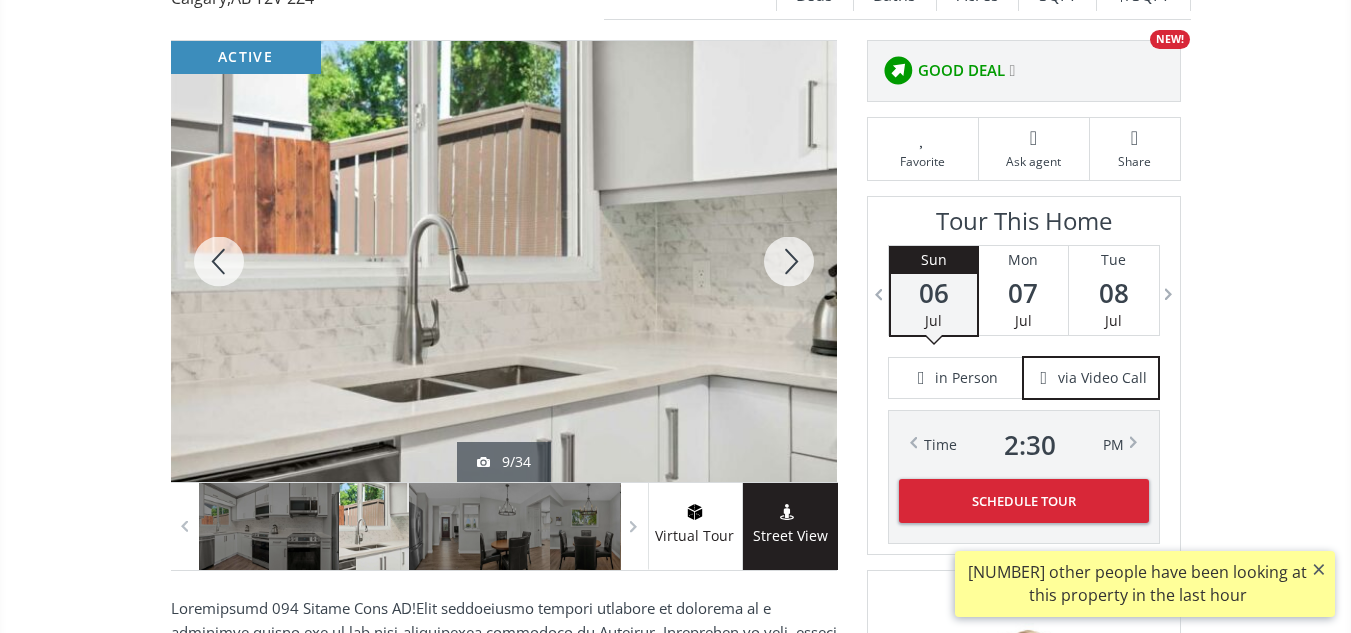 click at bounding box center [789, 261] 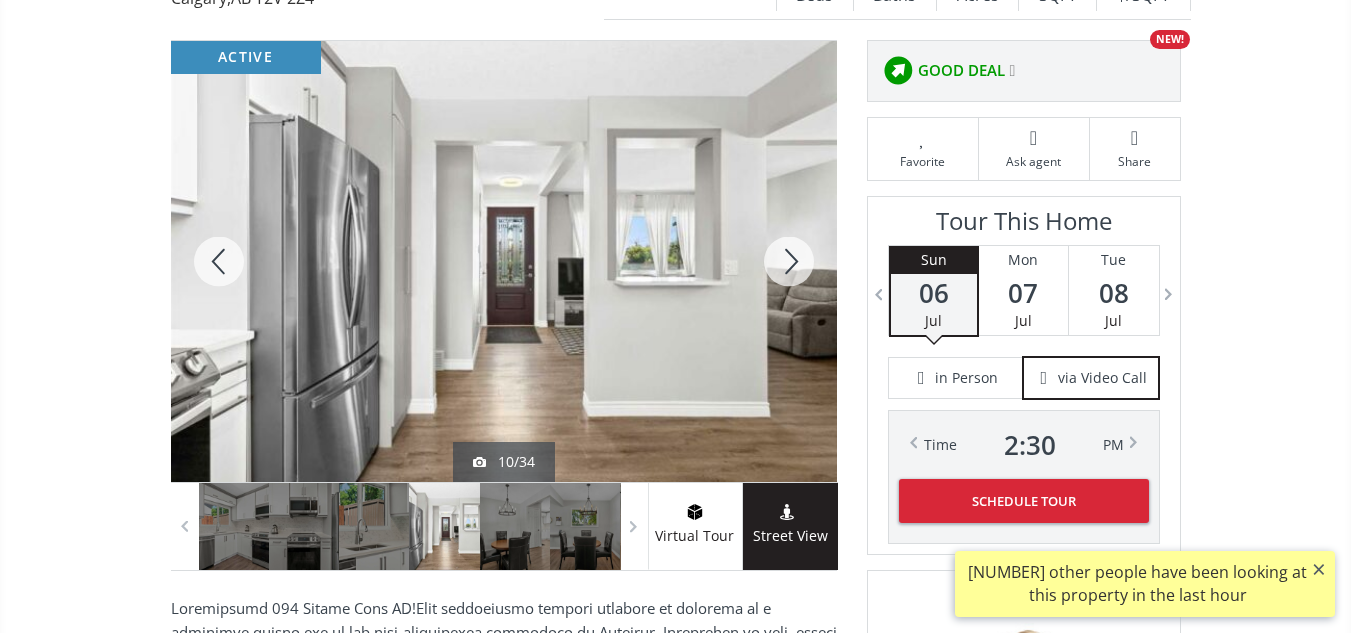 click at bounding box center [789, 261] 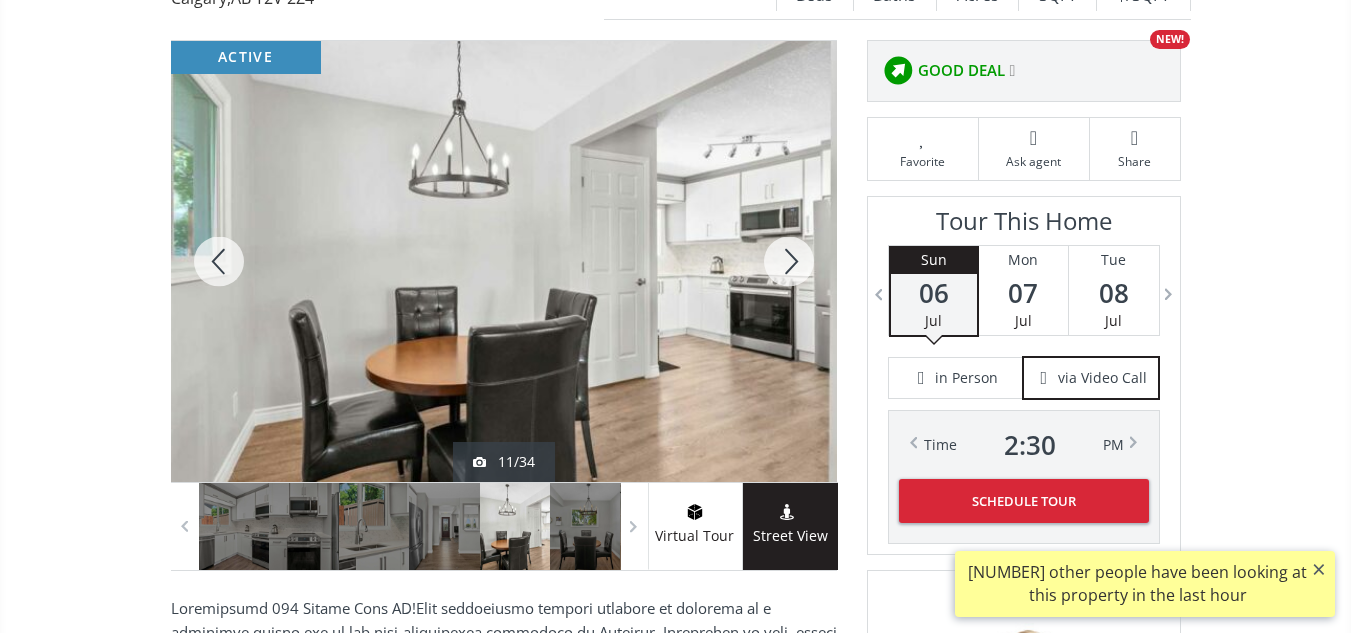 click at bounding box center [789, 261] 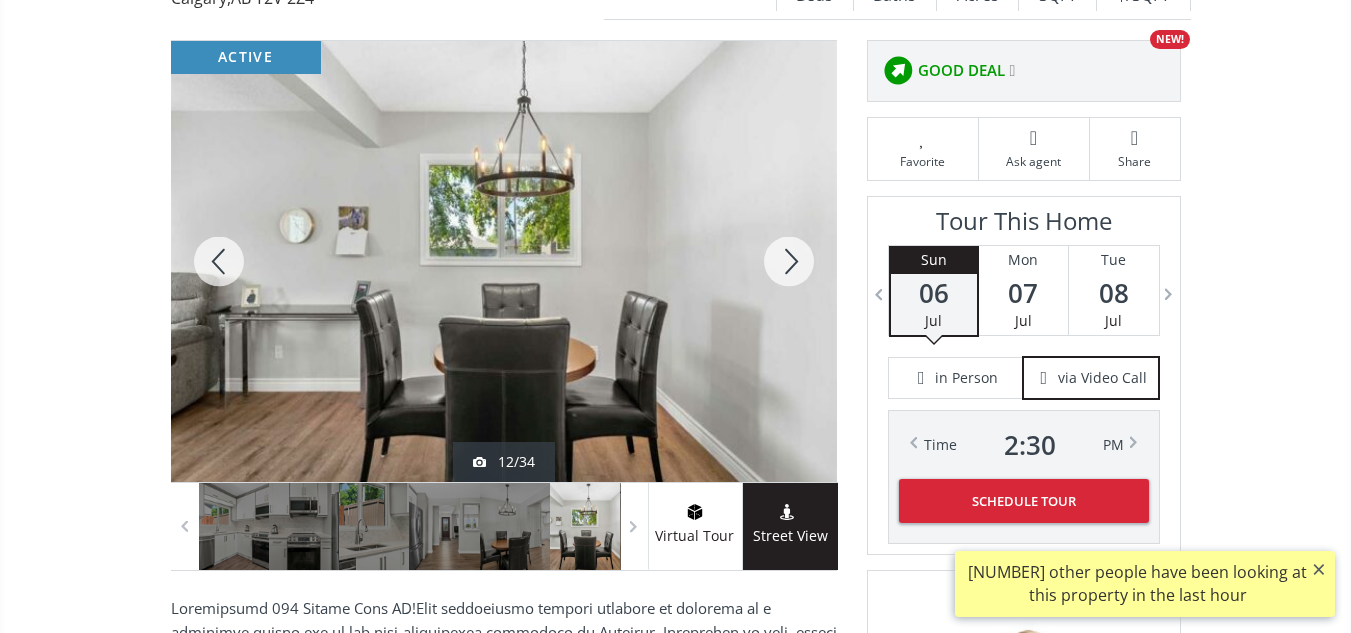 click at bounding box center (789, 261) 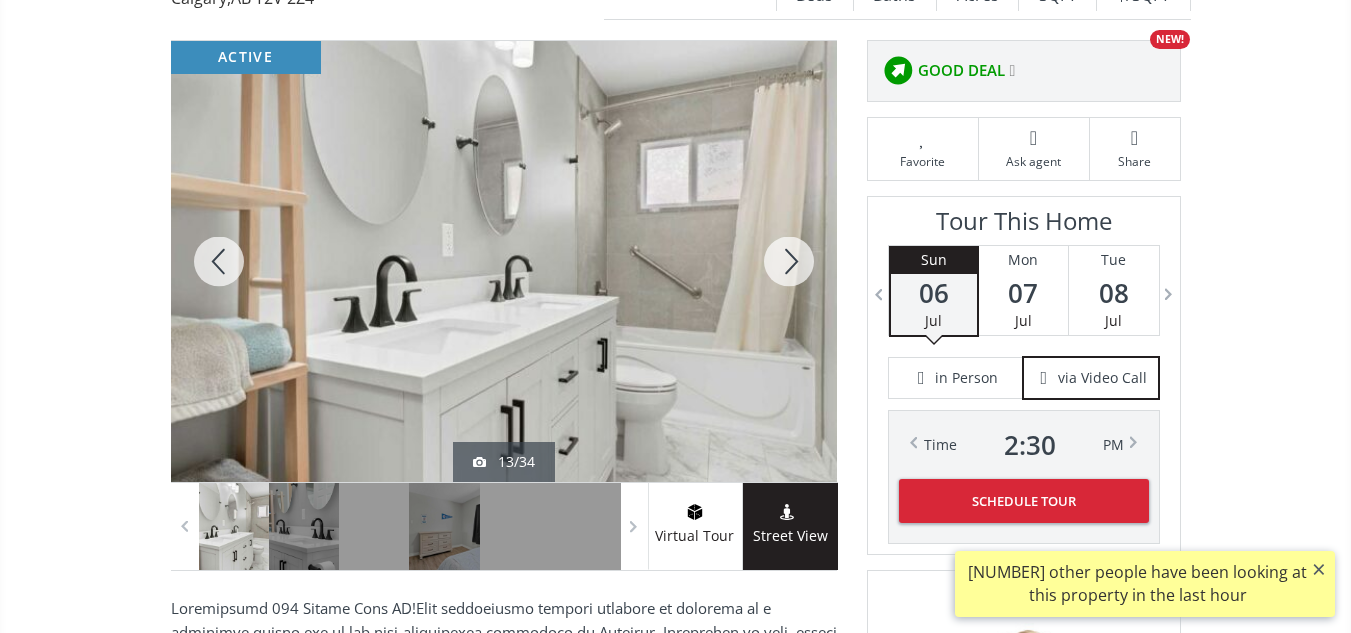 click at bounding box center [789, 261] 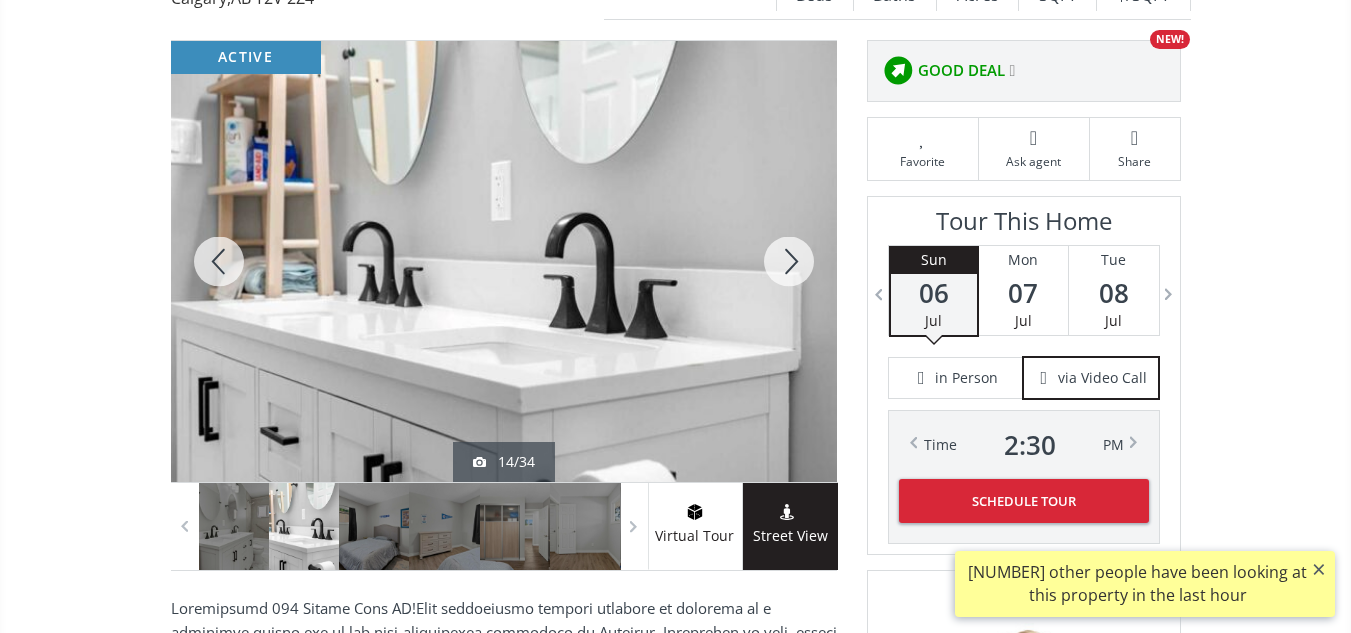 click at bounding box center (789, 261) 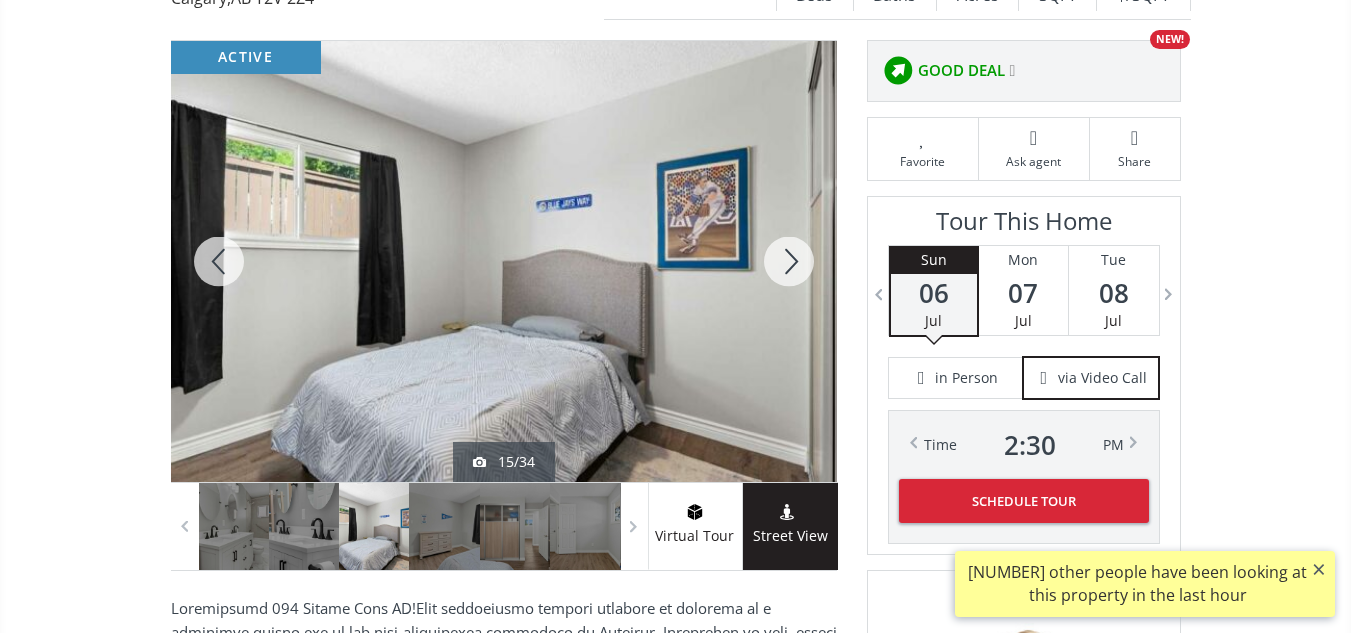 click at bounding box center [789, 261] 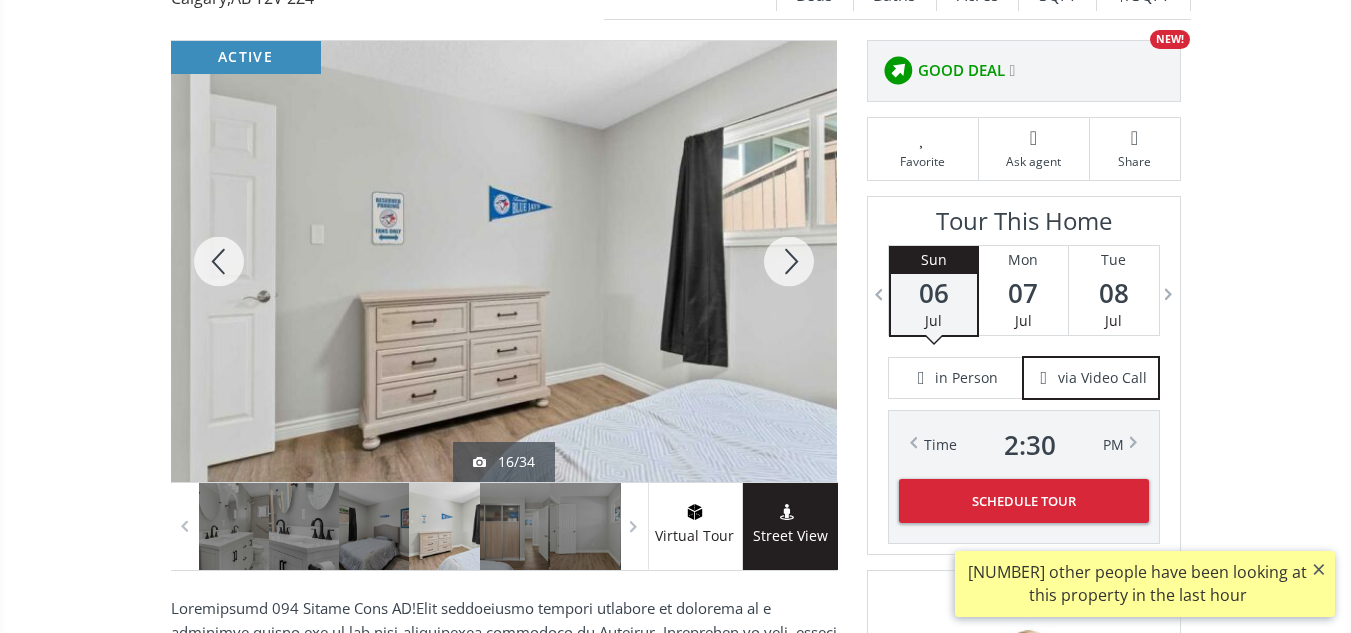 click at bounding box center [789, 261] 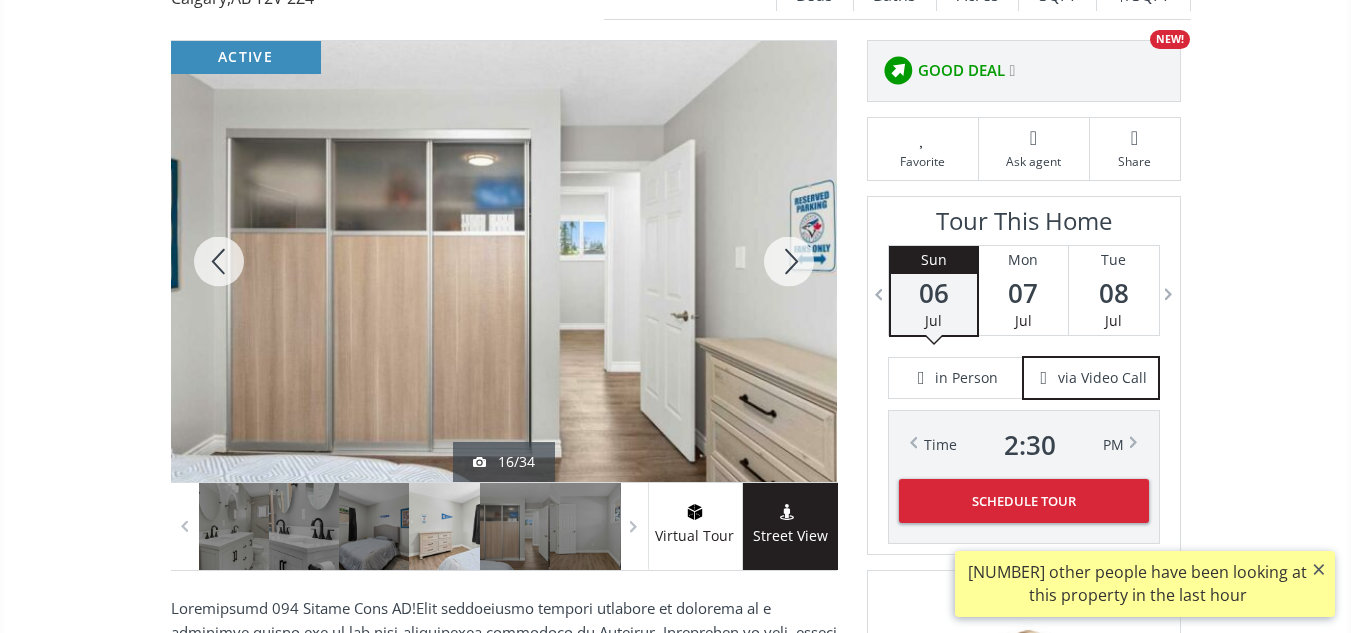 click at bounding box center [789, 261] 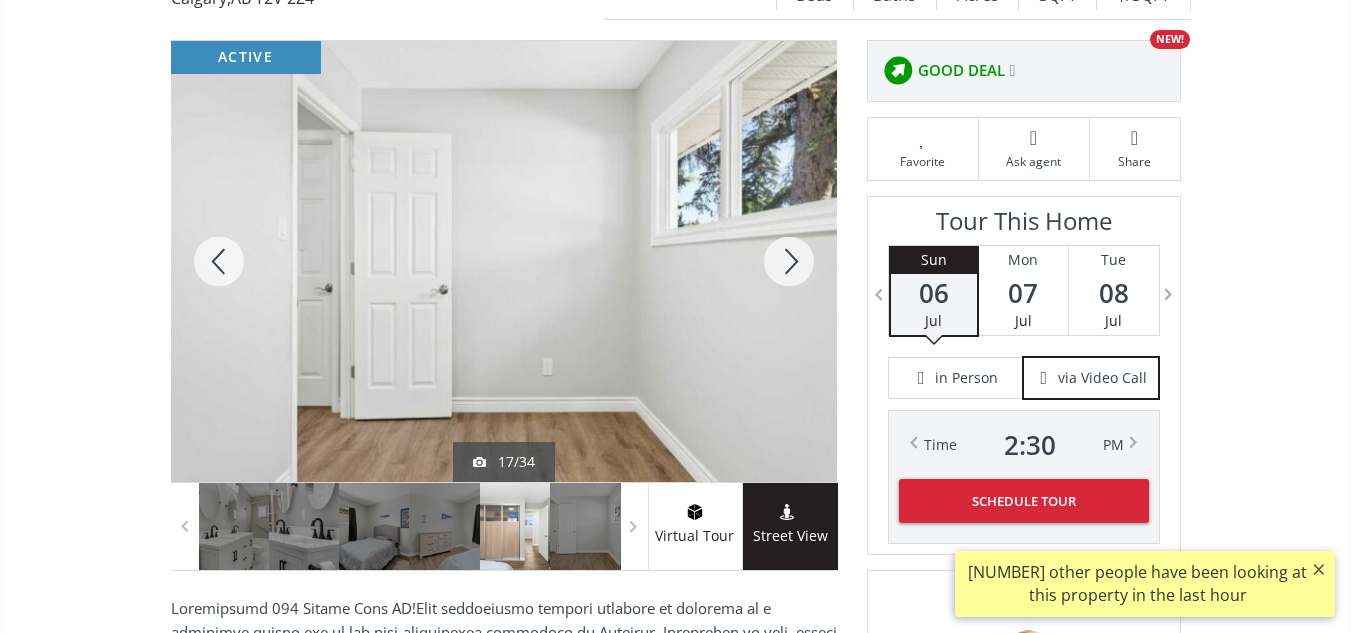 click at bounding box center [789, 261] 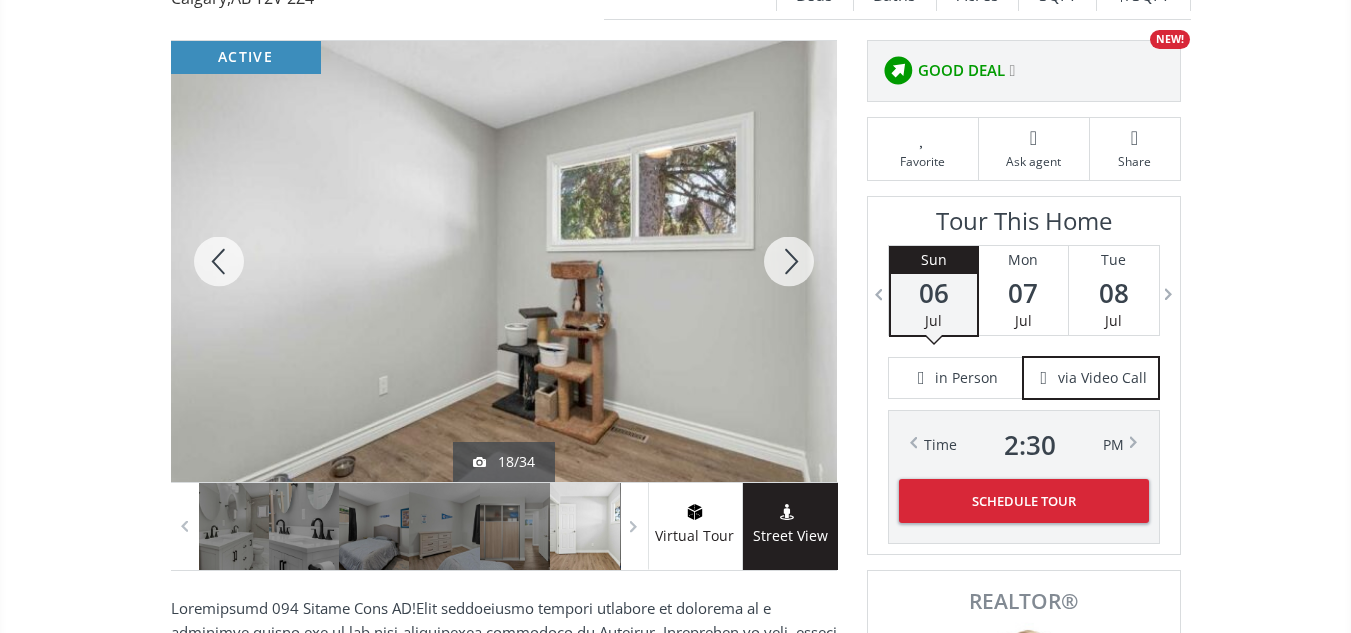 click at bounding box center [789, 261] 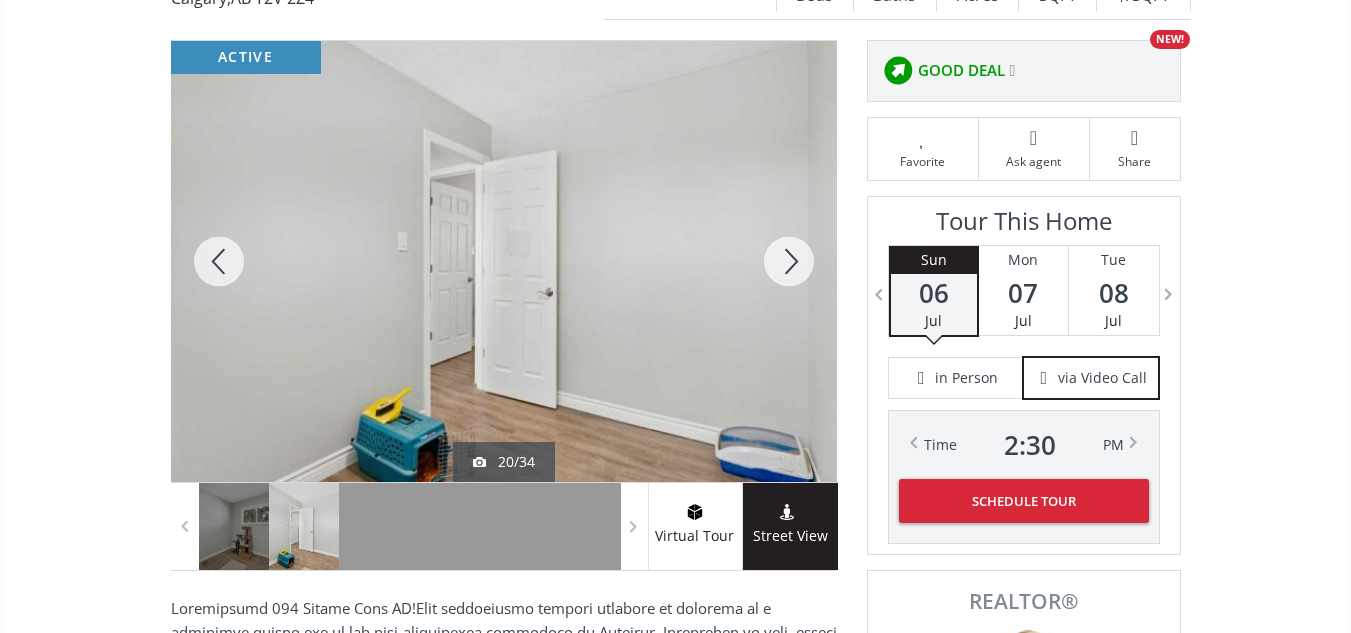click at bounding box center (789, 261) 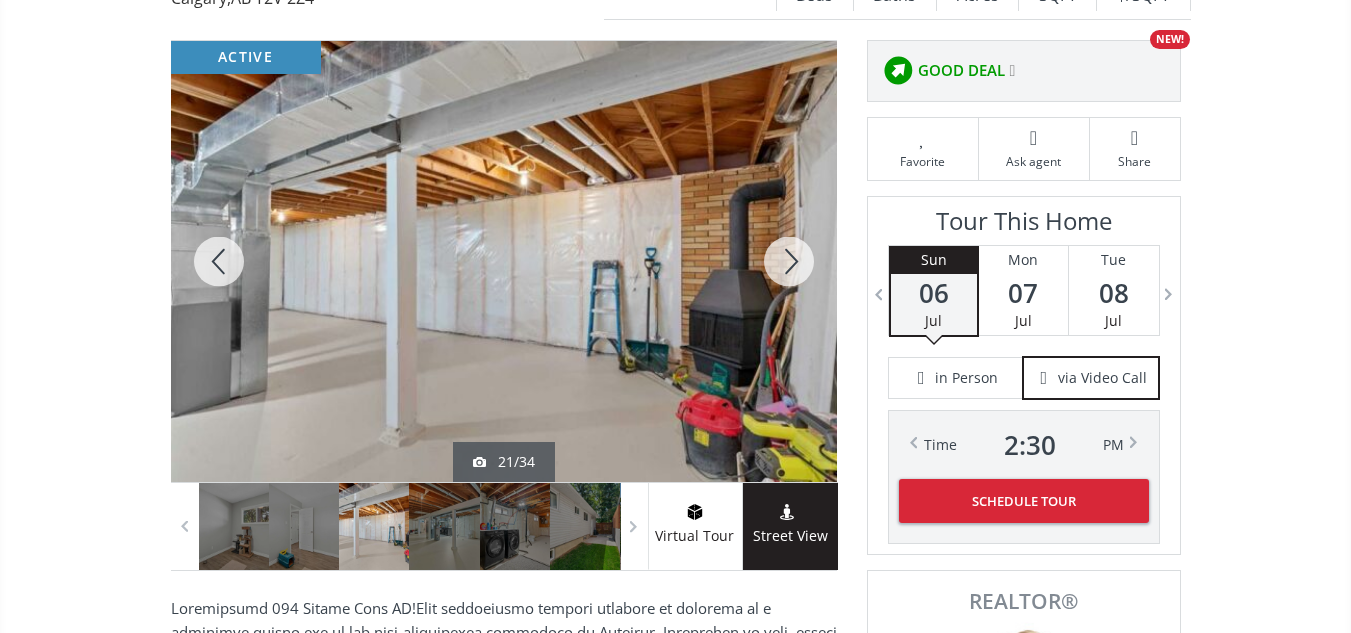 click at bounding box center (789, 261) 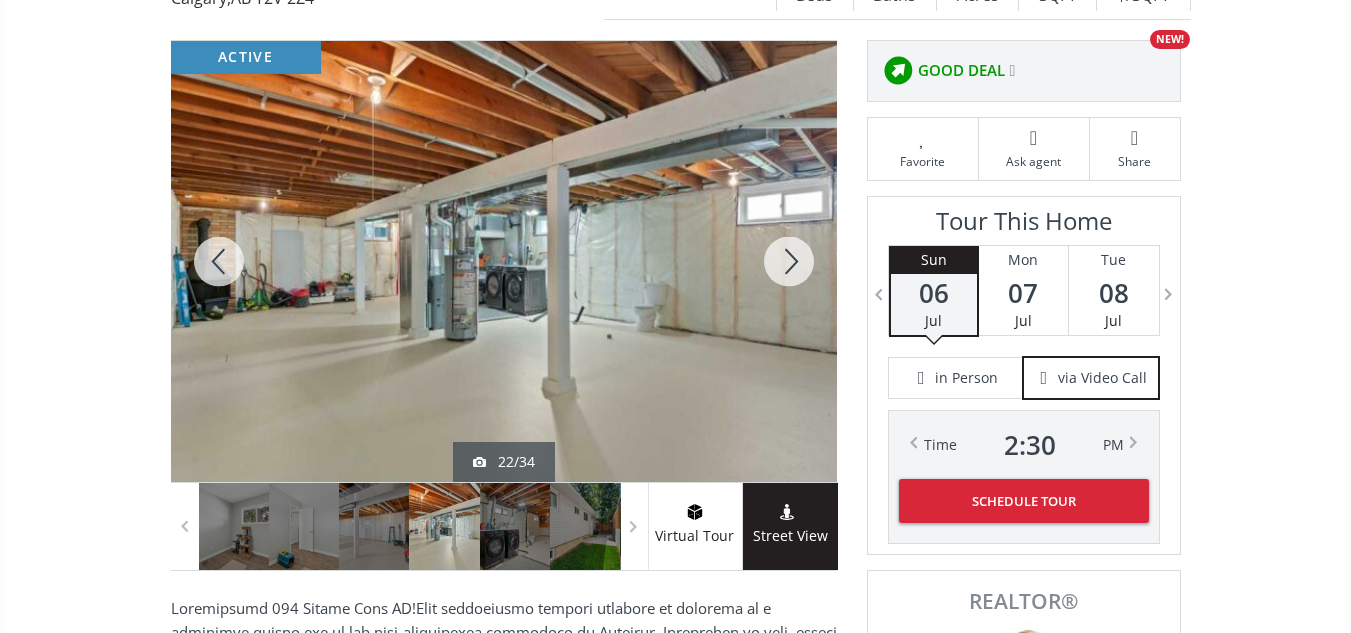 click at bounding box center [789, 261] 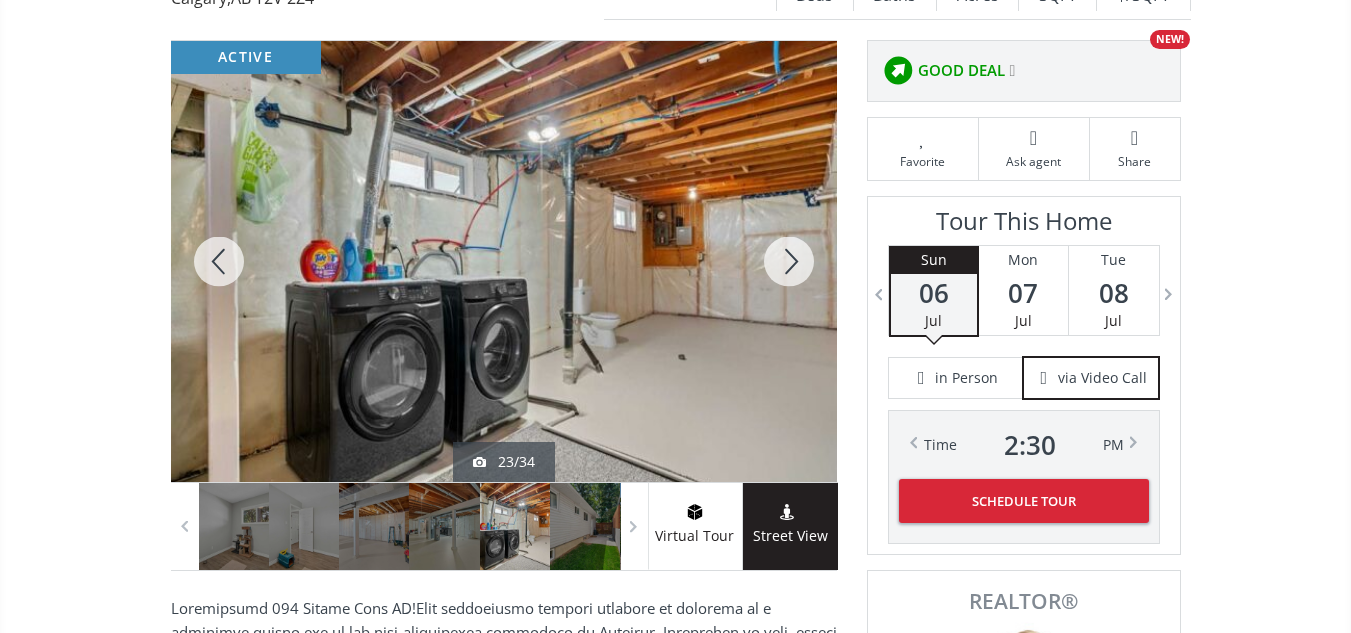 click at bounding box center [789, 261] 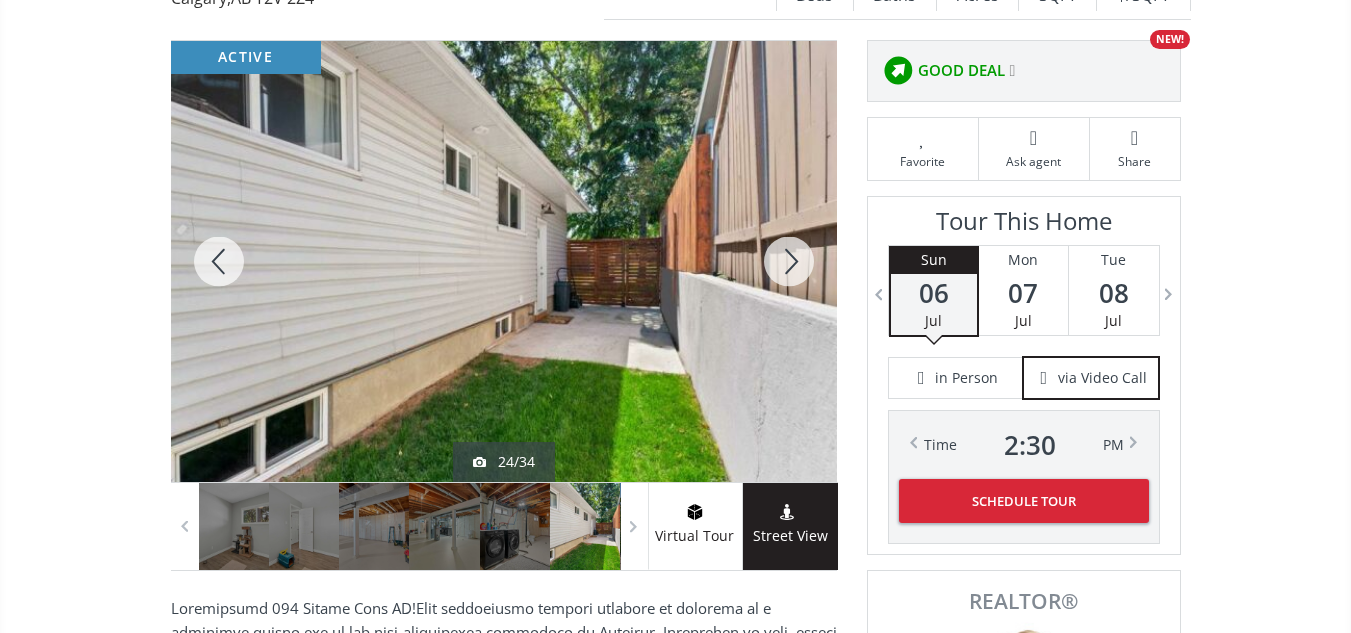 click at bounding box center (789, 261) 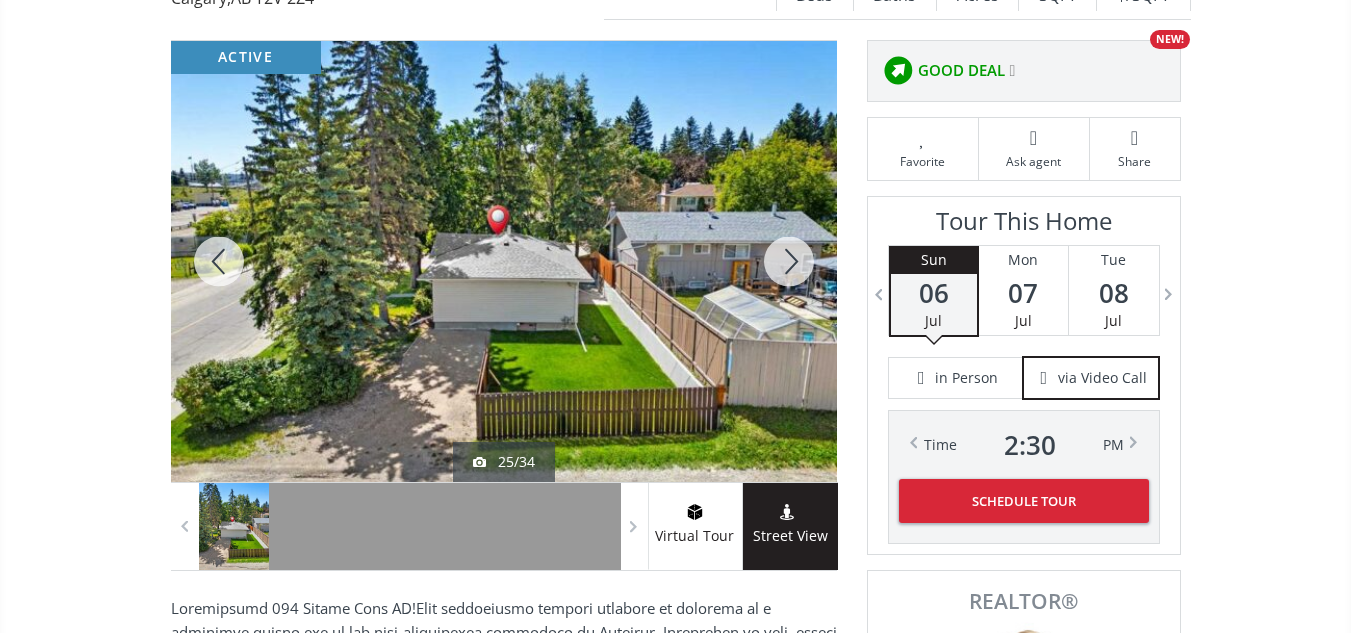 click at bounding box center (789, 261) 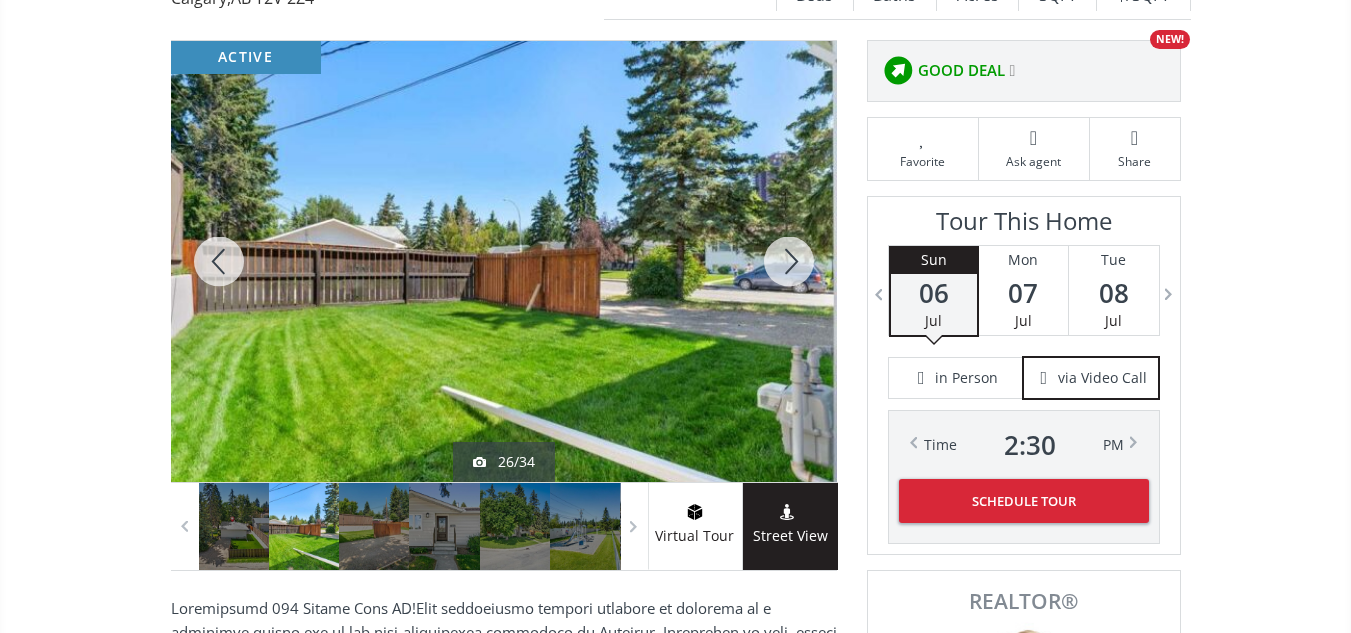 click at bounding box center [789, 261] 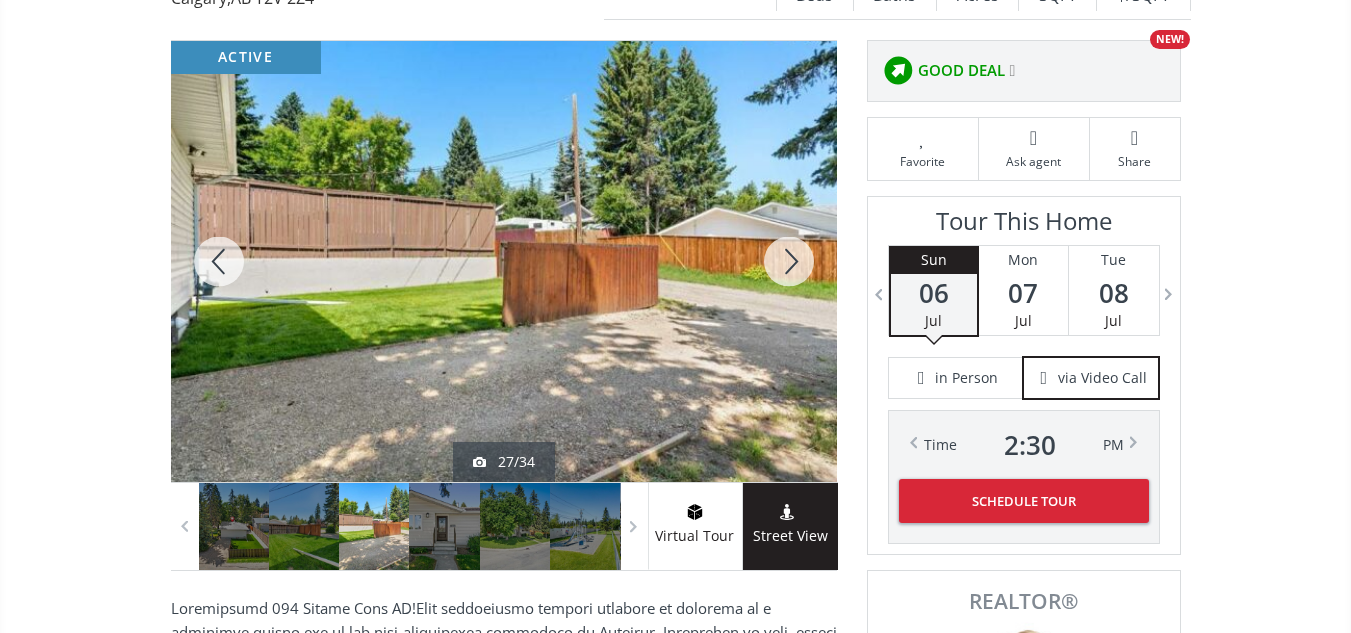 click at bounding box center (789, 261) 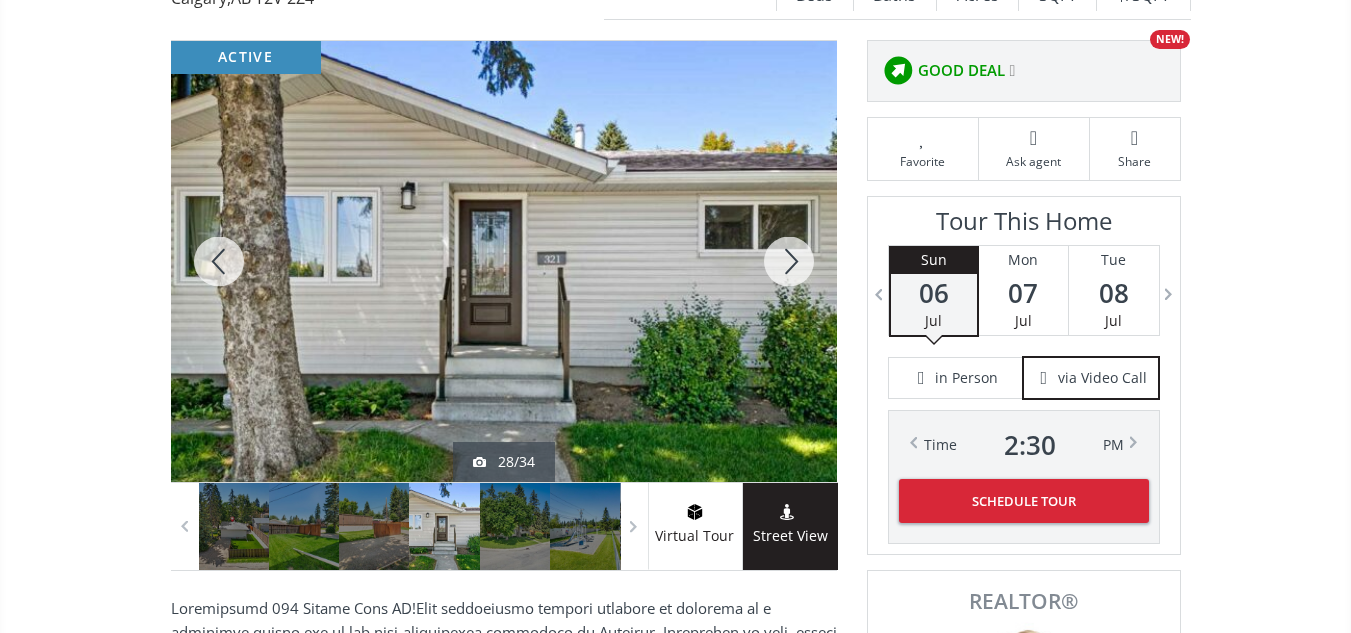 click at bounding box center (789, 261) 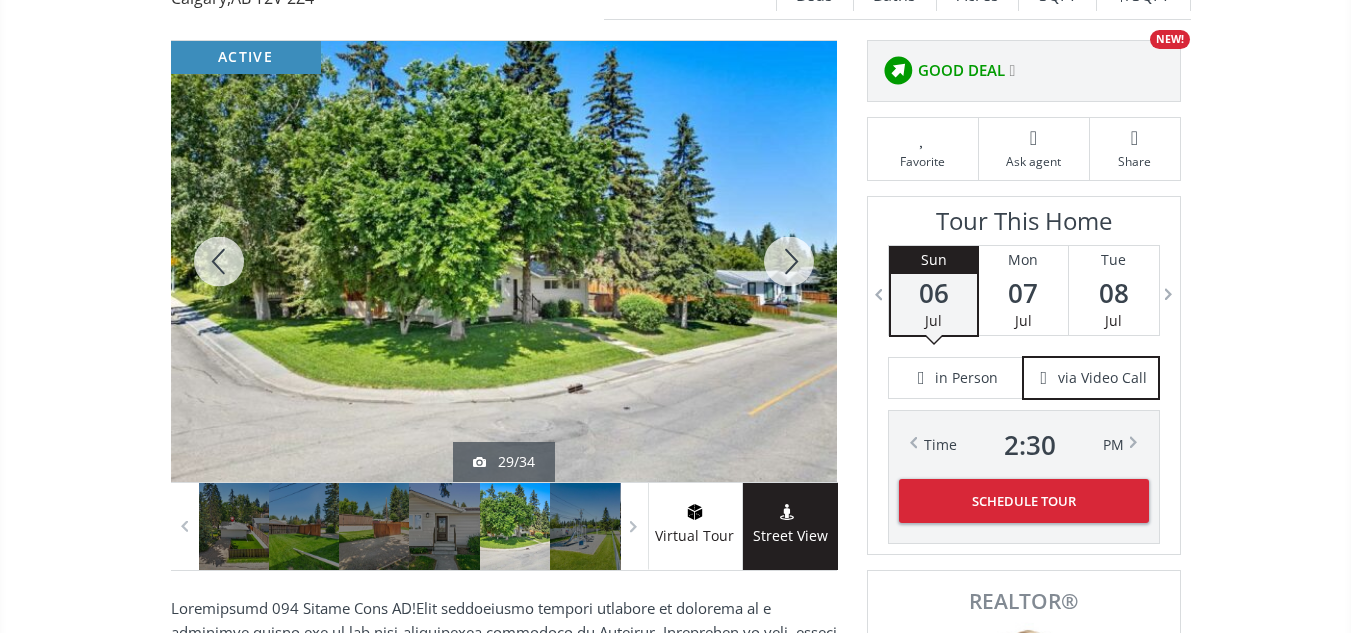 click at bounding box center [789, 261] 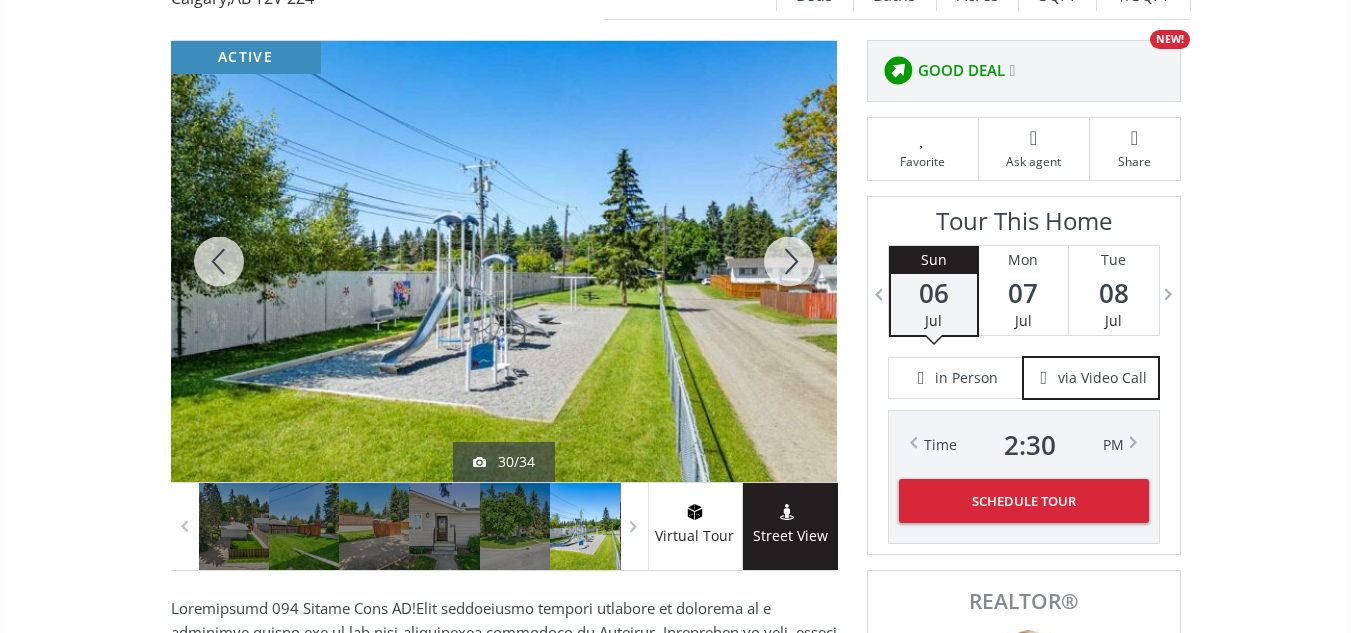 click at bounding box center (789, 261) 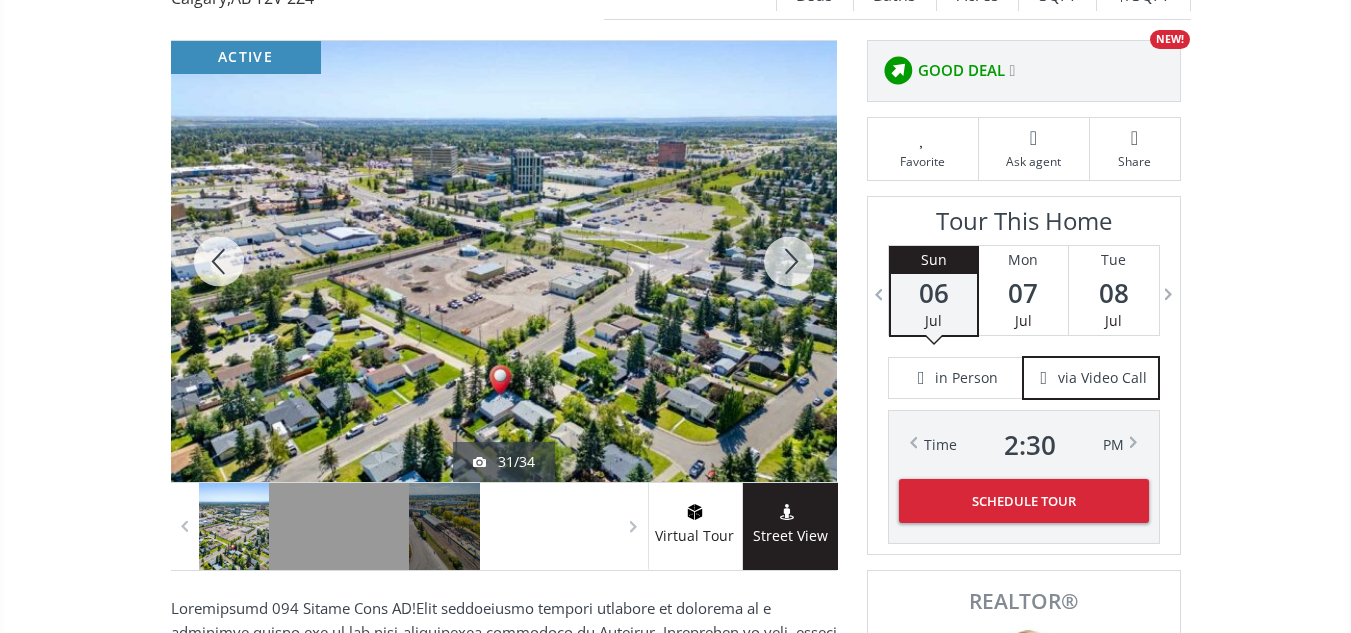 click at bounding box center (789, 261) 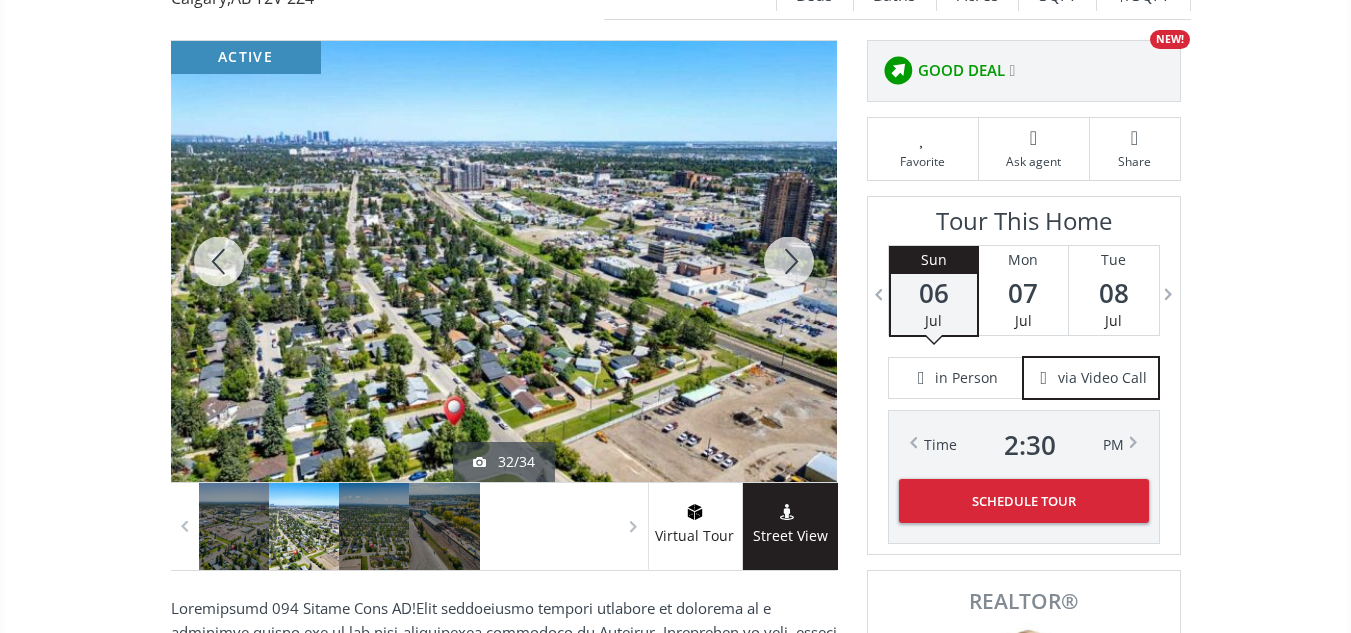 click at bounding box center (789, 261) 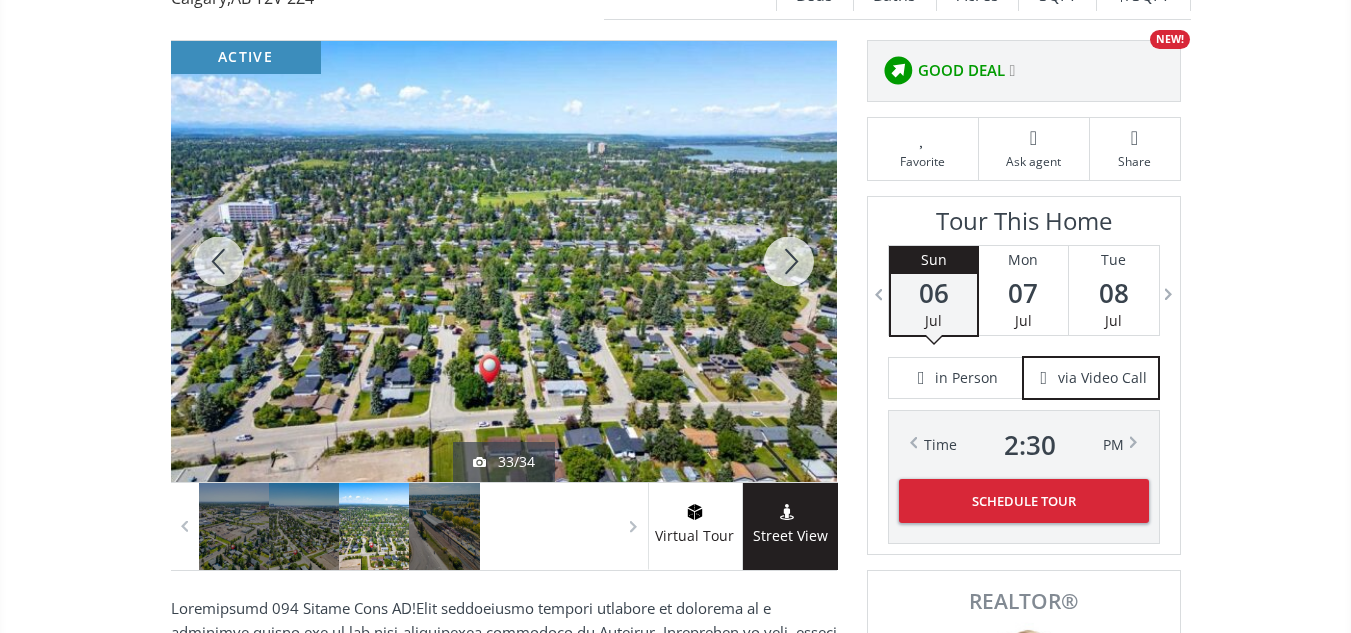 click at bounding box center (789, 261) 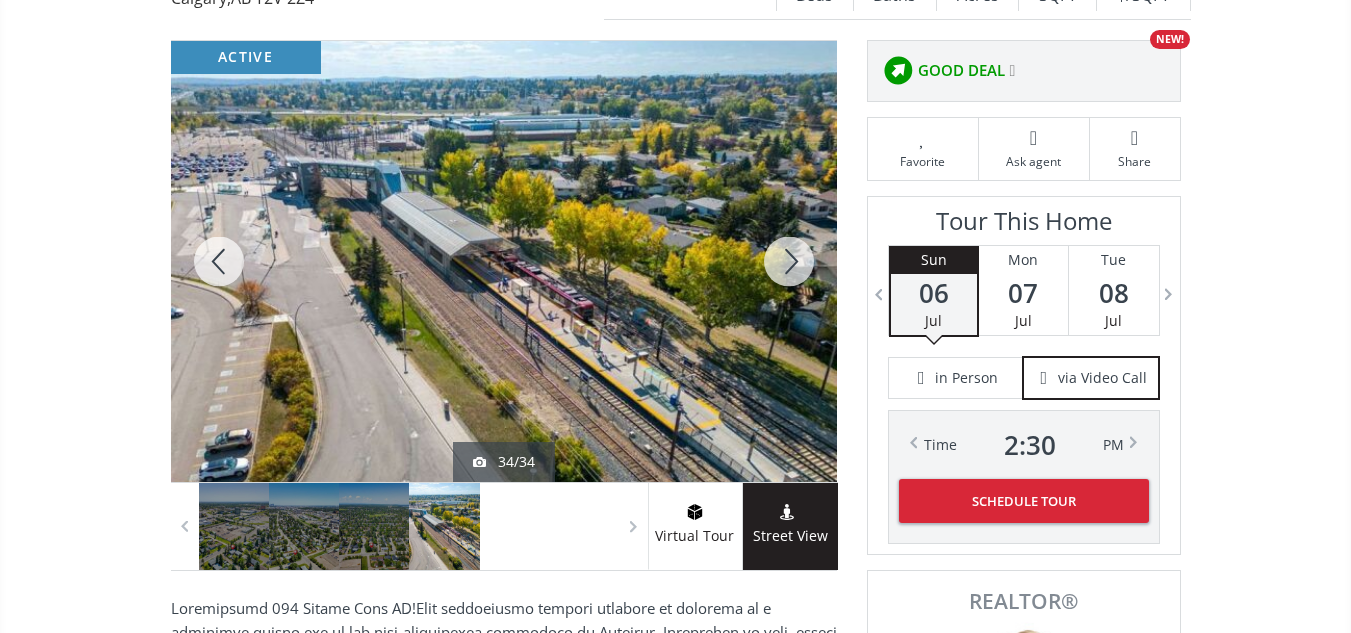 click at bounding box center (789, 261) 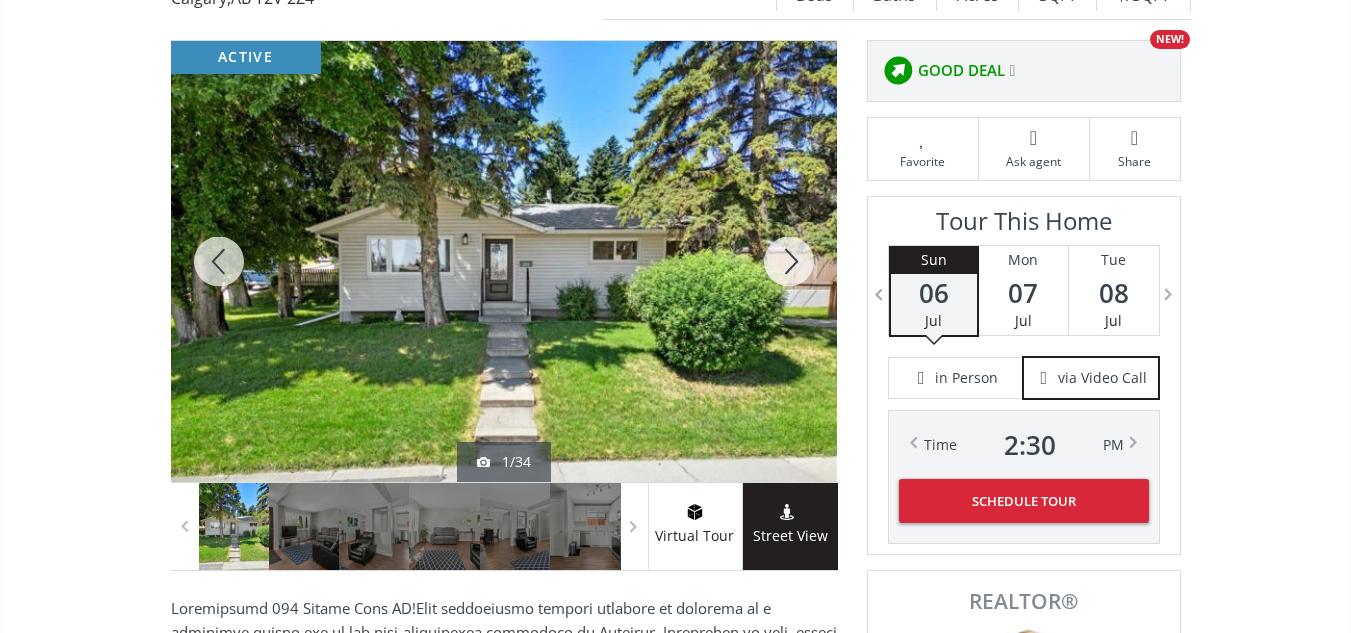 click at bounding box center (789, 261) 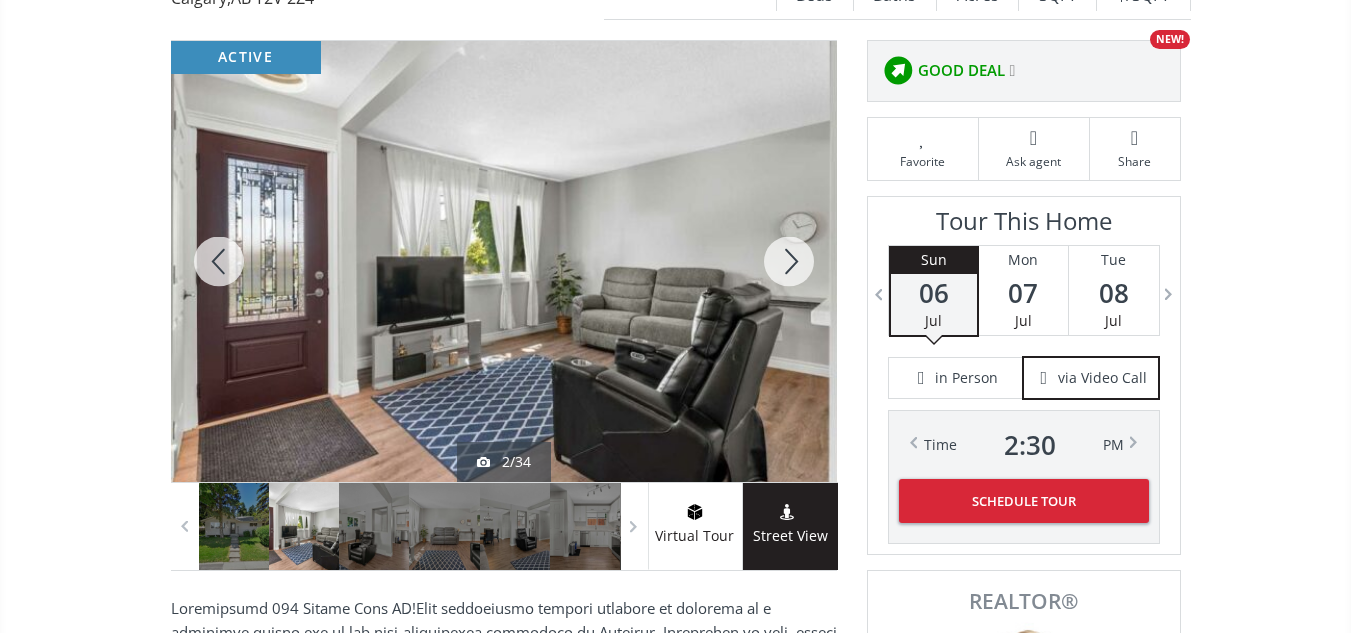 click at bounding box center (219, 261) 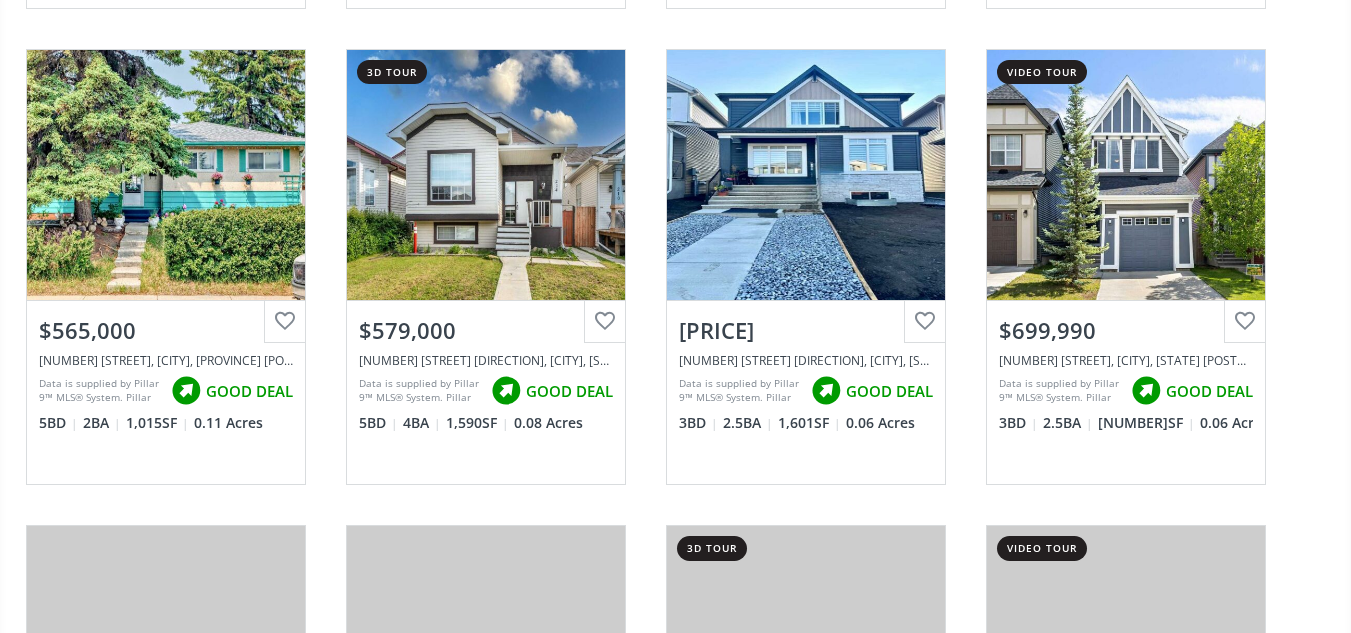 scroll, scrollTop: 15960, scrollLeft: 0, axis: vertical 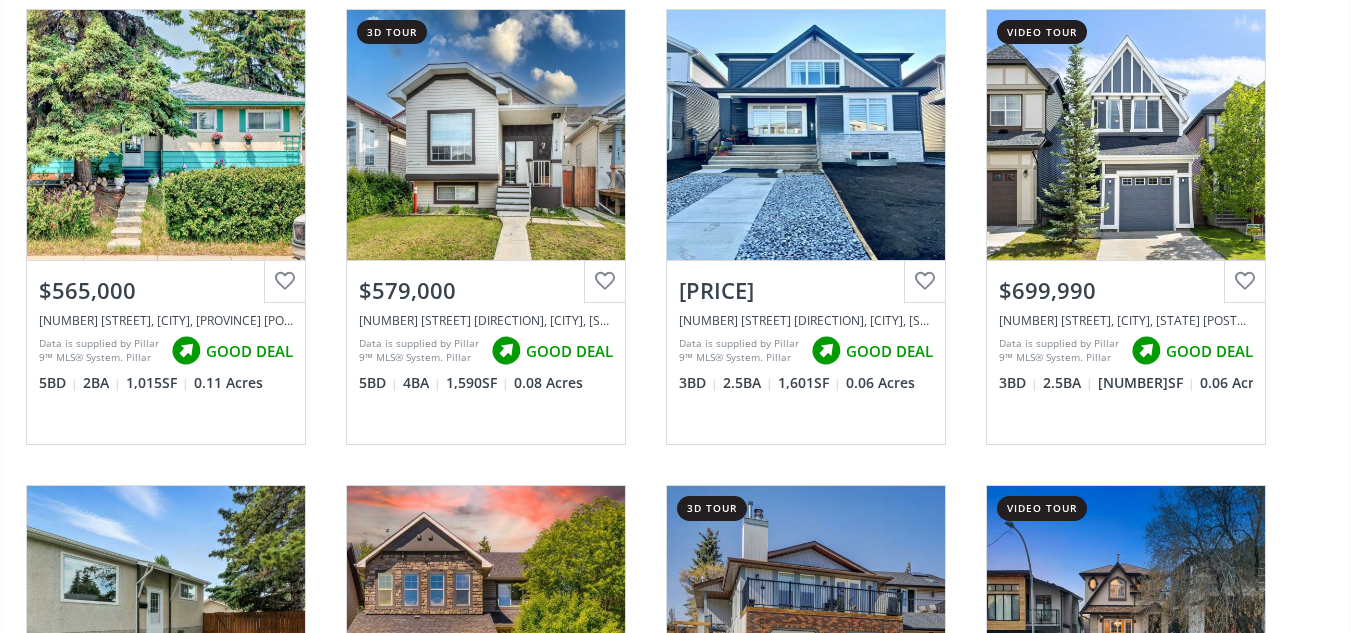 click on "View Photos & Details" at bounding box center (806, 135) 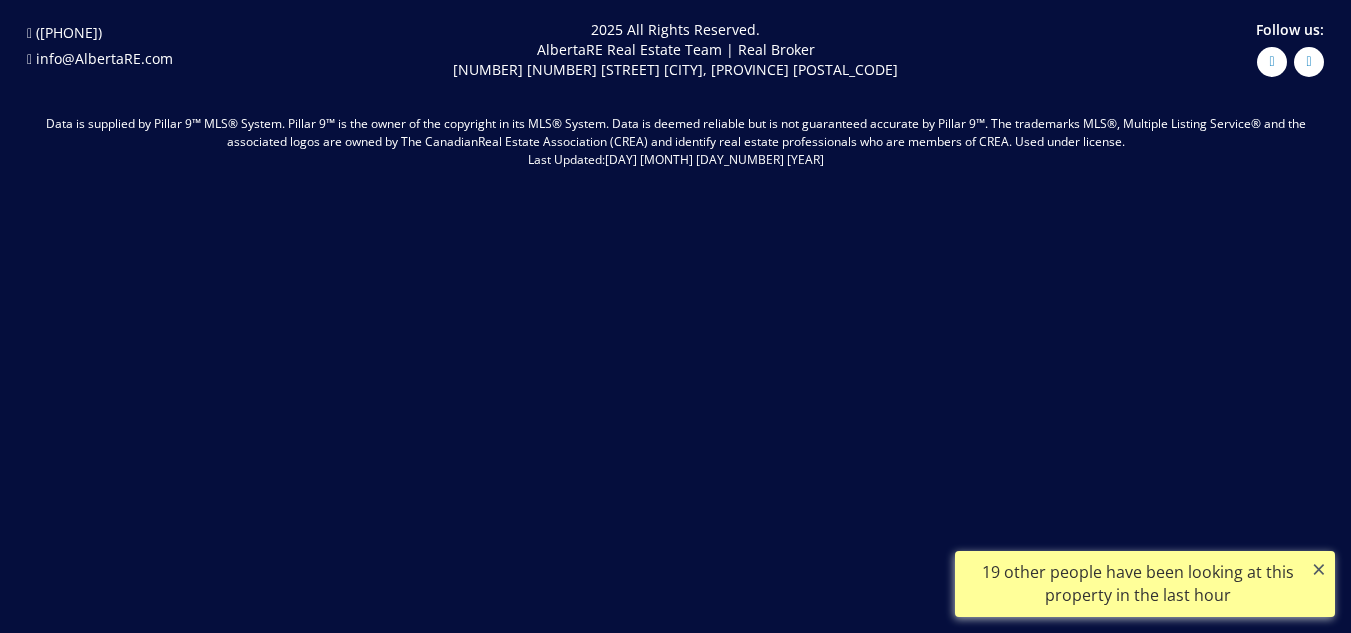 scroll, scrollTop: 0, scrollLeft: 0, axis: both 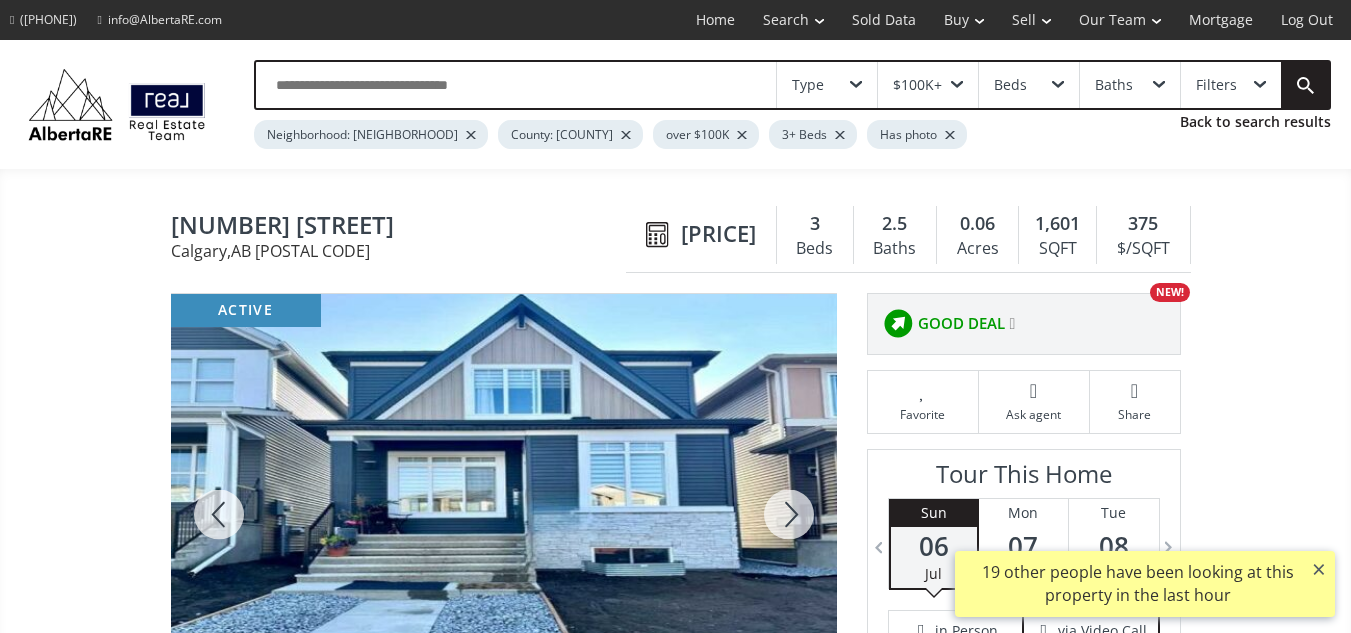 click at bounding box center (789, 514) 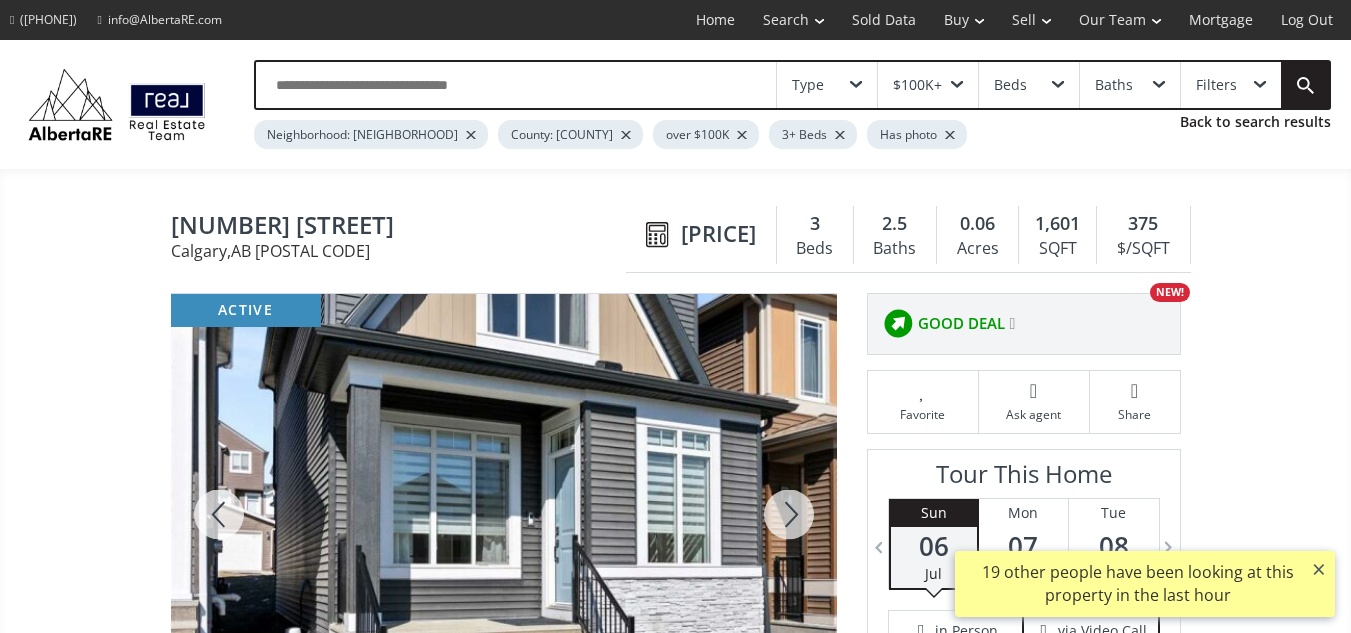 click at bounding box center (789, 514) 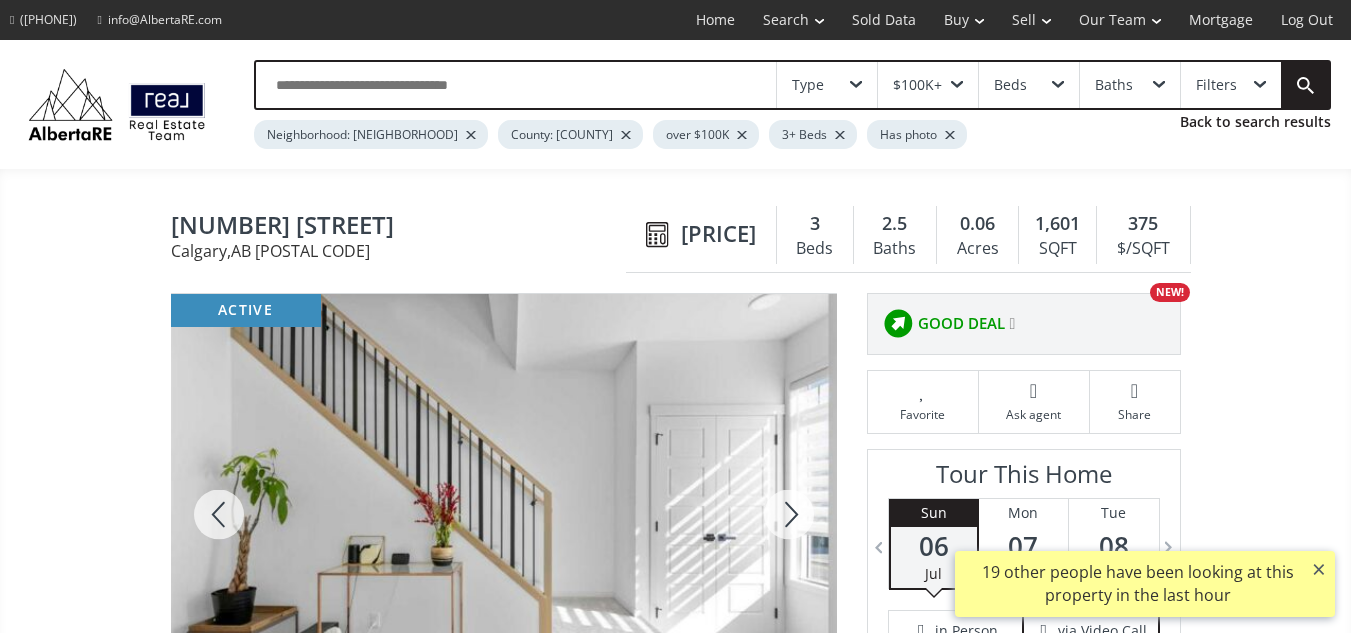 click at bounding box center (789, 514) 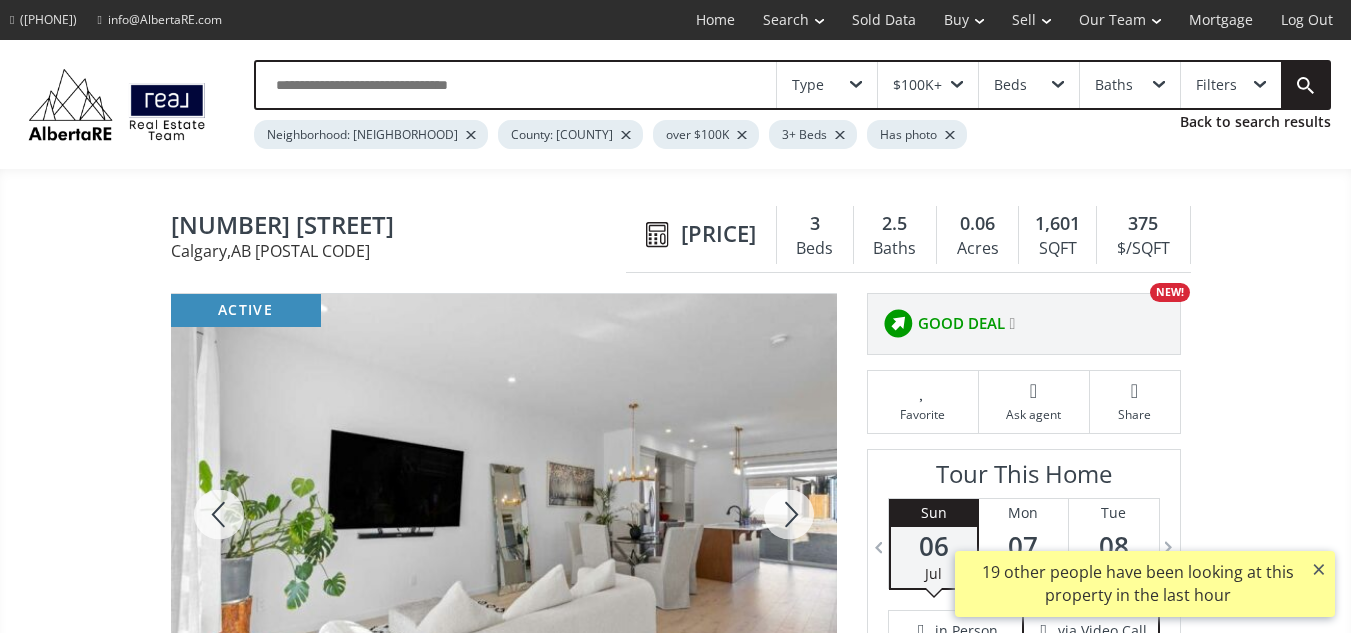 click at bounding box center (789, 514) 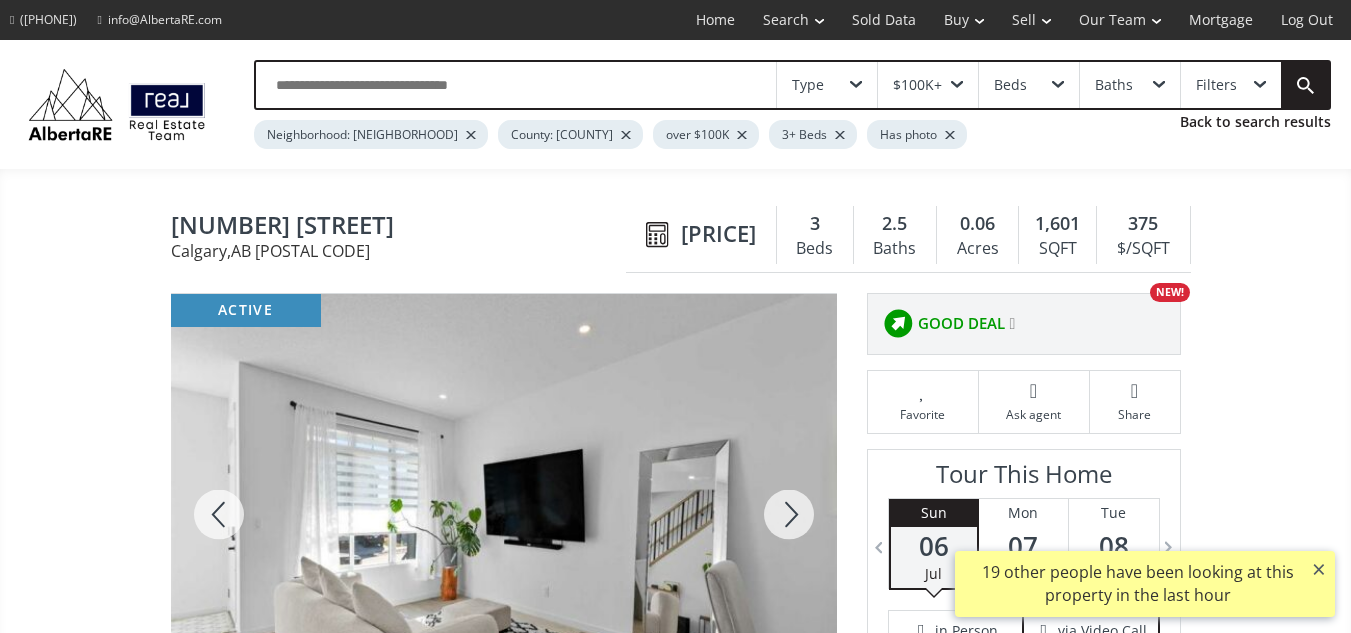 click at bounding box center [789, 514] 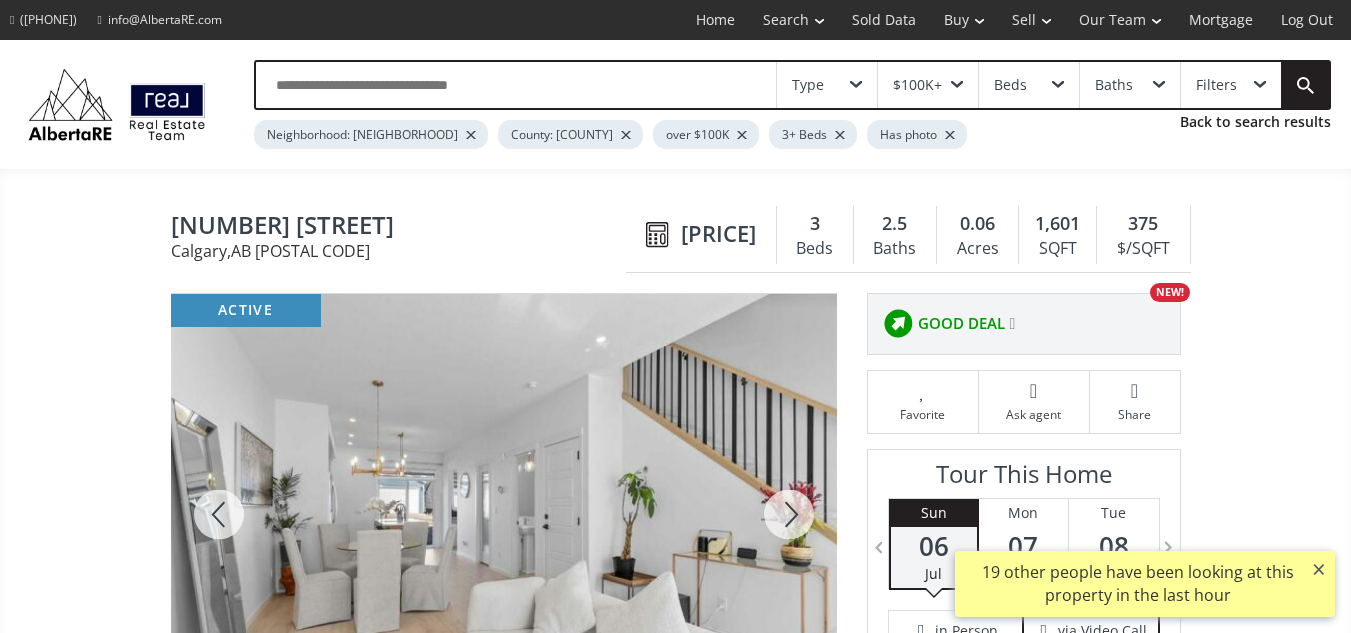 click at bounding box center [789, 514] 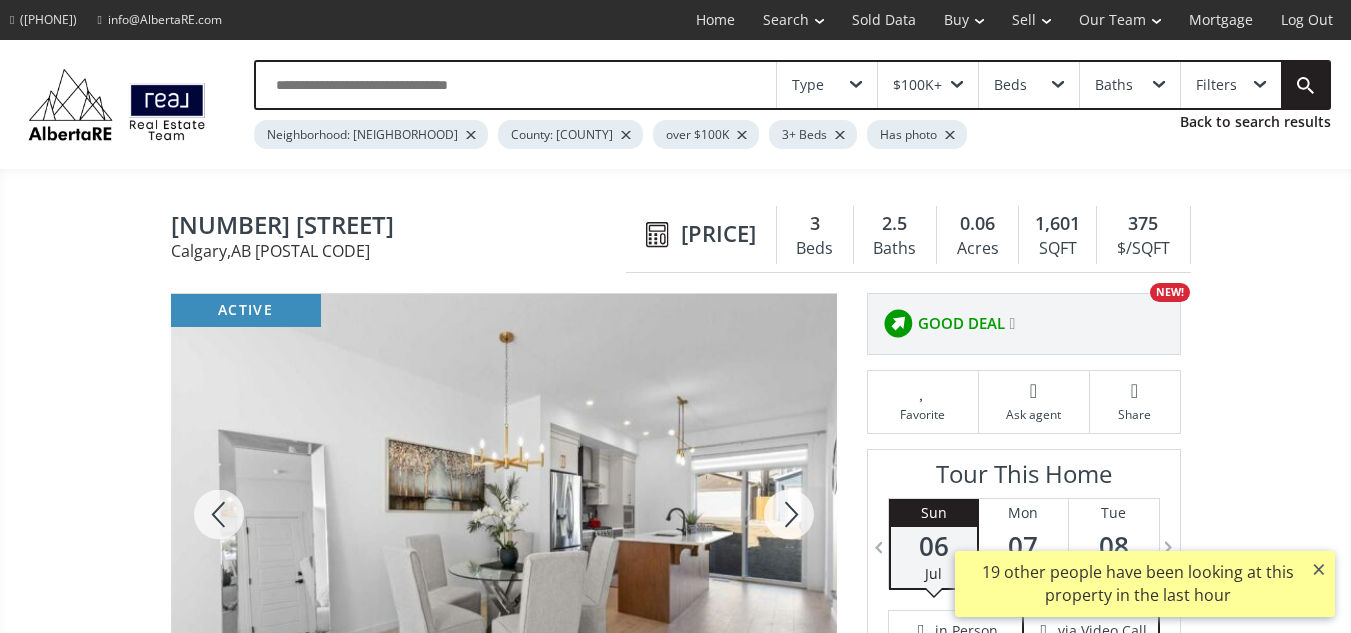 click at bounding box center [789, 514] 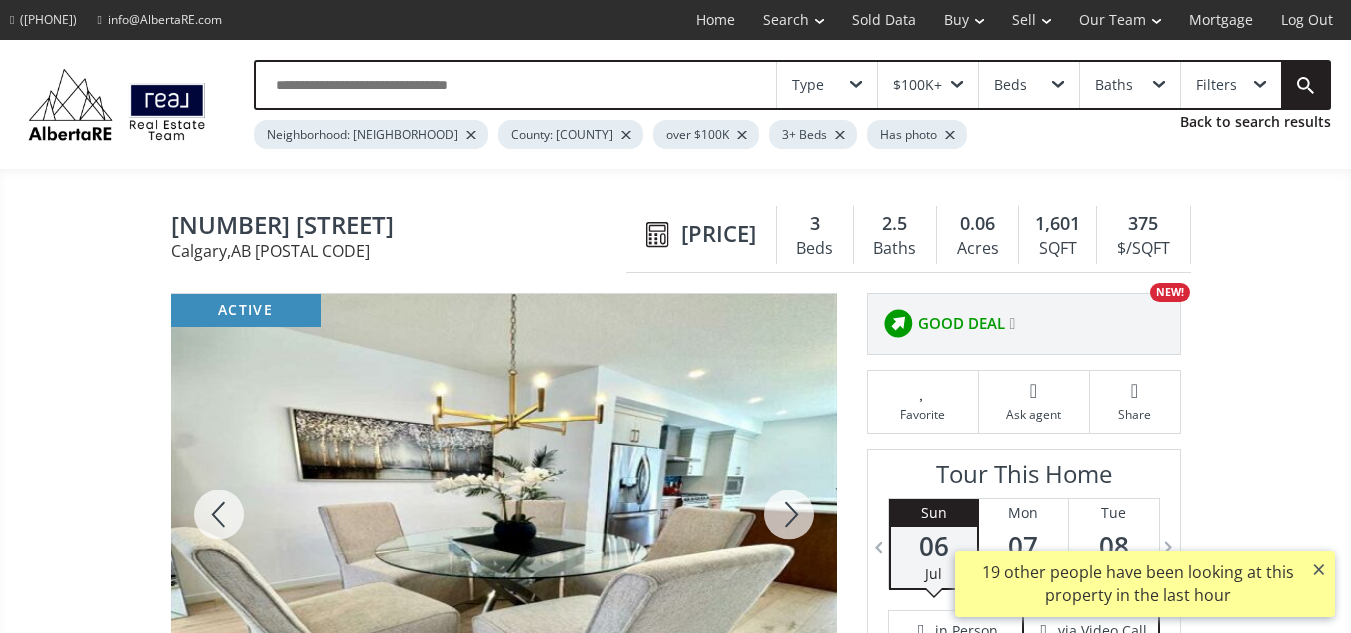 click at bounding box center [789, 514] 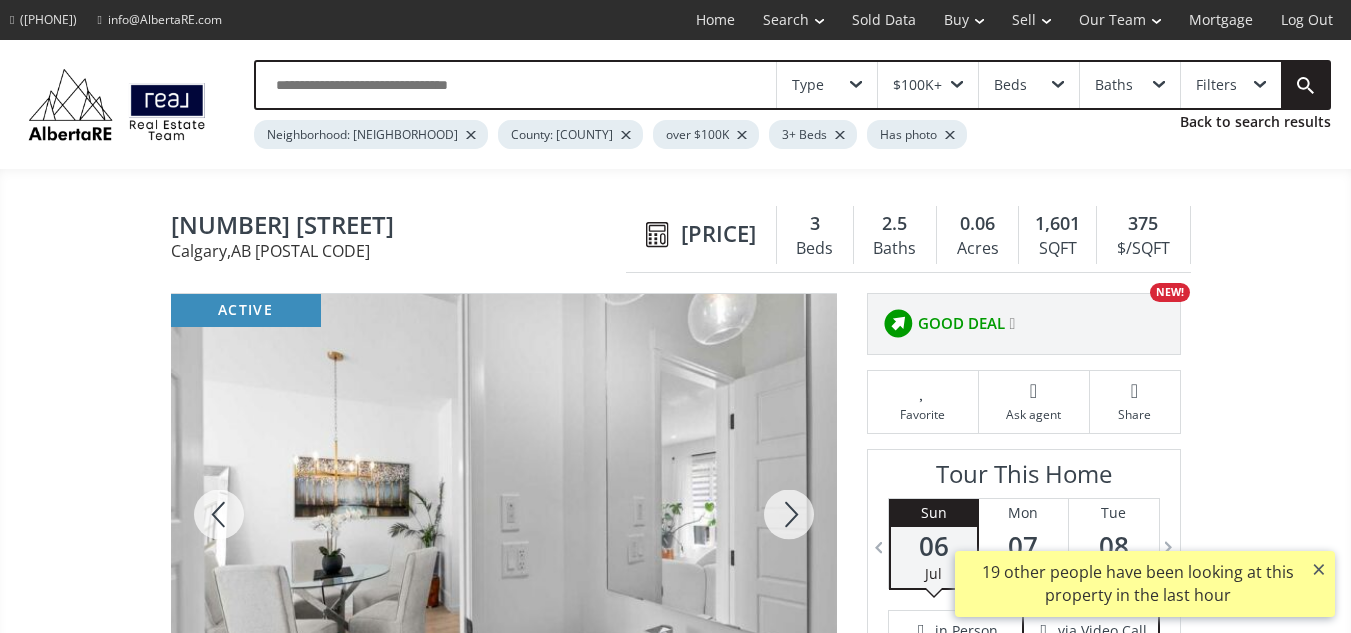click at bounding box center [789, 514] 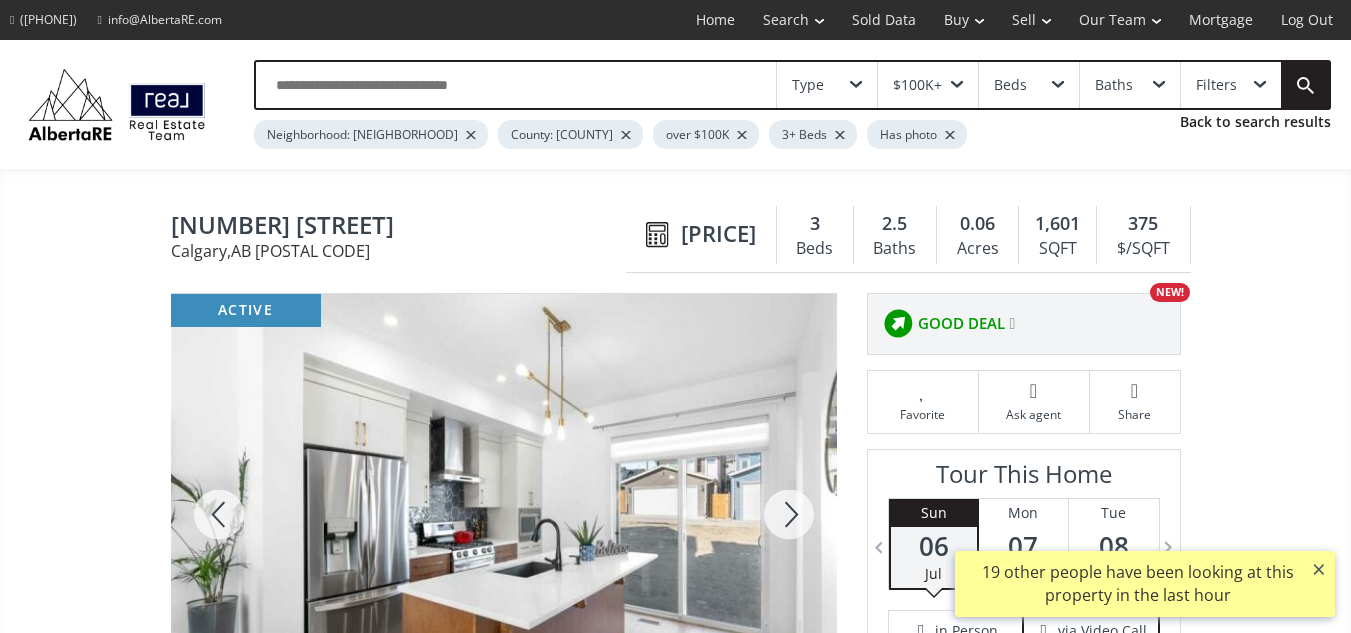click at bounding box center [789, 514] 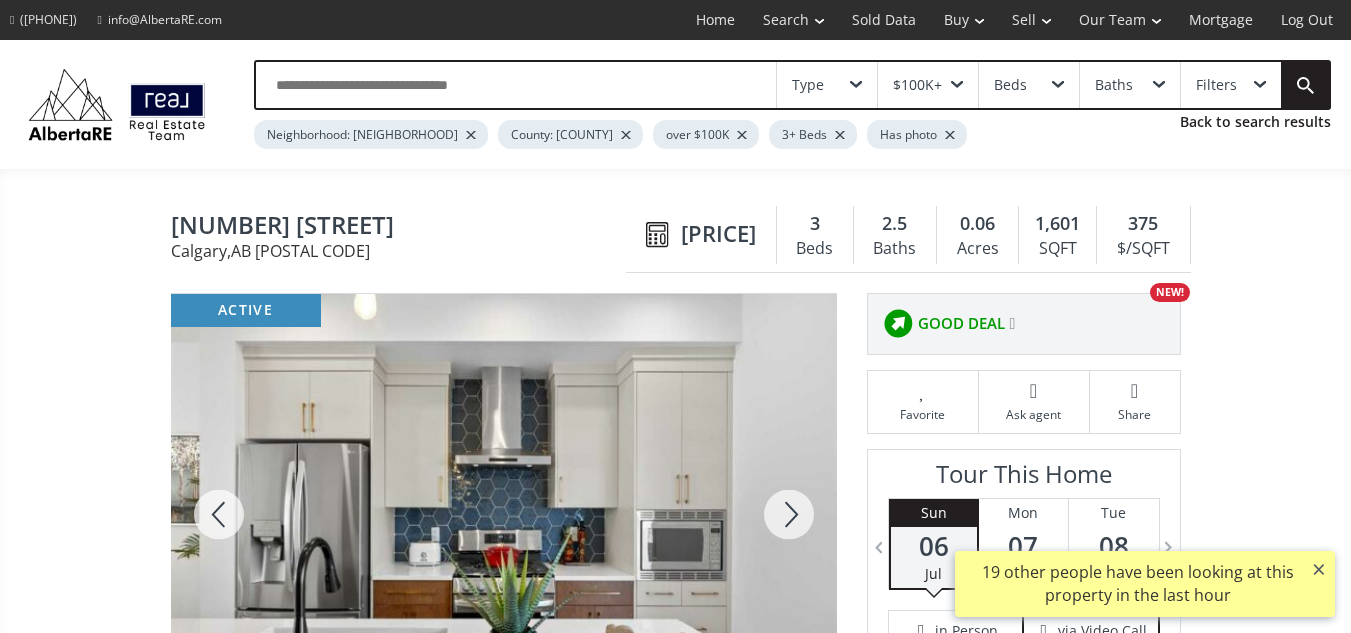 click at bounding box center [789, 514] 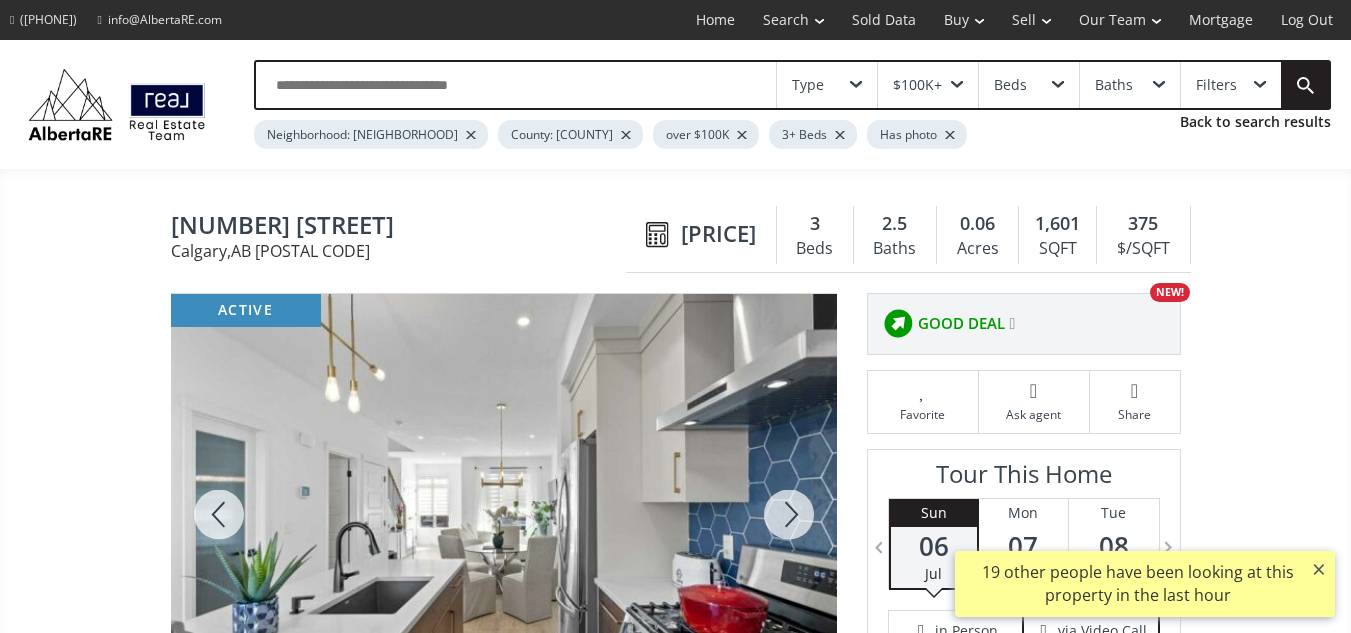 click at bounding box center [789, 514] 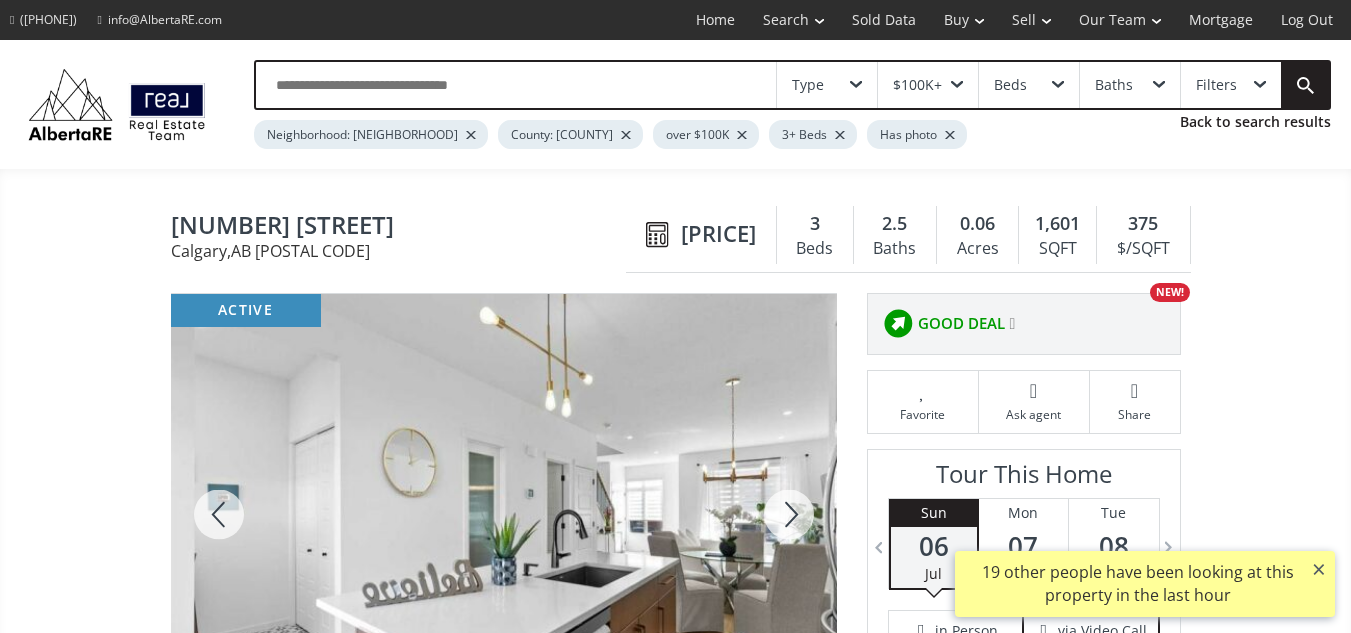 click at bounding box center [789, 514] 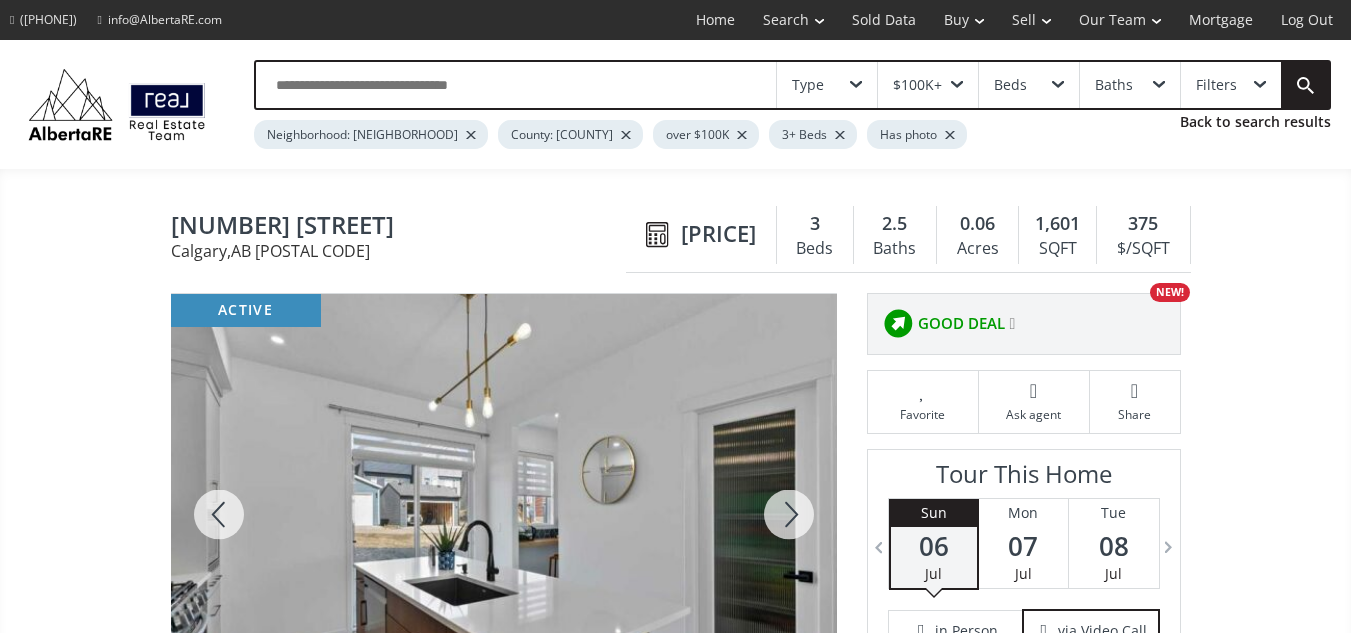 click at bounding box center [789, 514] 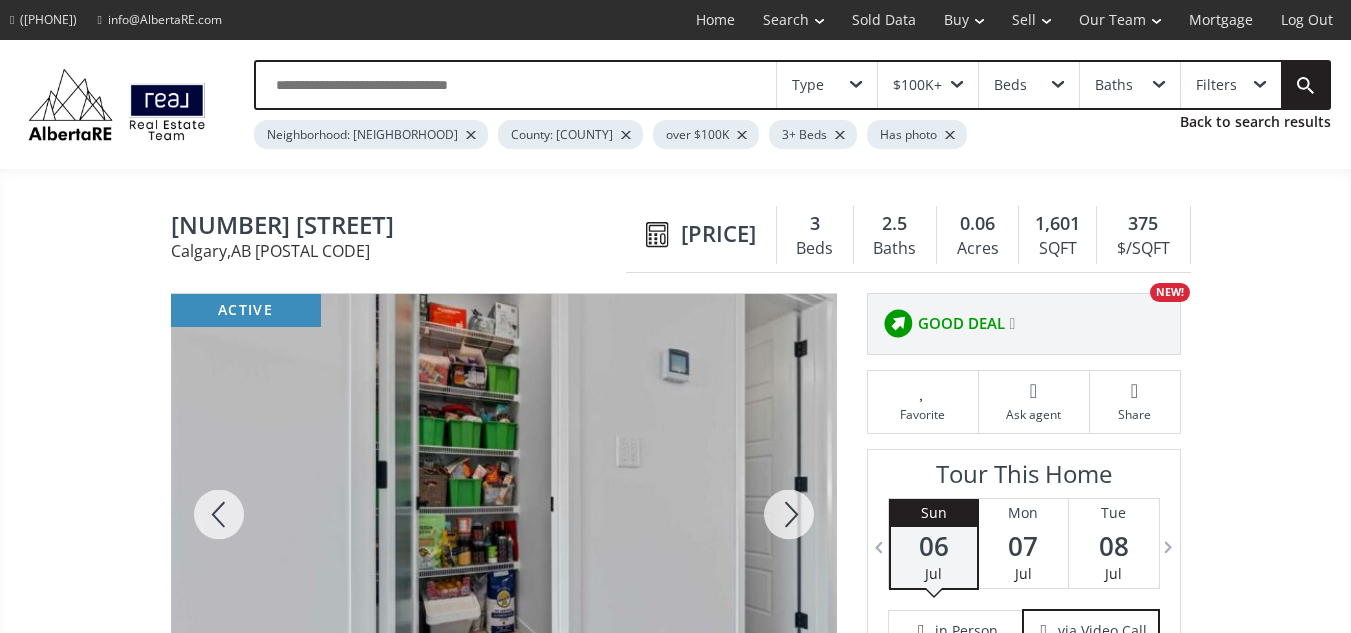 click at bounding box center [789, 514] 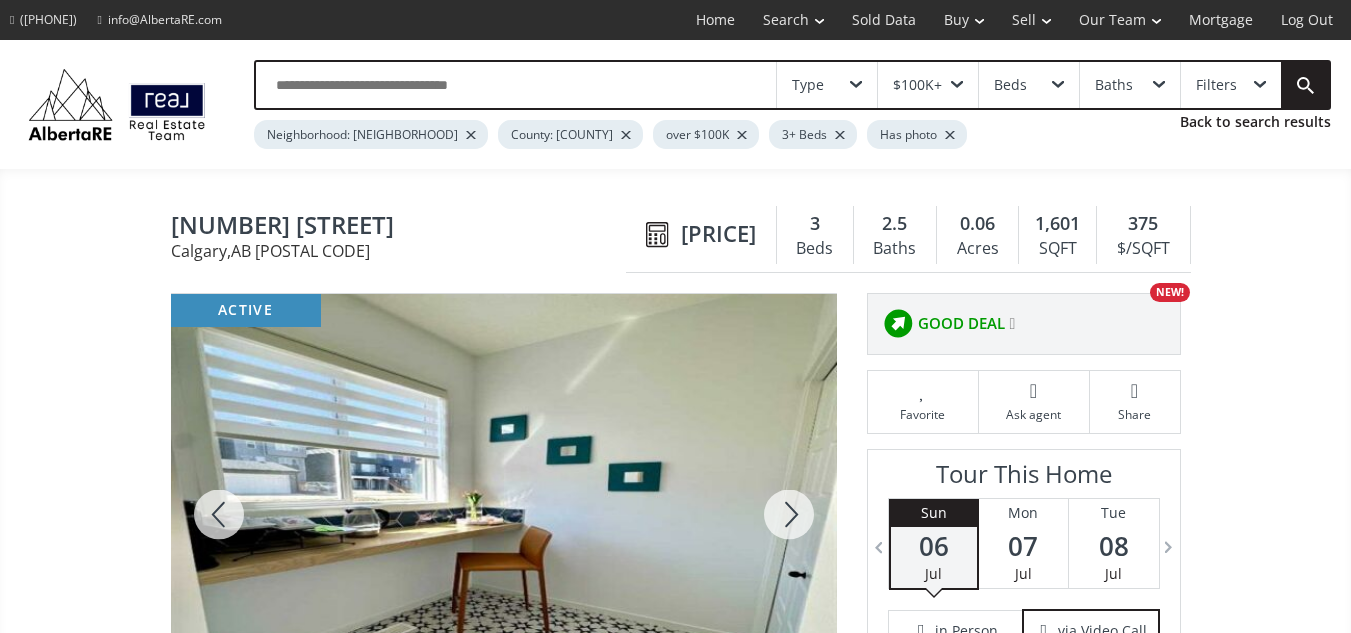 click at bounding box center (789, 514) 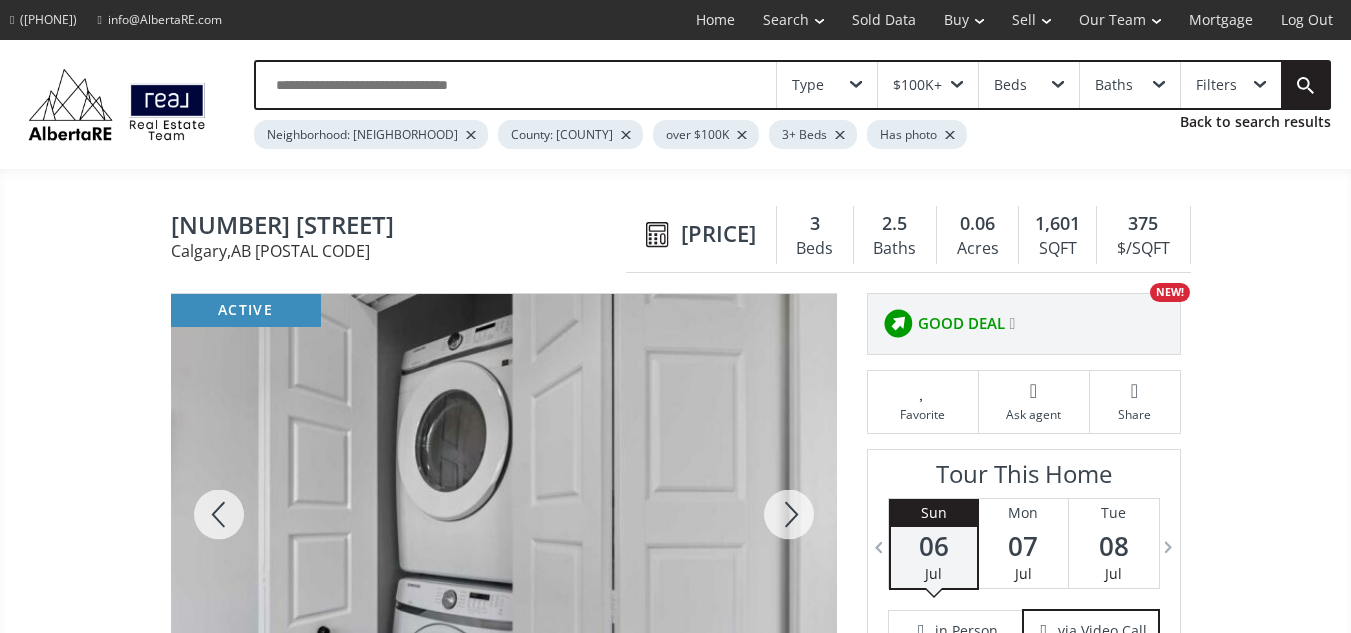 click at bounding box center (789, 514) 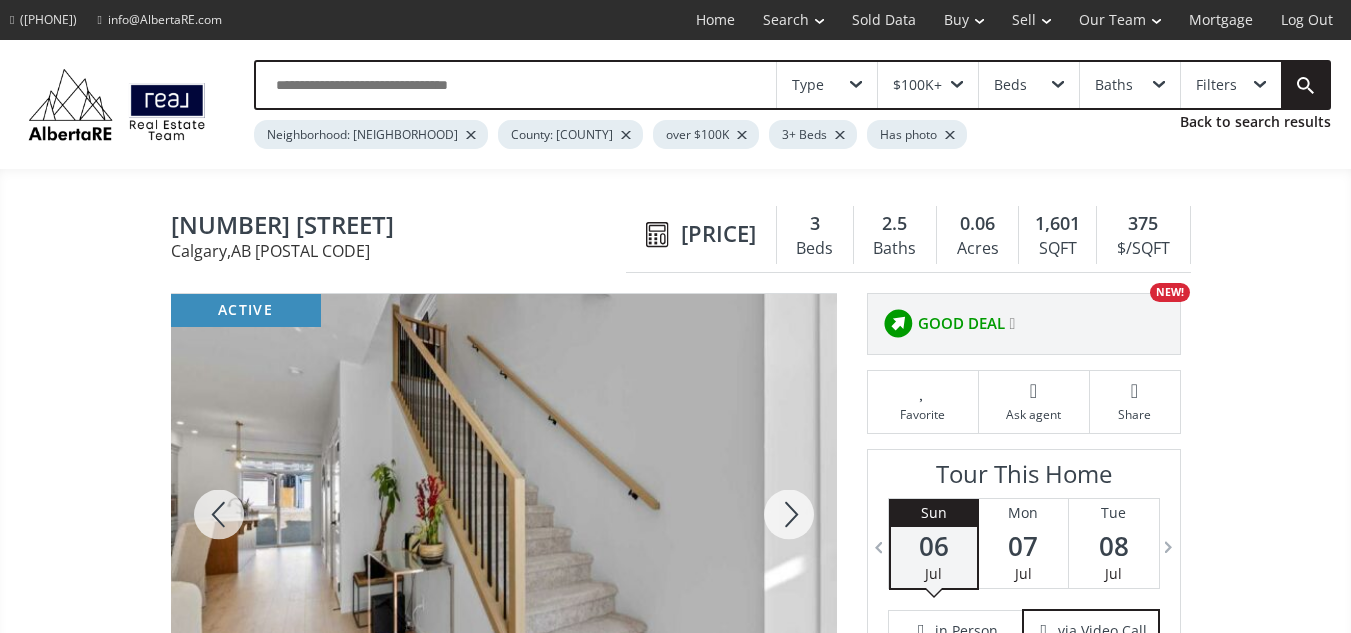 click at bounding box center [789, 514] 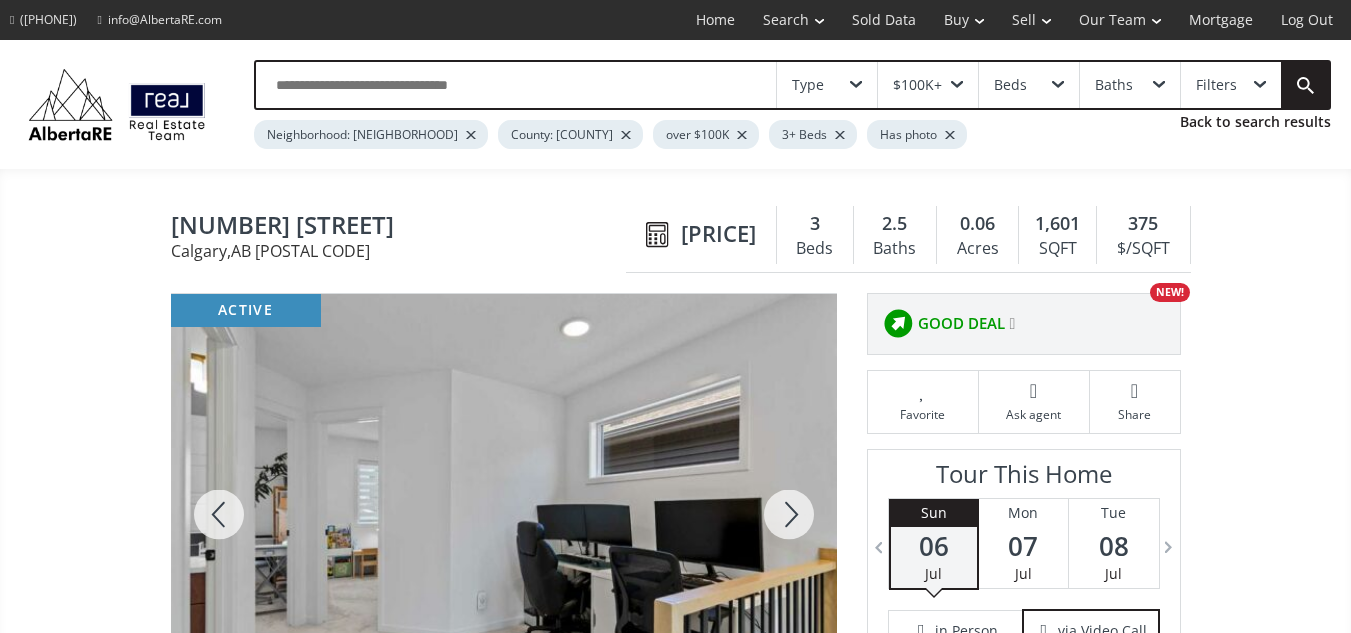 click at bounding box center (789, 514) 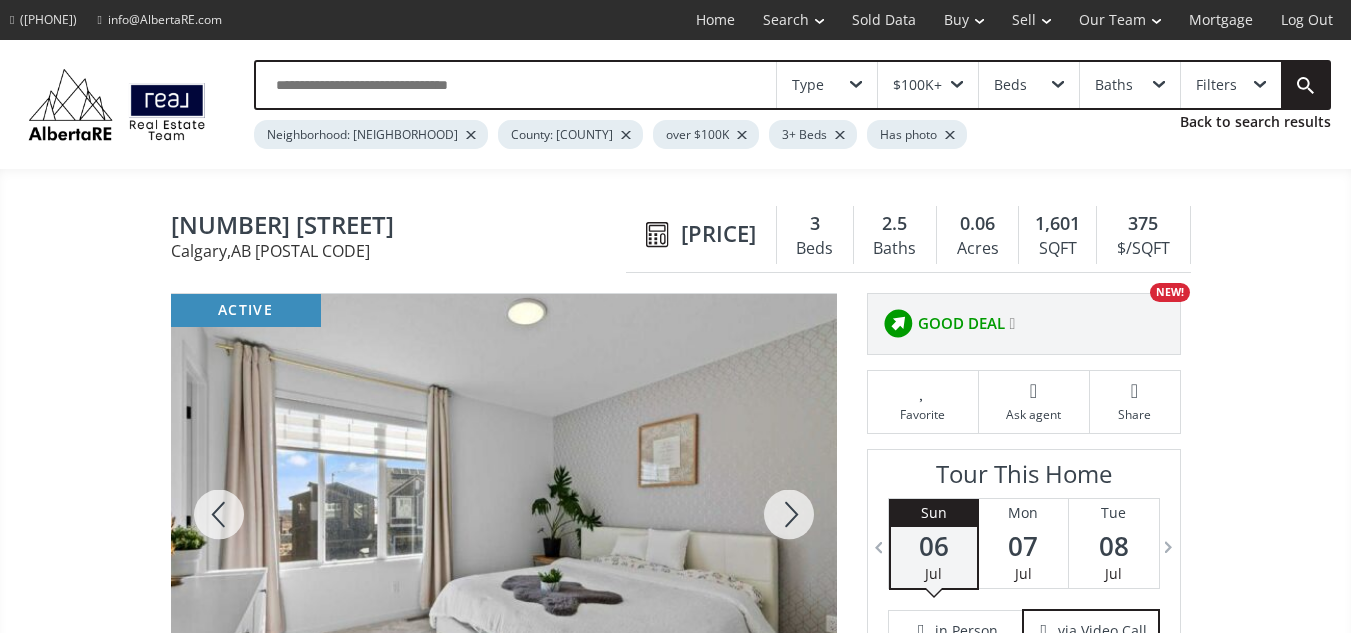click at bounding box center (789, 514) 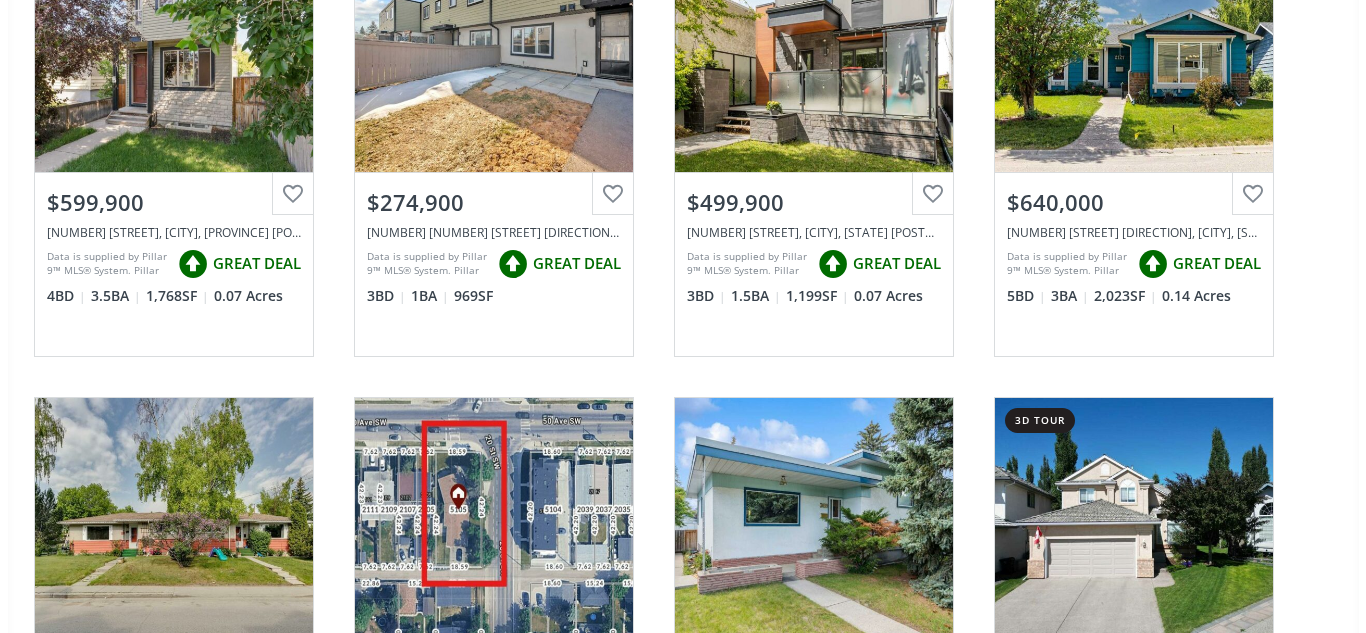 scroll, scrollTop: 0, scrollLeft: 0, axis: both 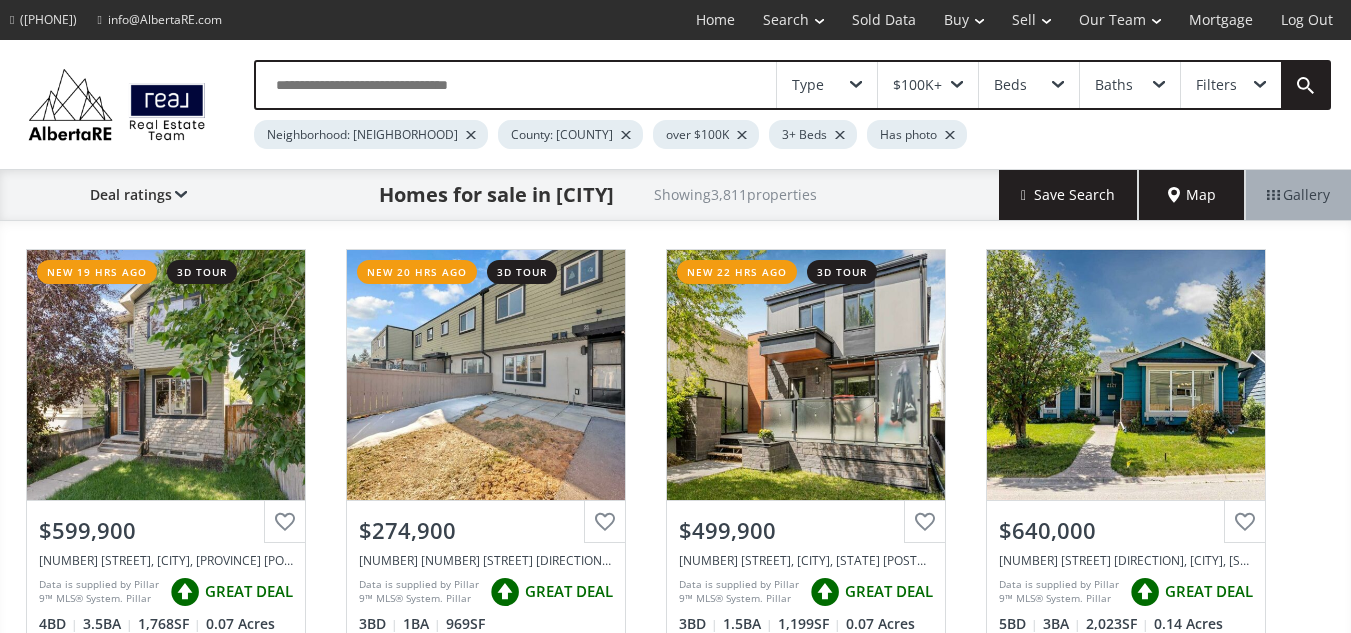 click on "Filters" at bounding box center (1231, 85) 